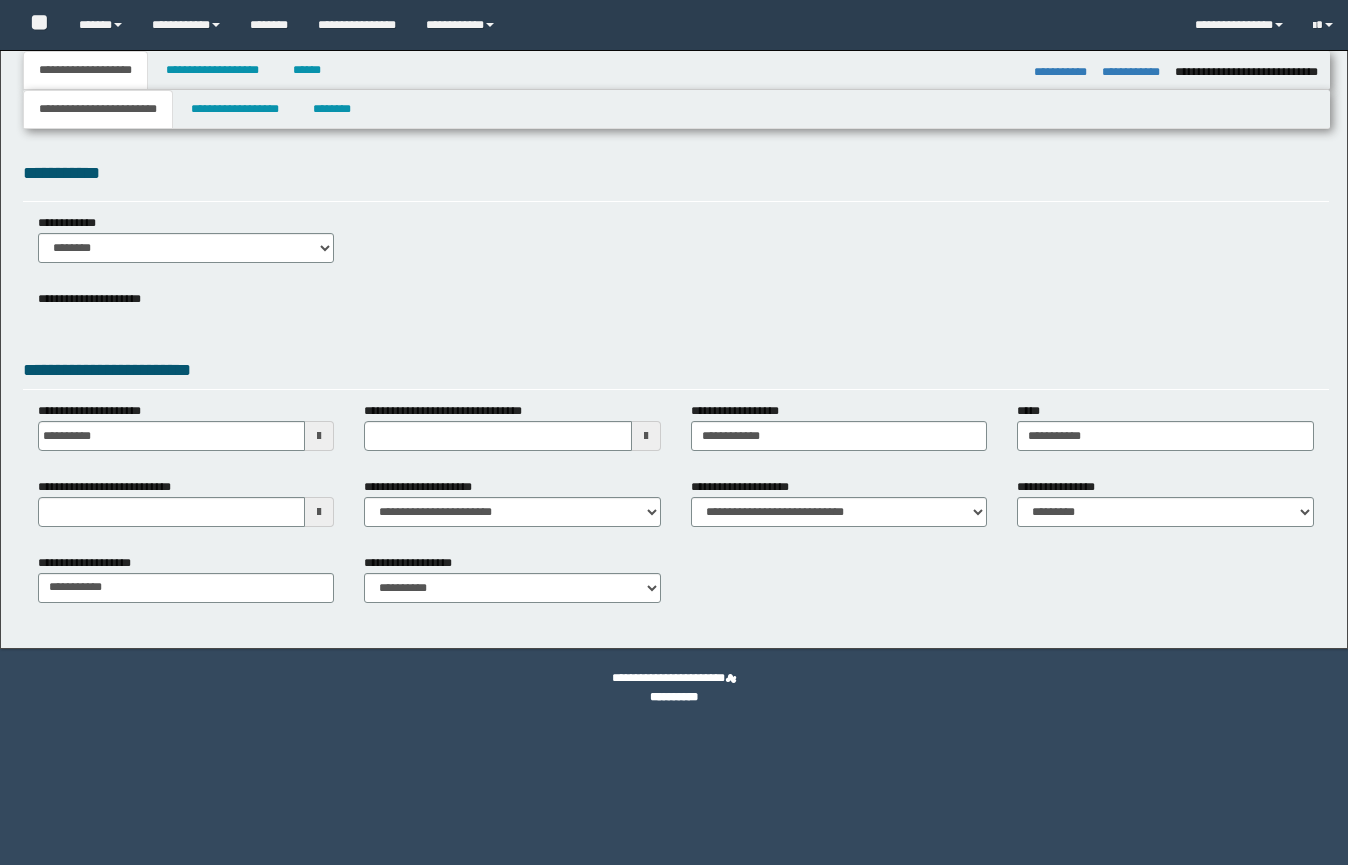 select on "*" 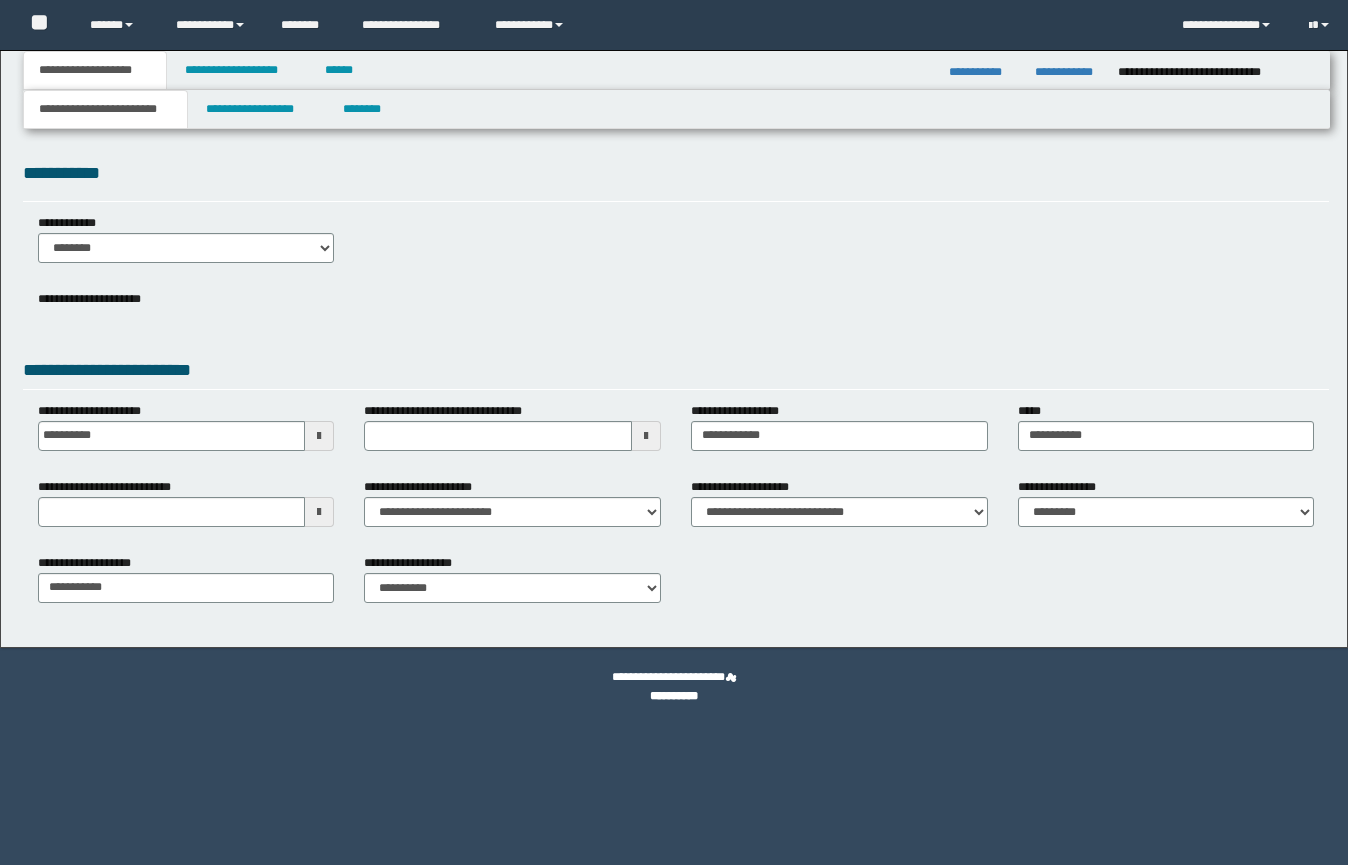 scroll, scrollTop: 0, scrollLeft: 0, axis: both 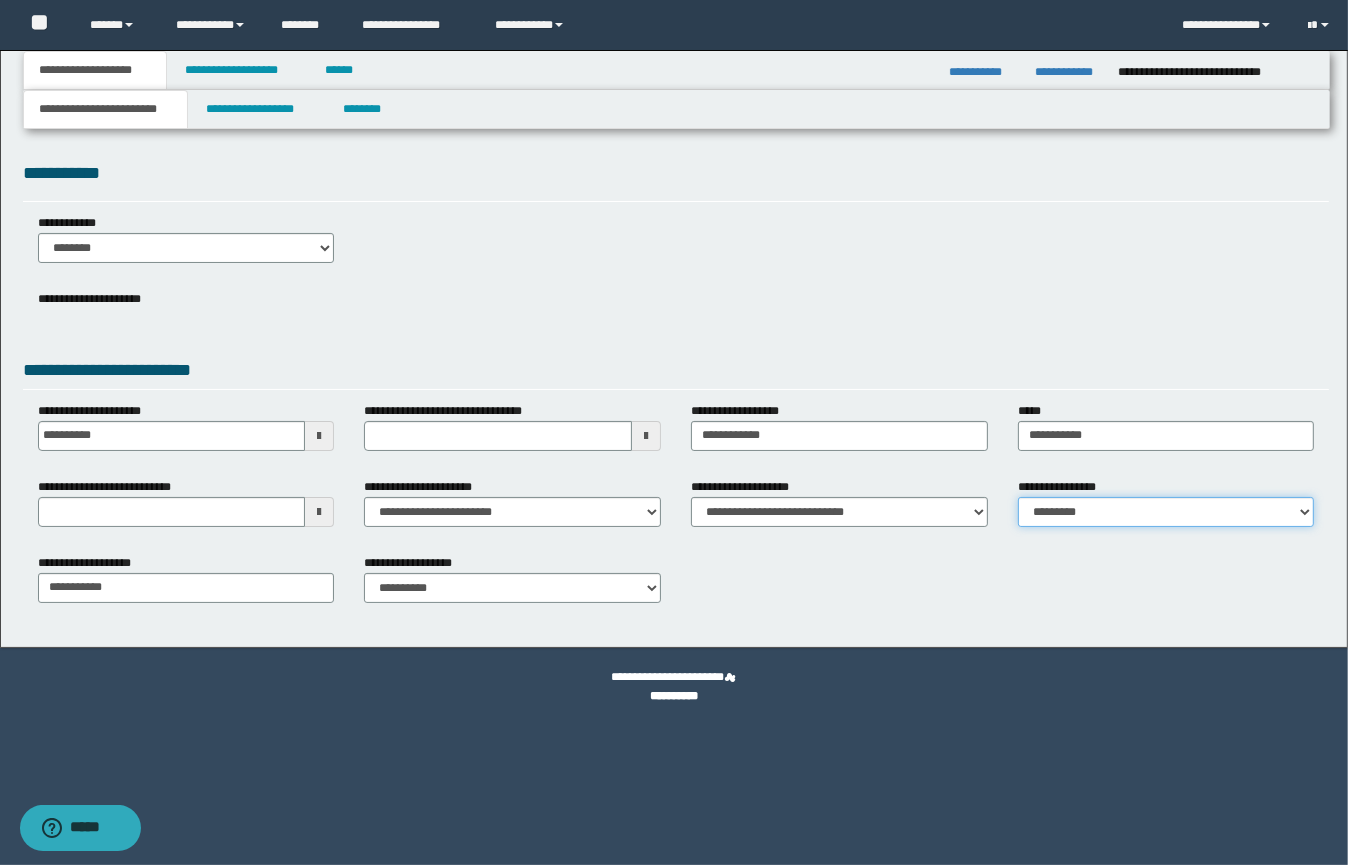 click on "**********" at bounding box center [1166, 512] 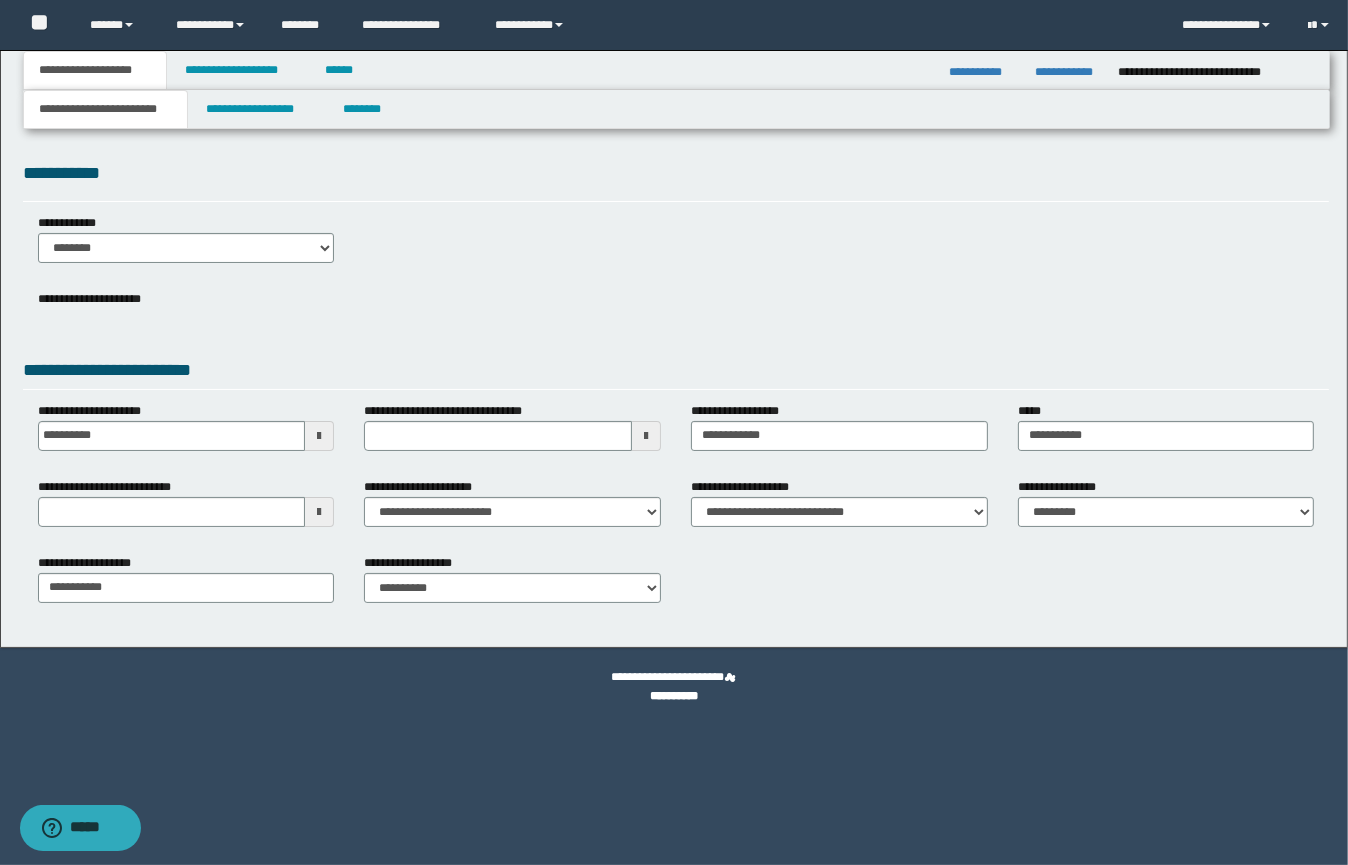 click at bounding box center (319, 512) 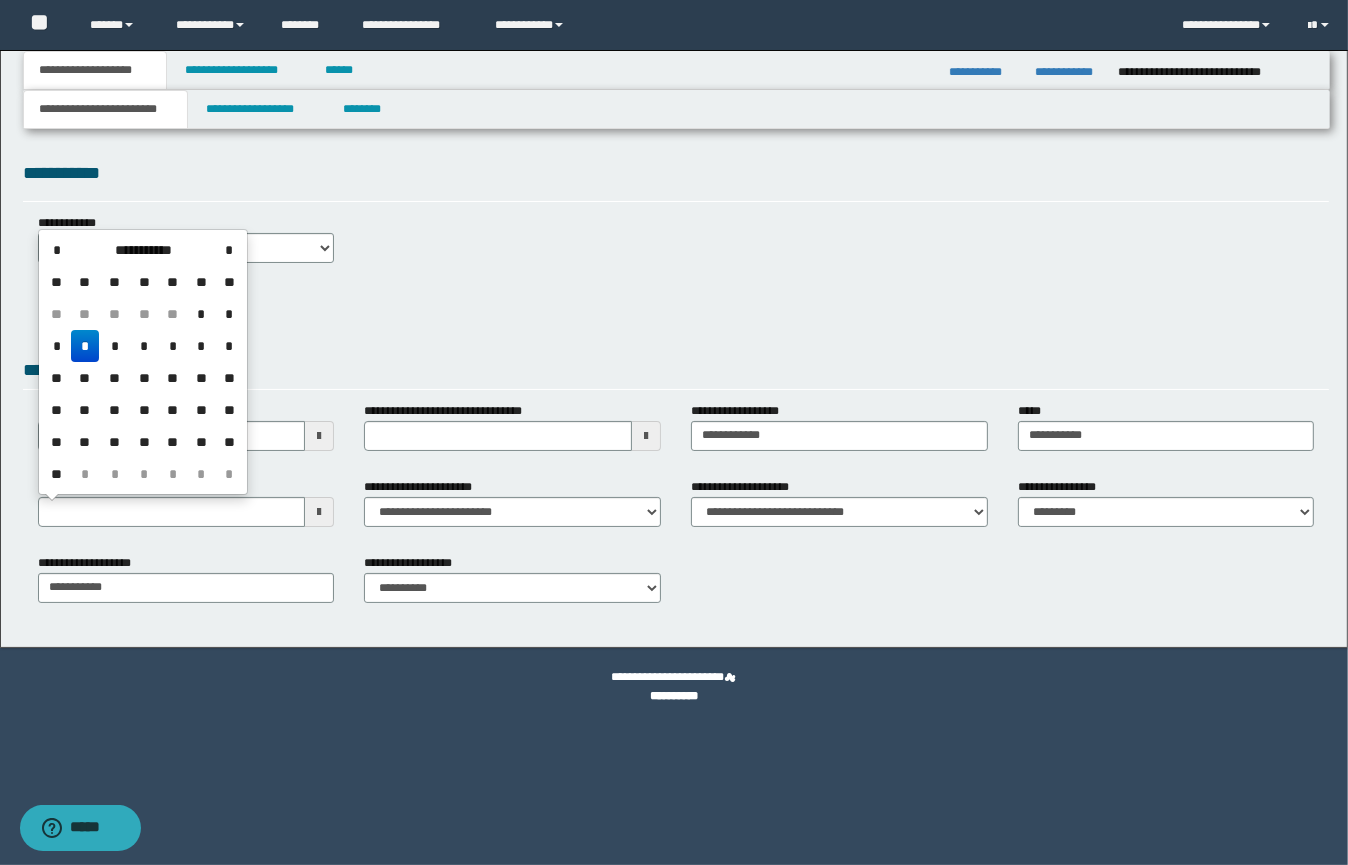 click on "*" at bounding box center [85, 346] 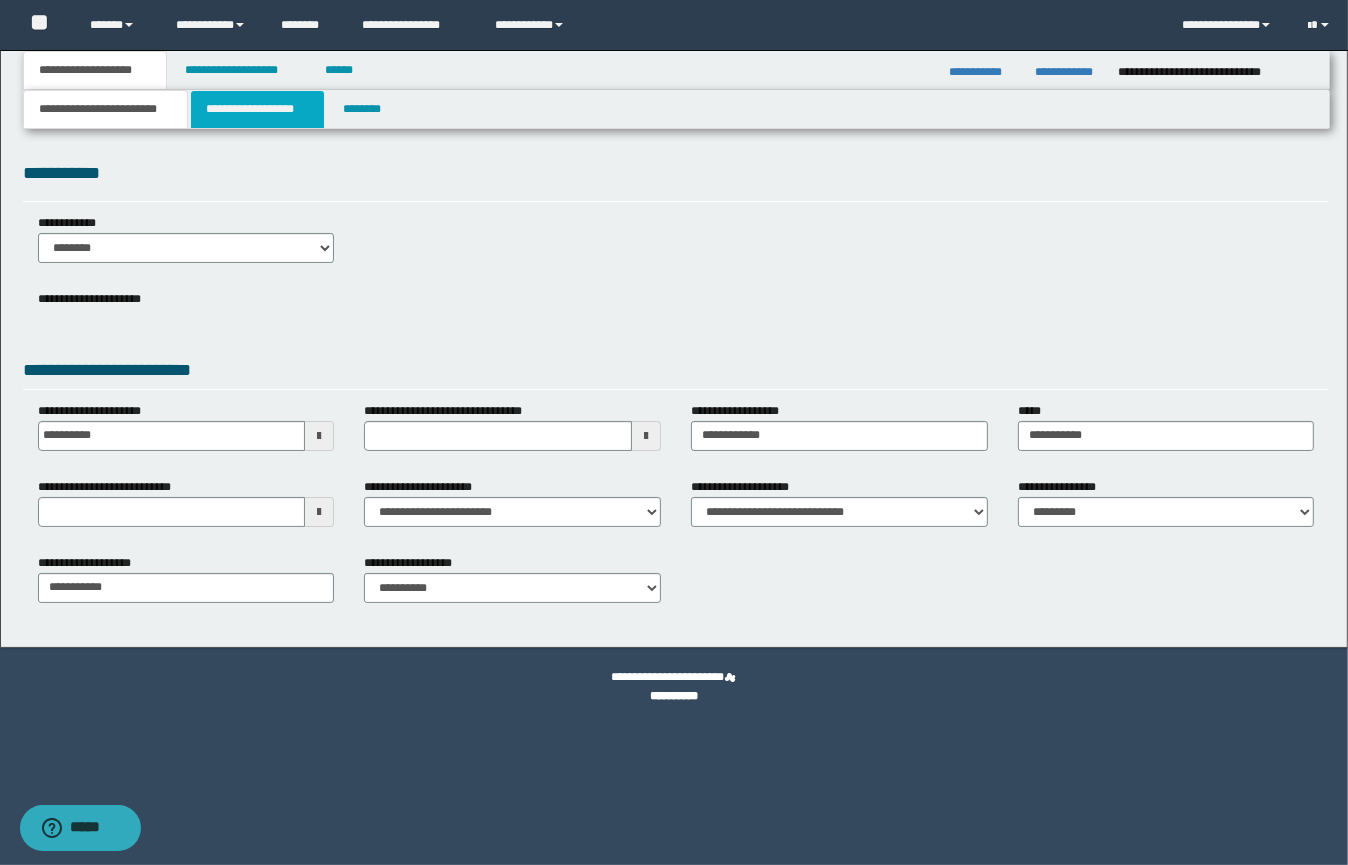 click on "**********" at bounding box center [257, 109] 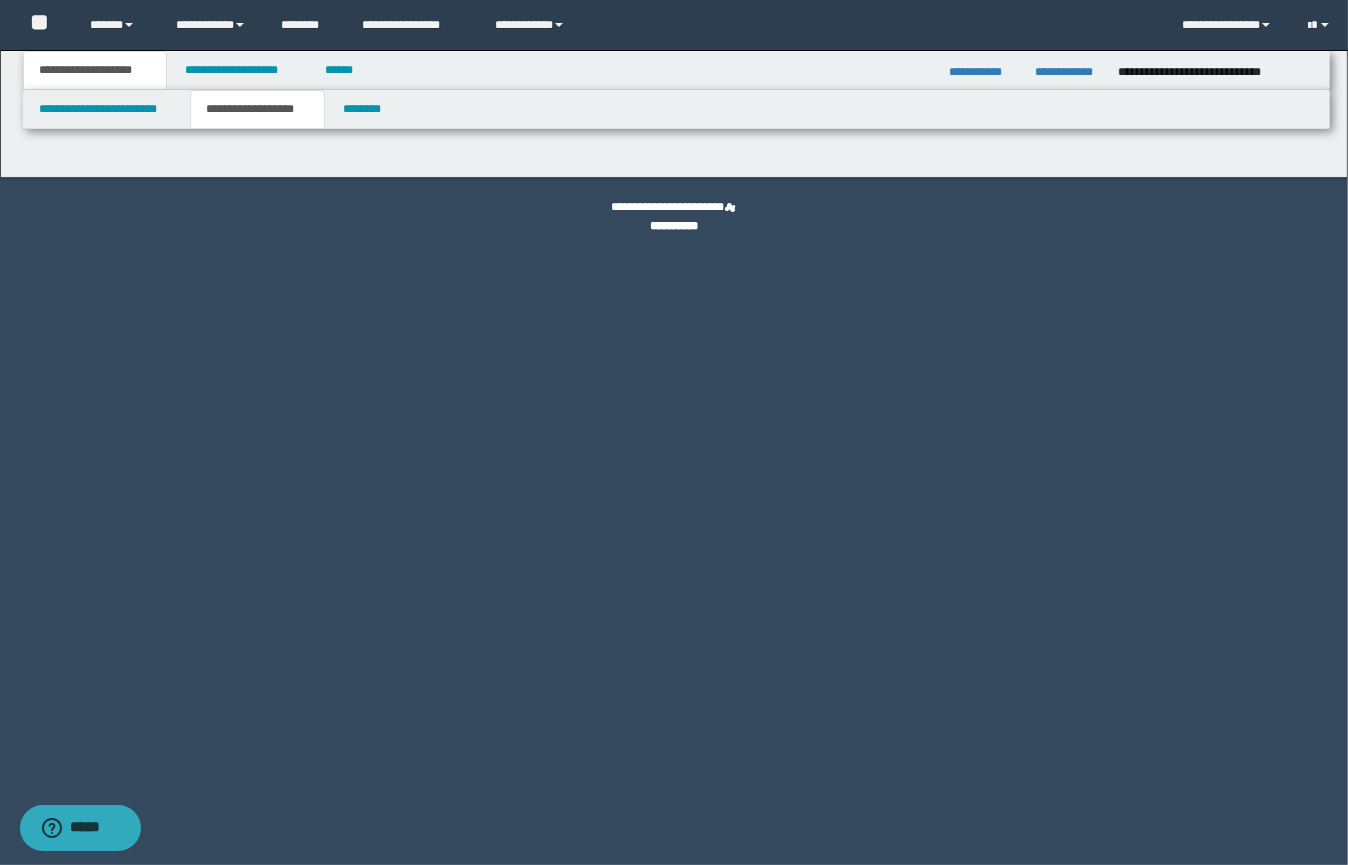 type on "**********" 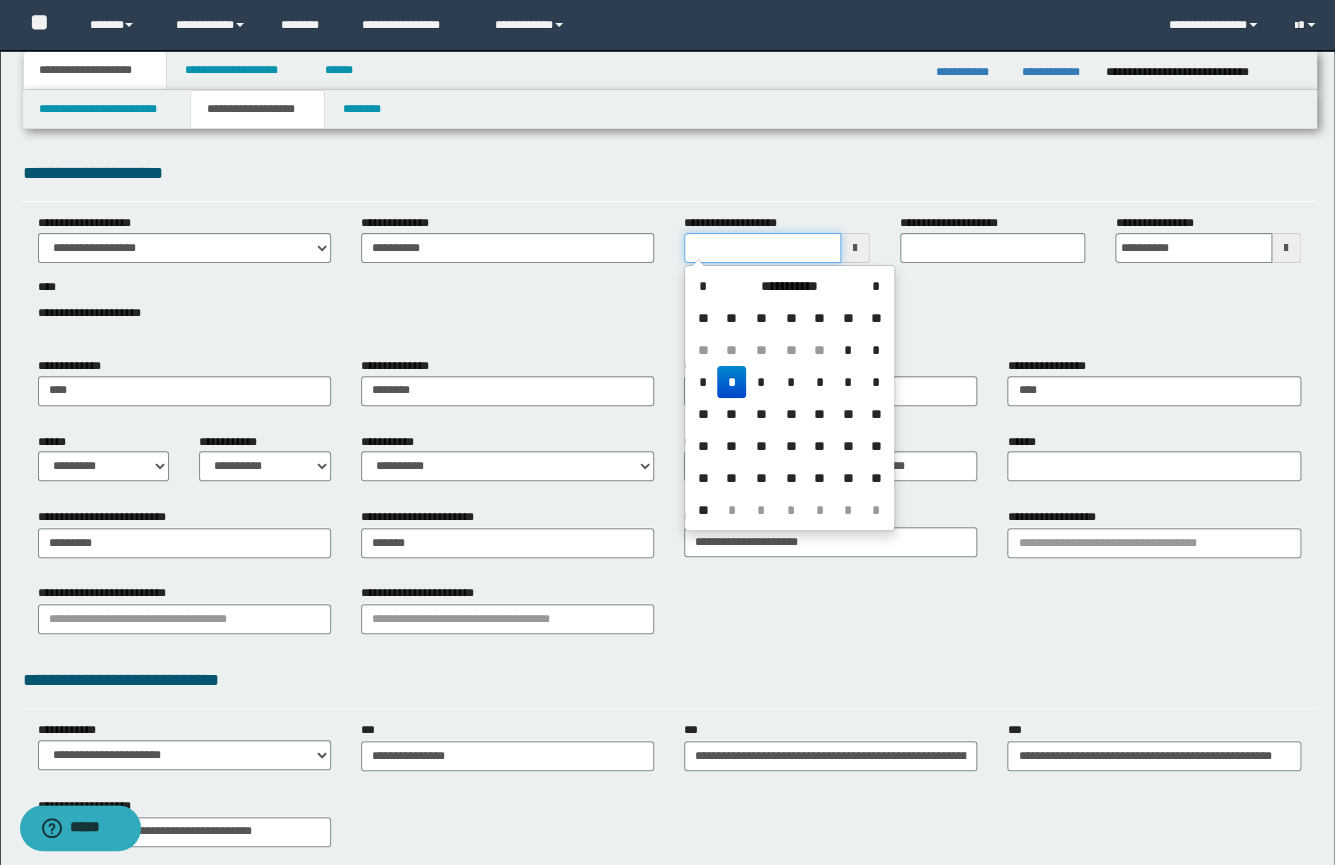 drag, startPoint x: 694, startPoint y: 243, endPoint x: 609, endPoint y: 248, distance: 85.146935 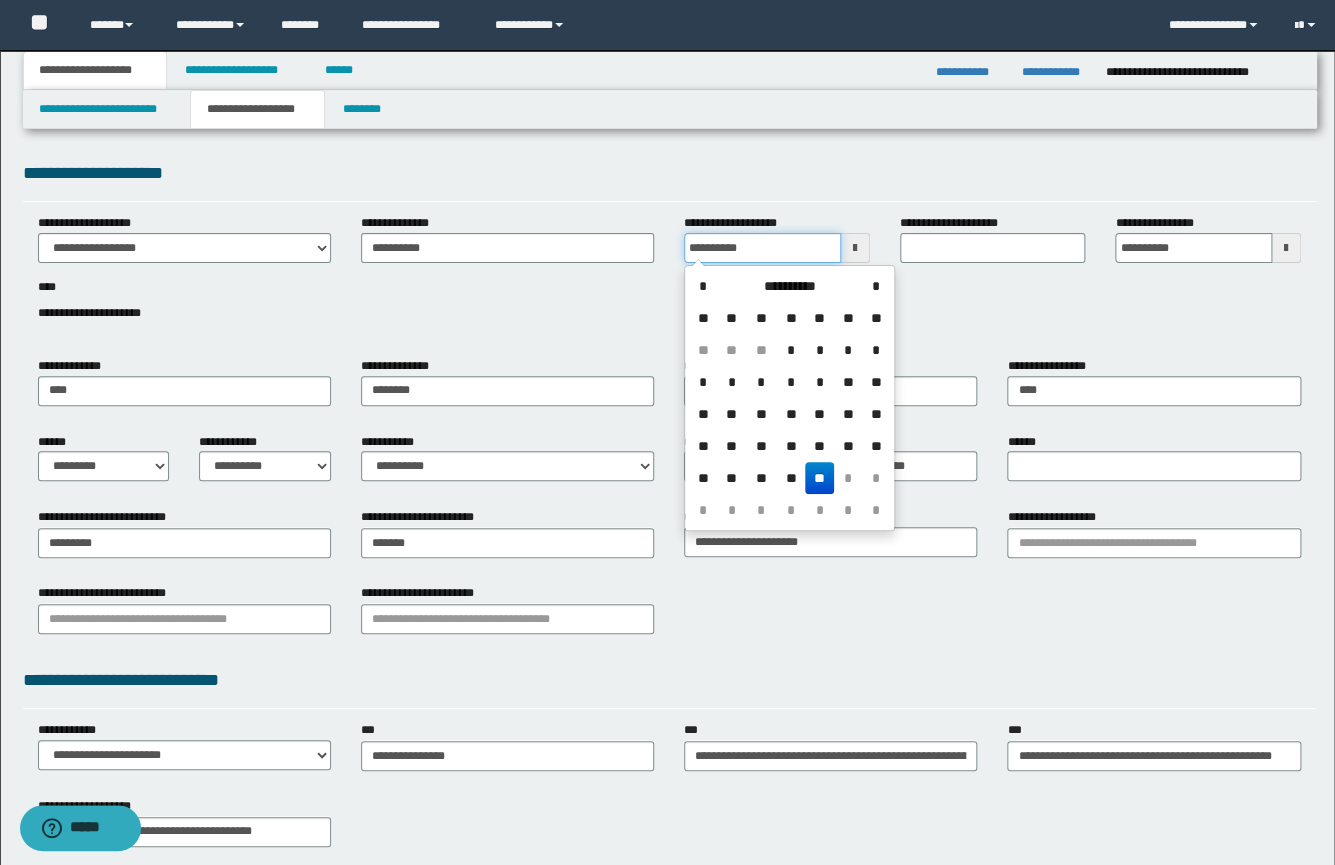 type on "**********" 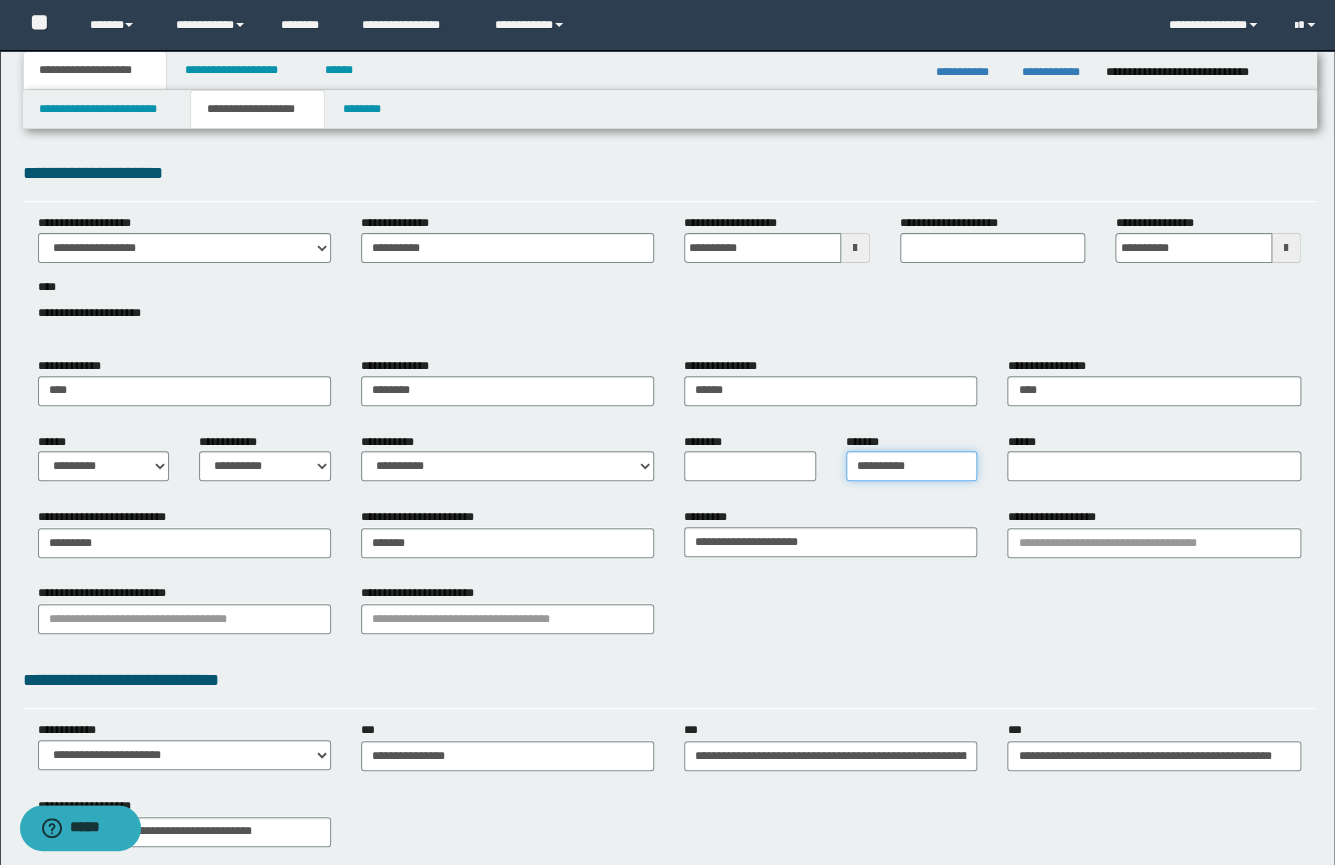 drag, startPoint x: 939, startPoint y: 464, endPoint x: 800, endPoint y: 467, distance: 139.03236 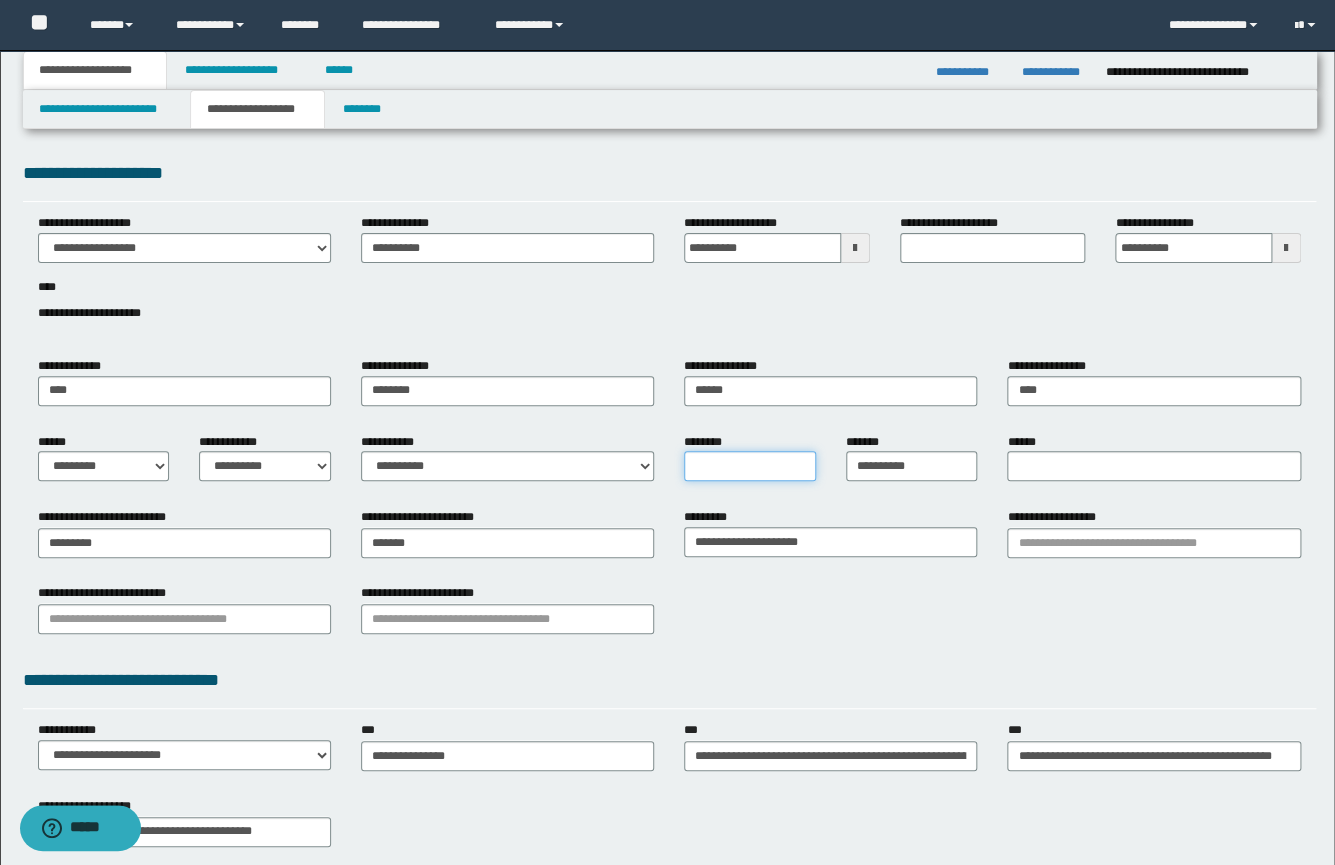 click on "********" at bounding box center (750, 466) 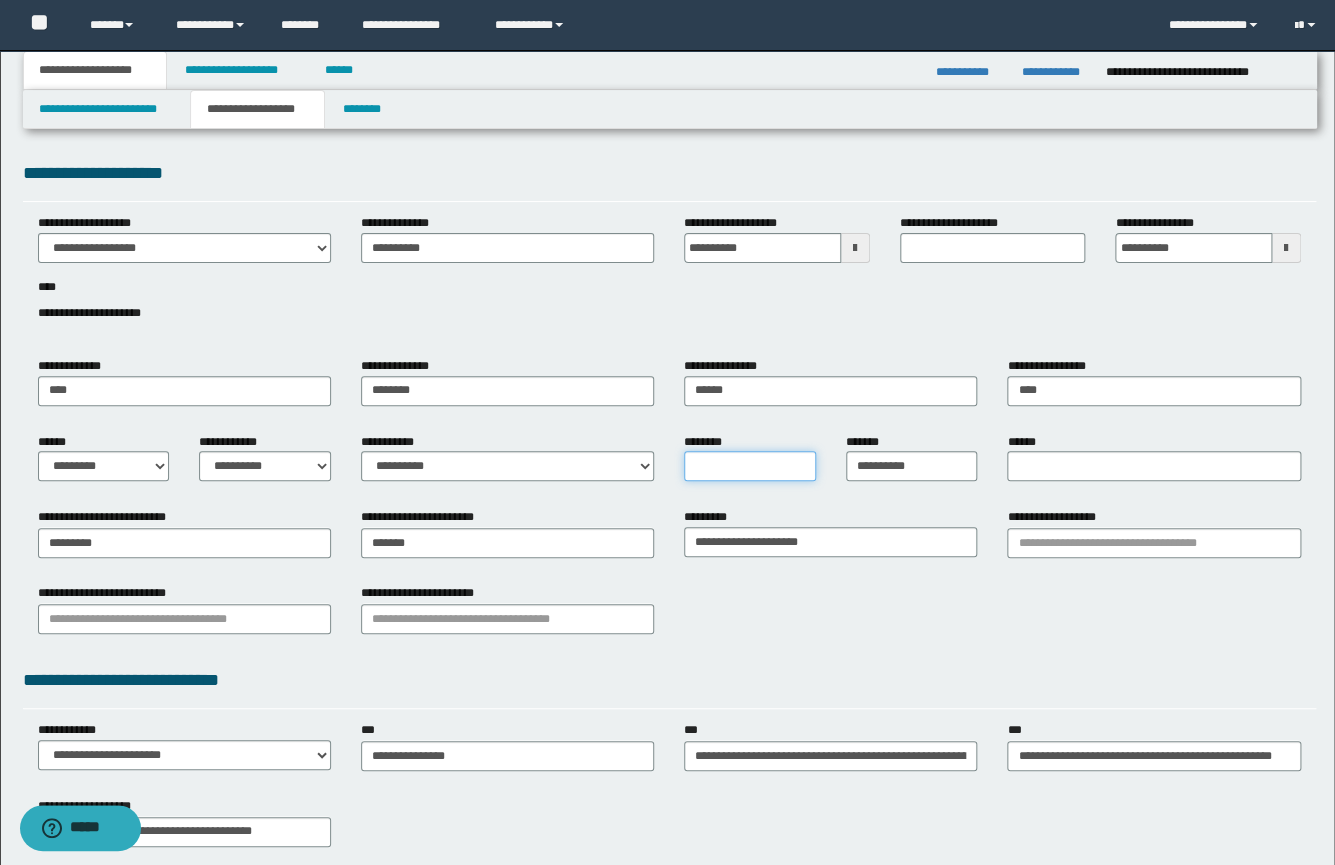 paste on "**********" 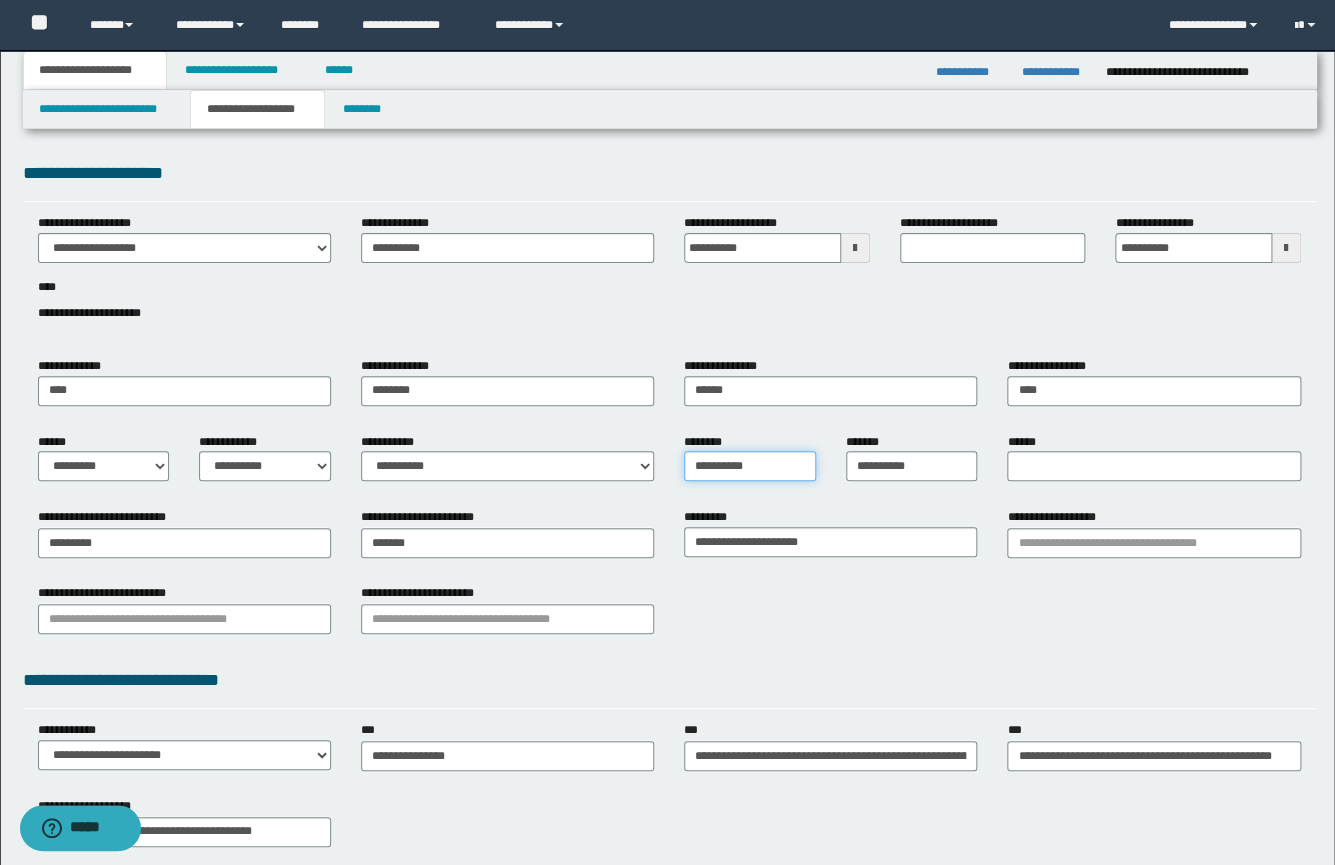 type on "**********" 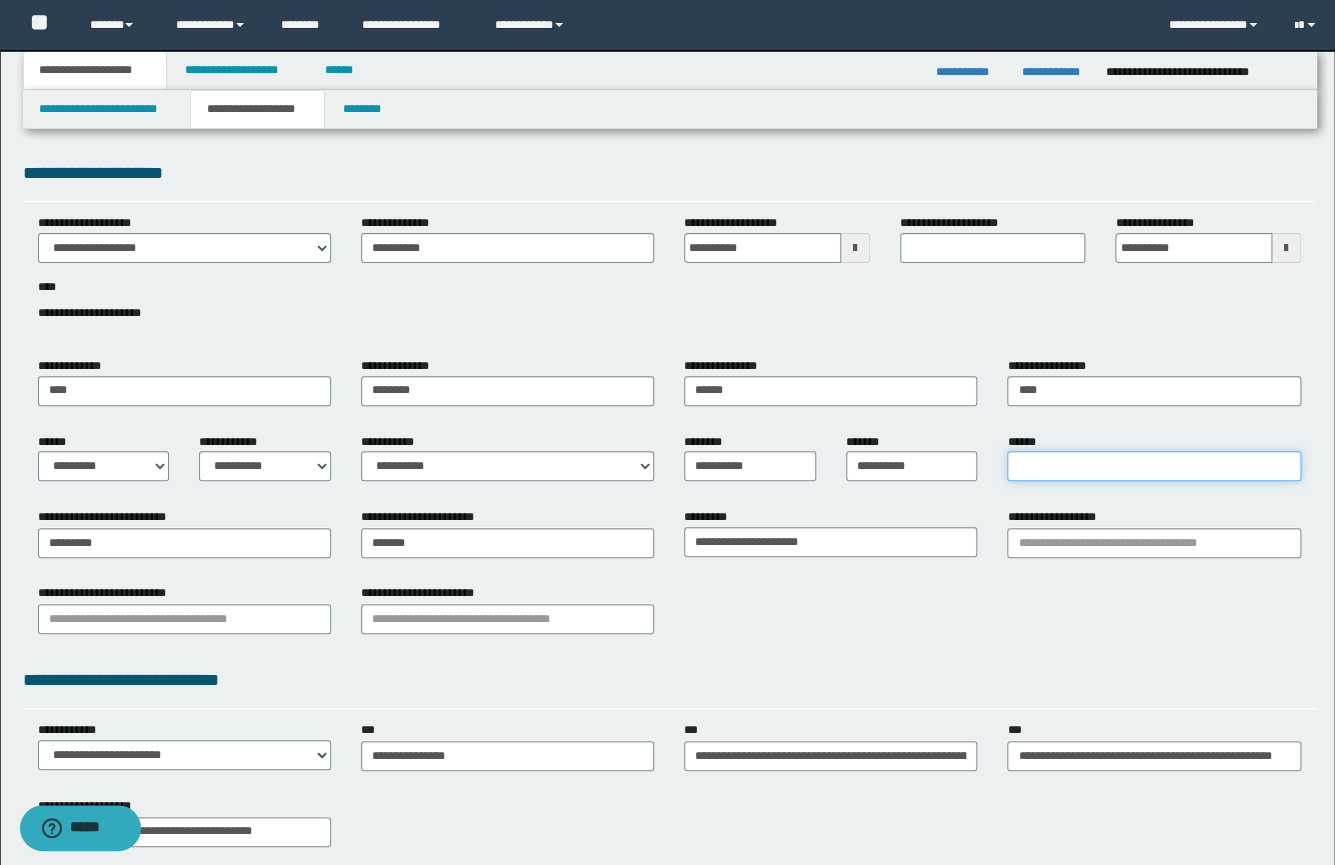 click on "******" at bounding box center [1153, 466] 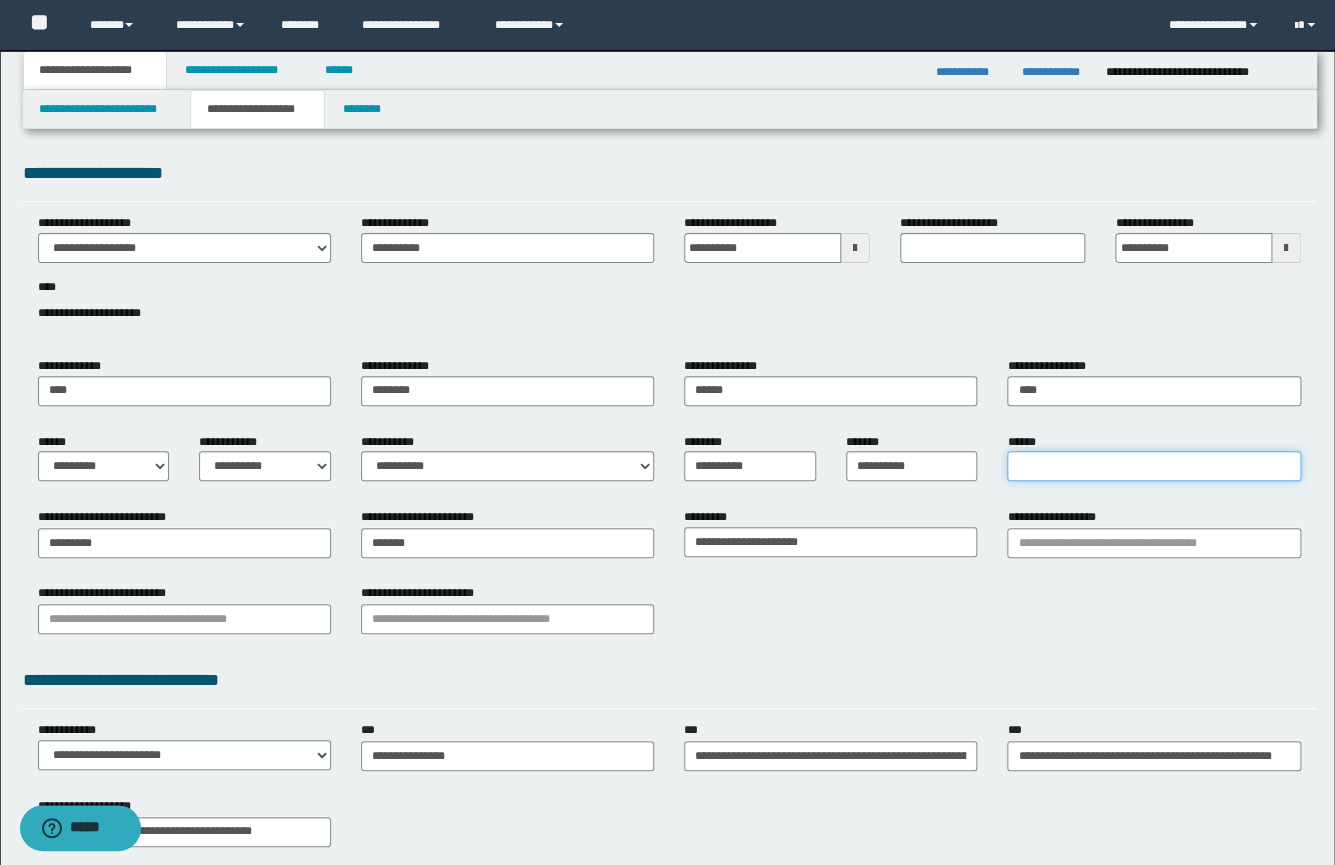 type on "***" 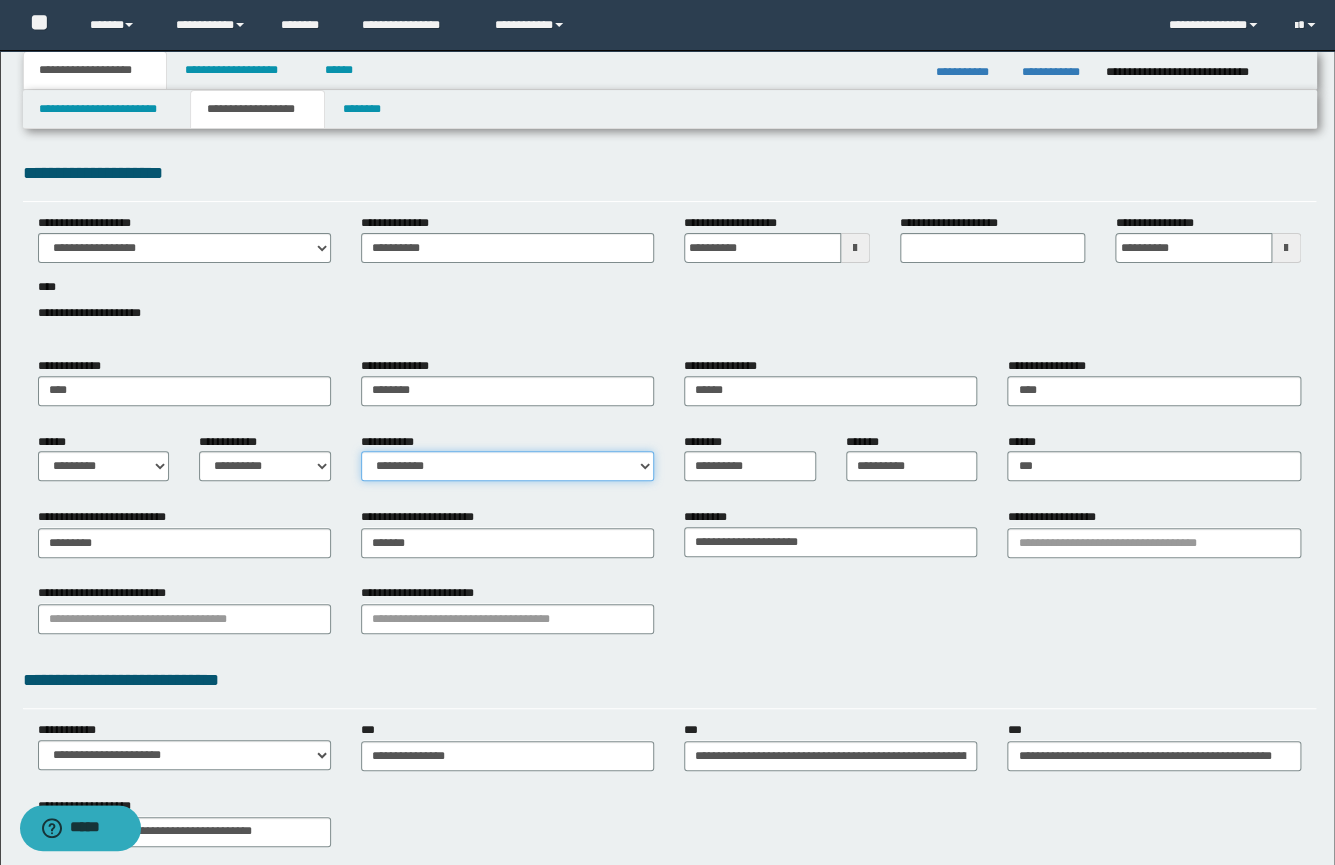 click on "**********" at bounding box center (507, 466) 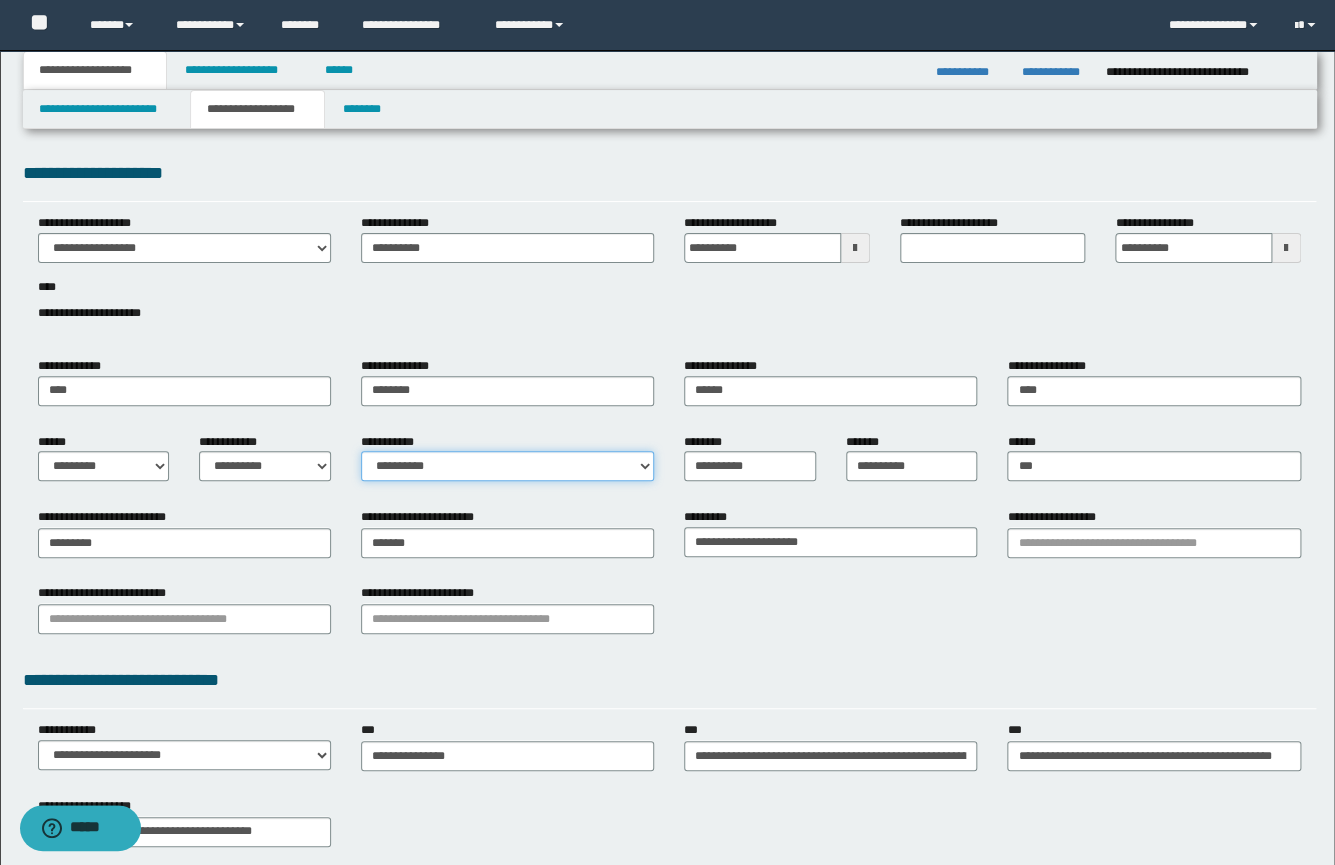 select on "*" 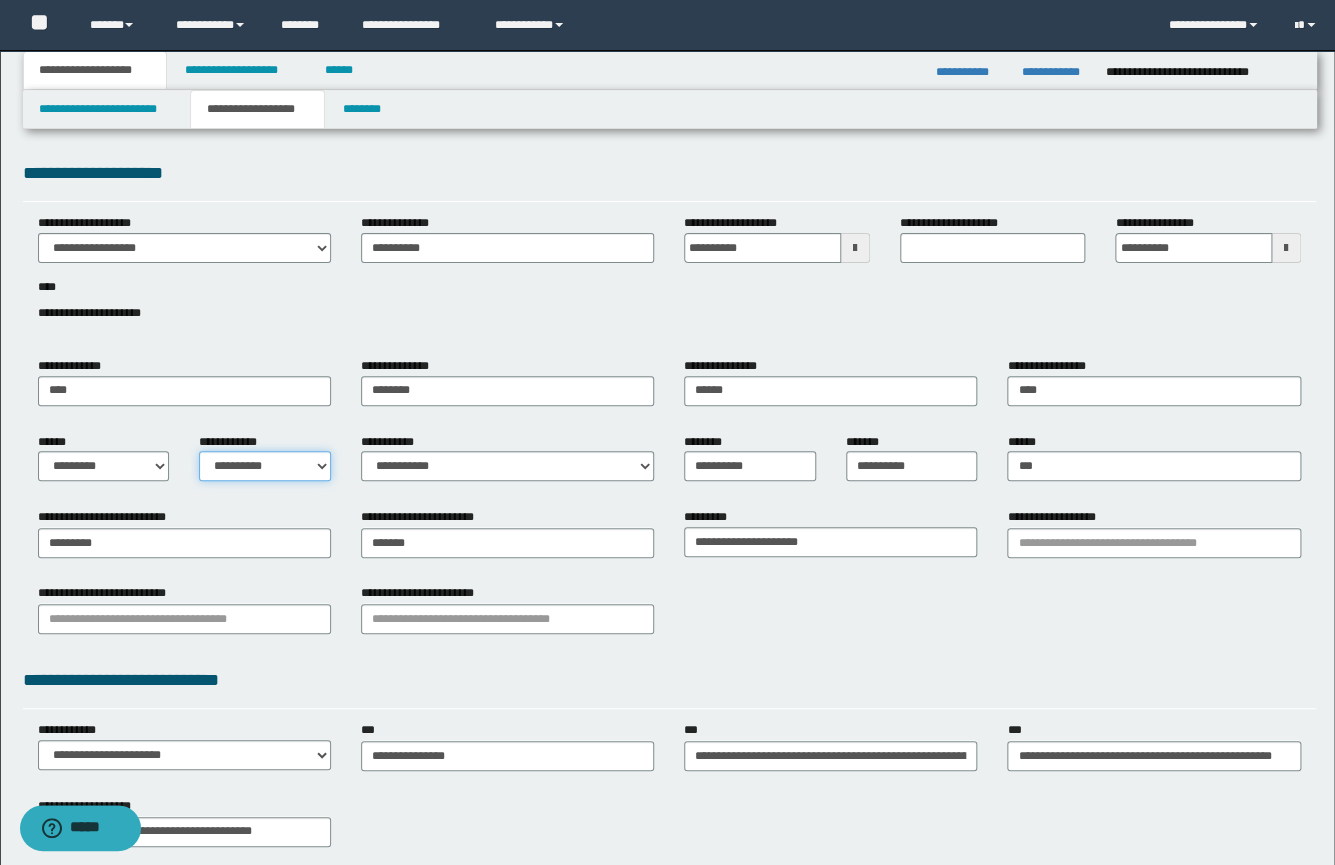 click on "**********" at bounding box center (265, 466) 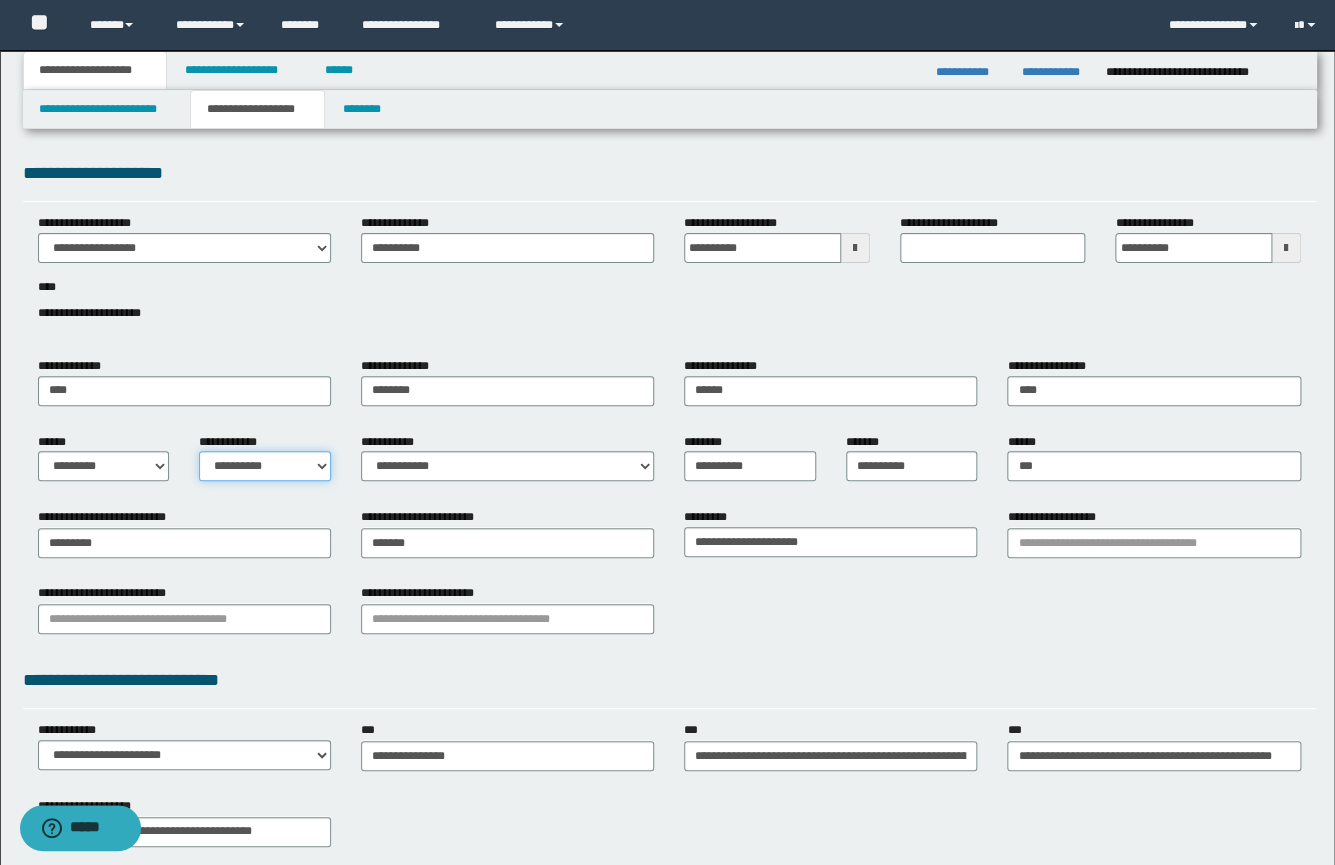 select on "*" 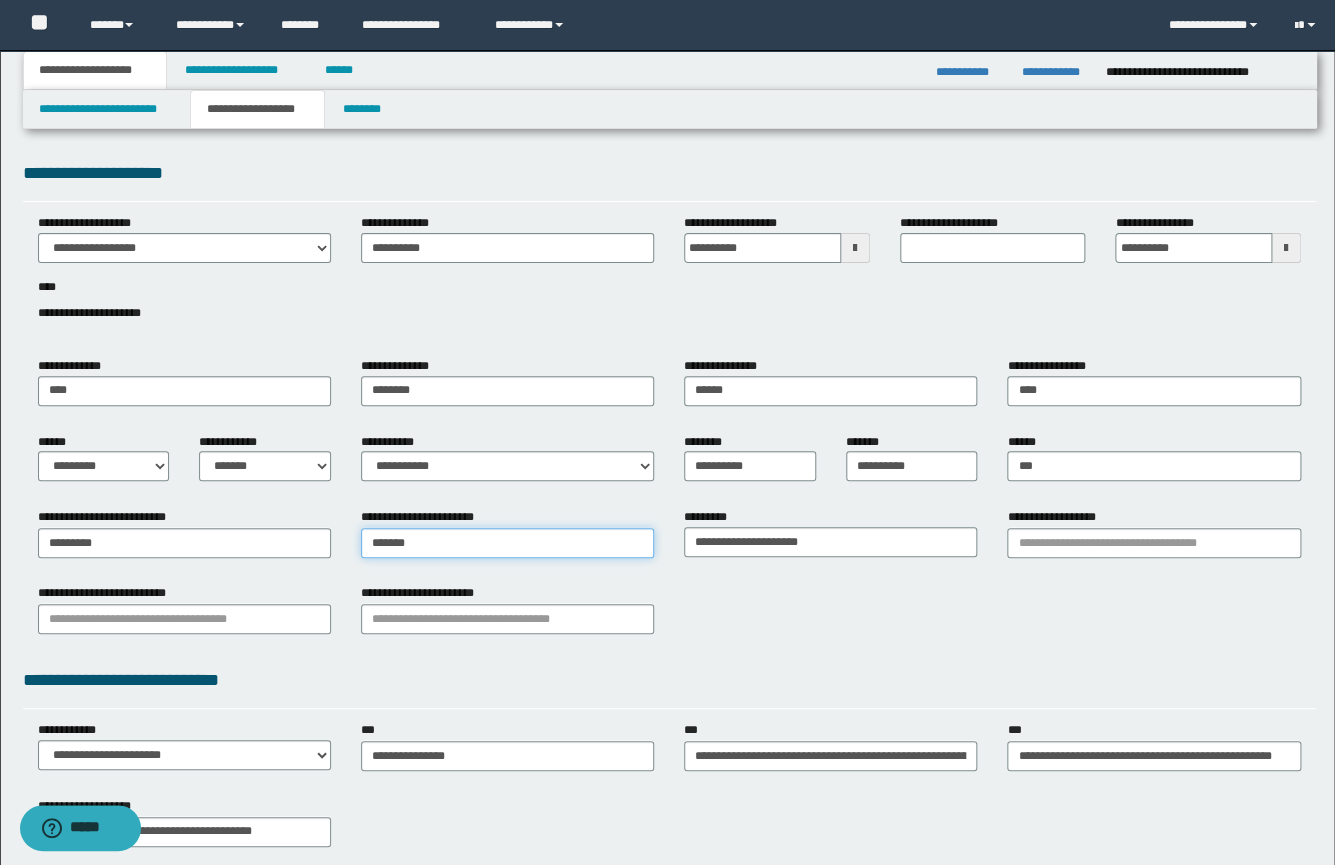 type on "*******" 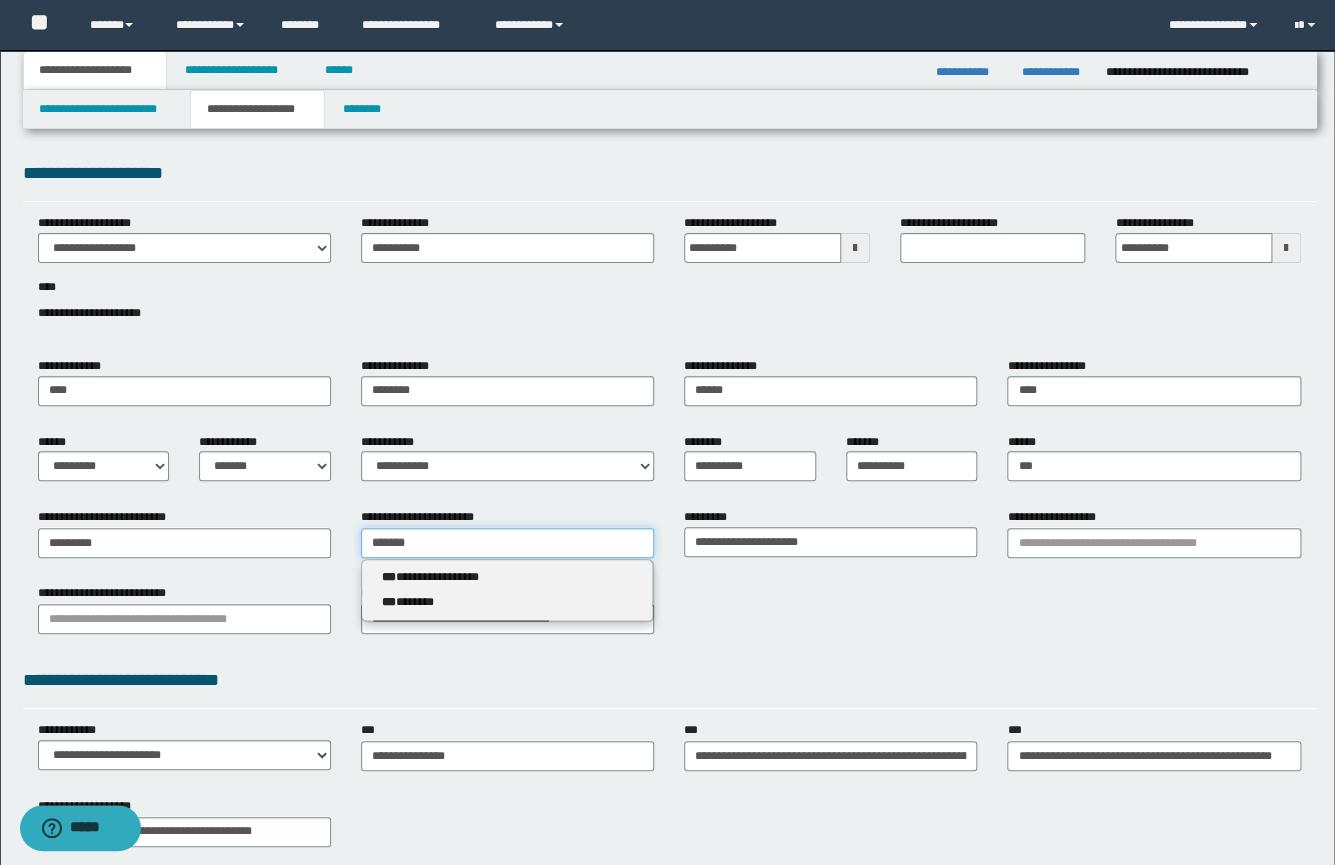 drag, startPoint x: 360, startPoint y: 531, endPoint x: 325, endPoint y: 531, distance: 35 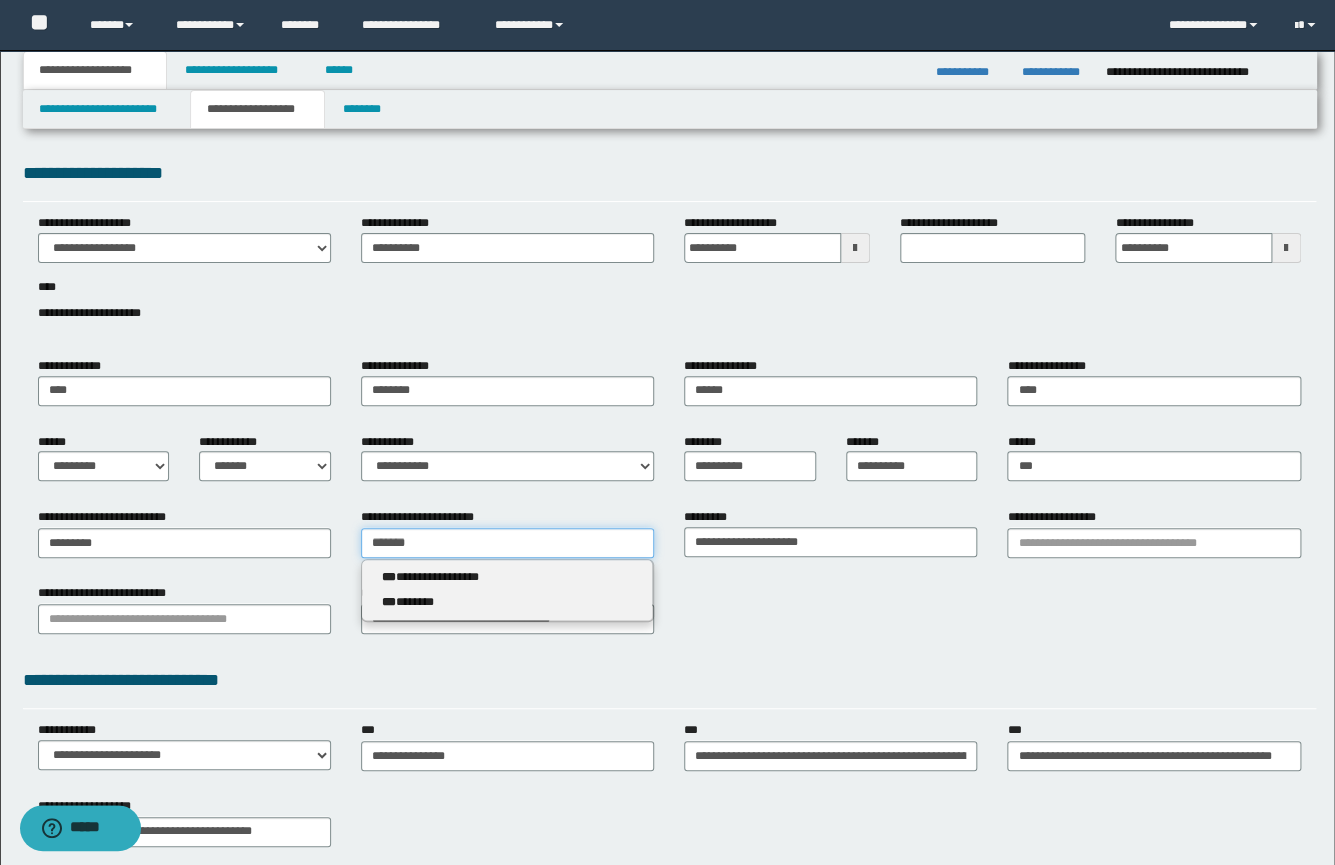 click on "**********" at bounding box center (669, 540) 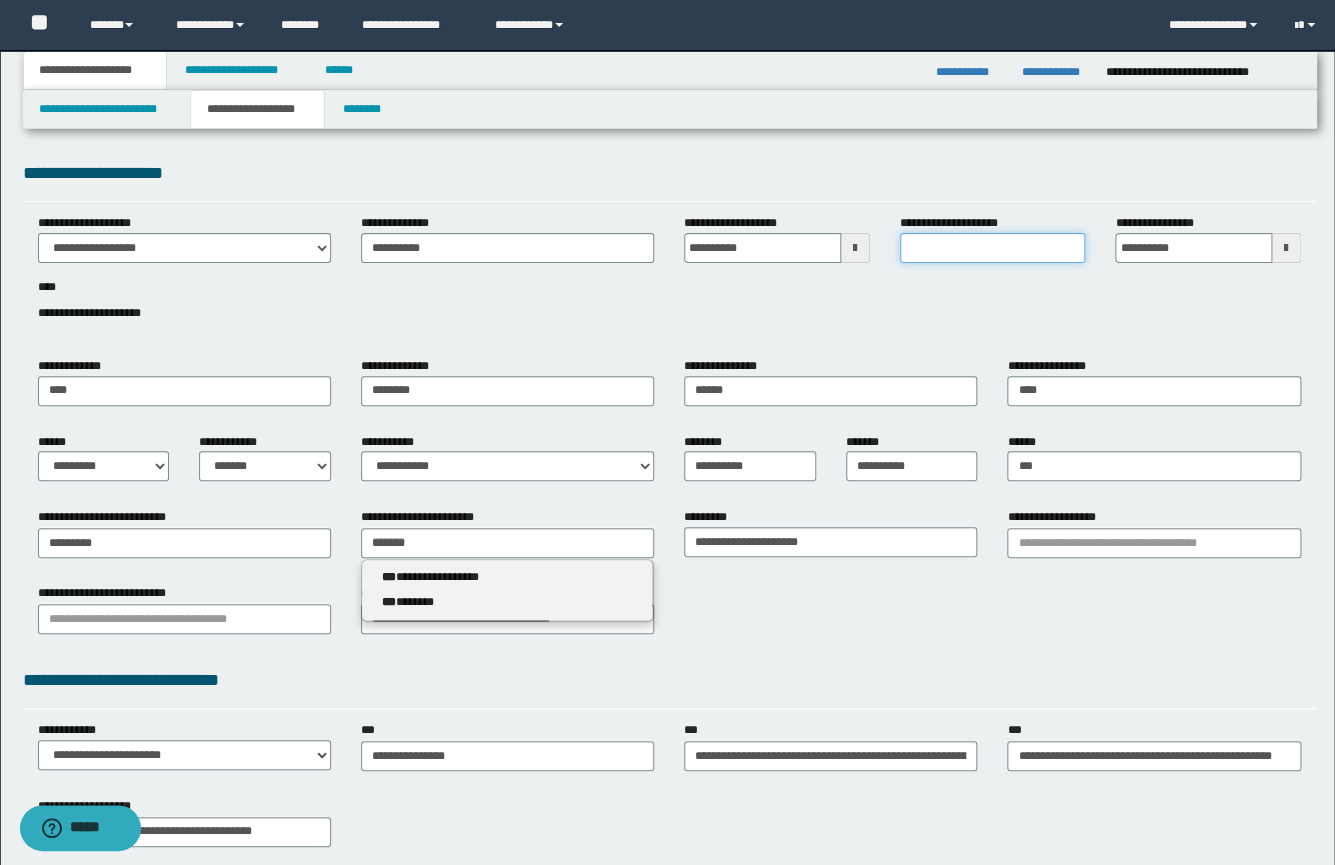 type 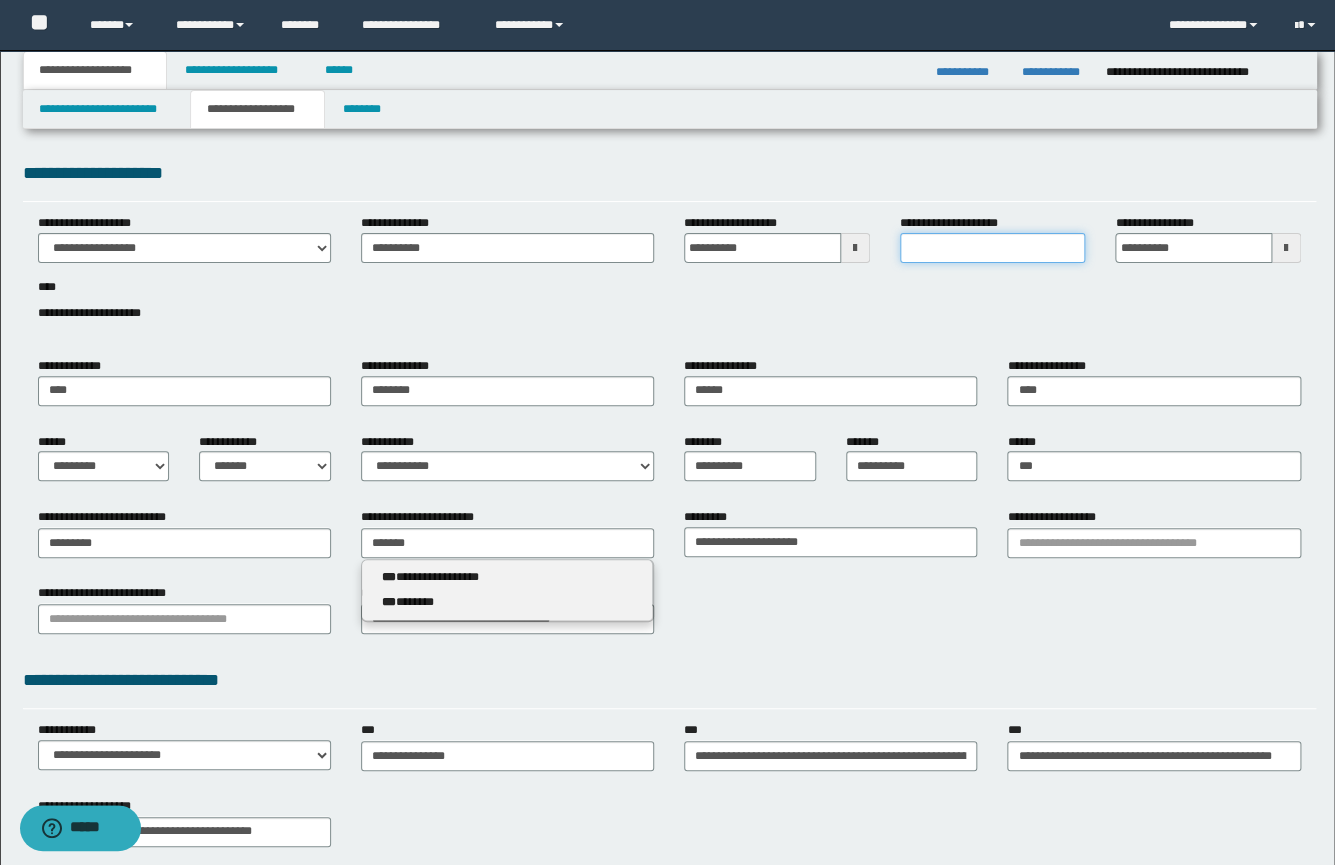 click on "**********" at bounding box center [993, 248] 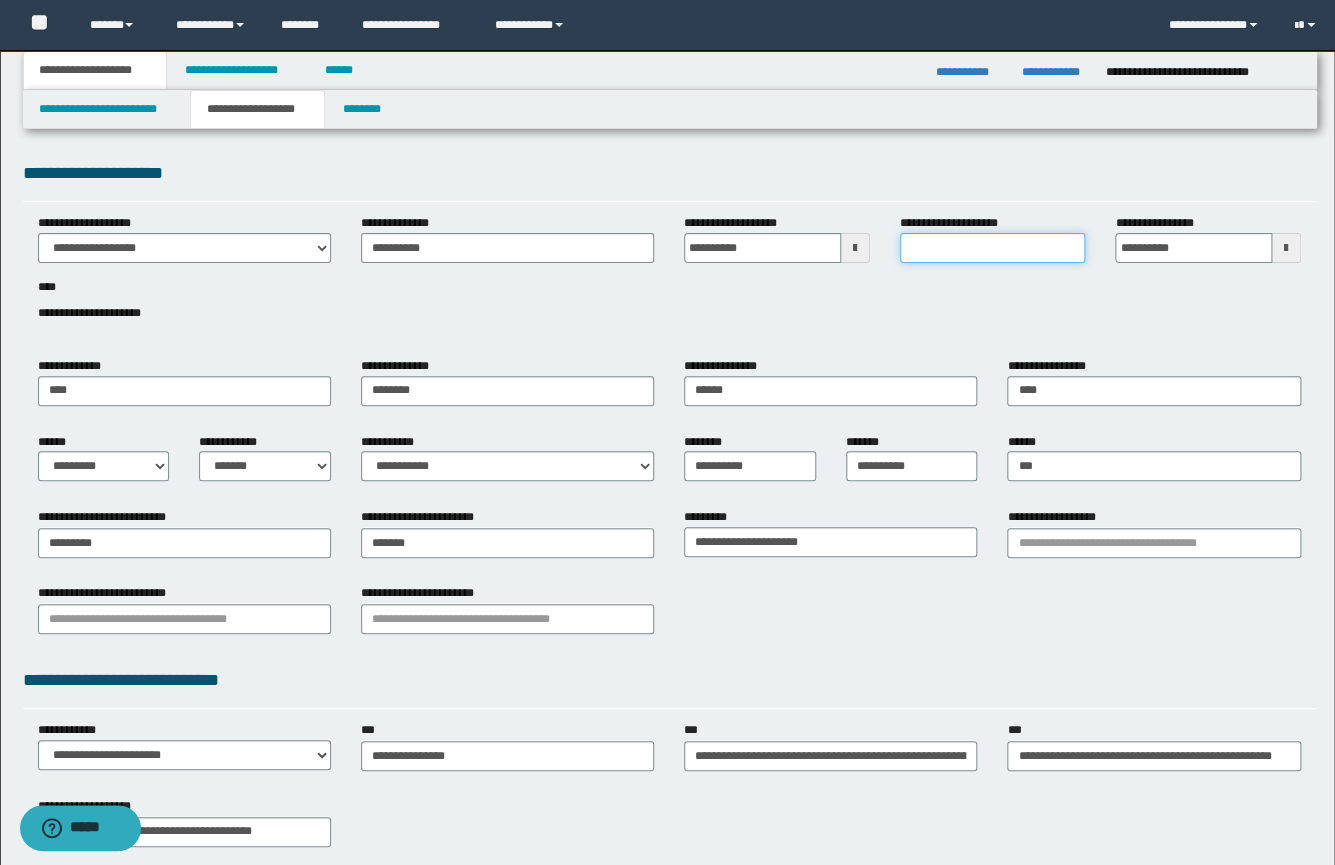 paste on "*******" 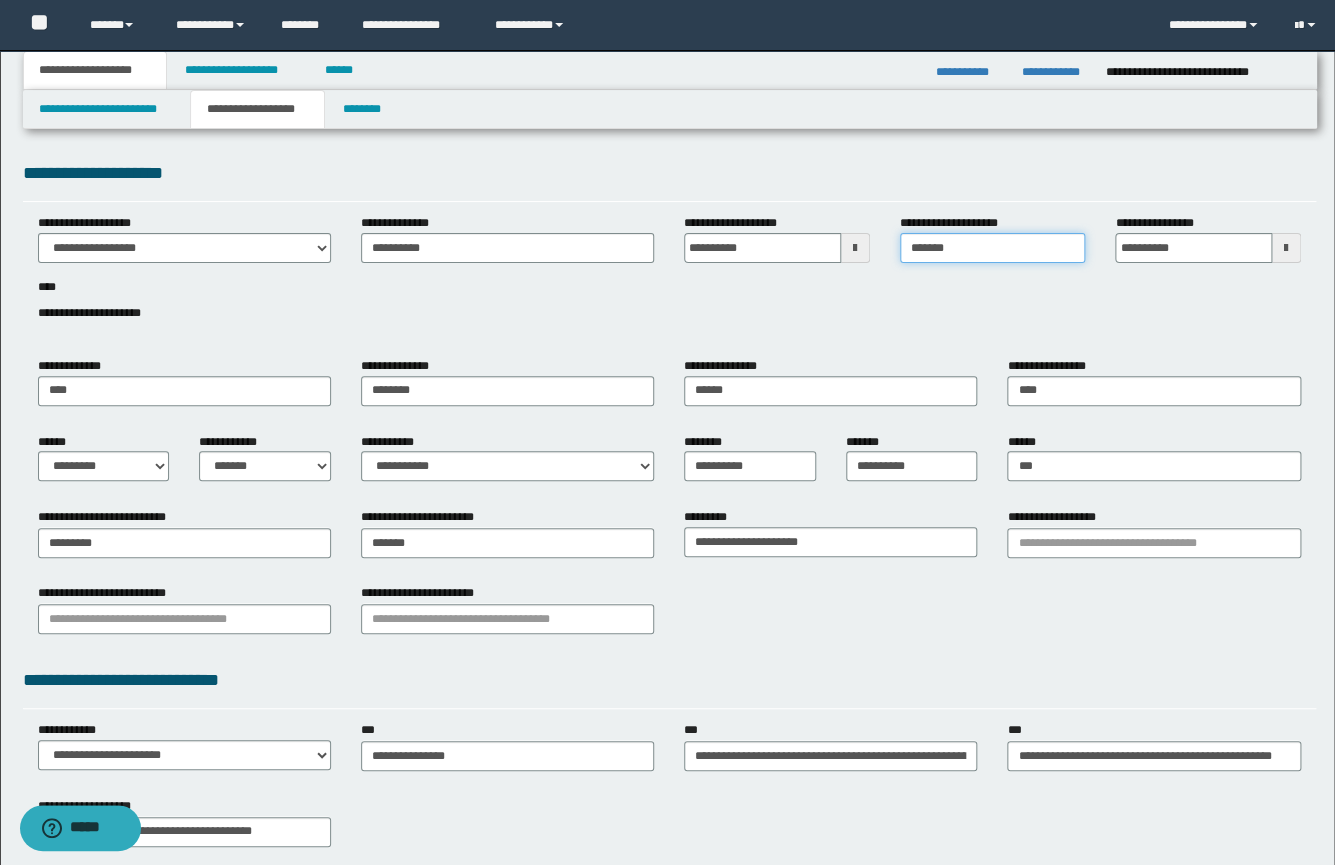 scroll, scrollTop: 0, scrollLeft: 0, axis: both 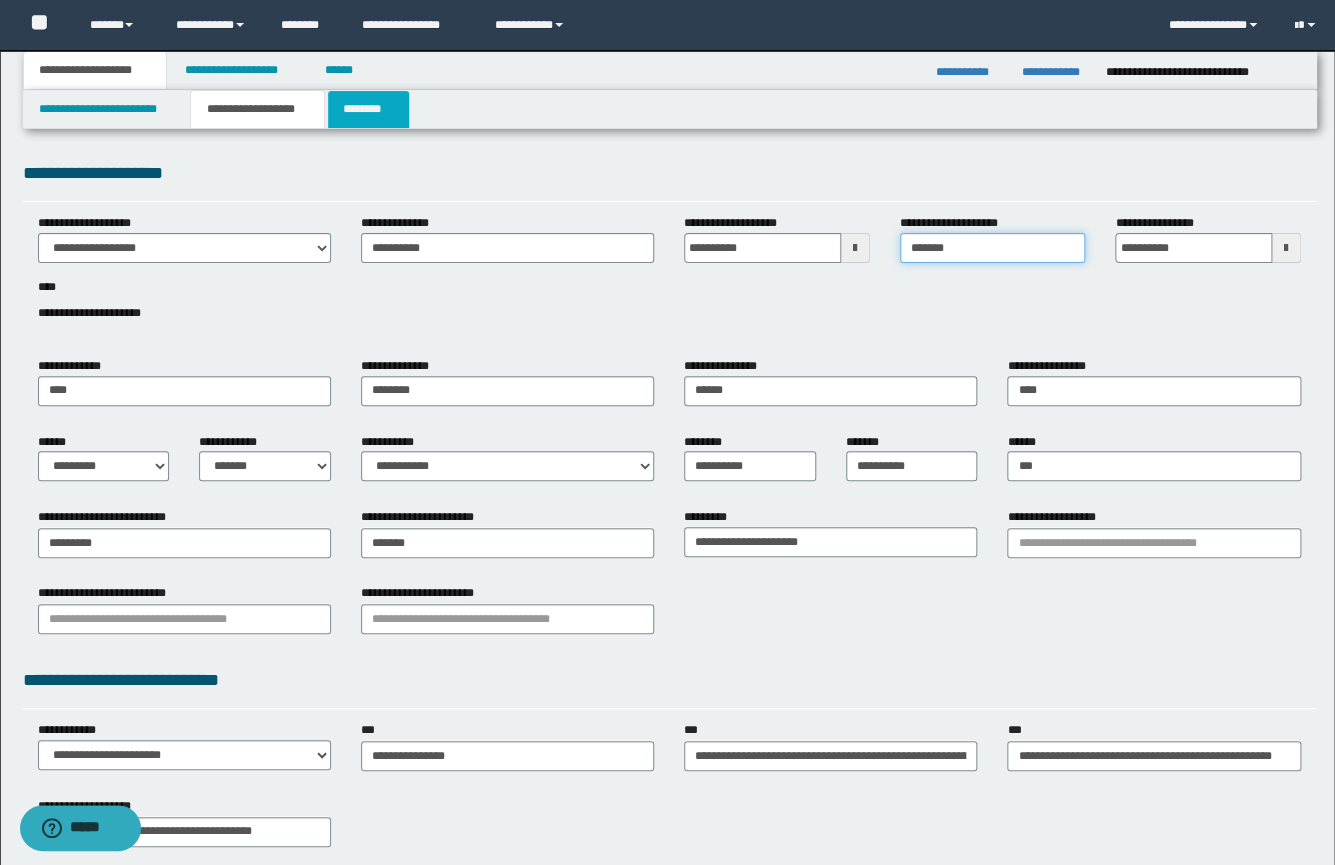 type on "*******" 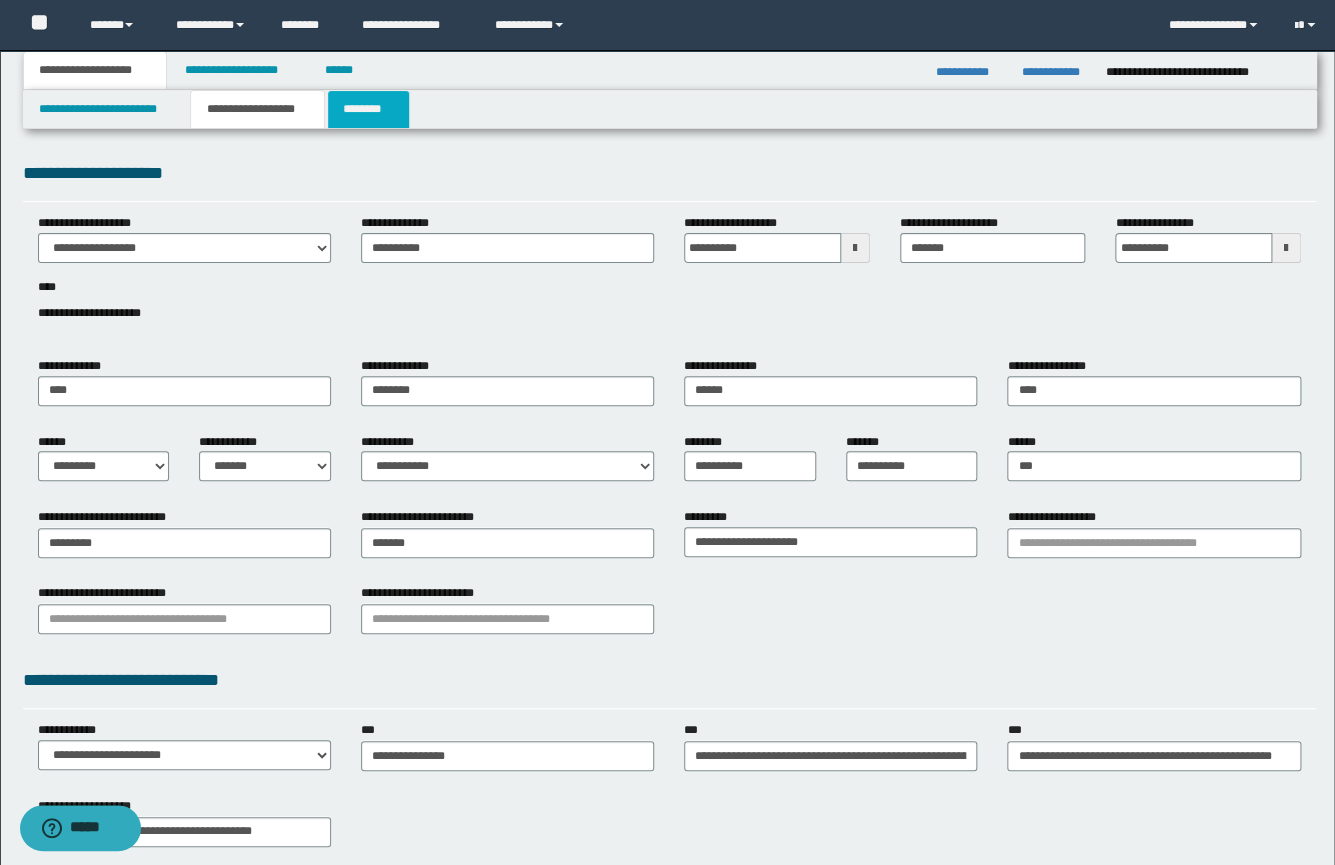 click on "********" at bounding box center (368, 109) 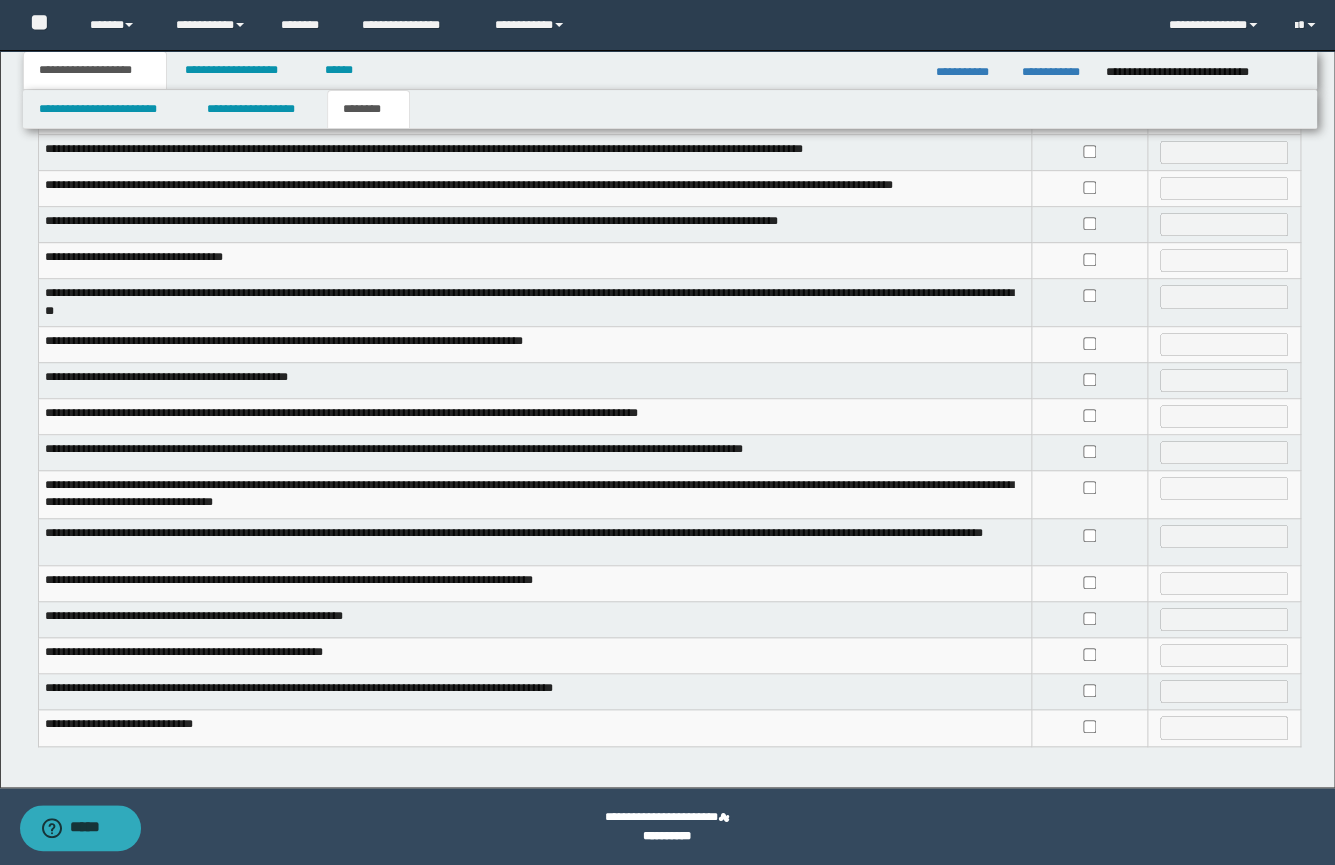 scroll, scrollTop: 0, scrollLeft: 0, axis: both 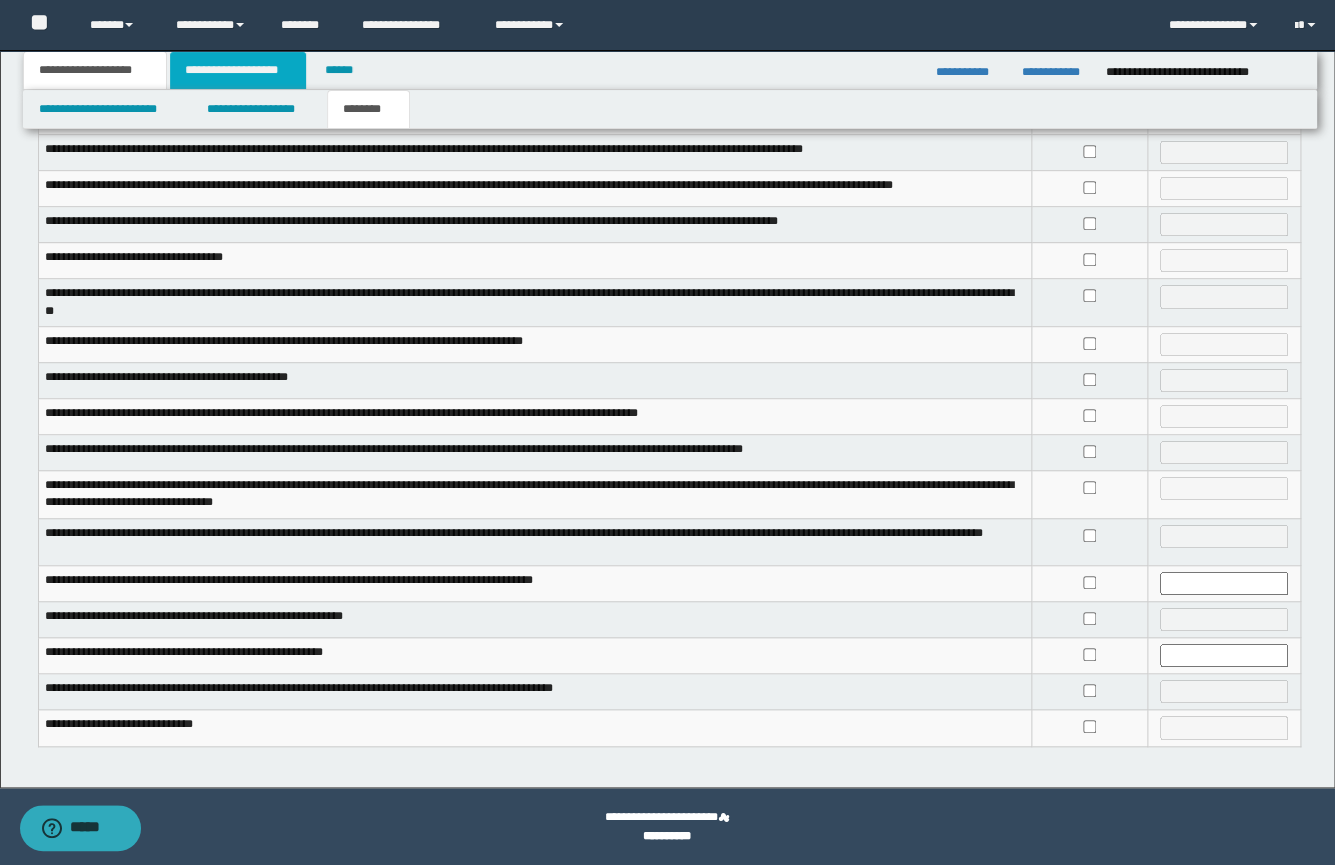 click on "**********" at bounding box center [238, 70] 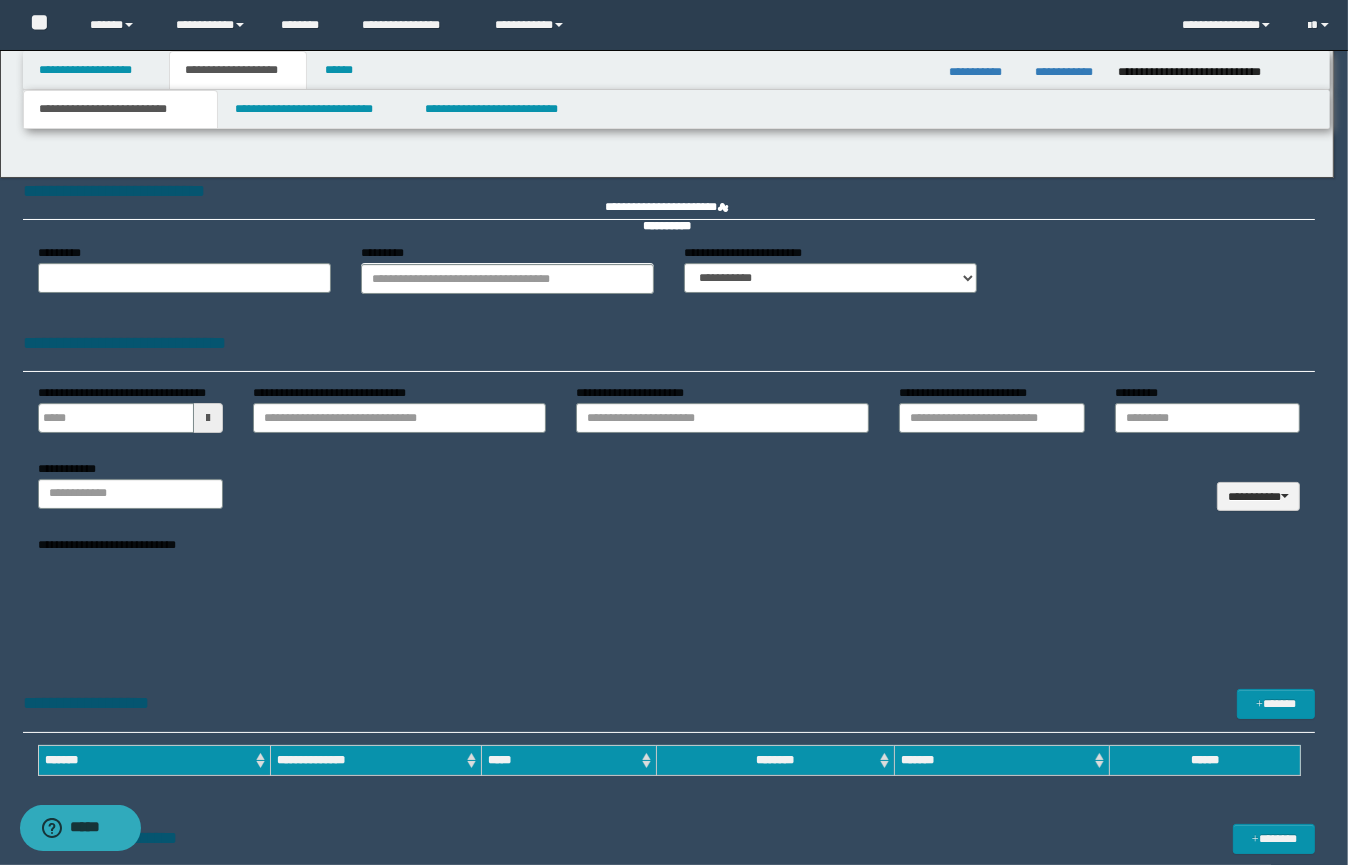 select on "*" 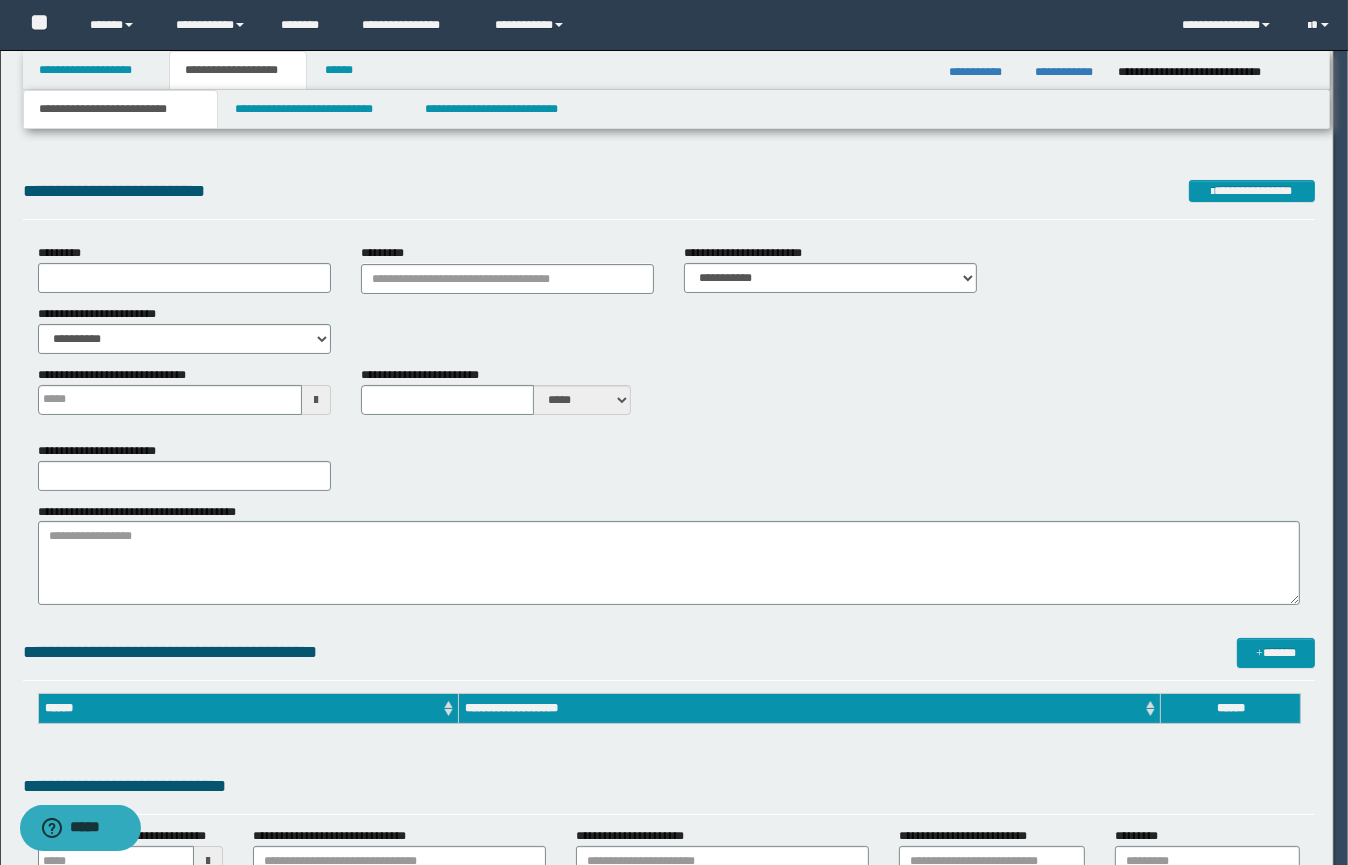 type 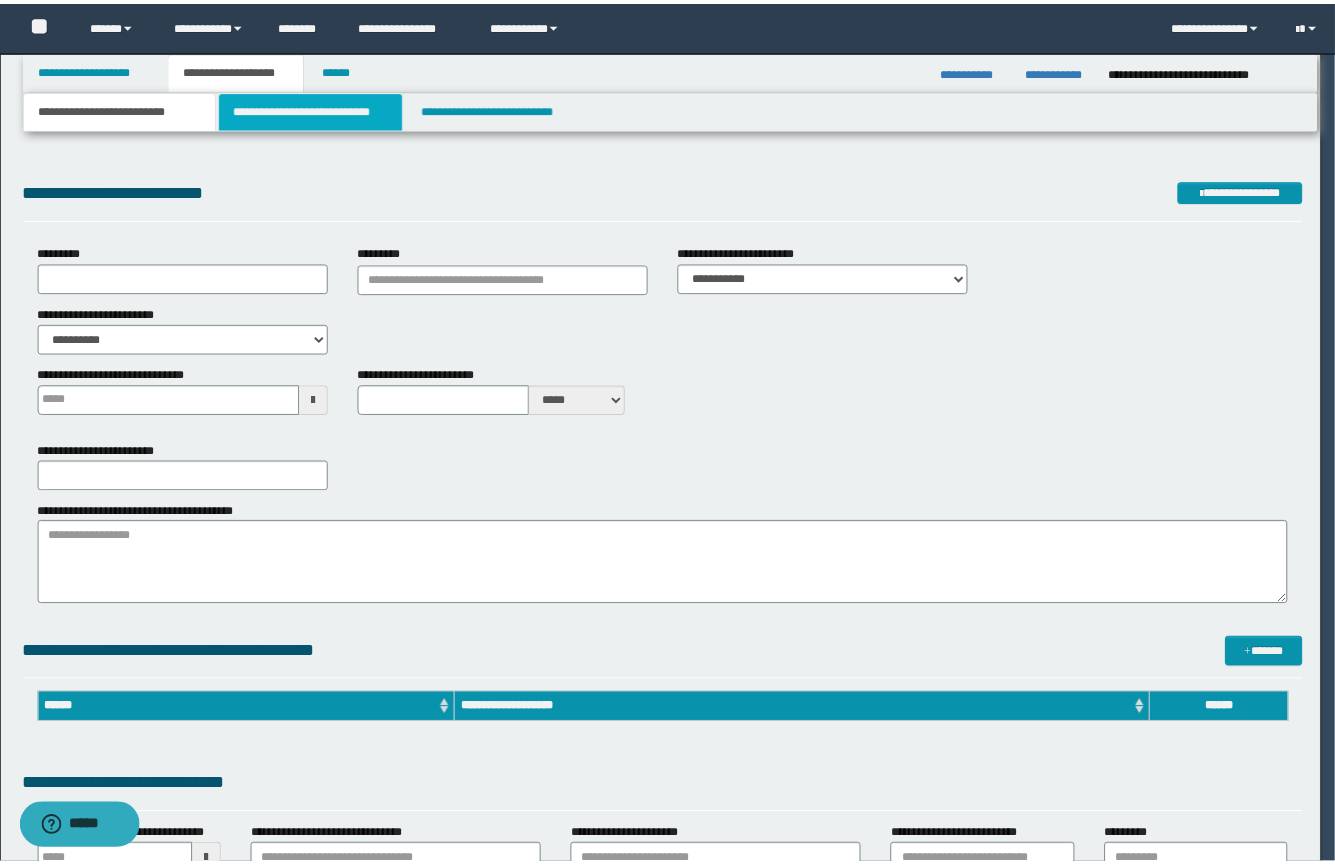 scroll, scrollTop: 0, scrollLeft: 0, axis: both 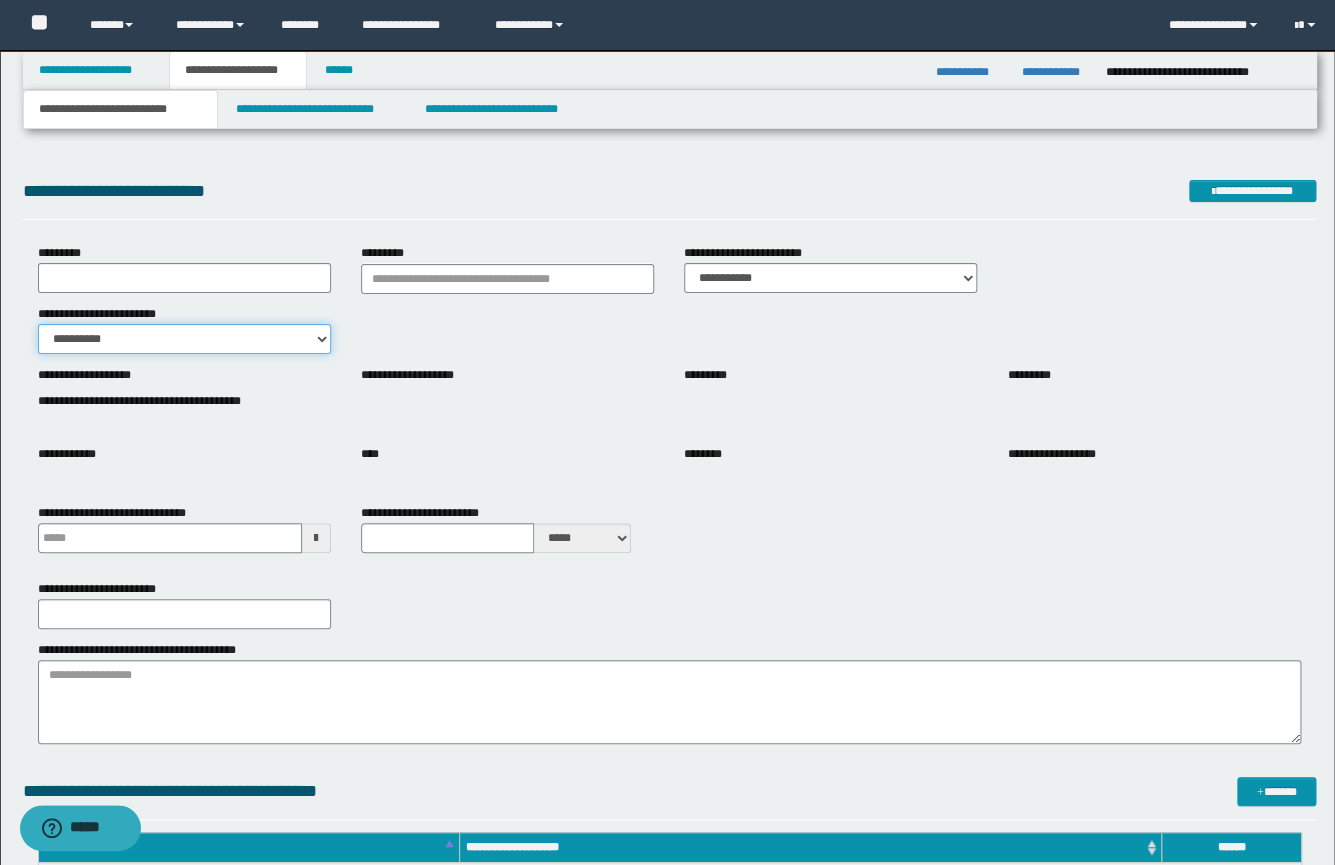 click on "**********" at bounding box center [184, 339] 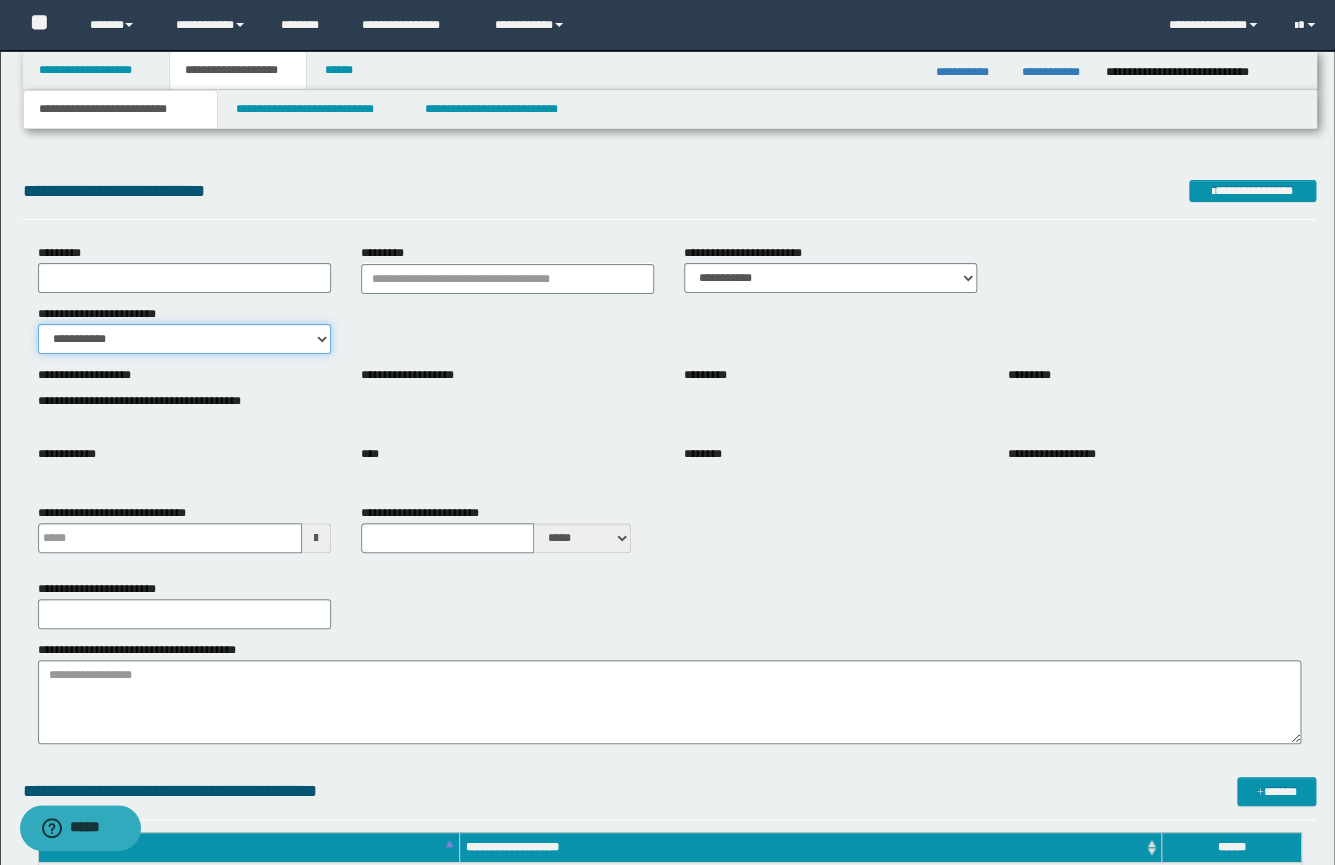 type 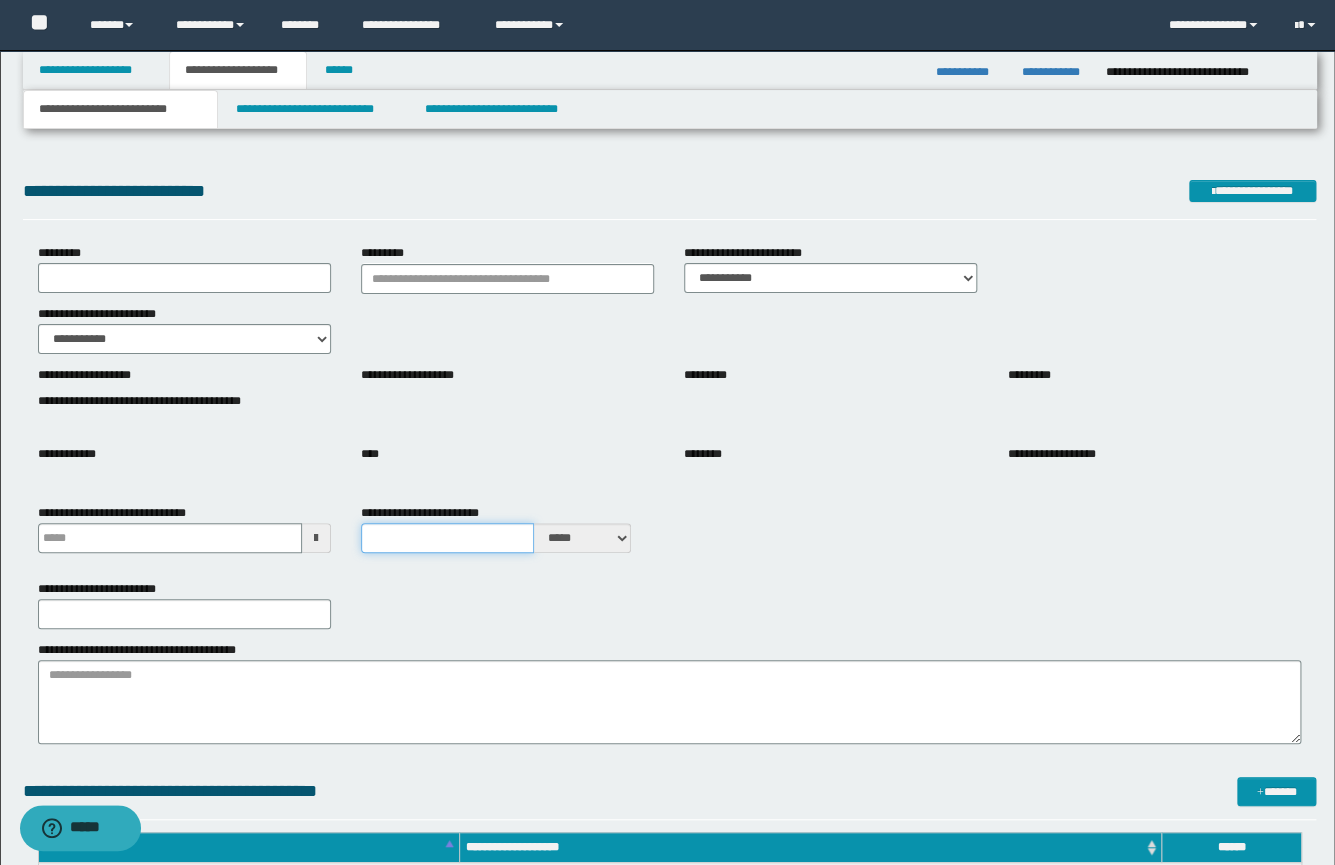 click on "**********" at bounding box center (447, 538) 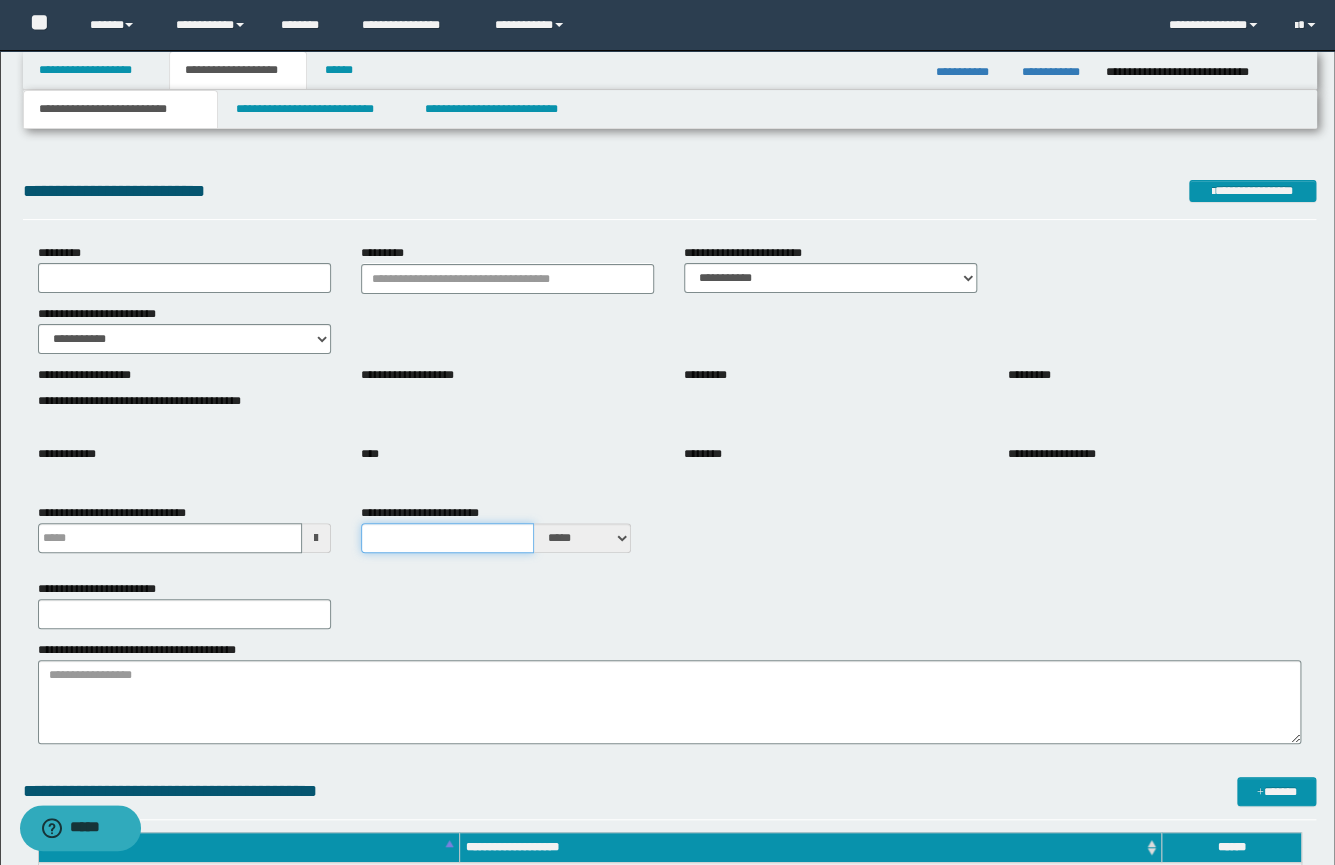 type on "*" 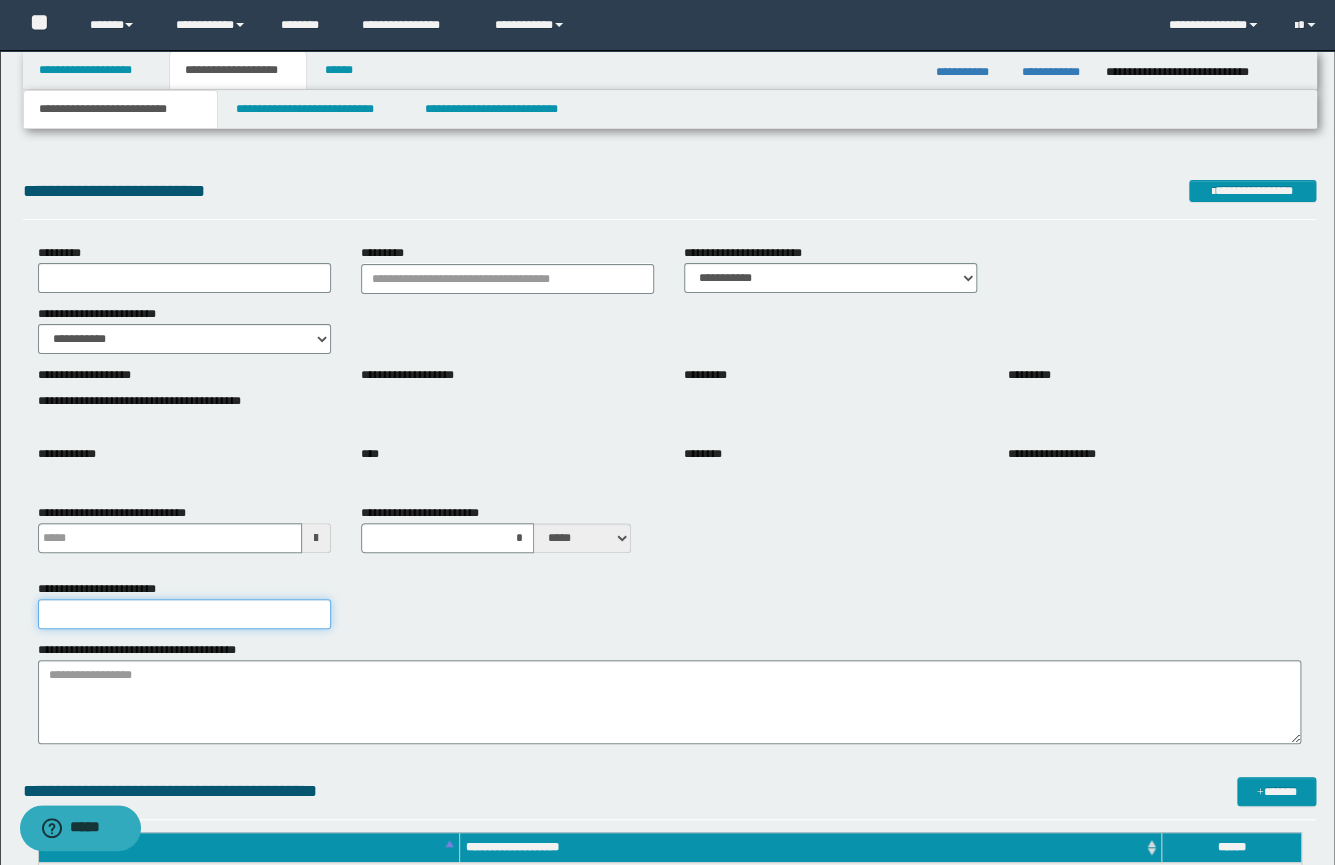 click on "**********" at bounding box center [184, 614] 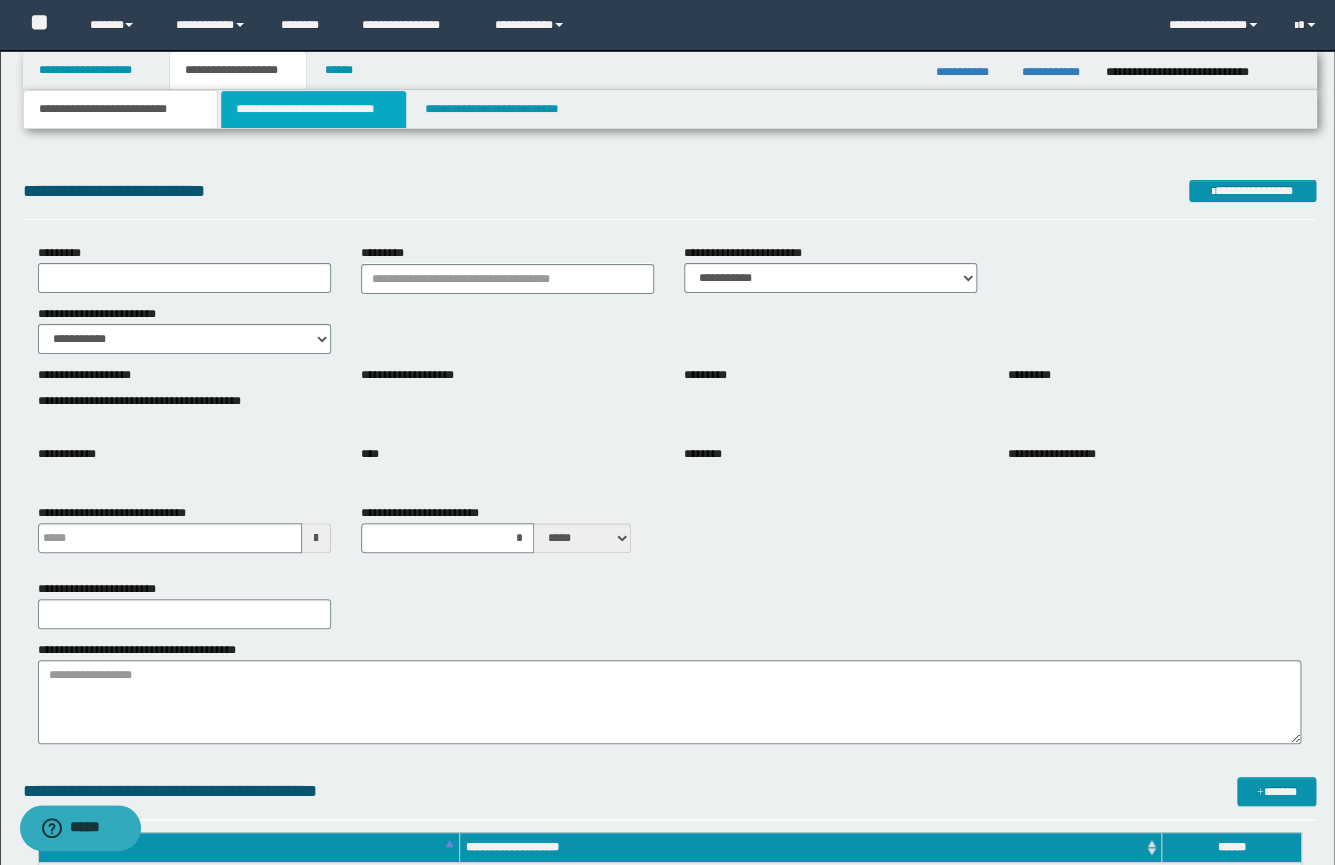 click on "**********" at bounding box center (313, 109) 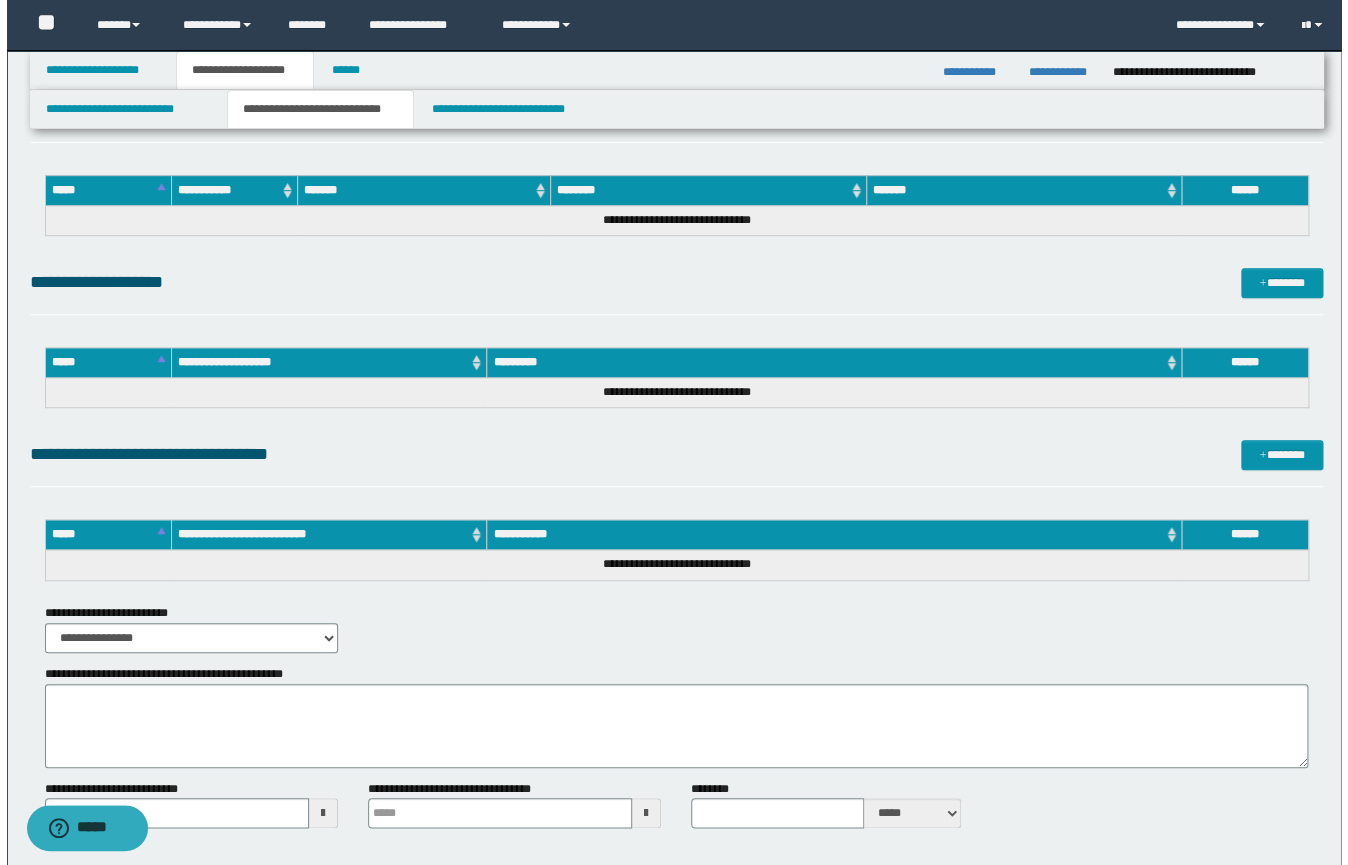 scroll, scrollTop: 290, scrollLeft: 0, axis: vertical 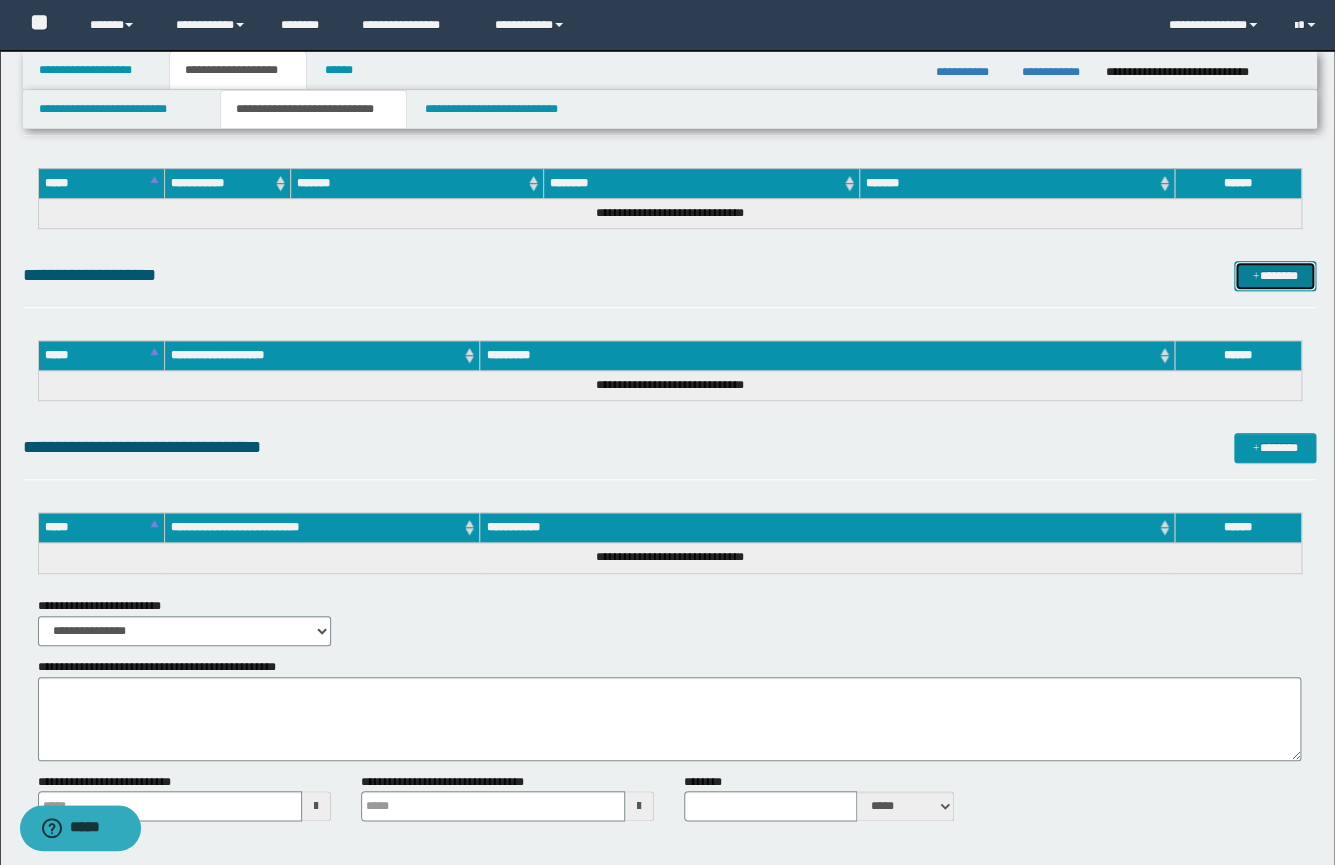 click on "*******" at bounding box center (1275, 276) 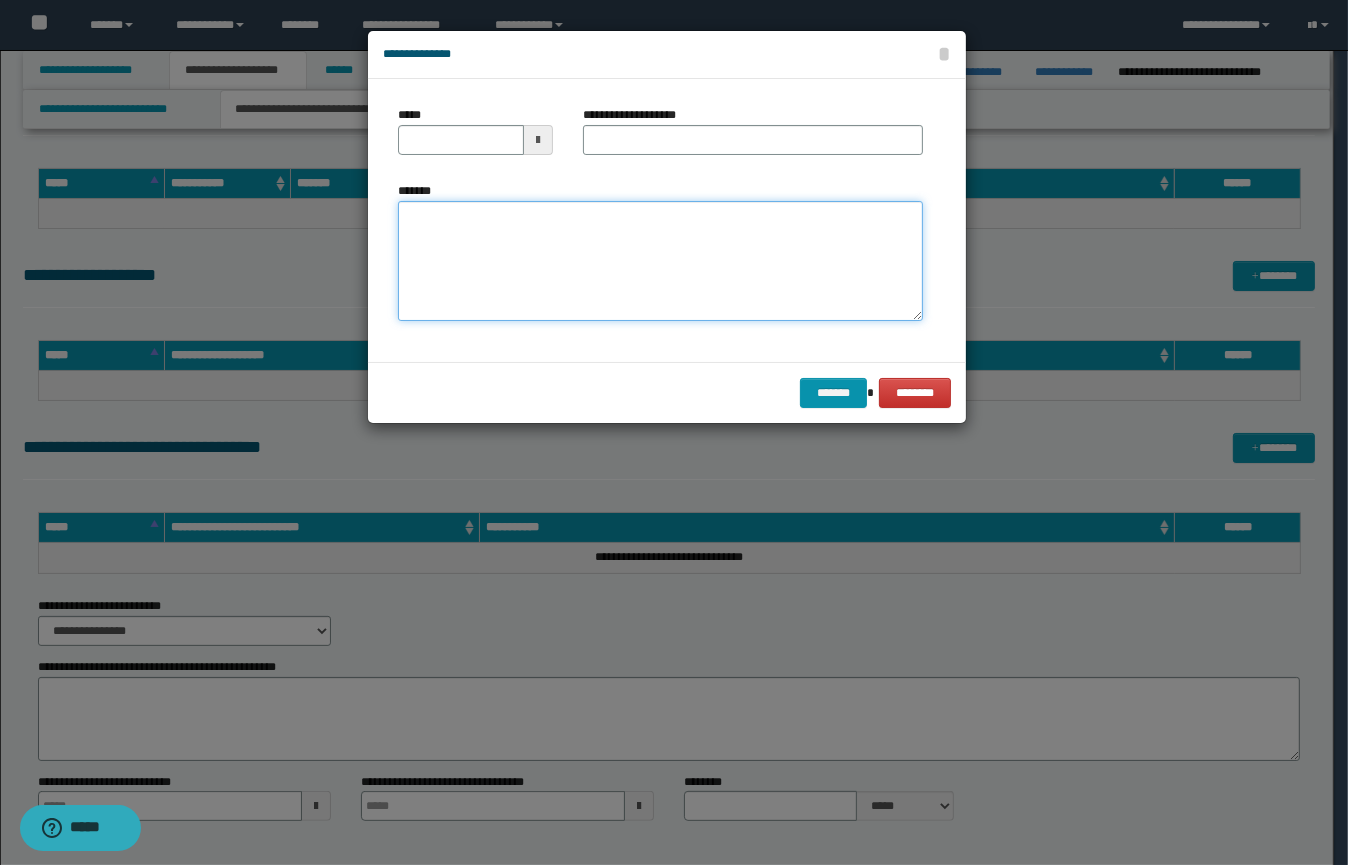 click on "*******" at bounding box center (660, 261) 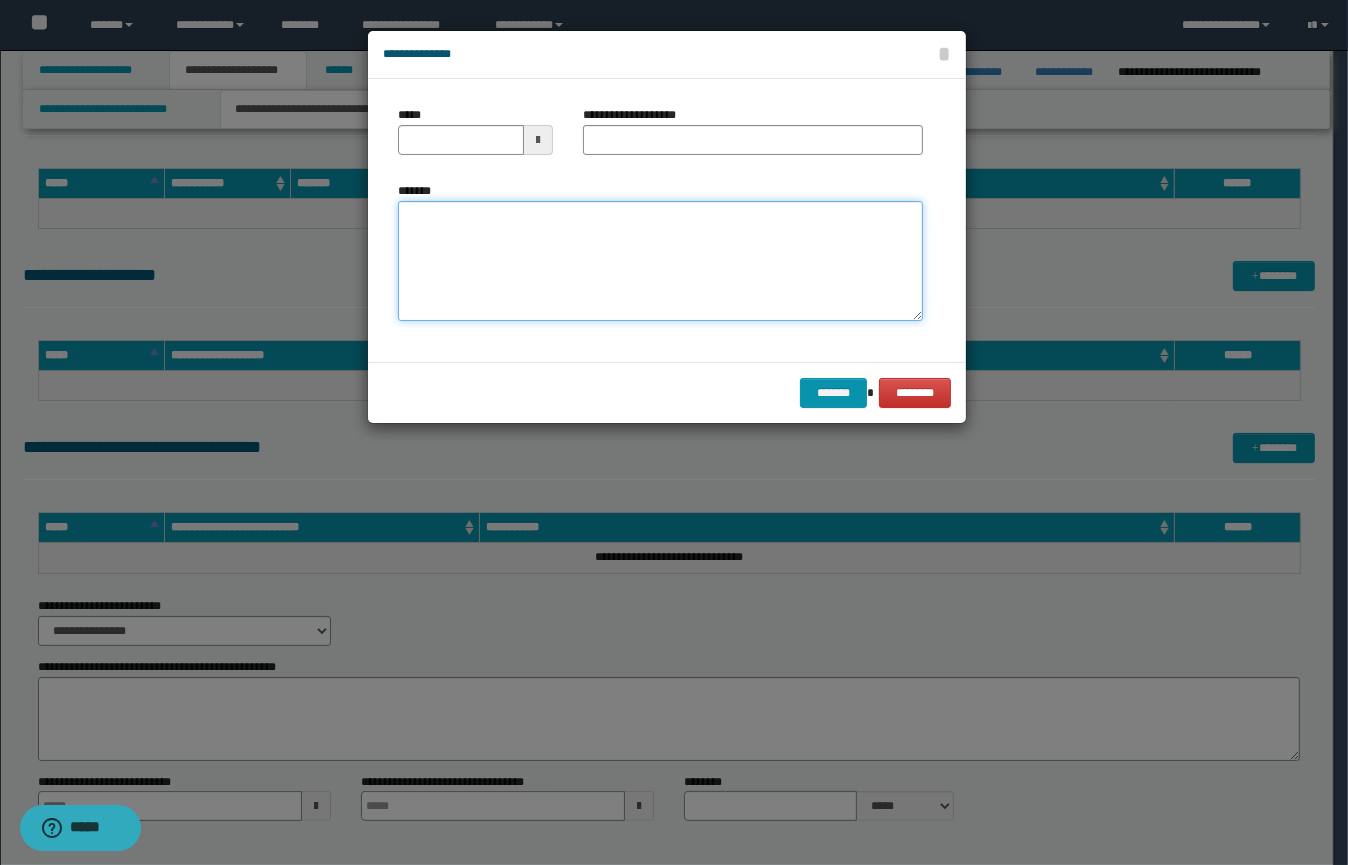 paste on "**********" 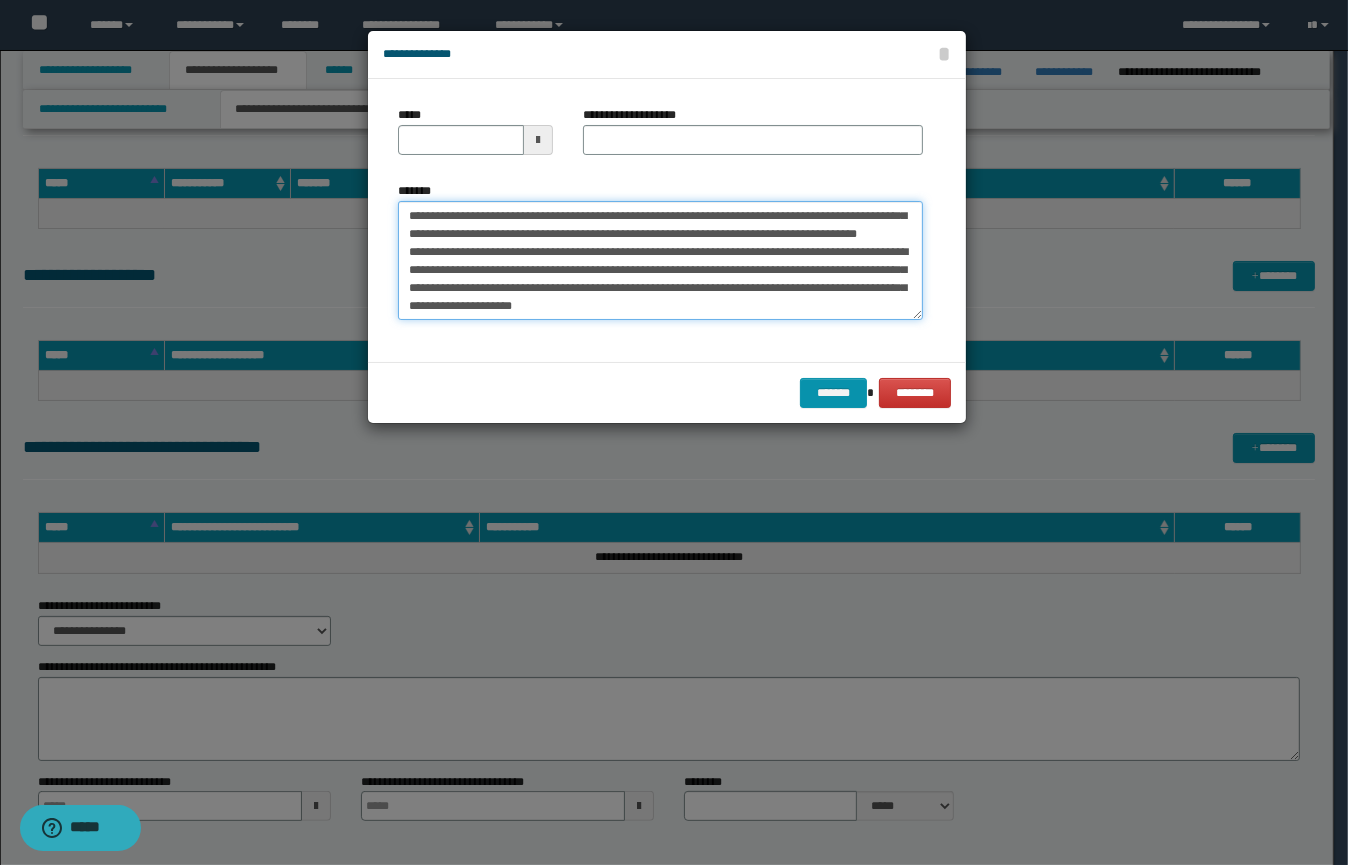 scroll, scrollTop: 0, scrollLeft: 0, axis: both 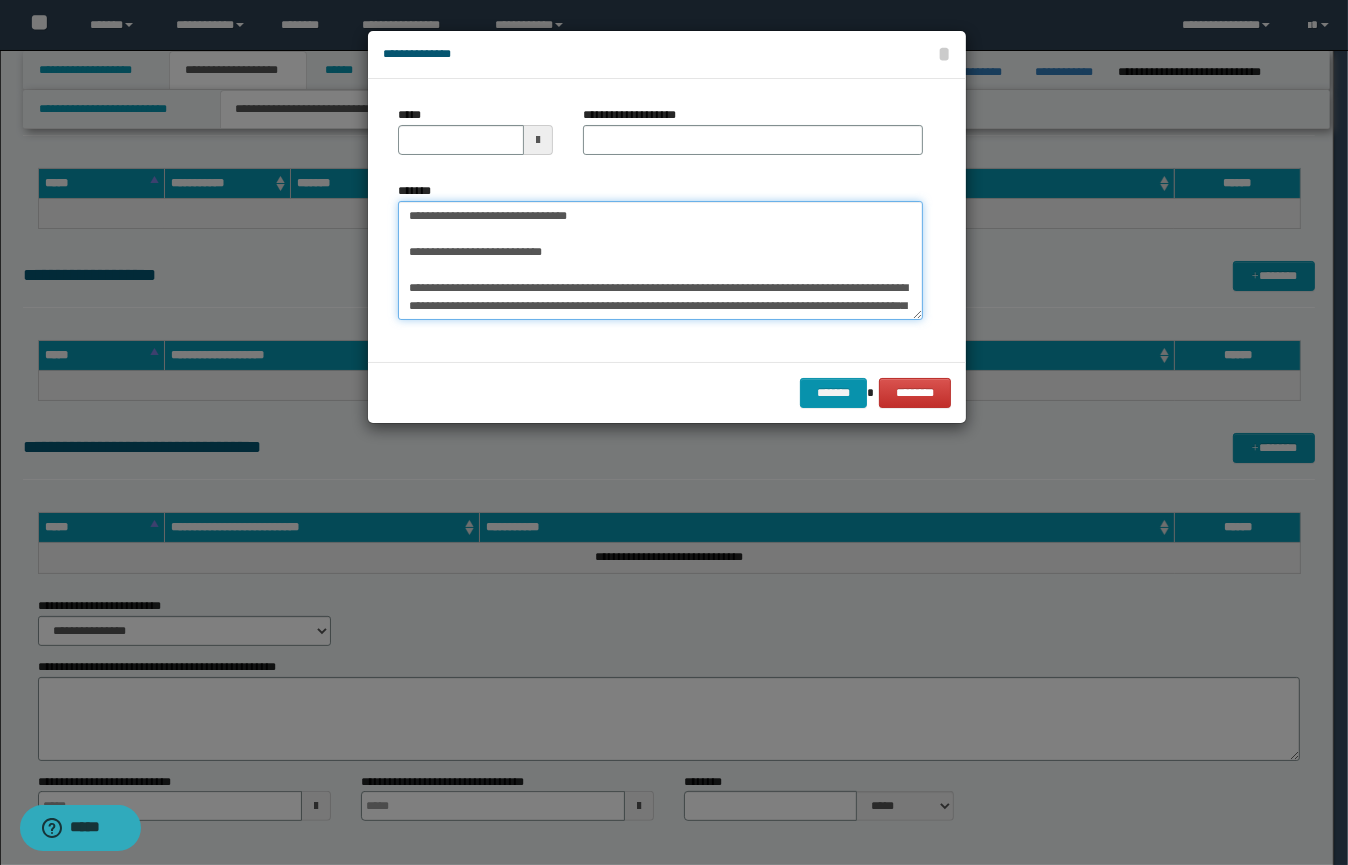 type on "**********" 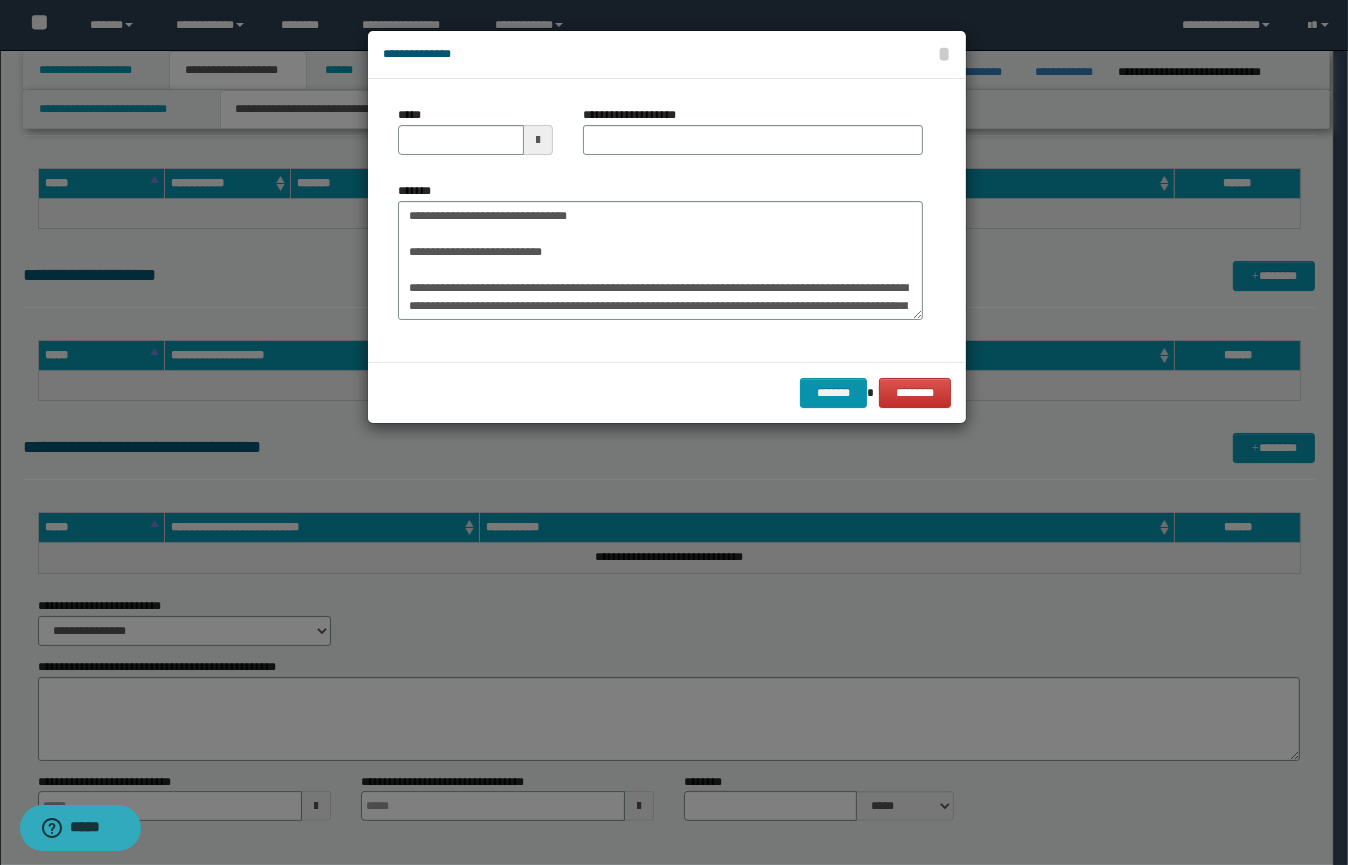 click at bounding box center (538, 140) 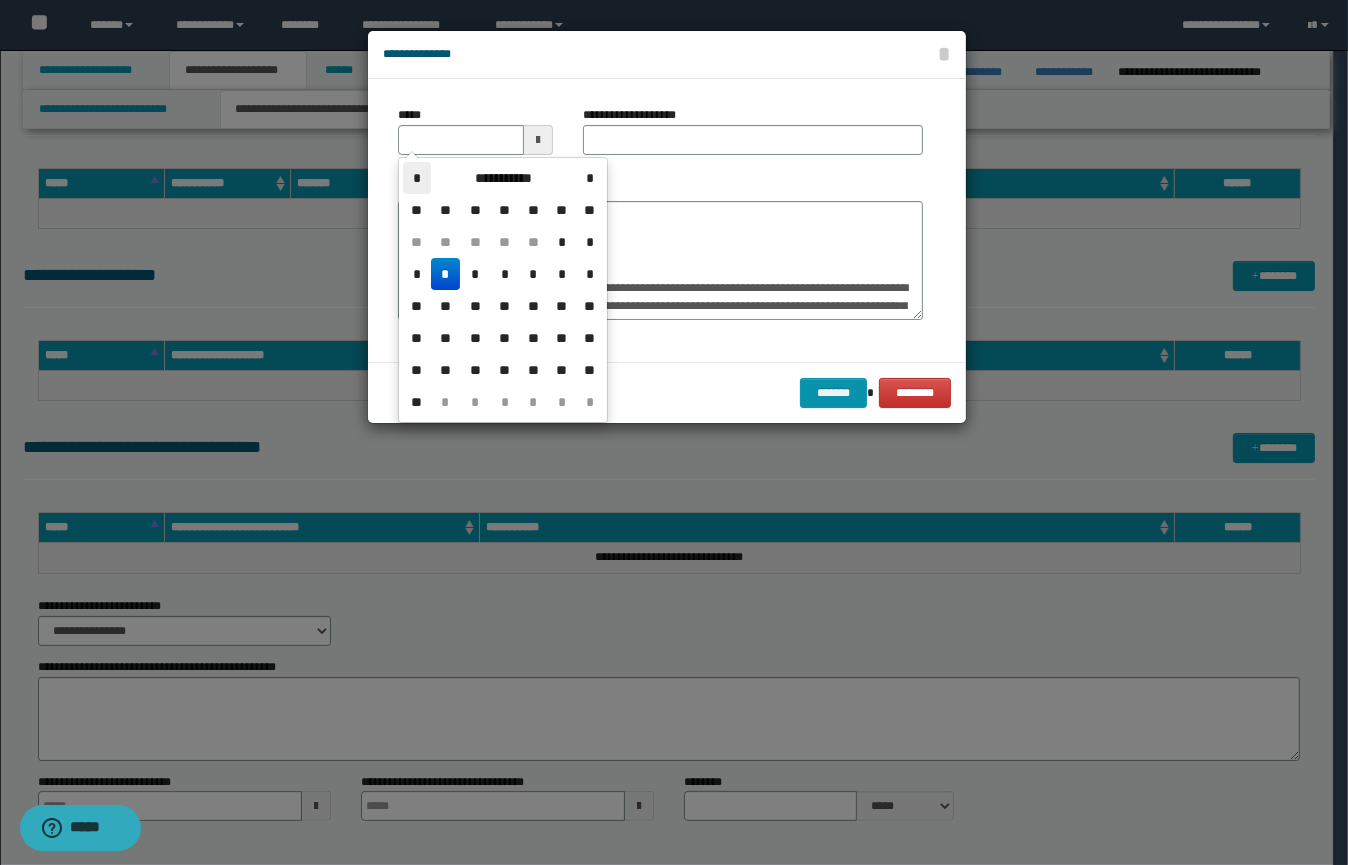 click on "*" at bounding box center (417, 178) 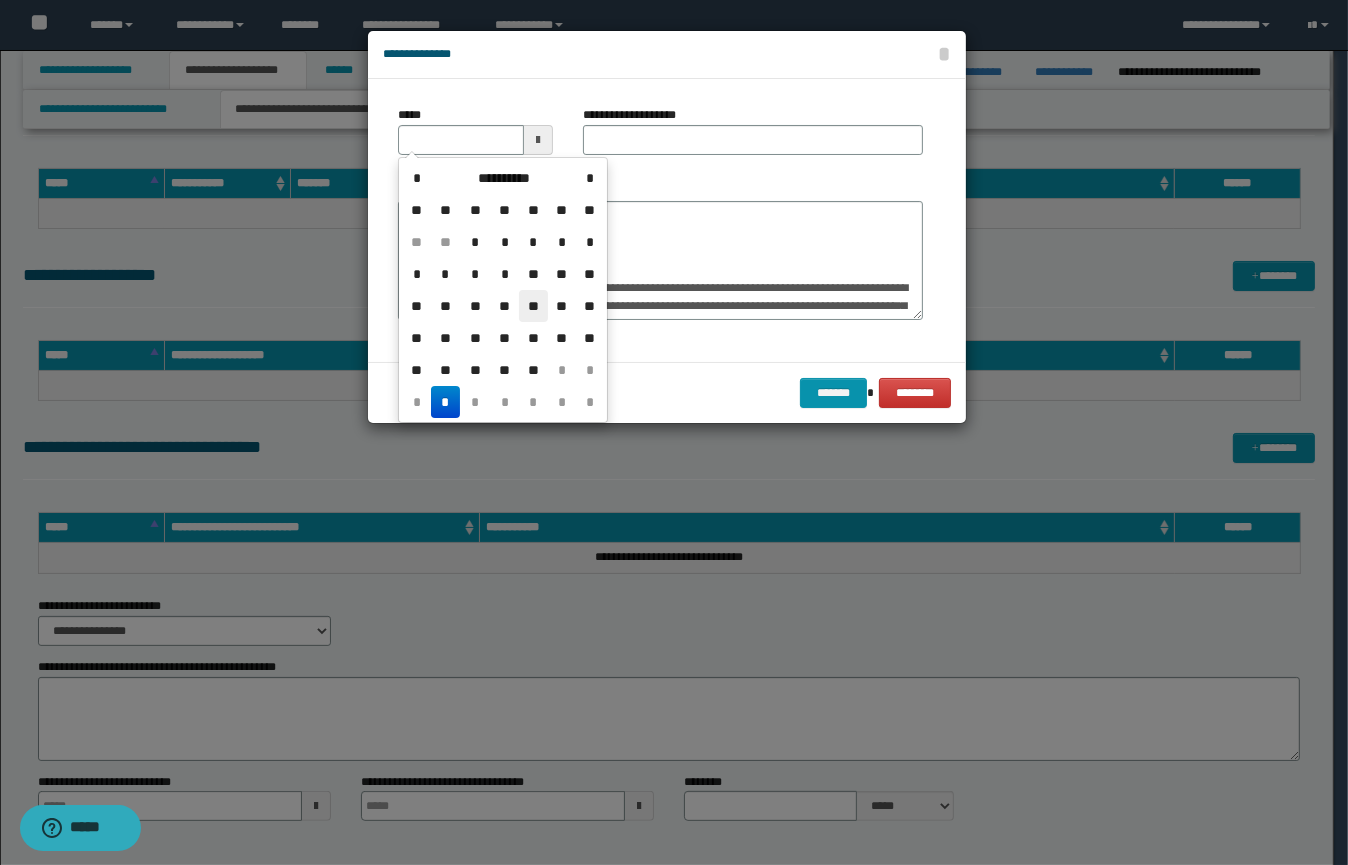 click on "**" at bounding box center [533, 306] 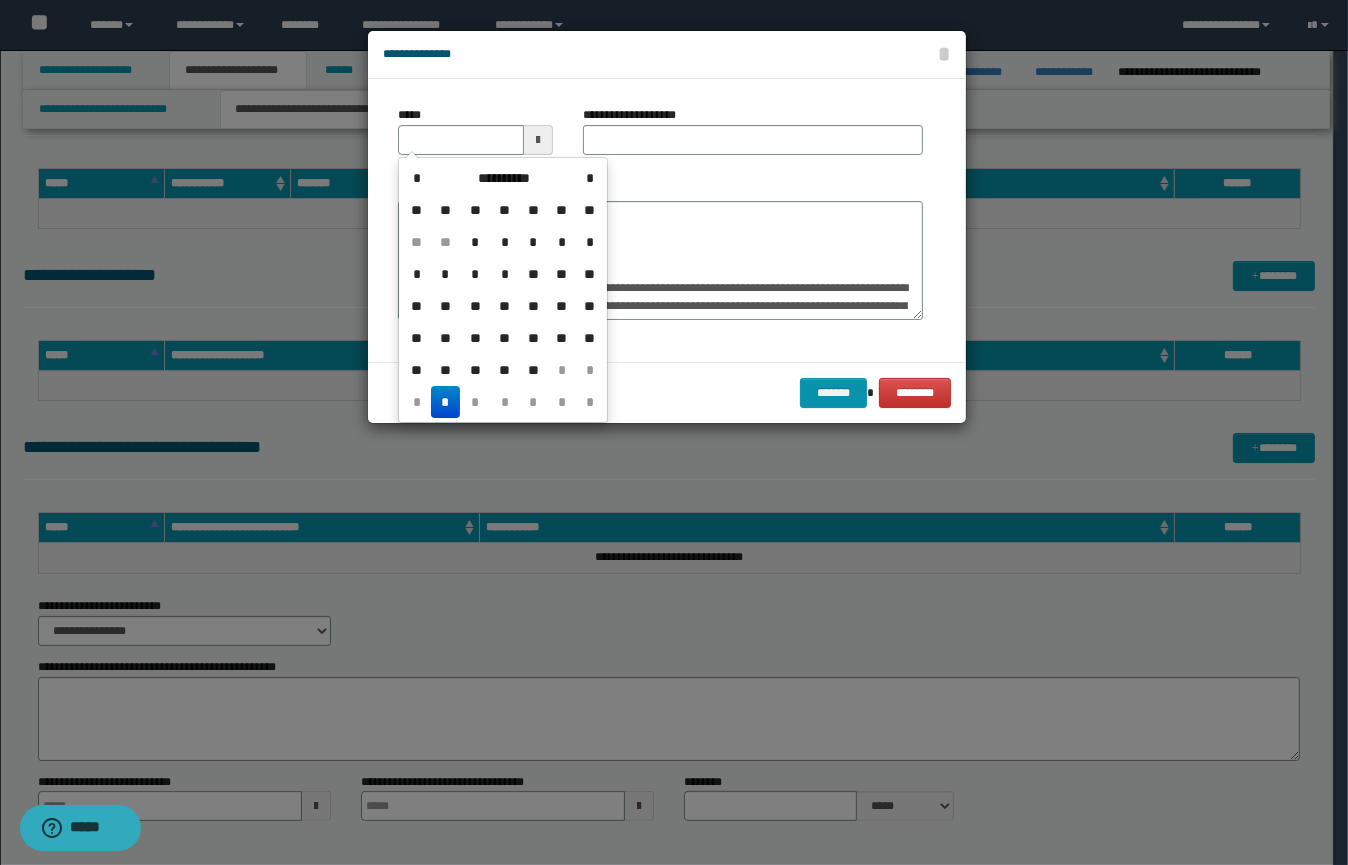 type on "**********" 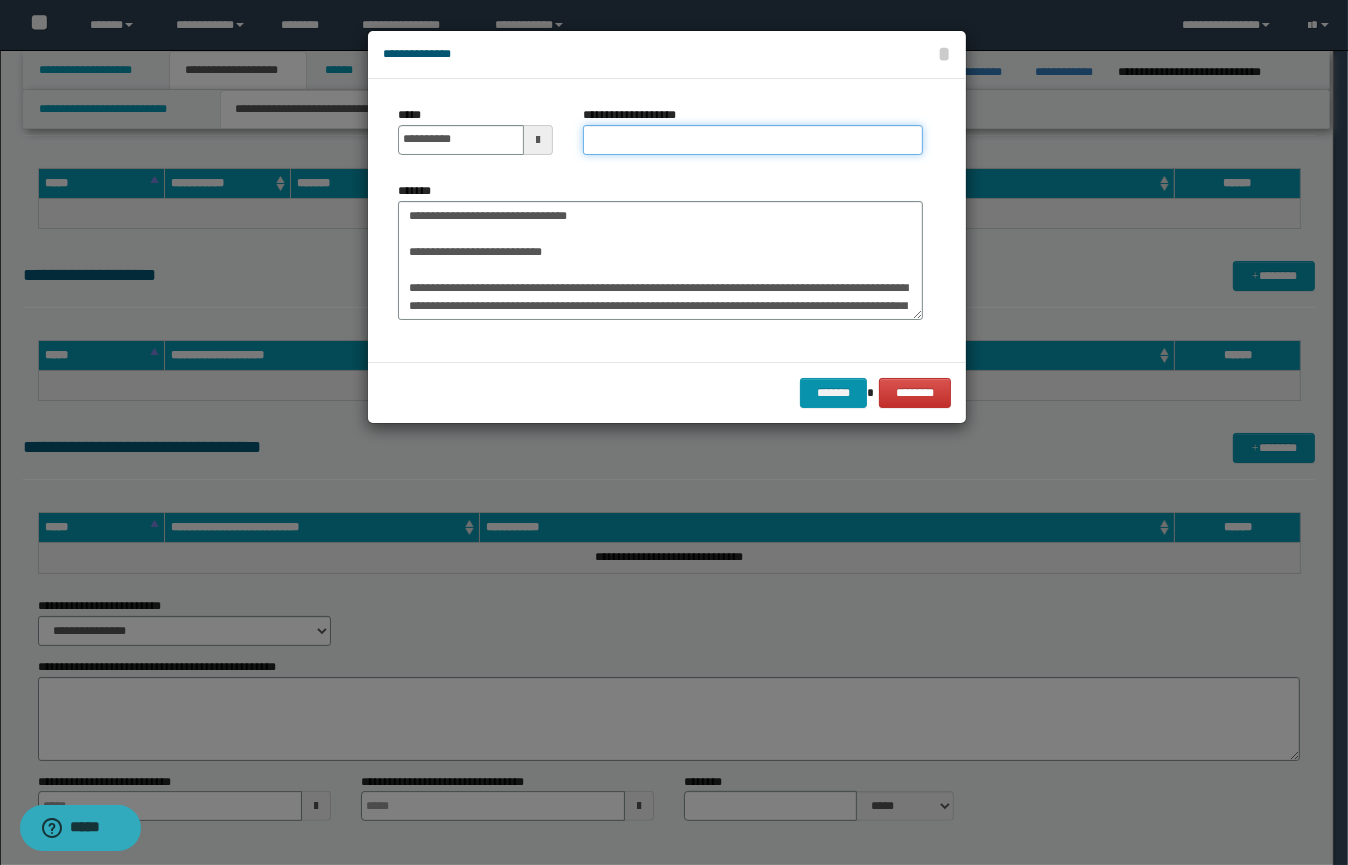 click on "**********" at bounding box center [753, 140] 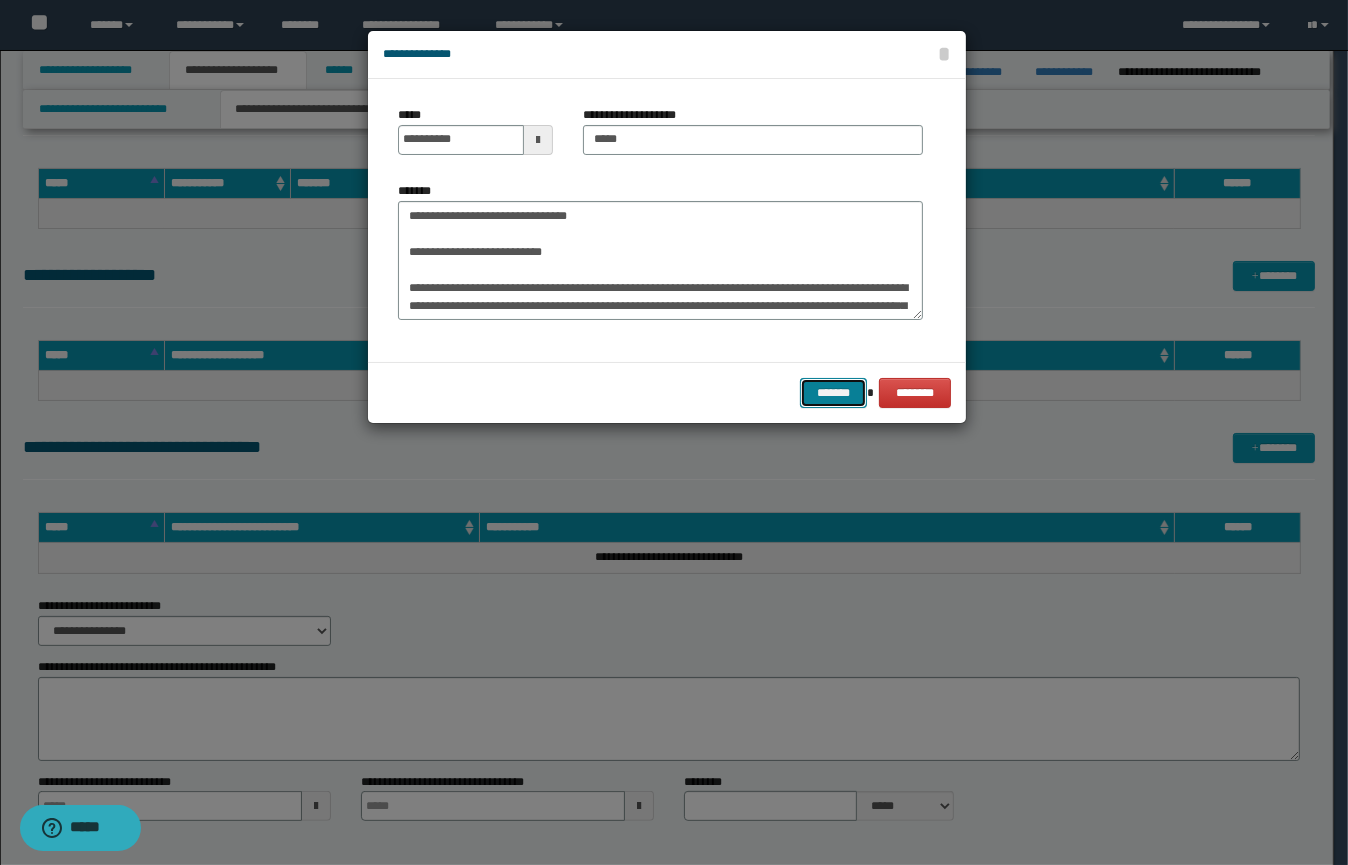 click on "*******" at bounding box center [833, 393] 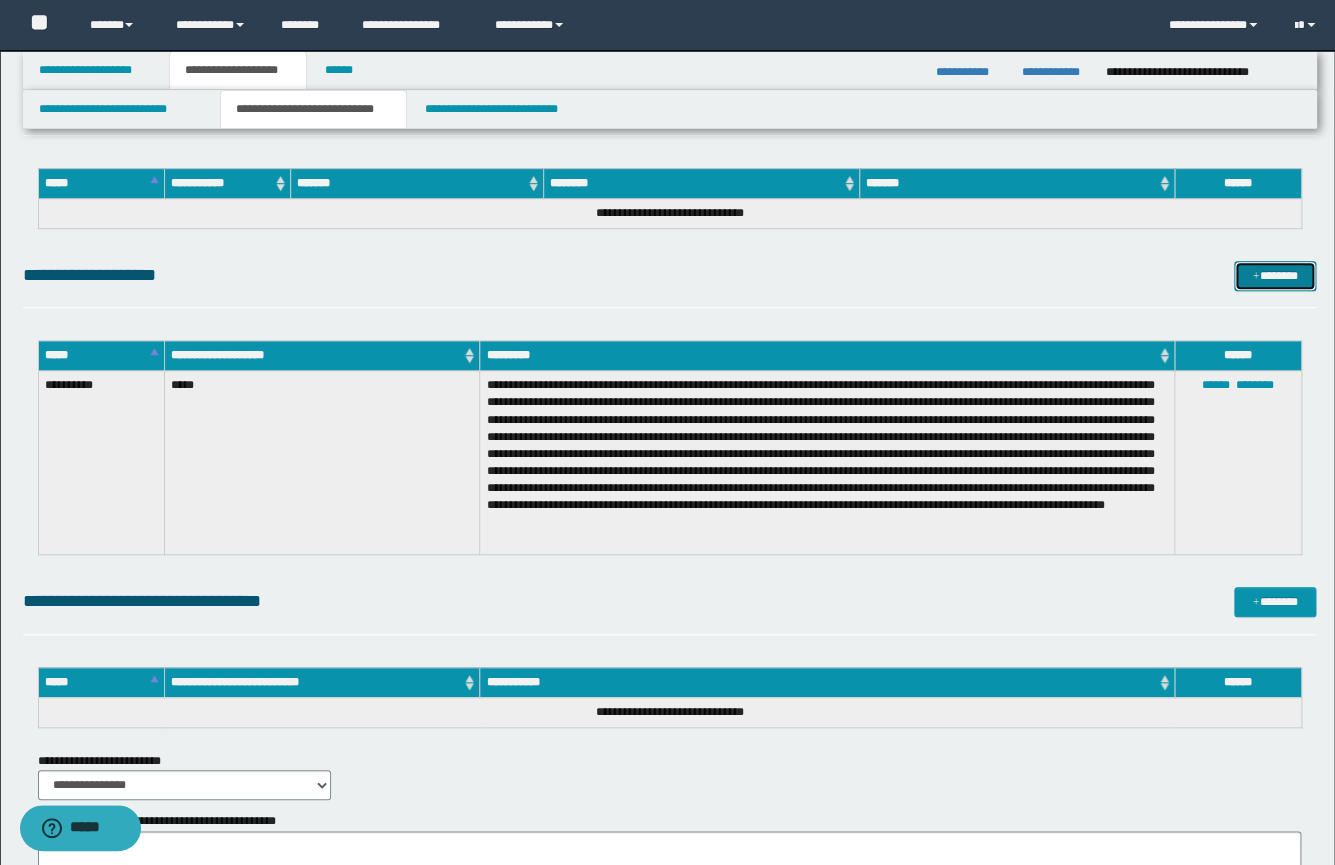 click on "*******" at bounding box center (1275, 276) 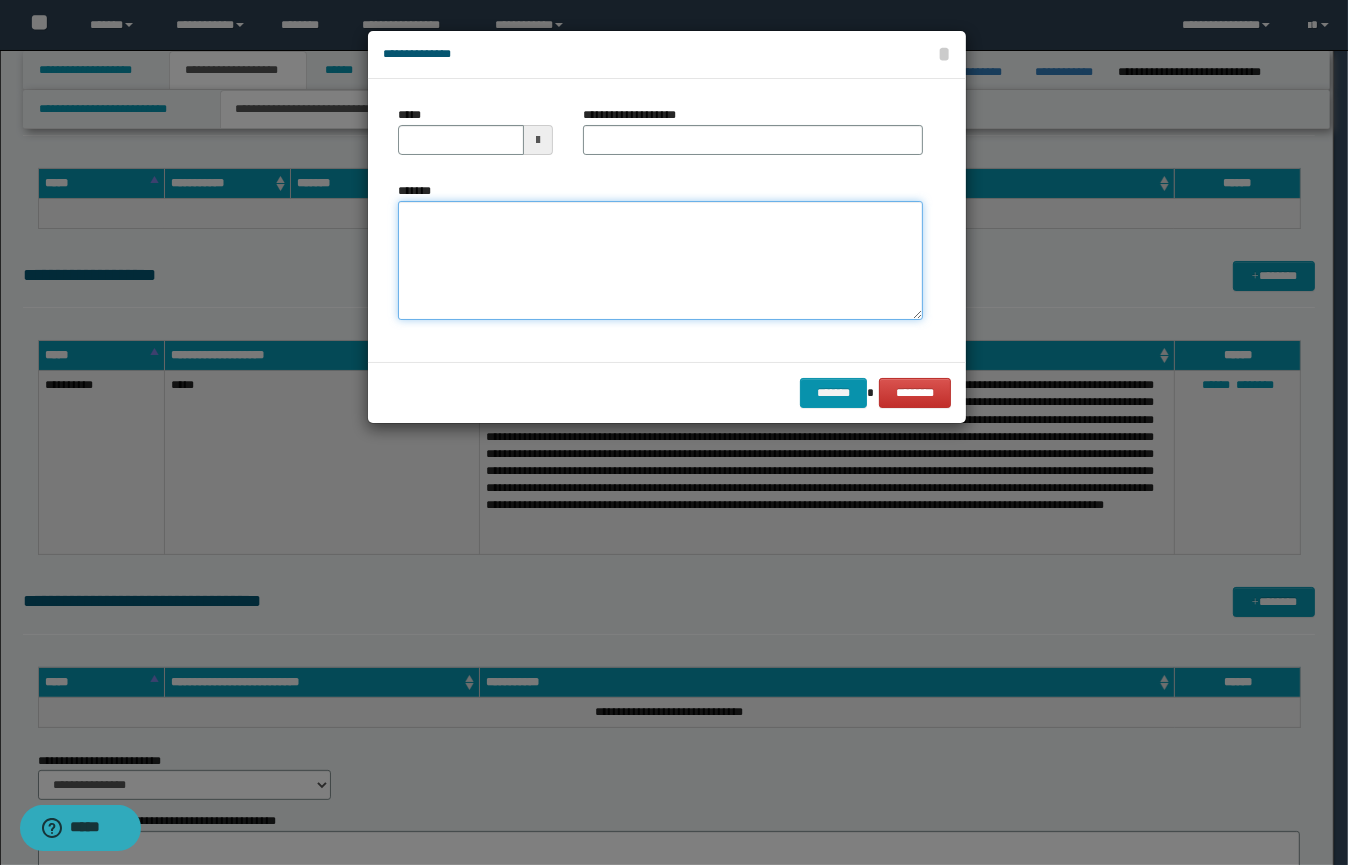 click on "*******" at bounding box center (660, 261) 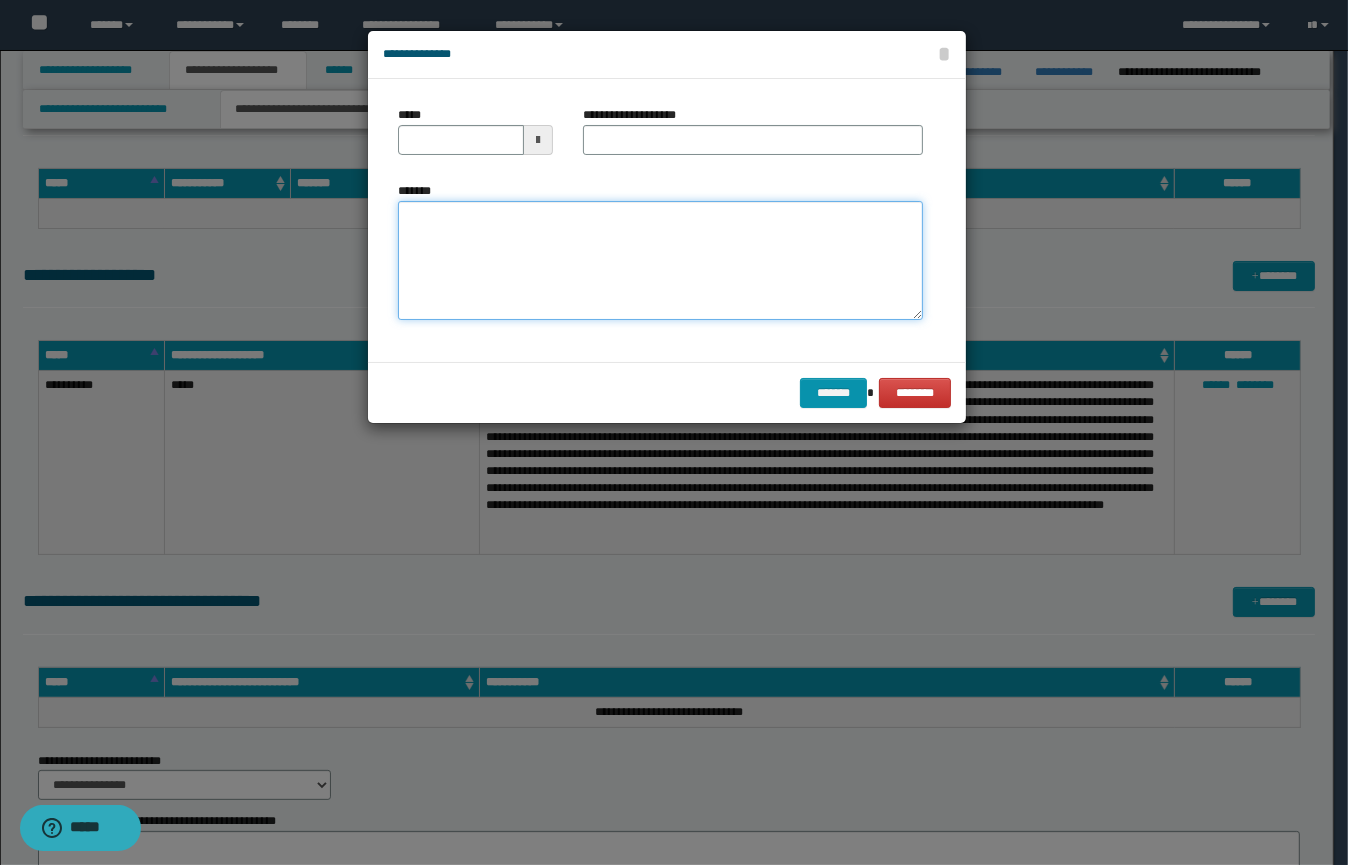 paste on "**********" 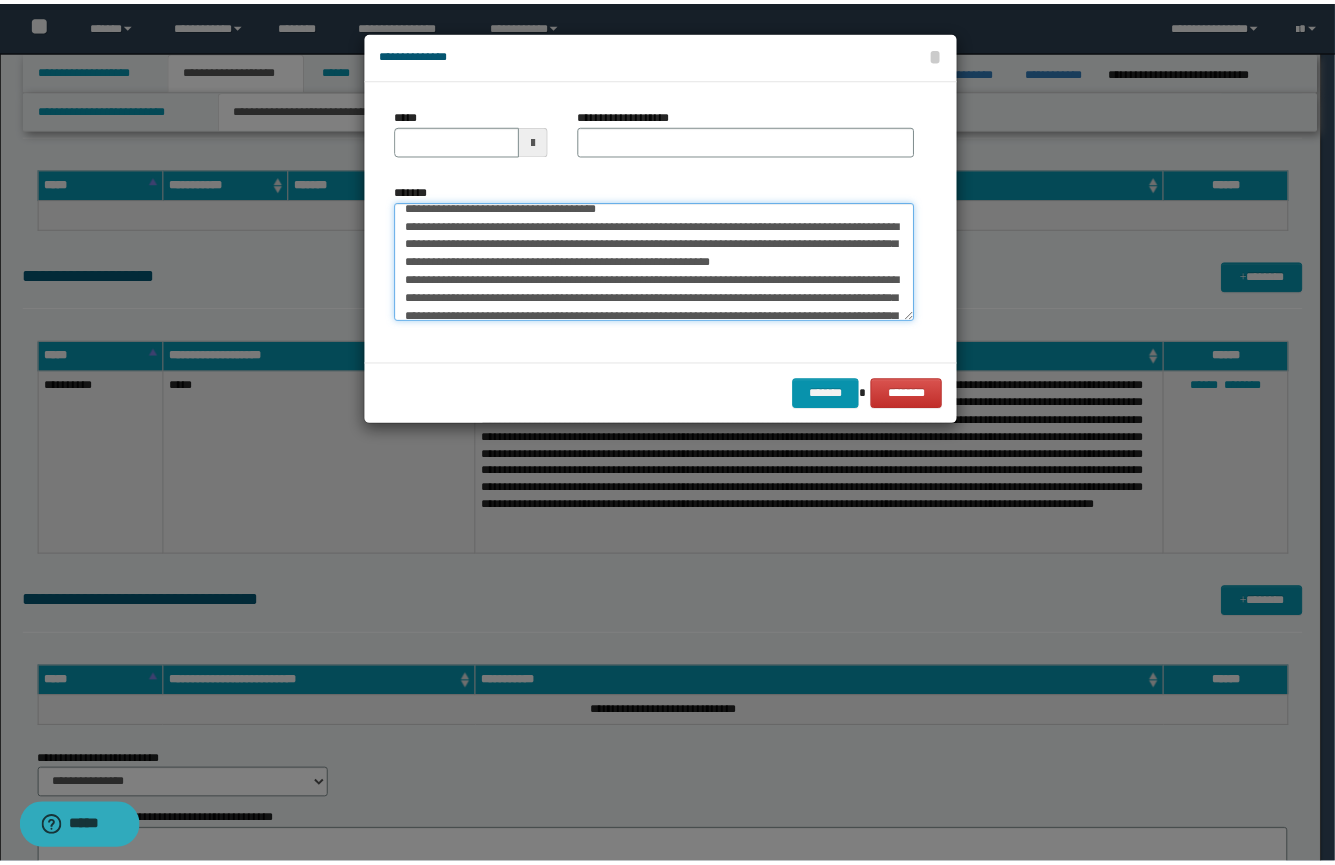 scroll, scrollTop: 0, scrollLeft: 0, axis: both 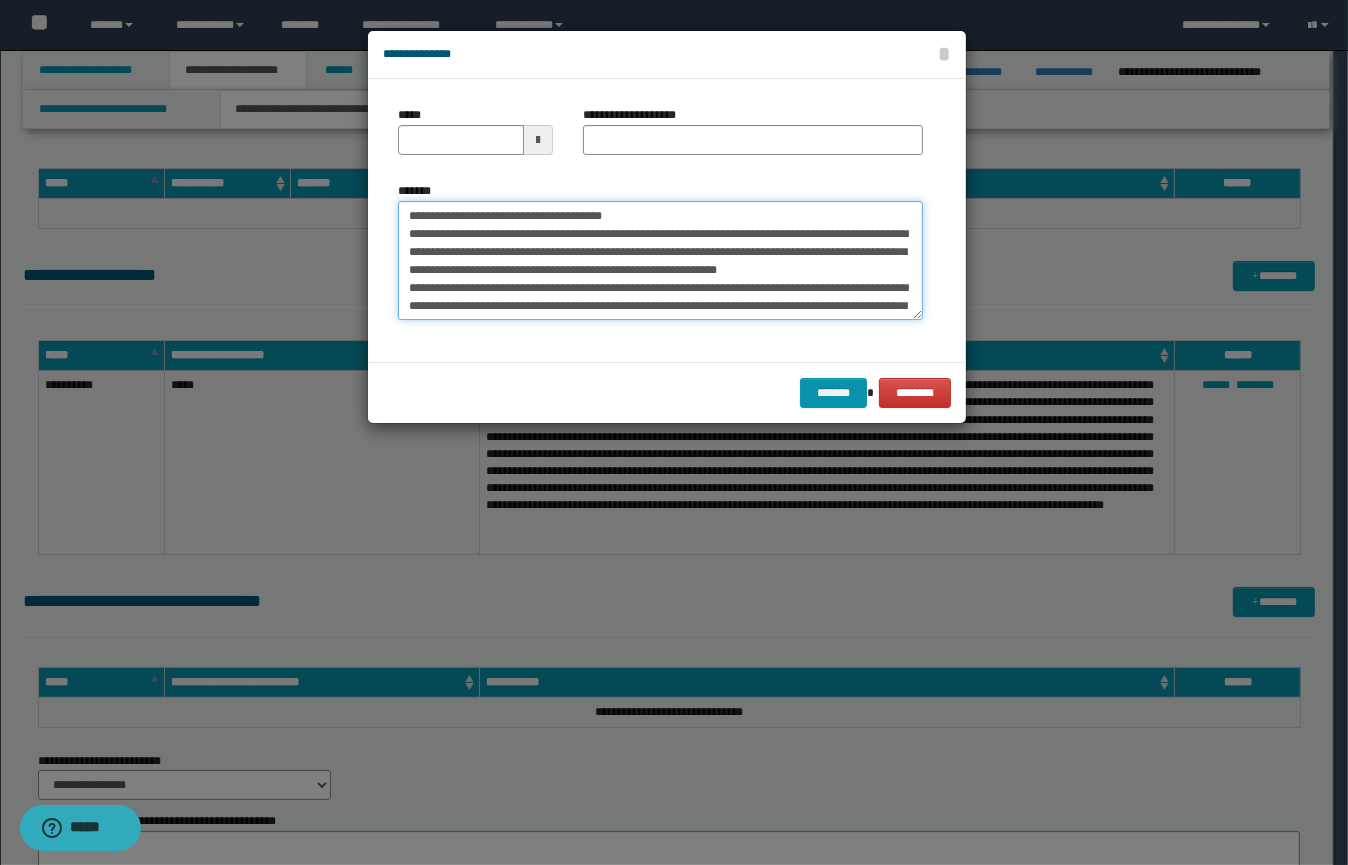 type on "**********" 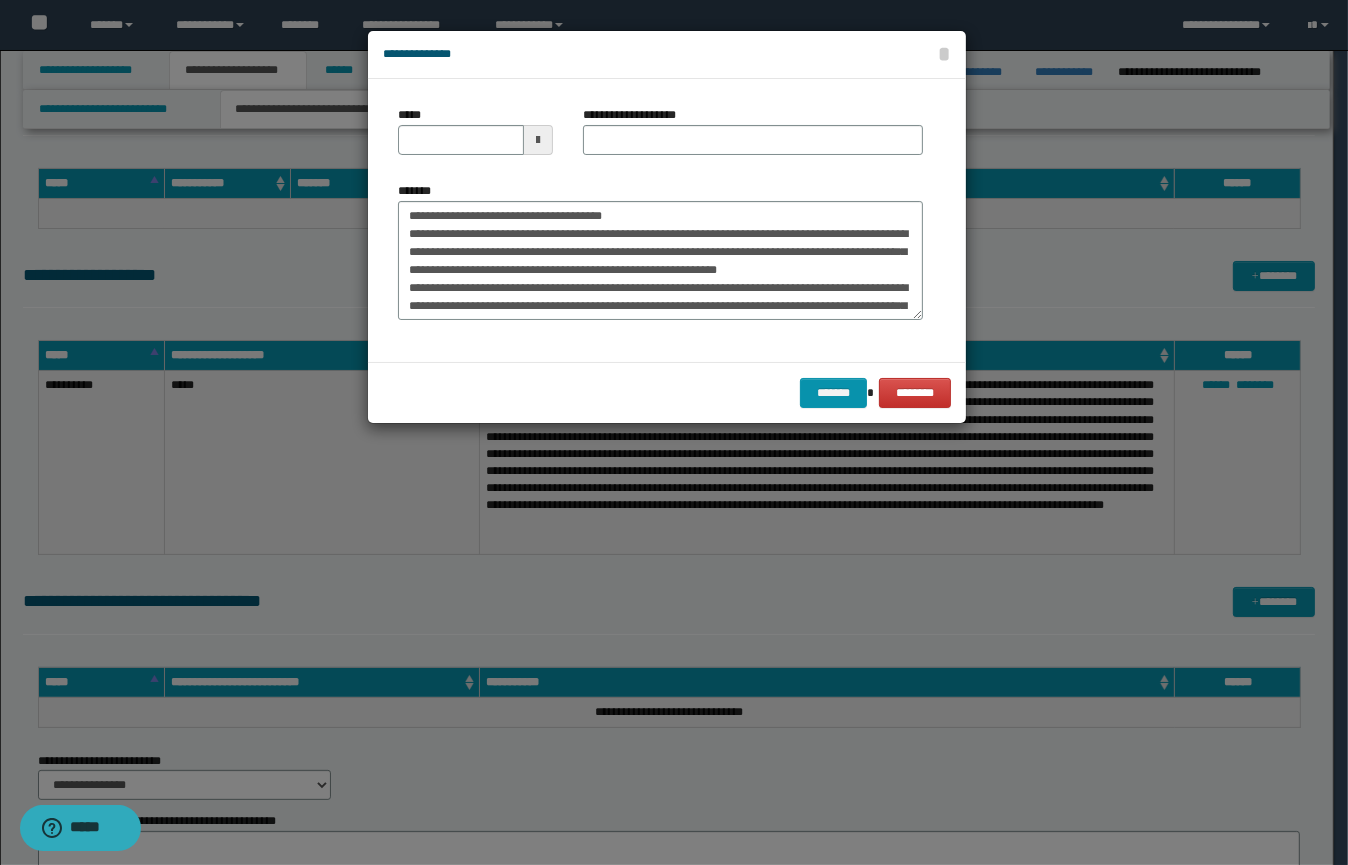 click at bounding box center [538, 140] 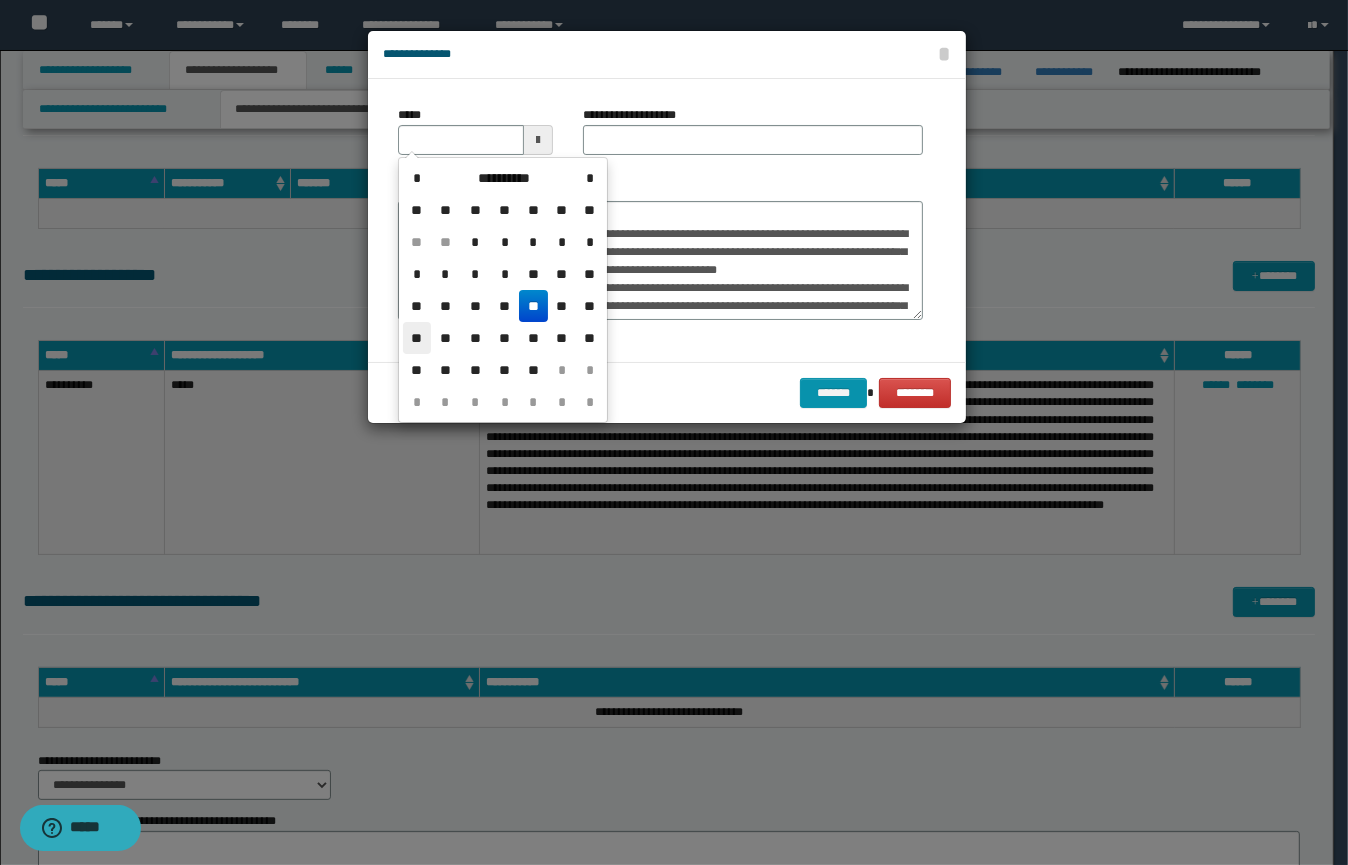 click on "**" at bounding box center [417, 338] 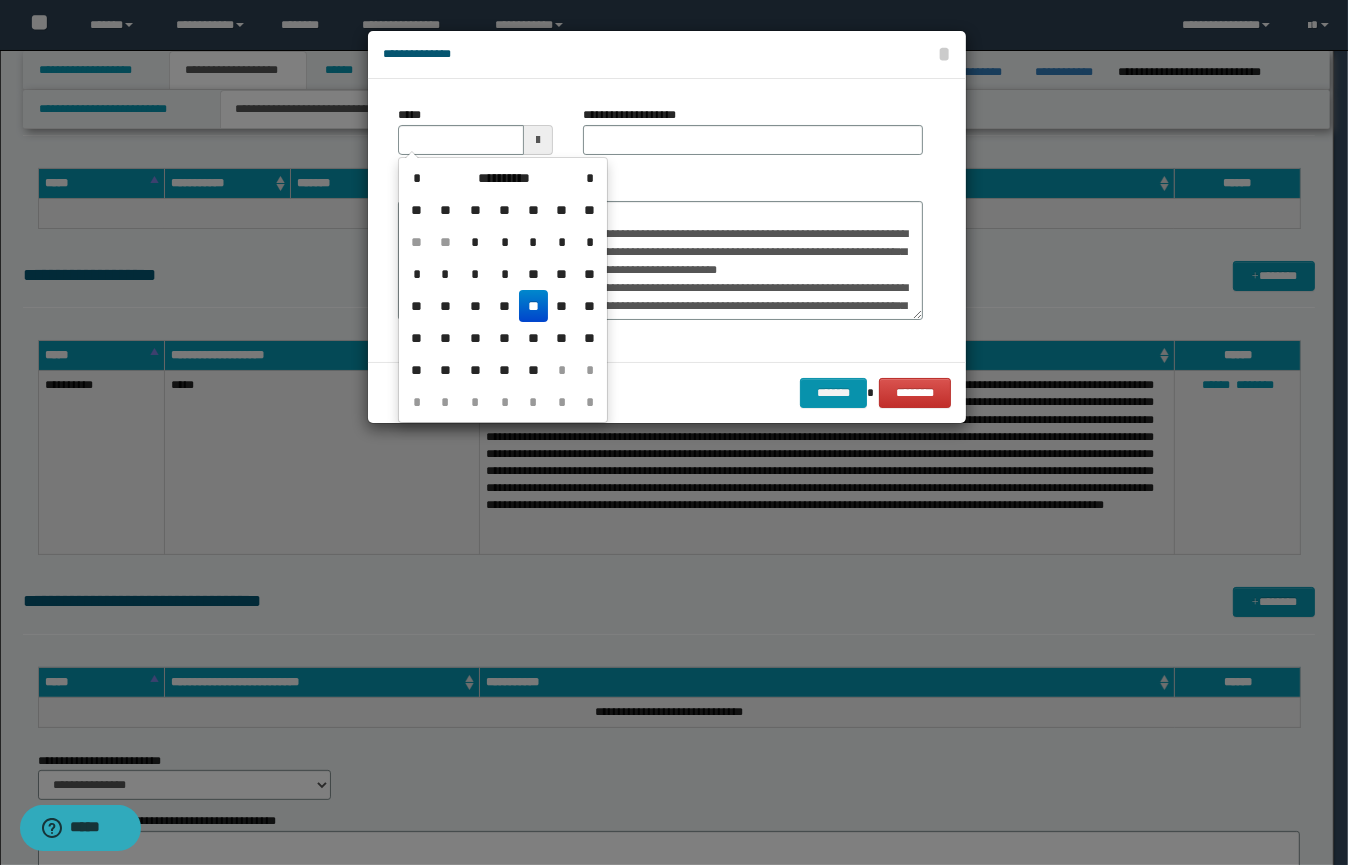type on "**********" 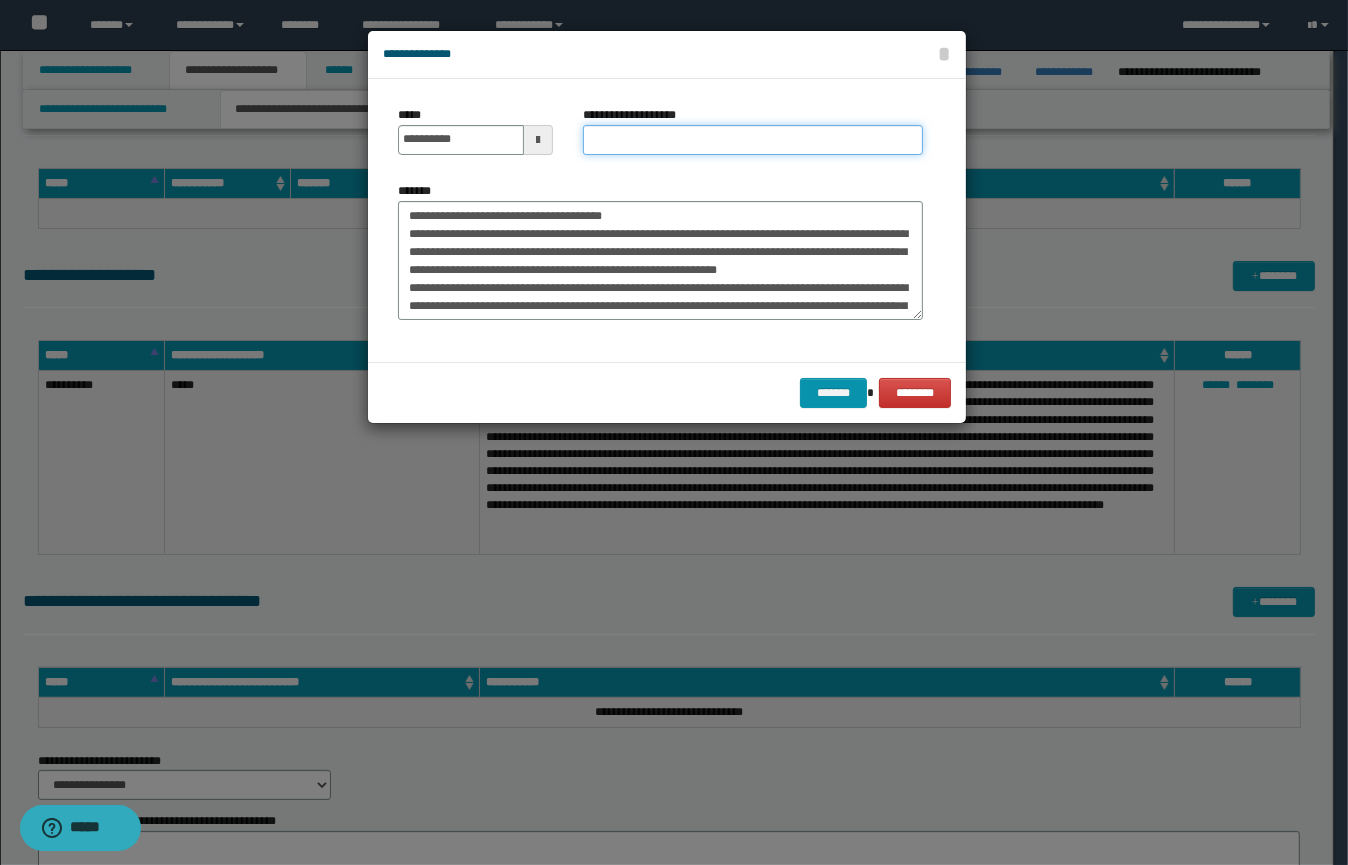 click on "**********" at bounding box center [753, 140] 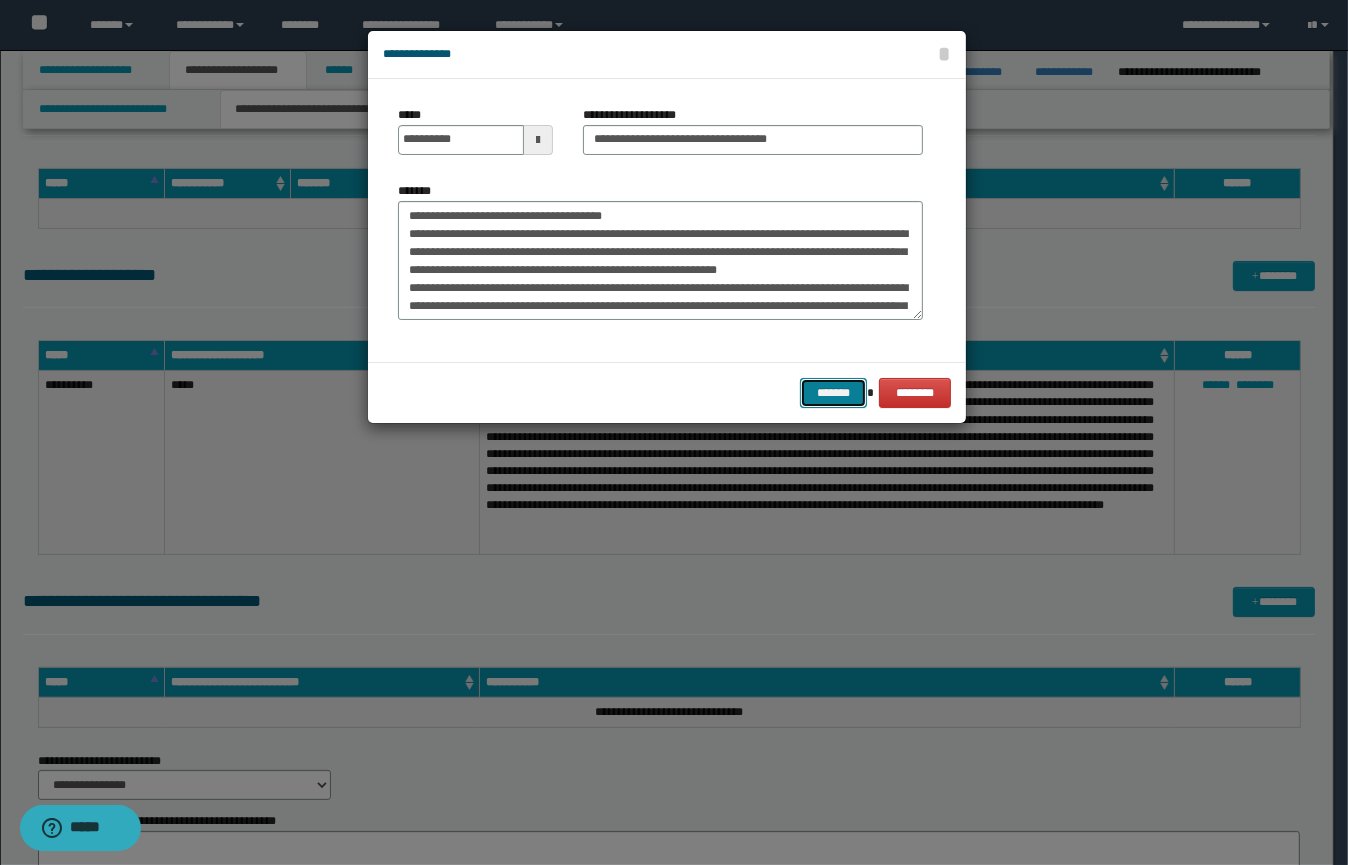 click on "*******" at bounding box center (833, 393) 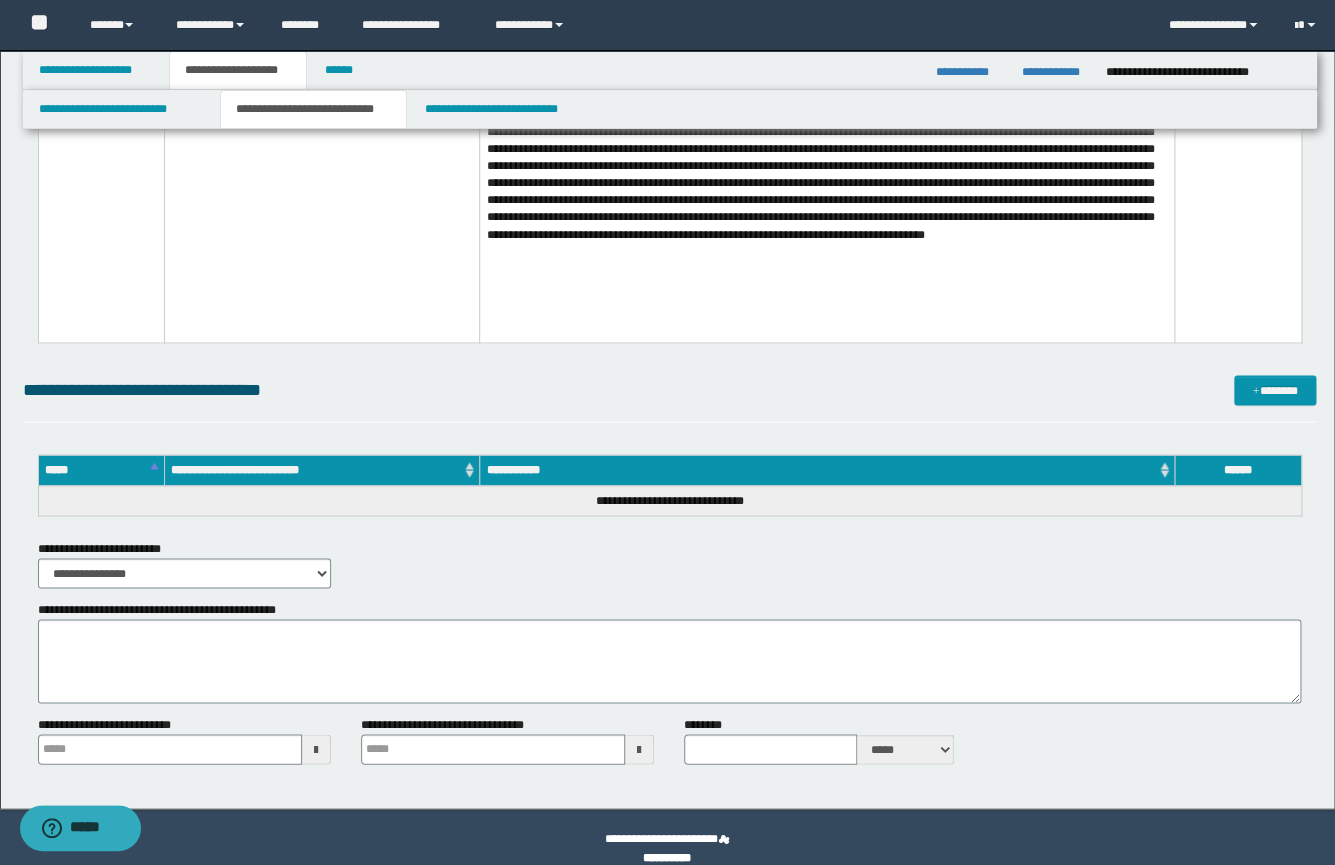 scroll, scrollTop: 1120, scrollLeft: 0, axis: vertical 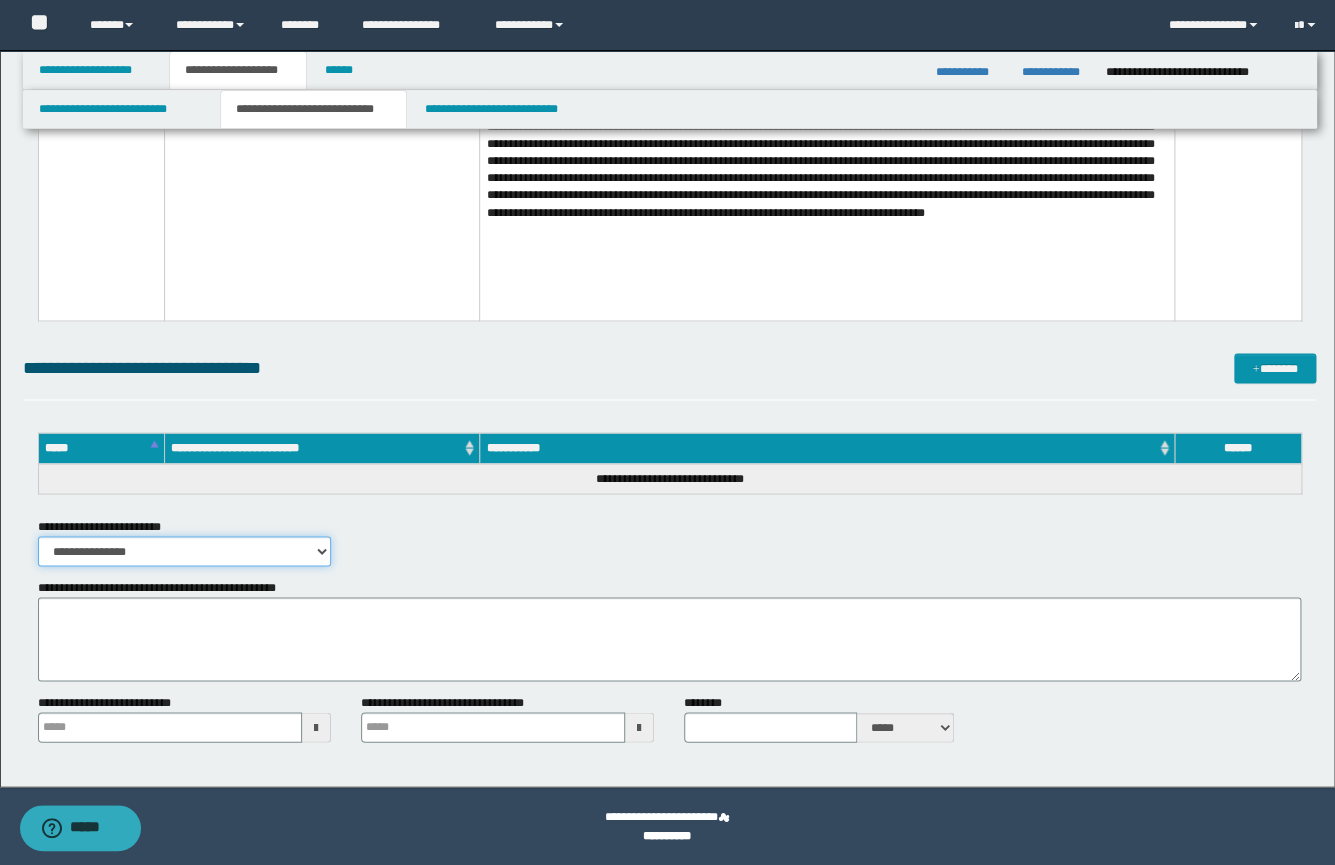 click on "**********" at bounding box center [184, 551] 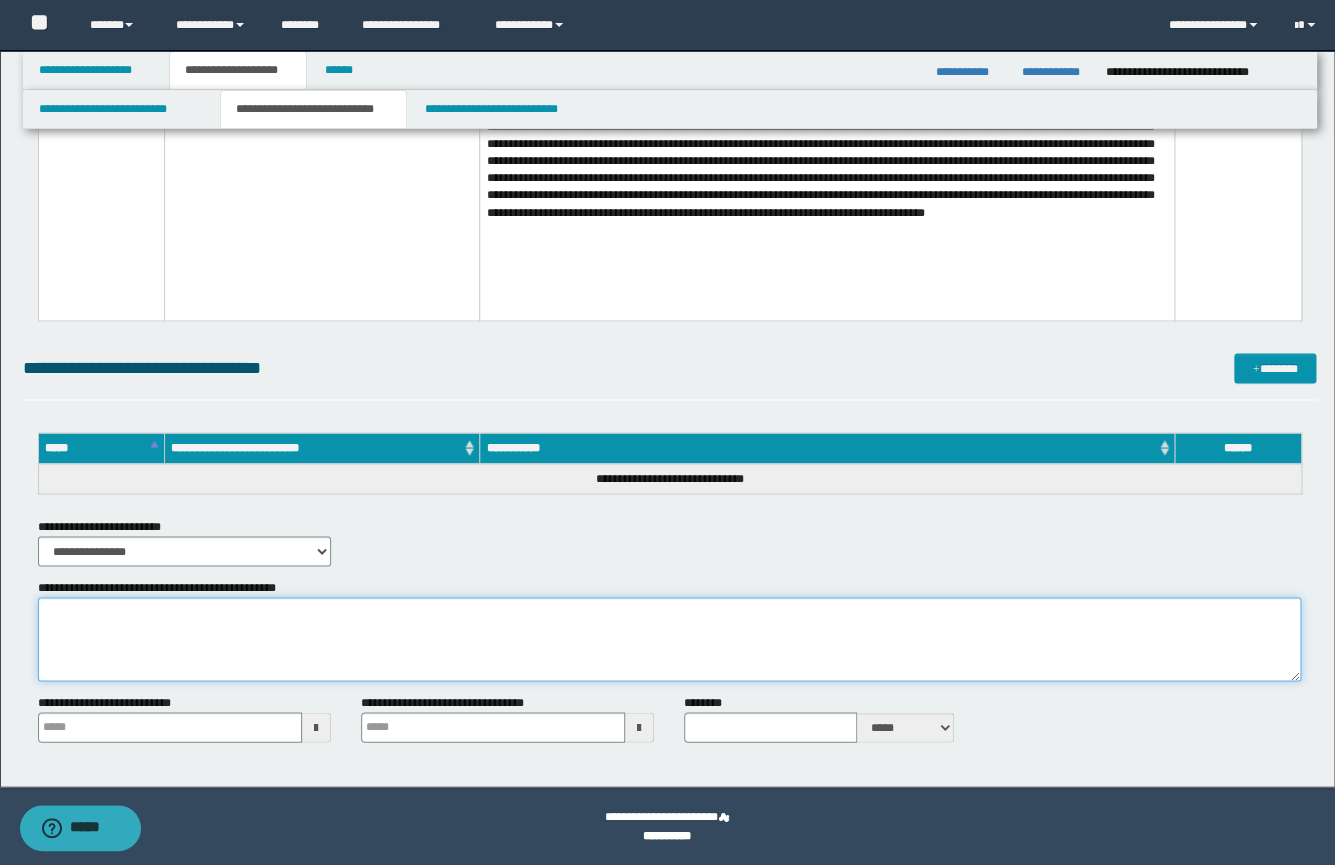 click on "**********" at bounding box center (669, 639) 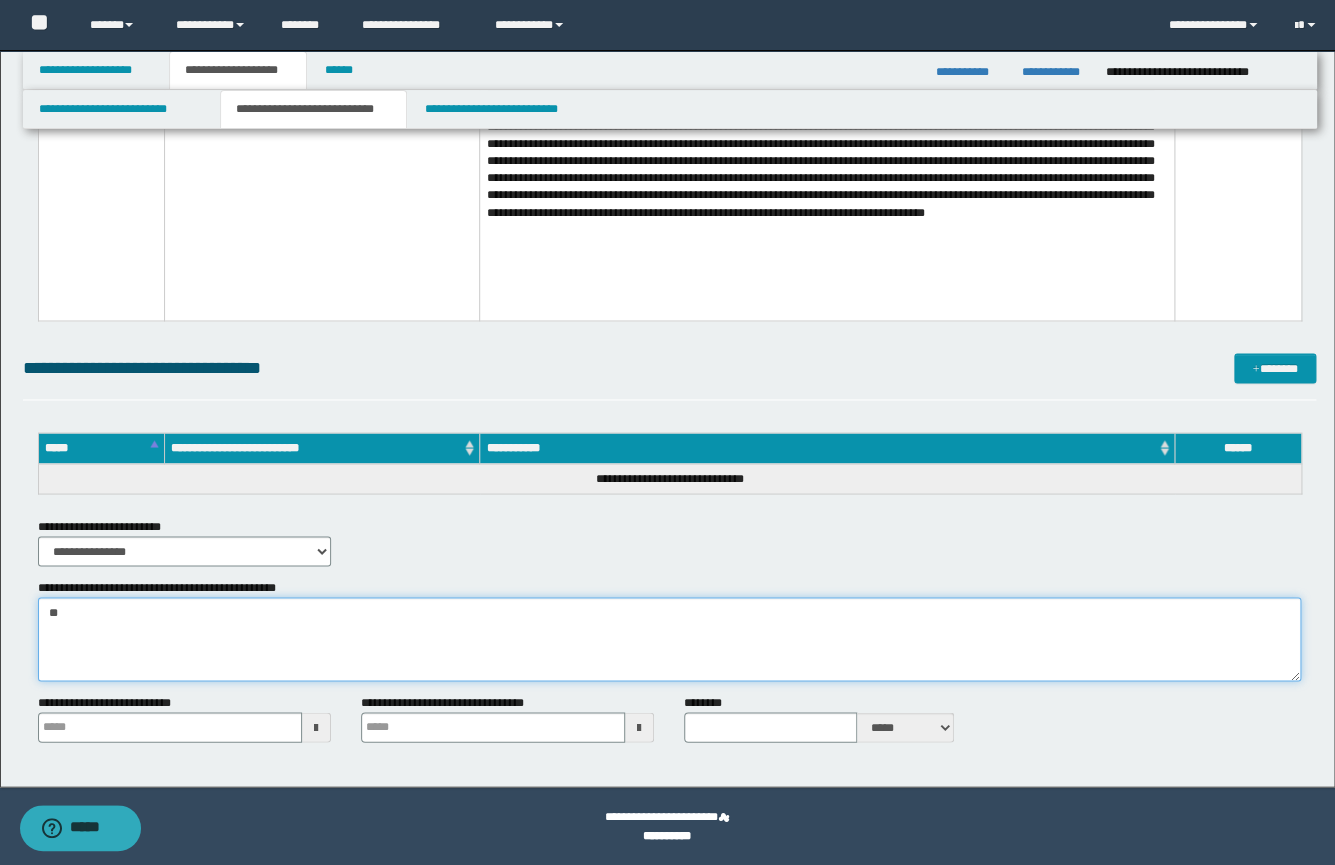type on "*" 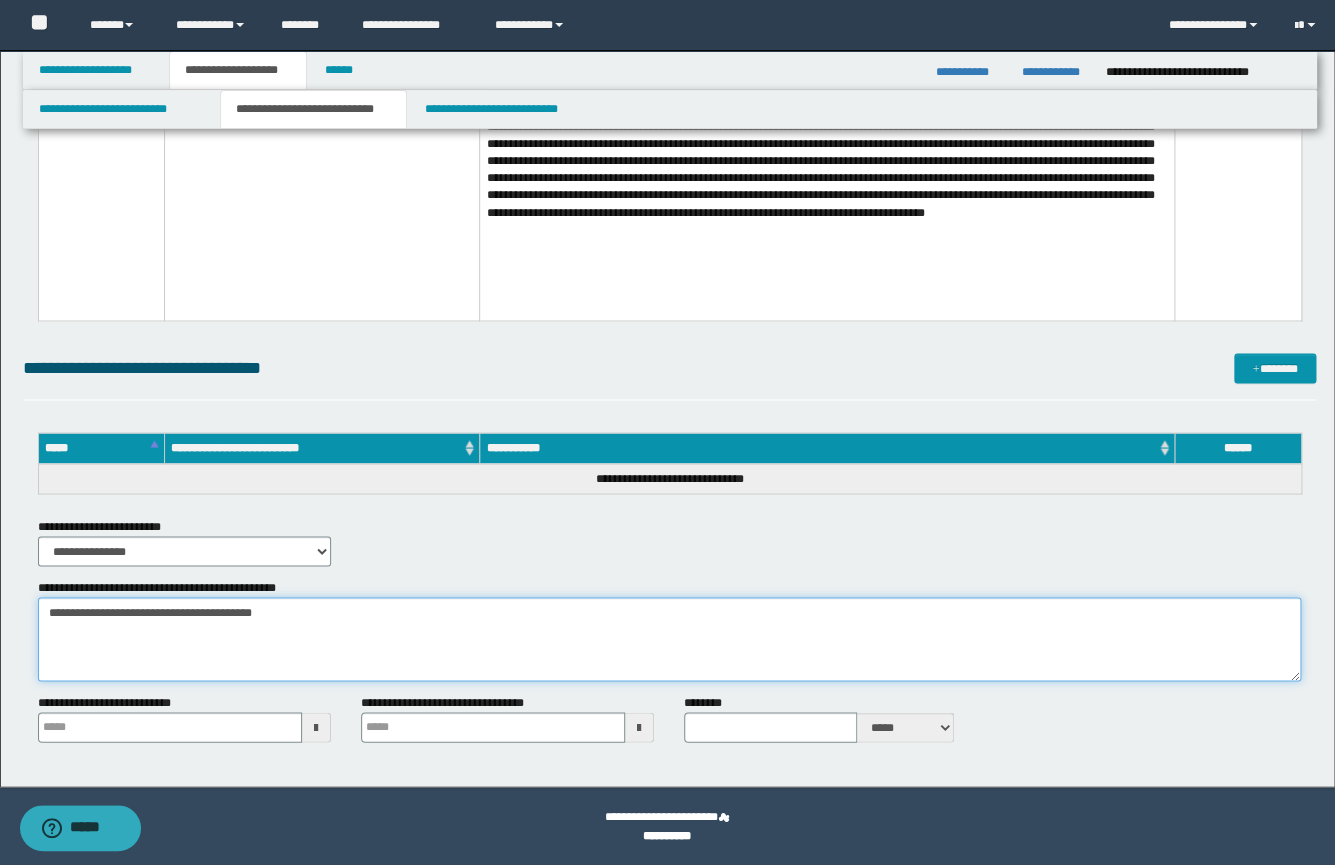 type on "**********" 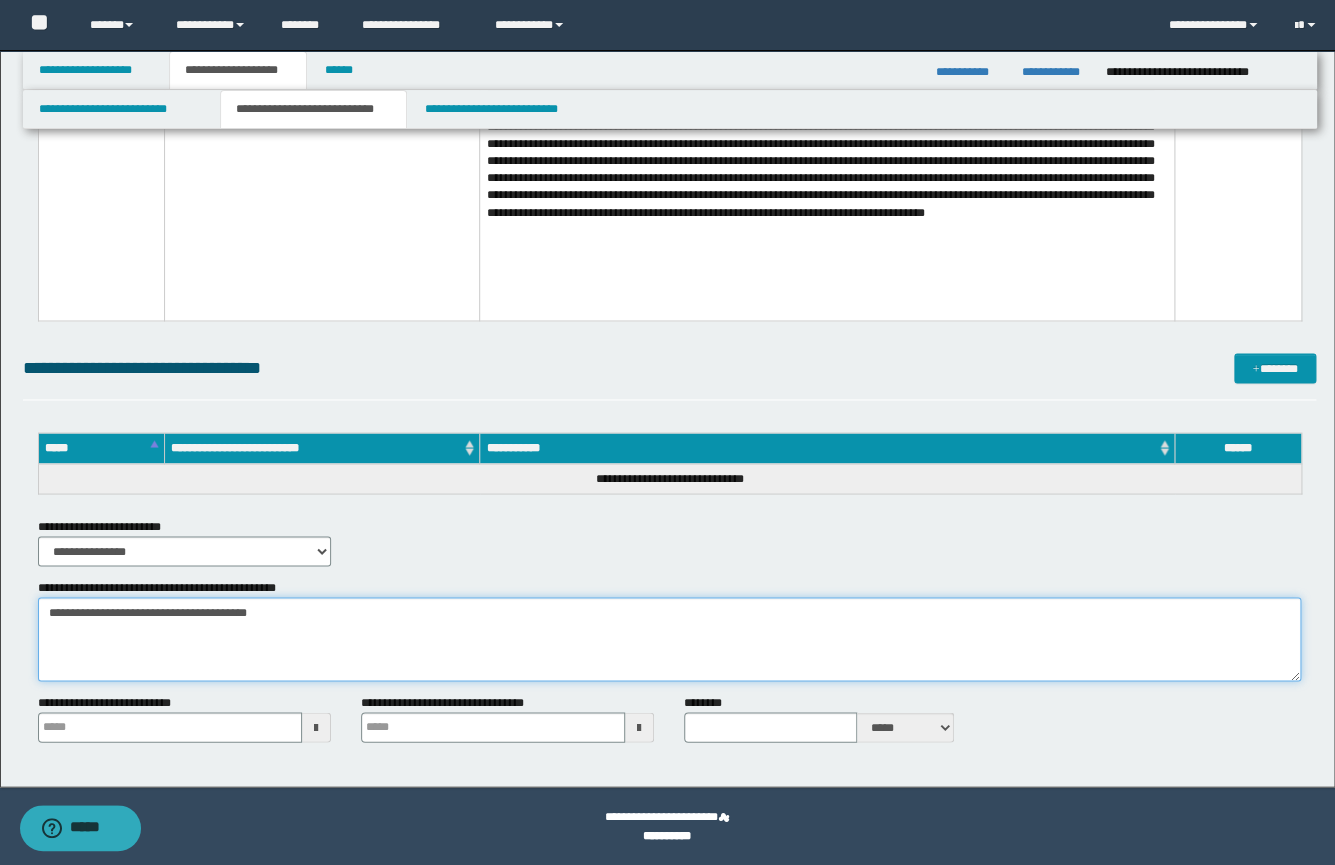 type 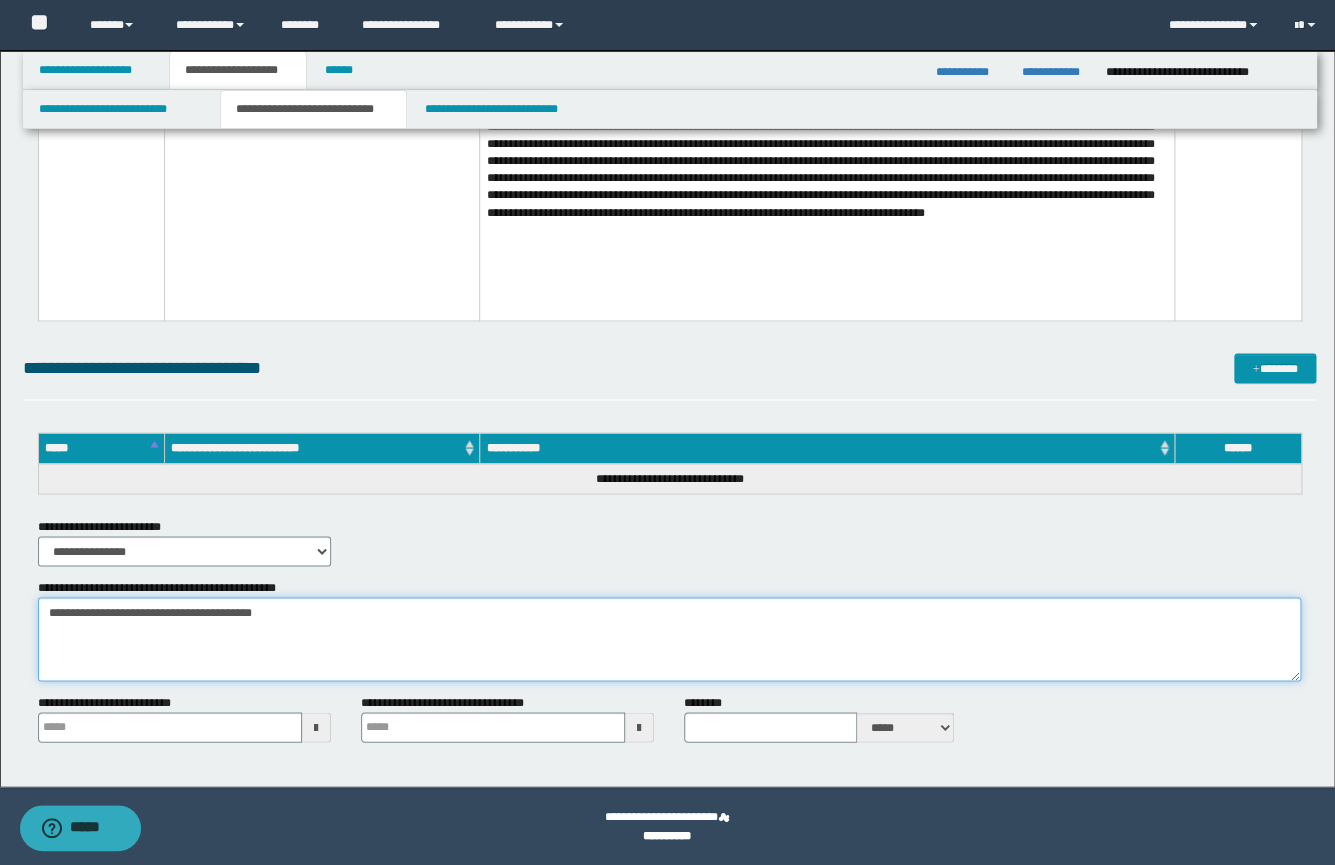 type on "**********" 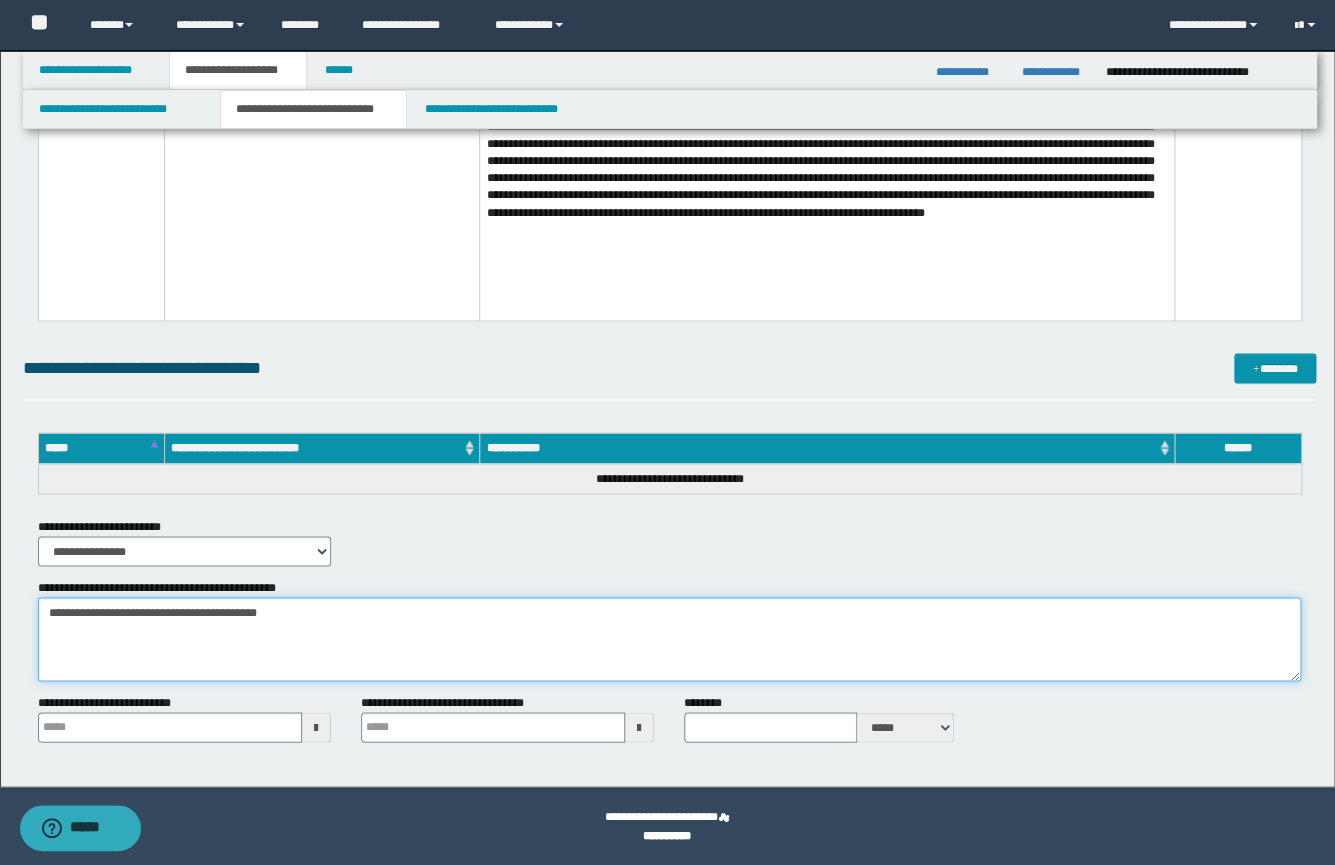 type 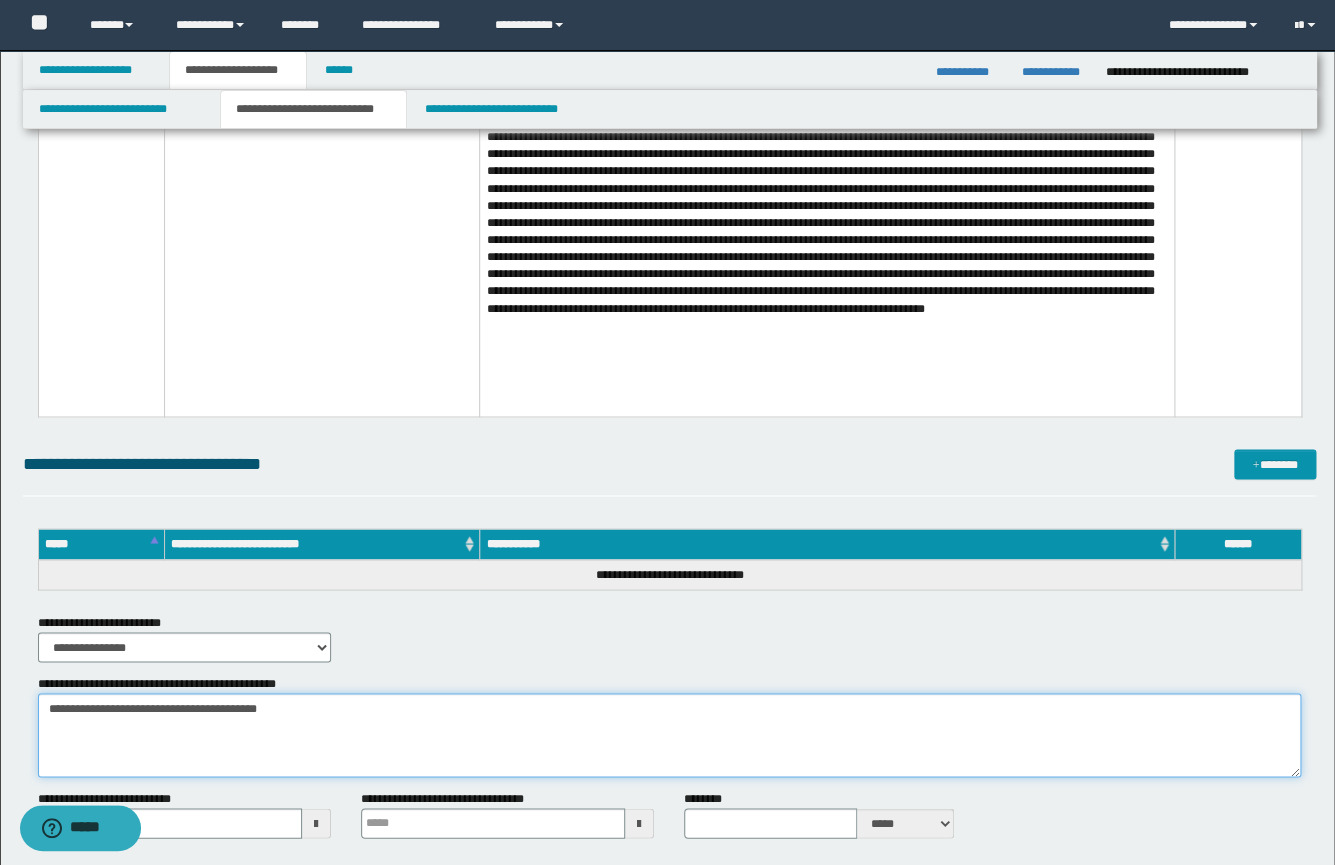 scroll, scrollTop: 1120, scrollLeft: 0, axis: vertical 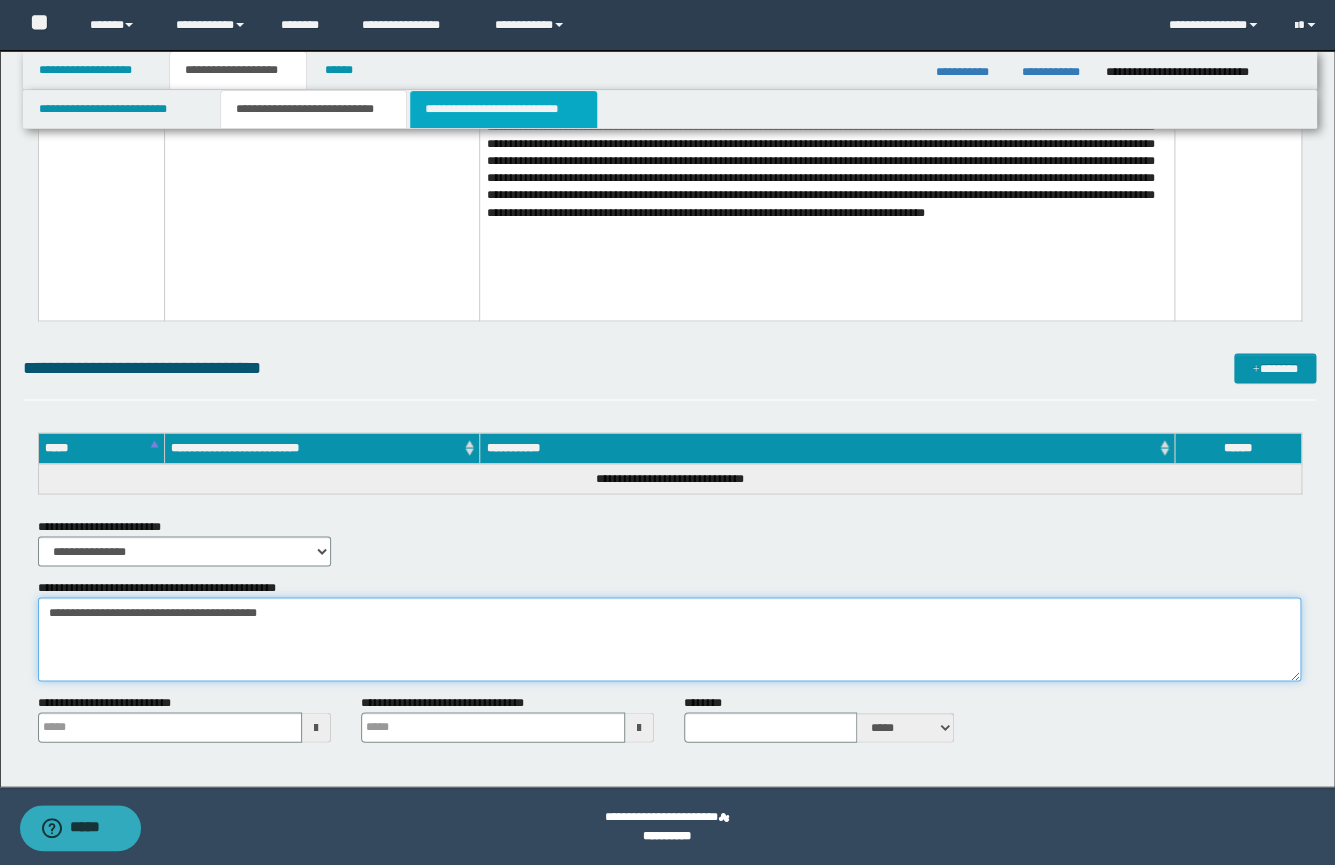 type on "**********" 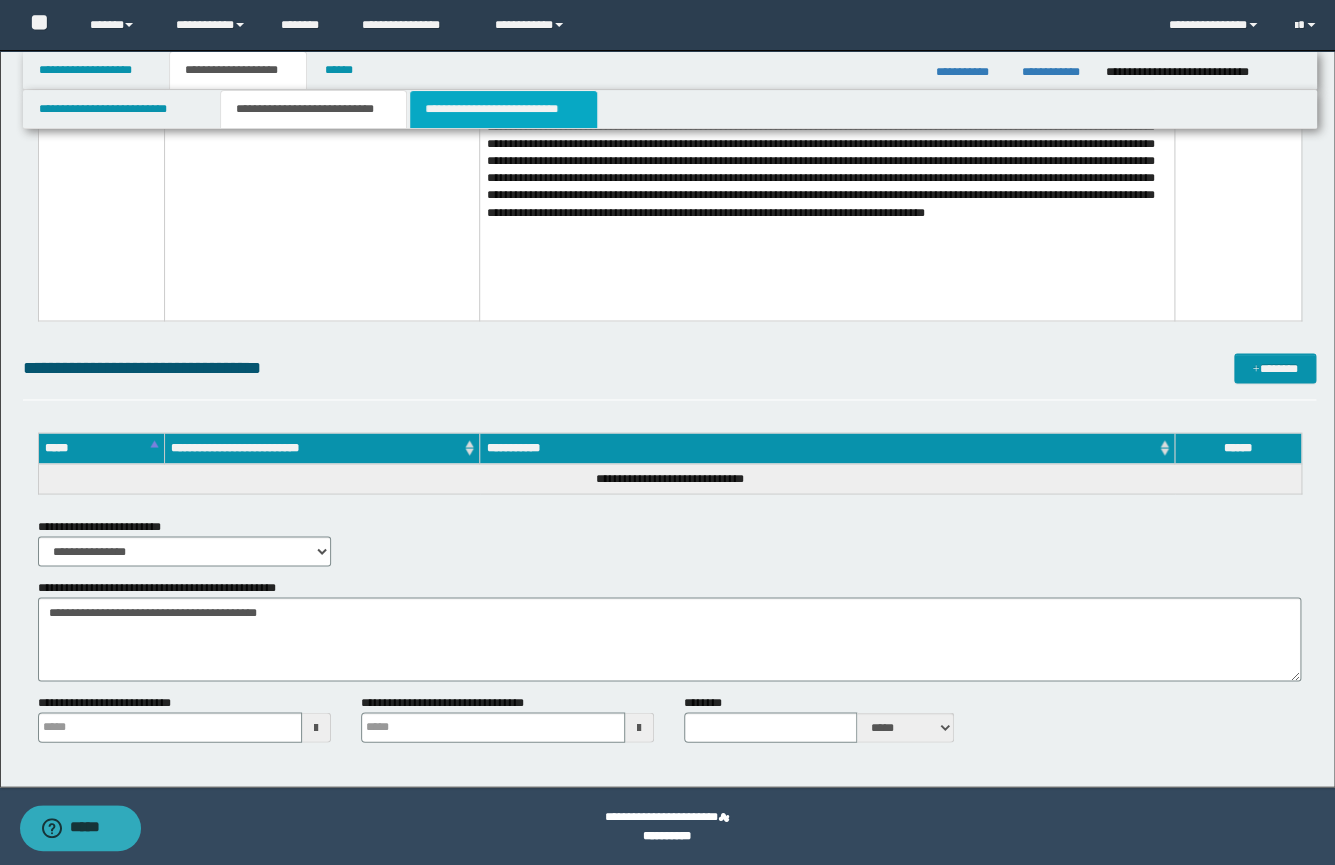 click on "**********" at bounding box center (503, 109) 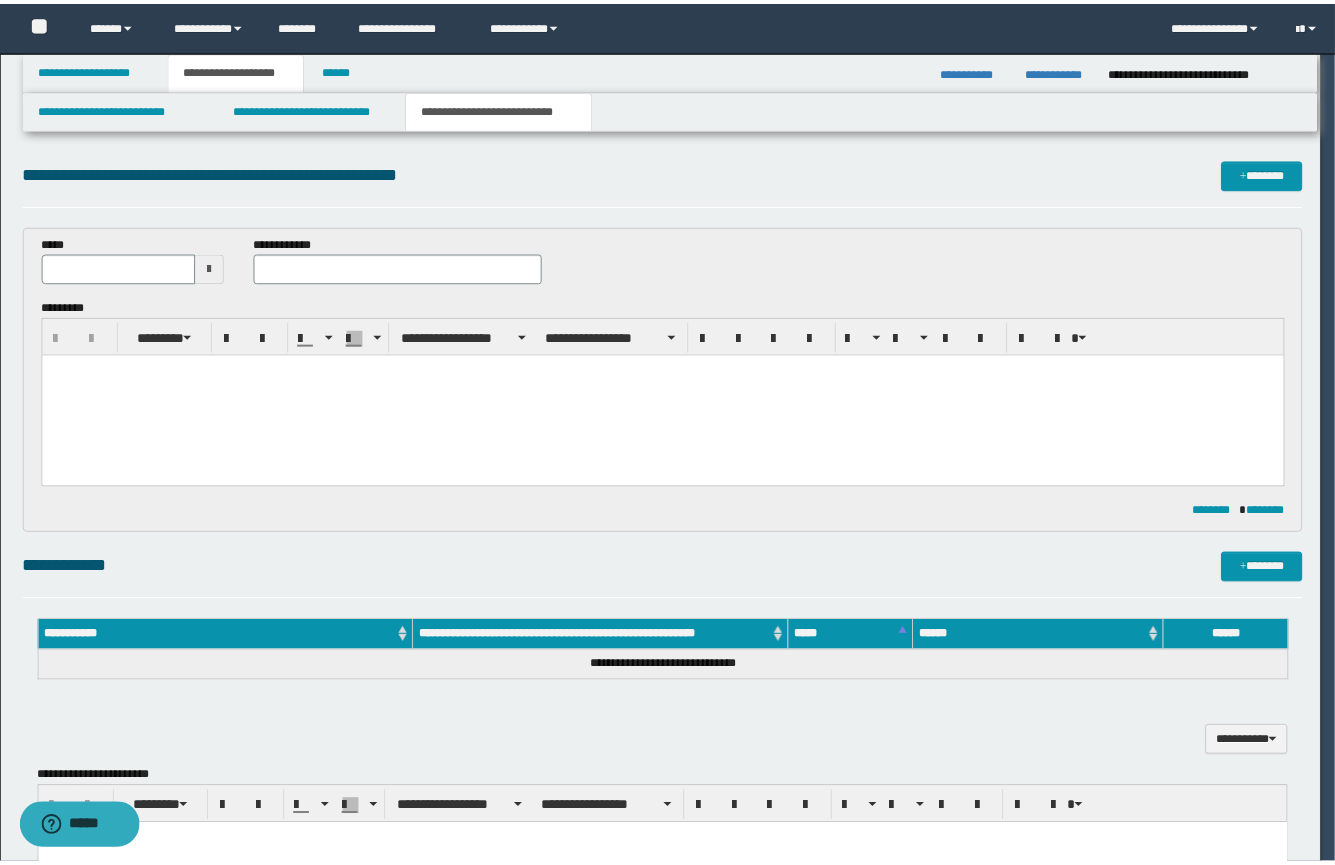 scroll, scrollTop: 0, scrollLeft: 0, axis: both 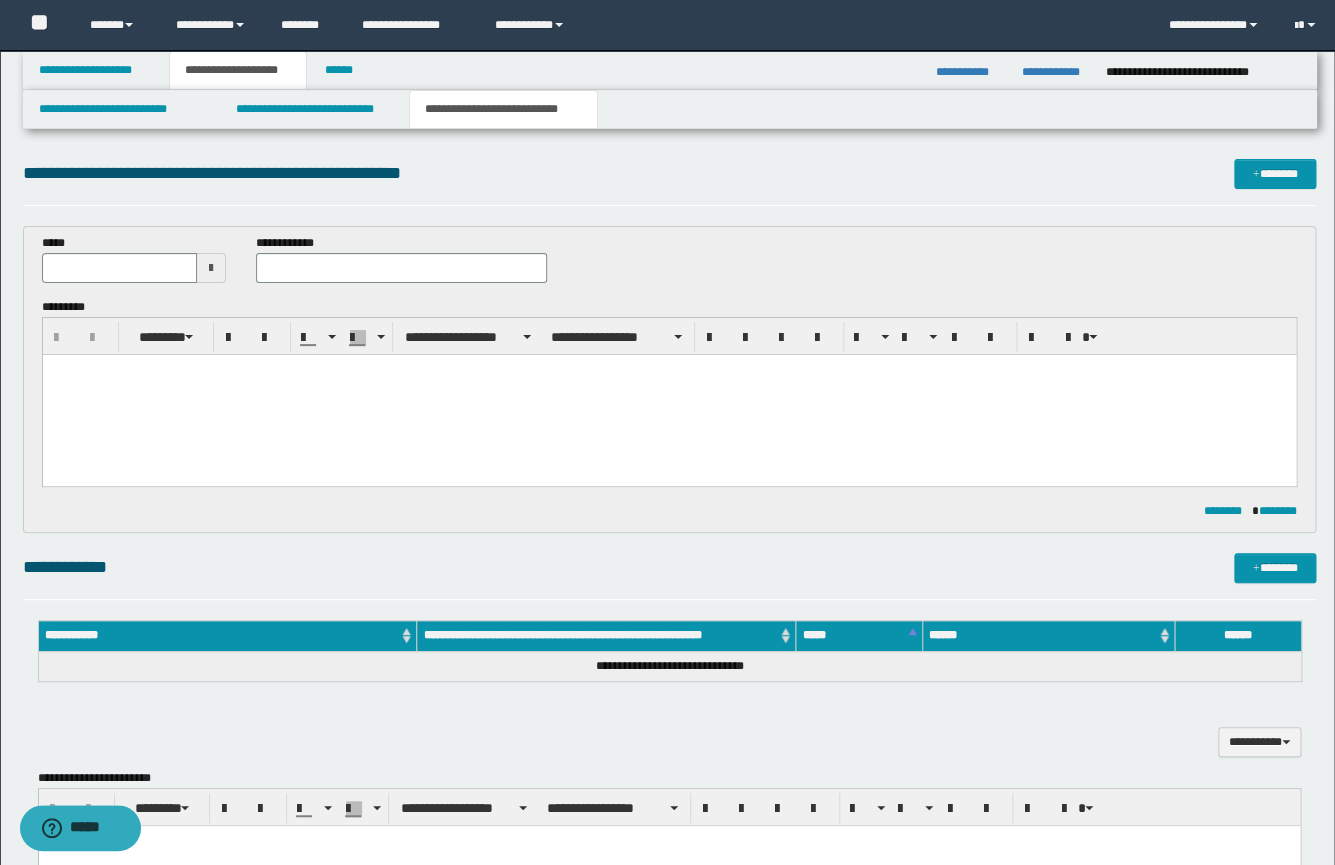 click at bounding box center (668, 395) 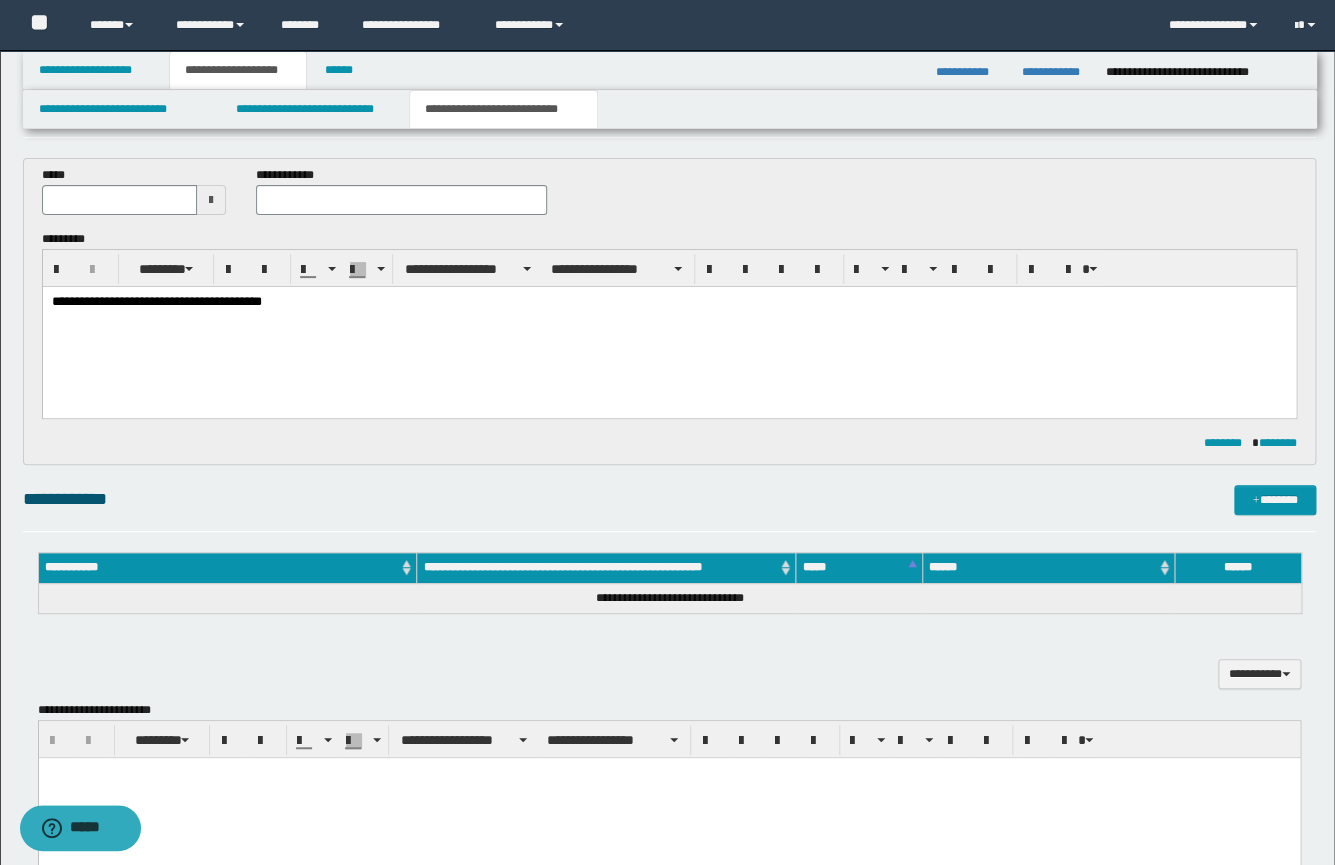 scroll, scrollTop: 85, scrollLeft: 0, axis: vertical 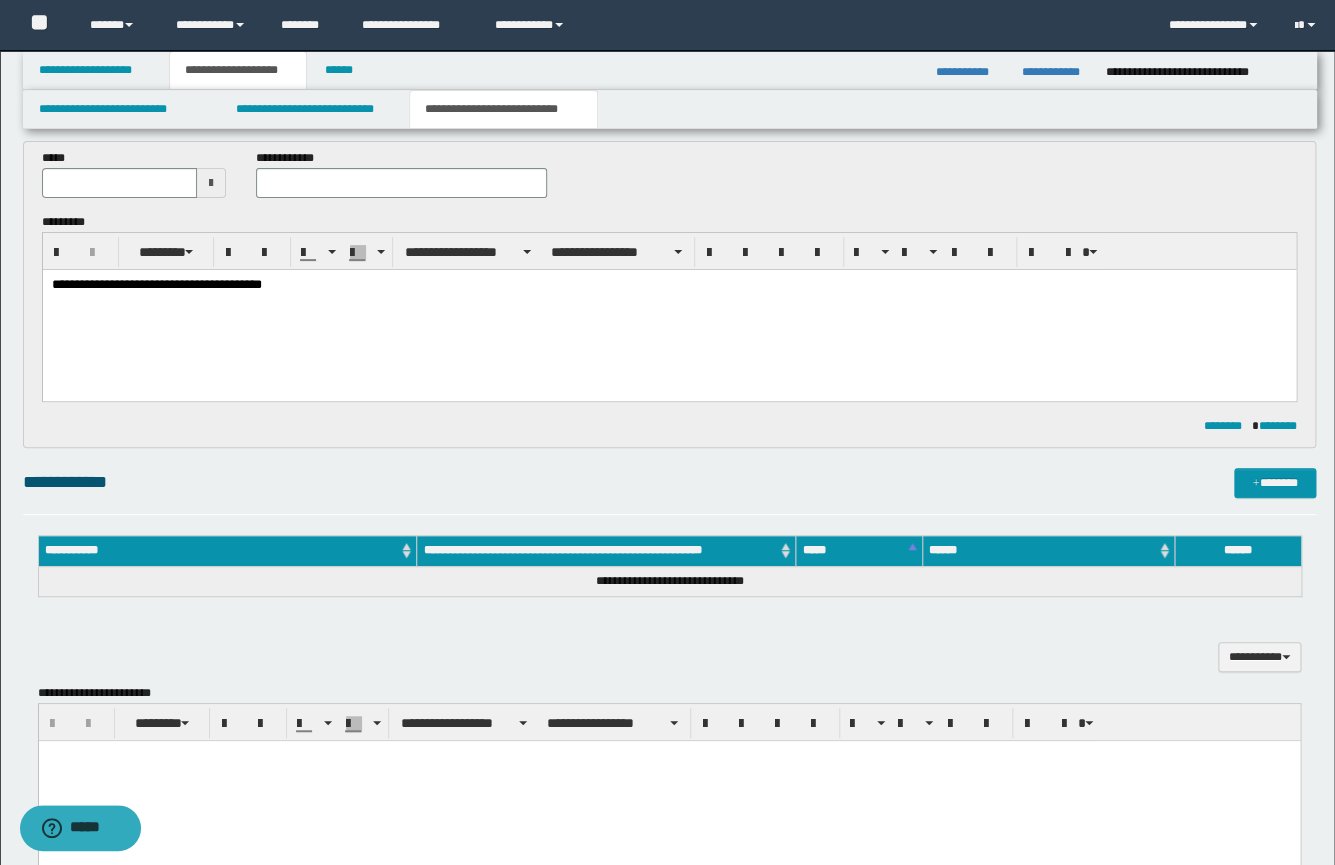 click at bounding box center (668, 781) 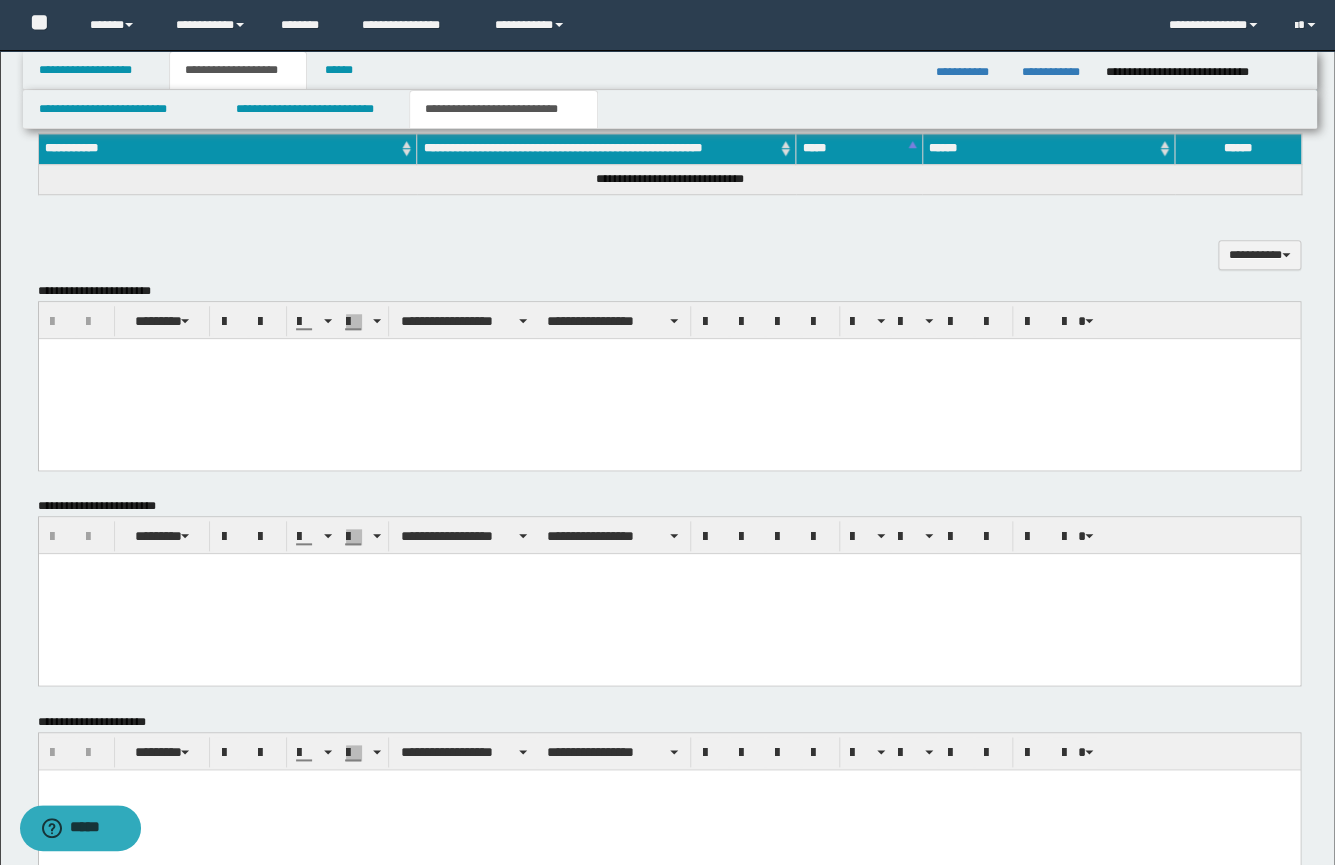 scroll, scrollTop: 541, scrollLeft: 0, axis: vertical 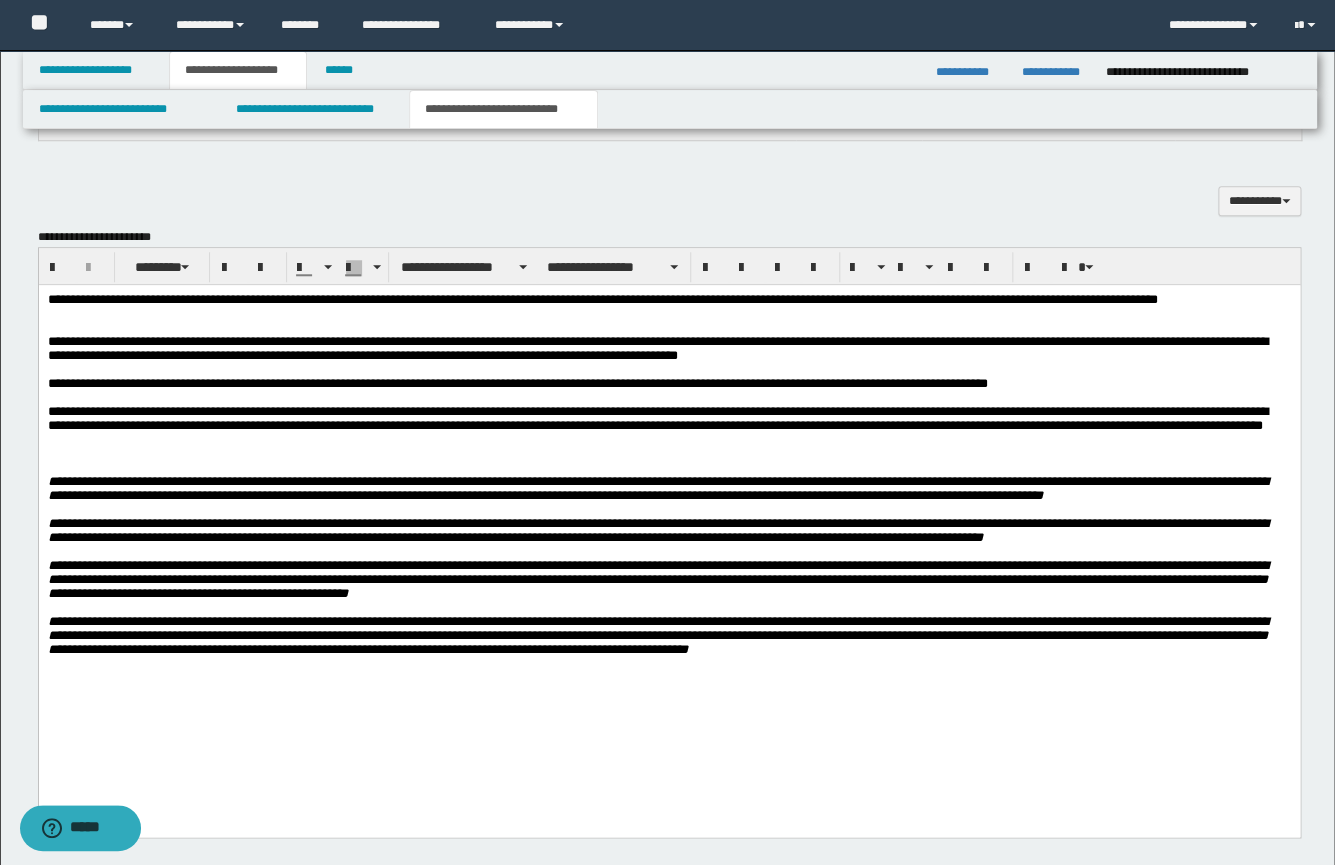 click at bounding box center (669, 561) 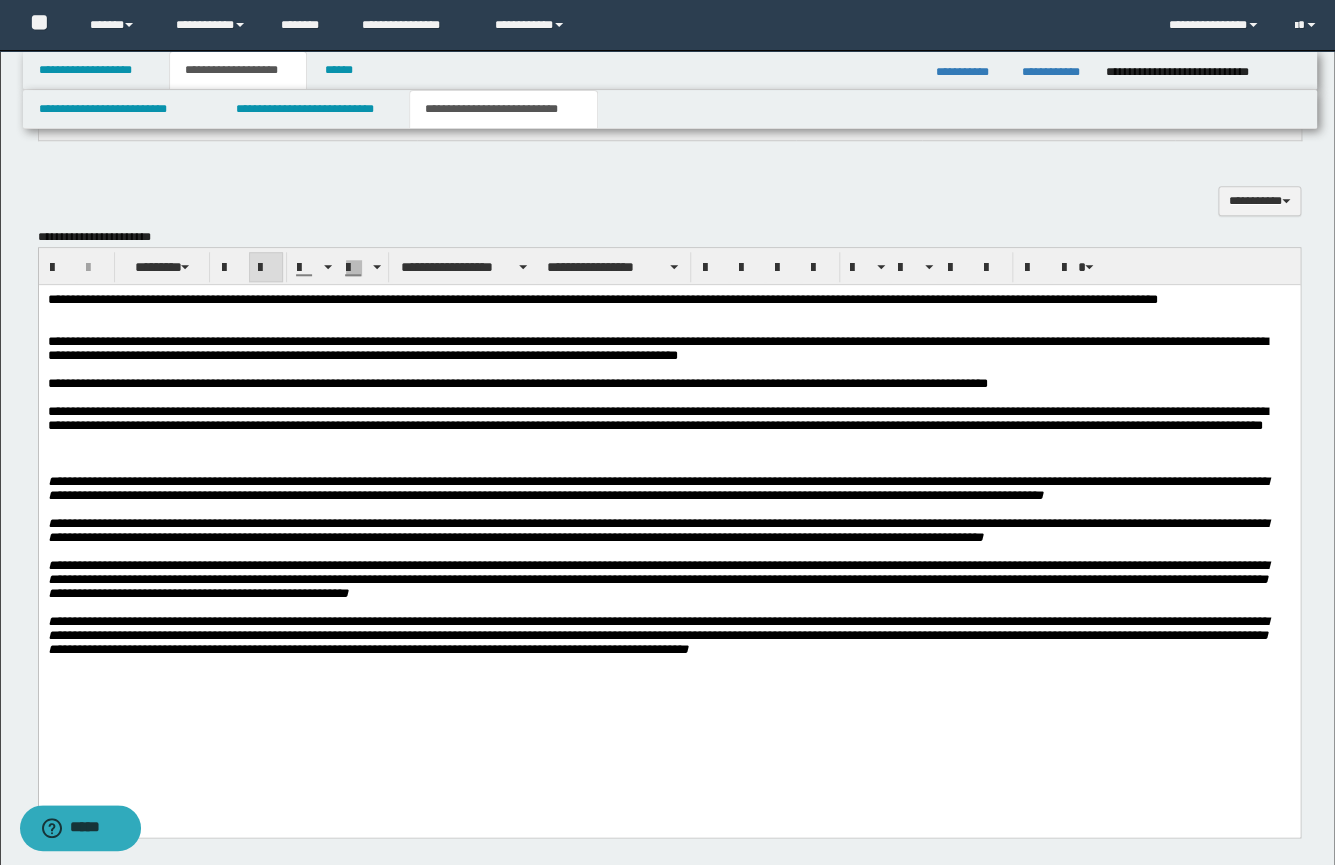 drag, startPoint x: 42, startPoint y: 516, endPoint x: 113, endPoint y: 553, distance: 80.06248 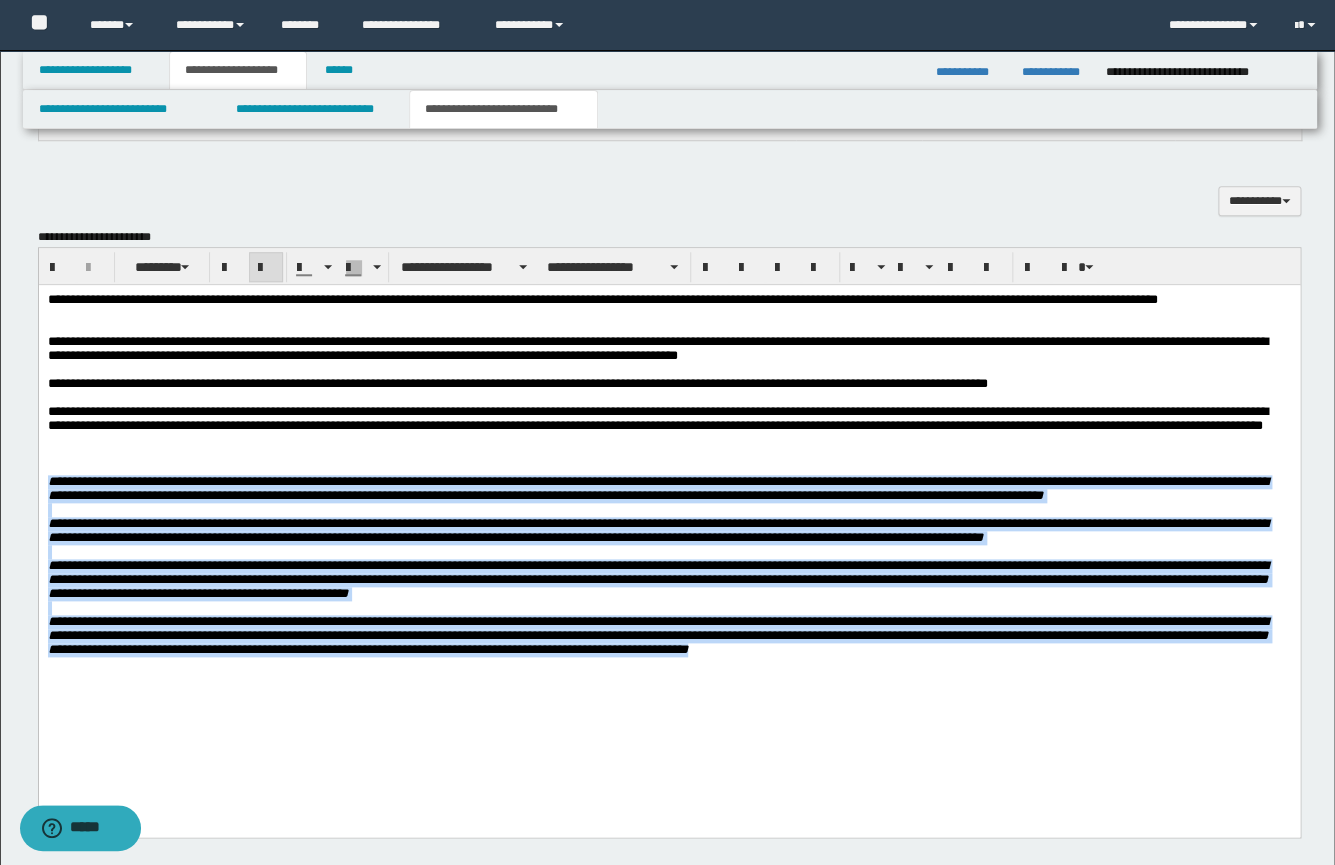 drag, startPoint x: 48, startPoint y: 520, endPoint x: 1059, endPoint y: 749, distance: 1036.6108 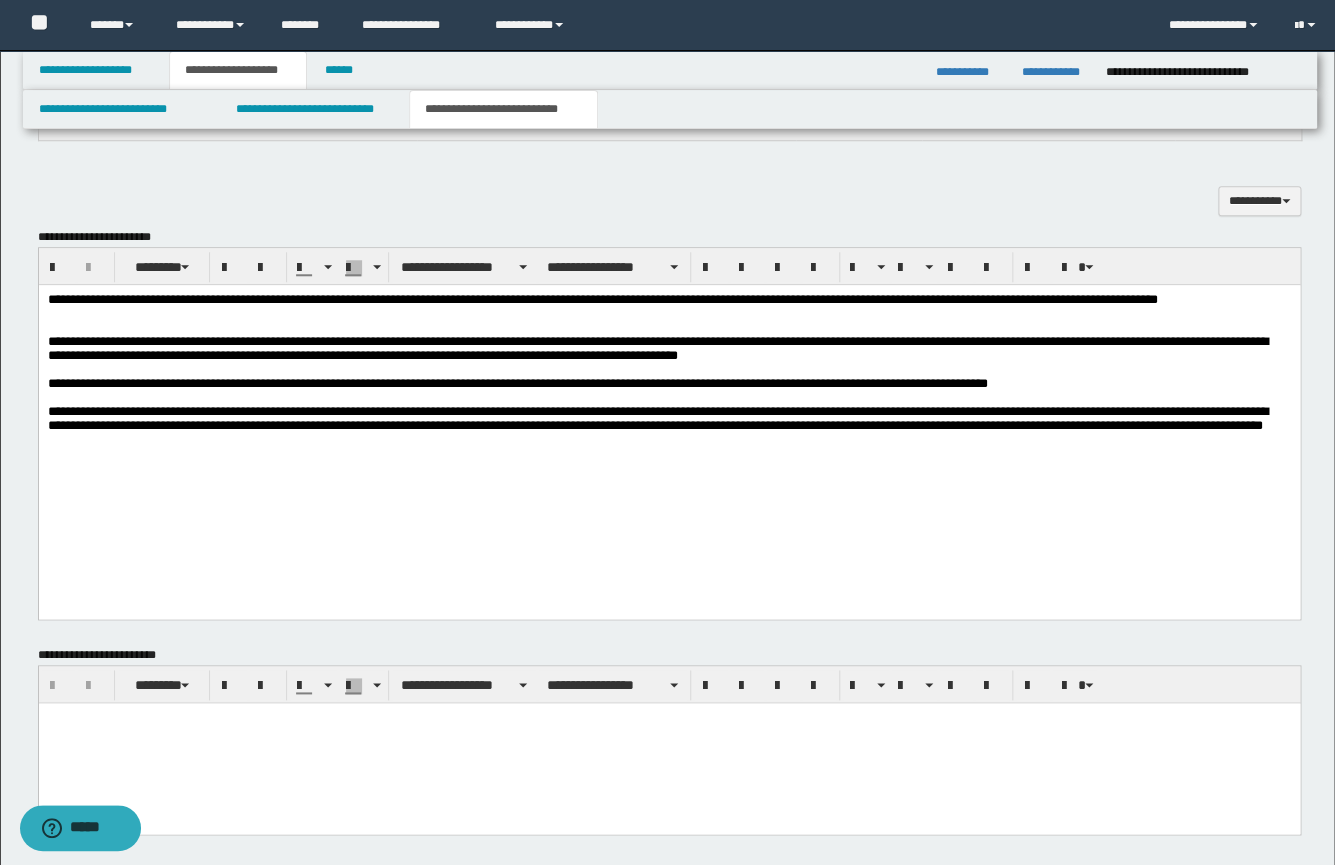scroll, scrollTop: 849, scrollLeft: 0, axis: vertical 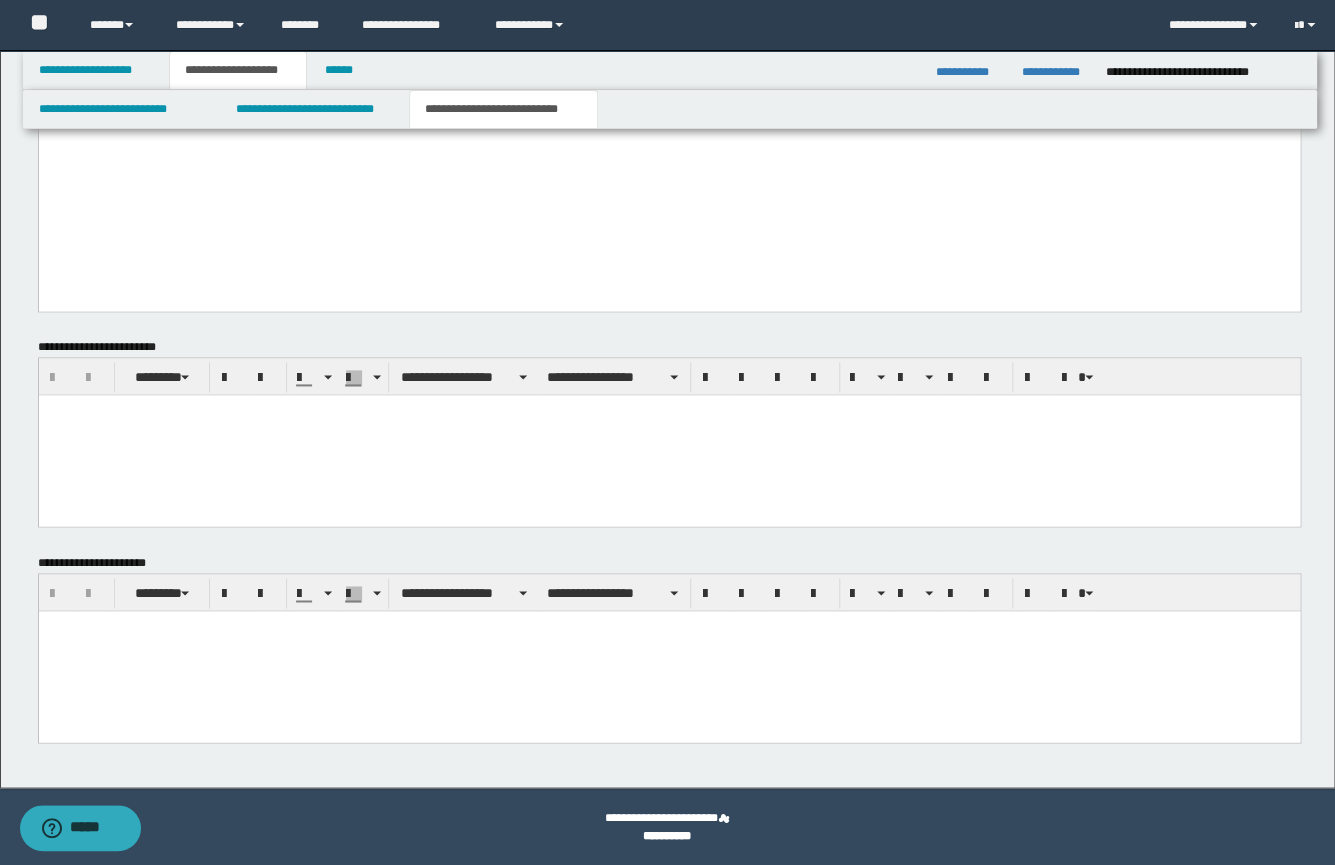 click at bounding box center (668, 650) 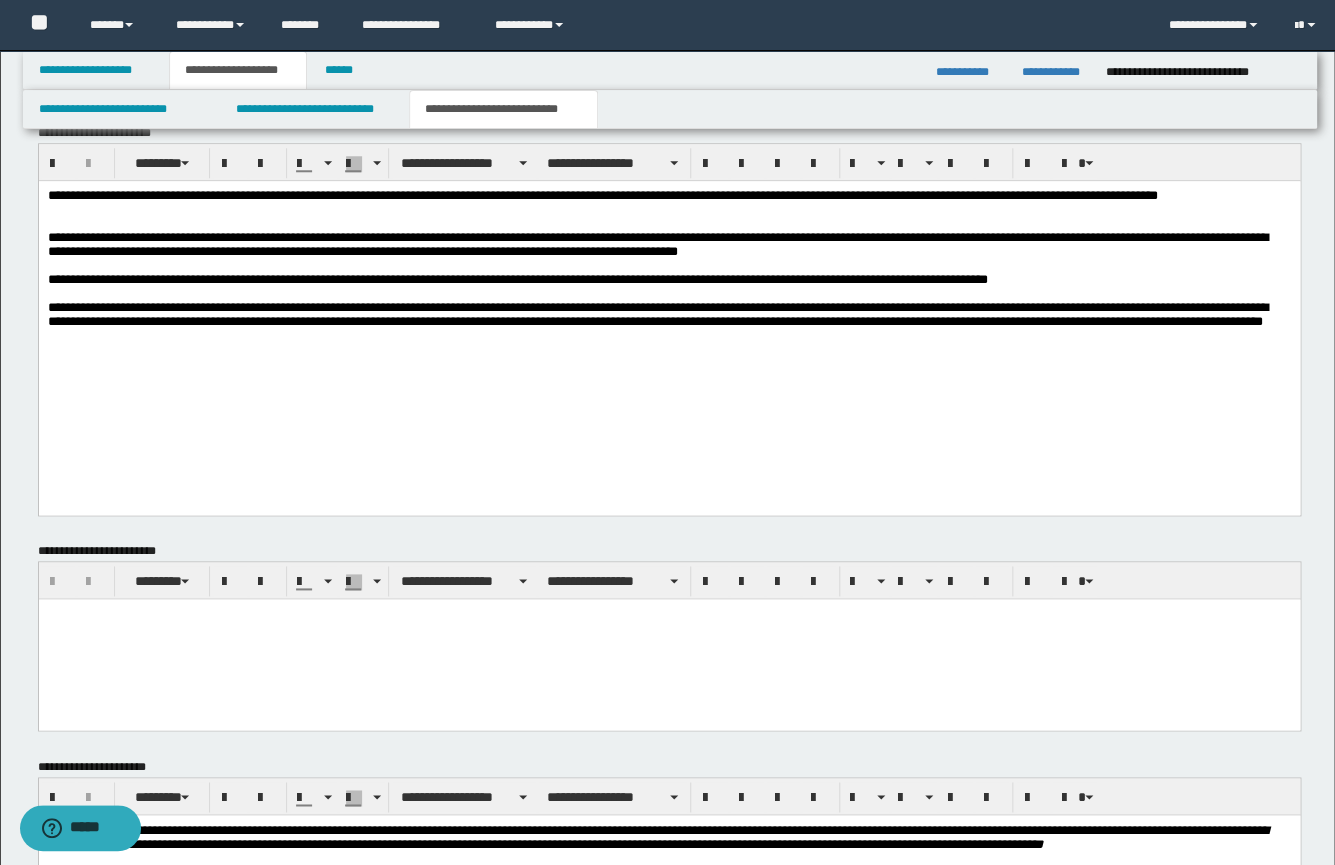 scroll, scrollTop: 597, scrollLeft: 0, axis: vertical 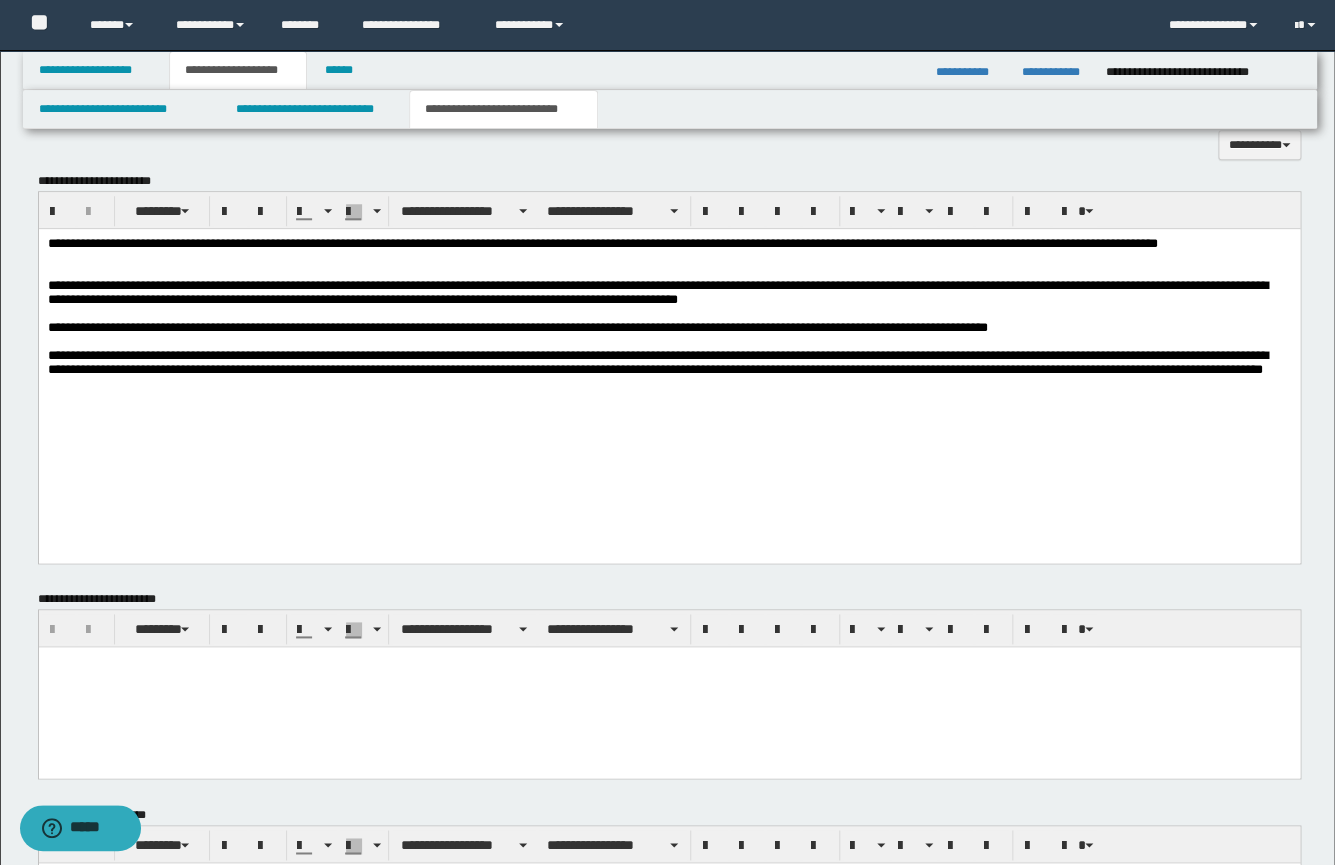 click at bounding box center (668, 257) 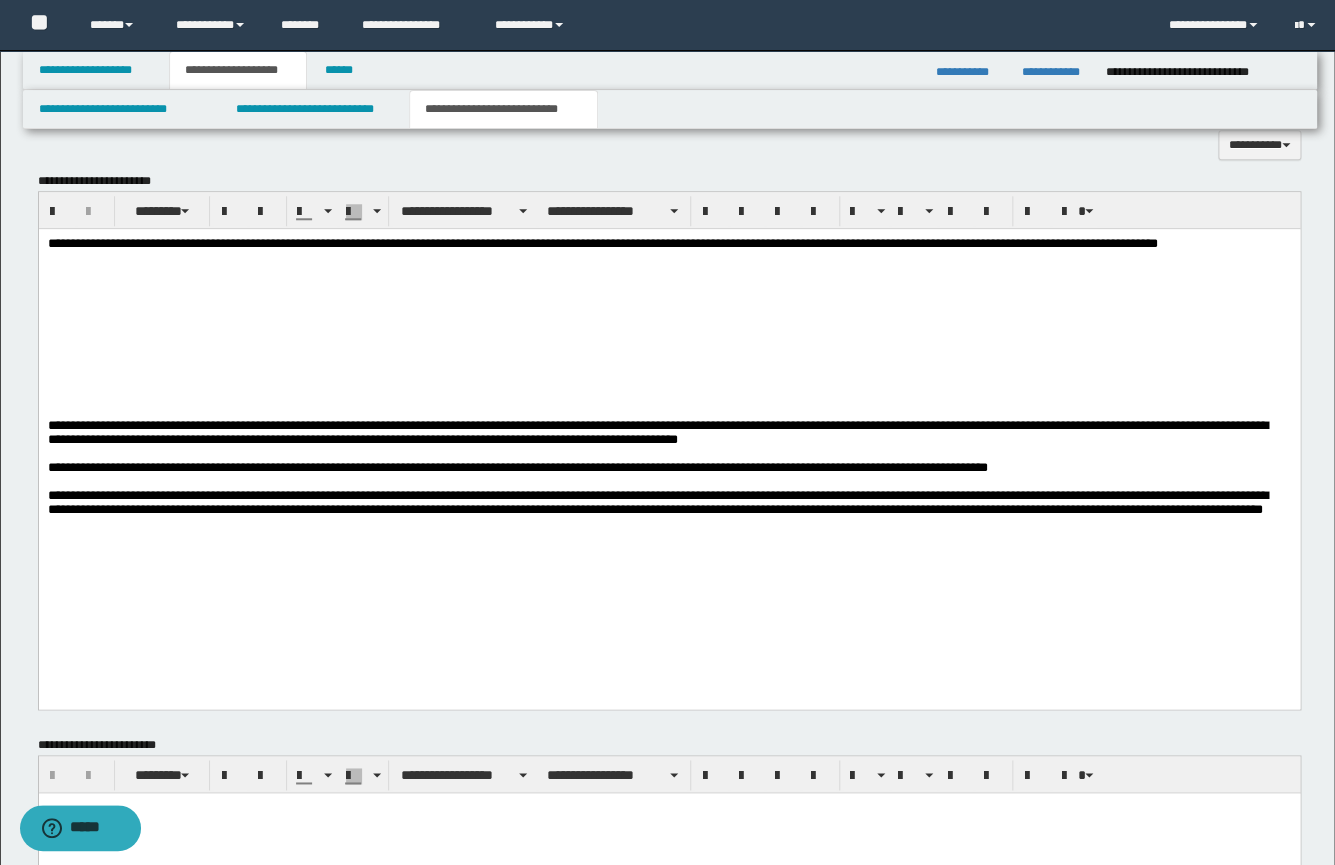 click at bounding box center (668, 369) 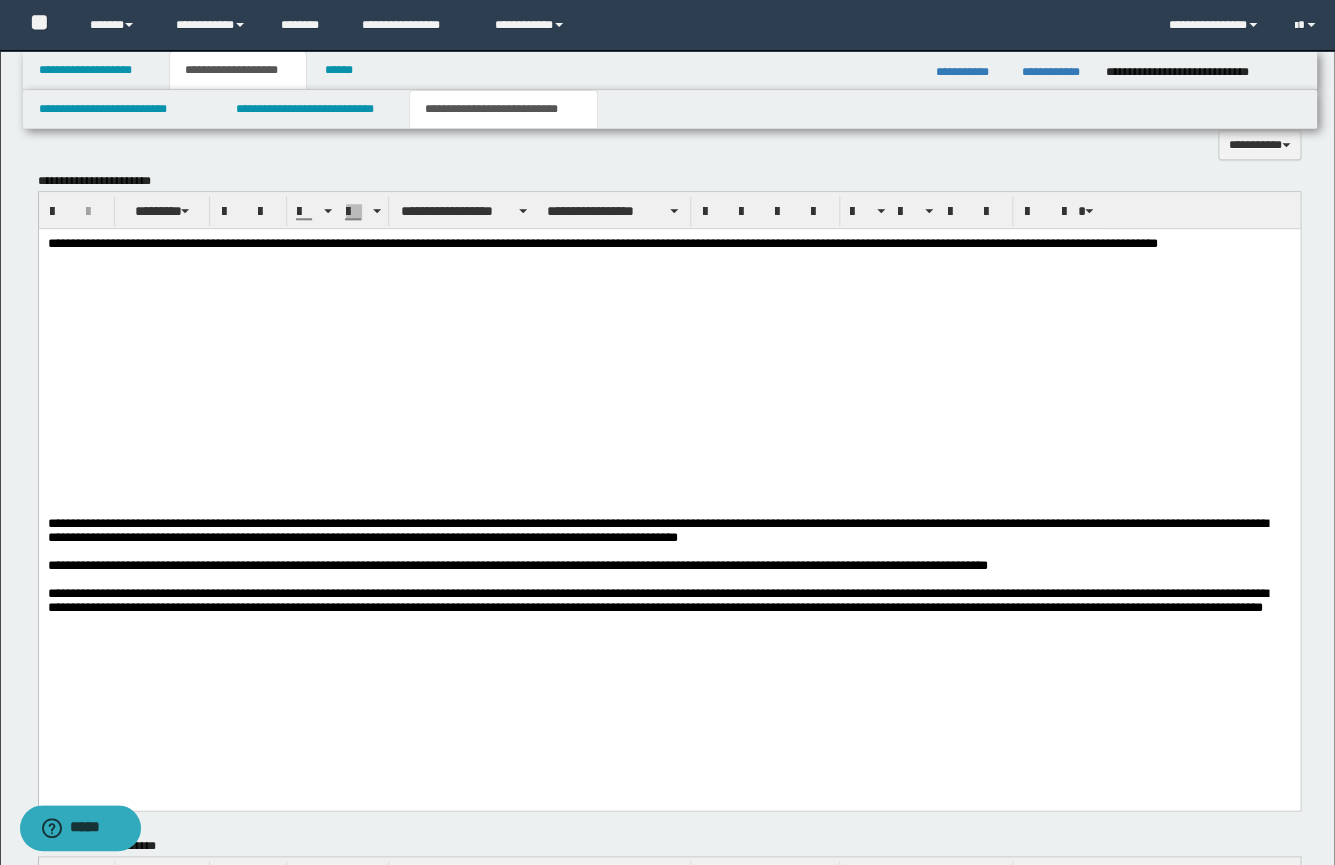 drag, startPoint x: 122, startPoint y: 776, endPoint x: 124, endPoint y: 763, distance: 13.152946 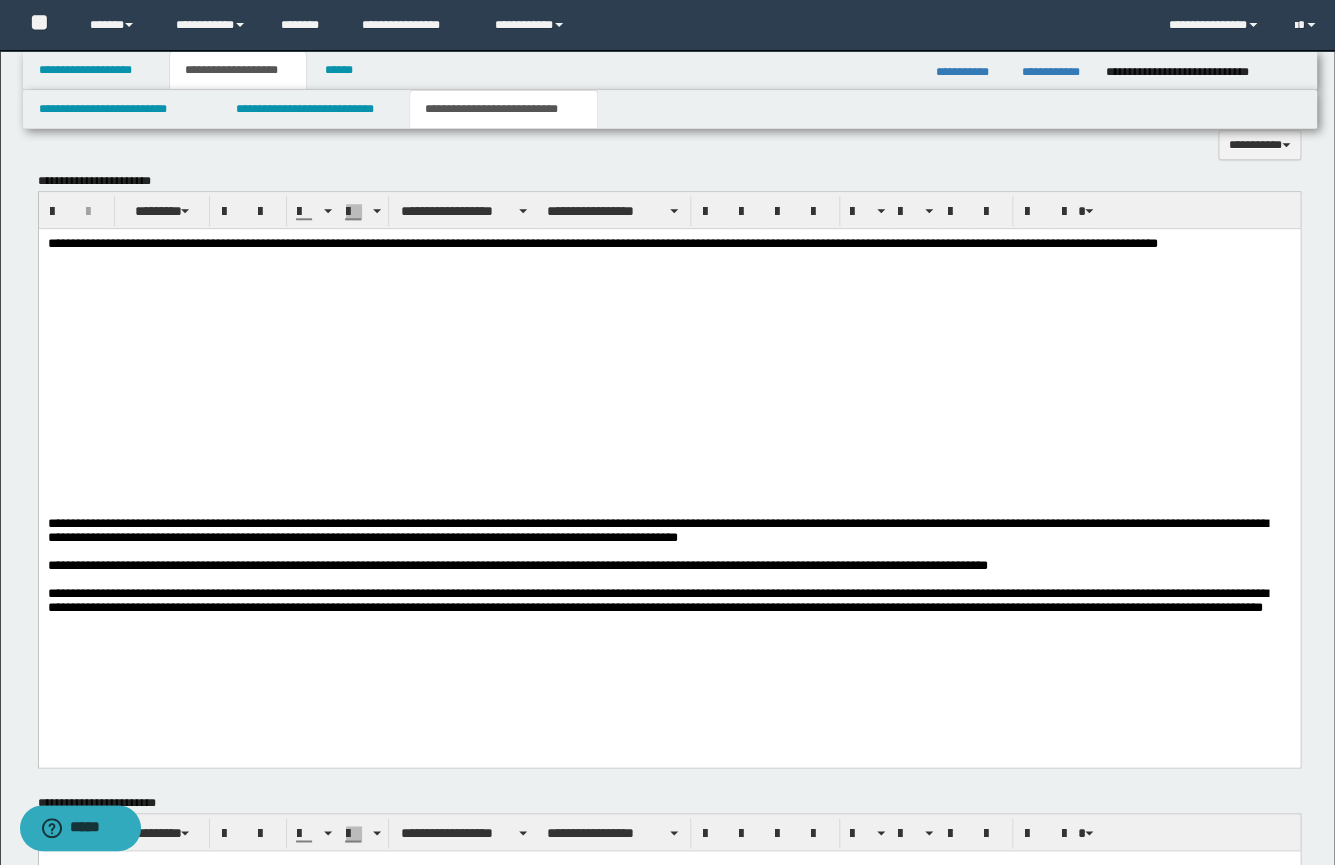 click at bounding box center (668, 313) 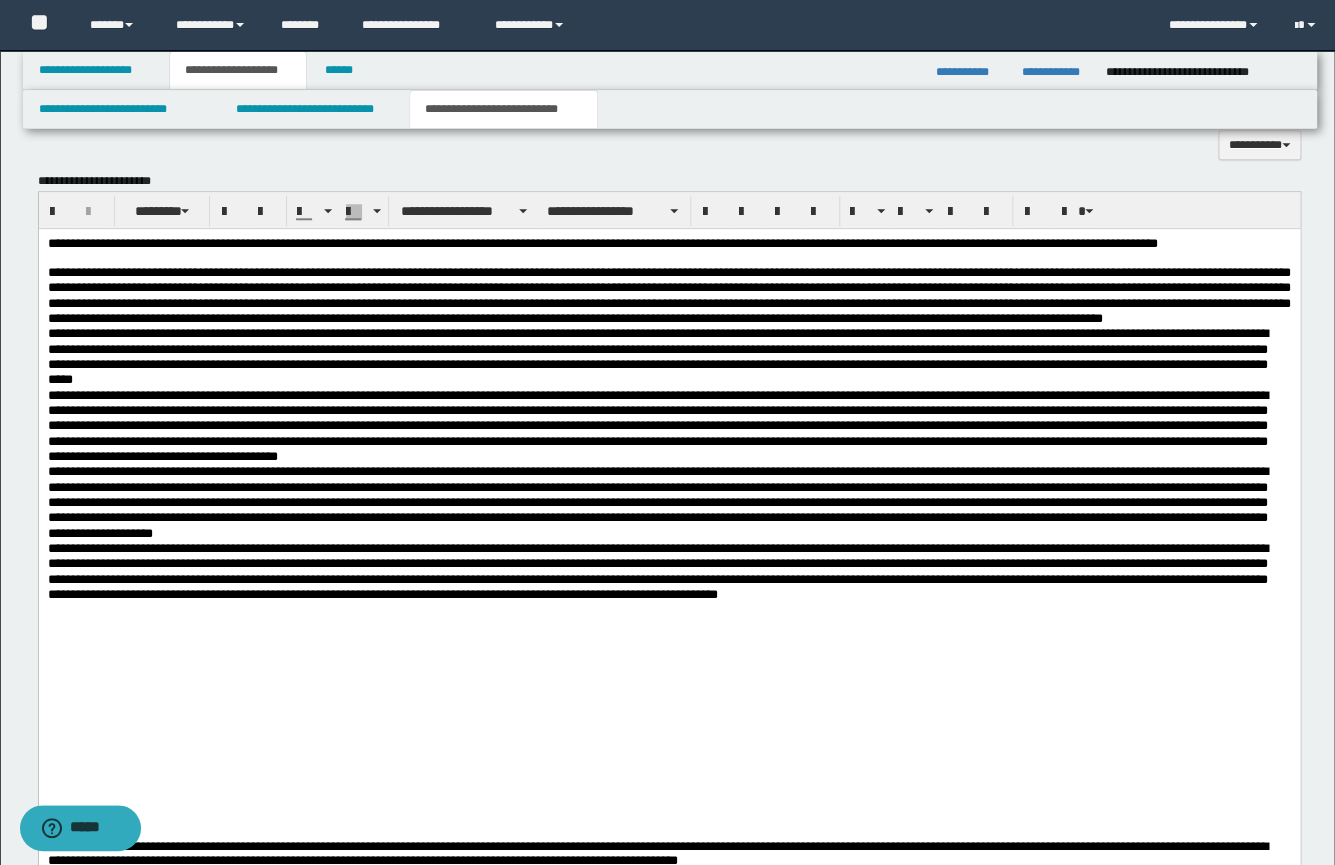 click on "**********" at bounding box center (668, 294) 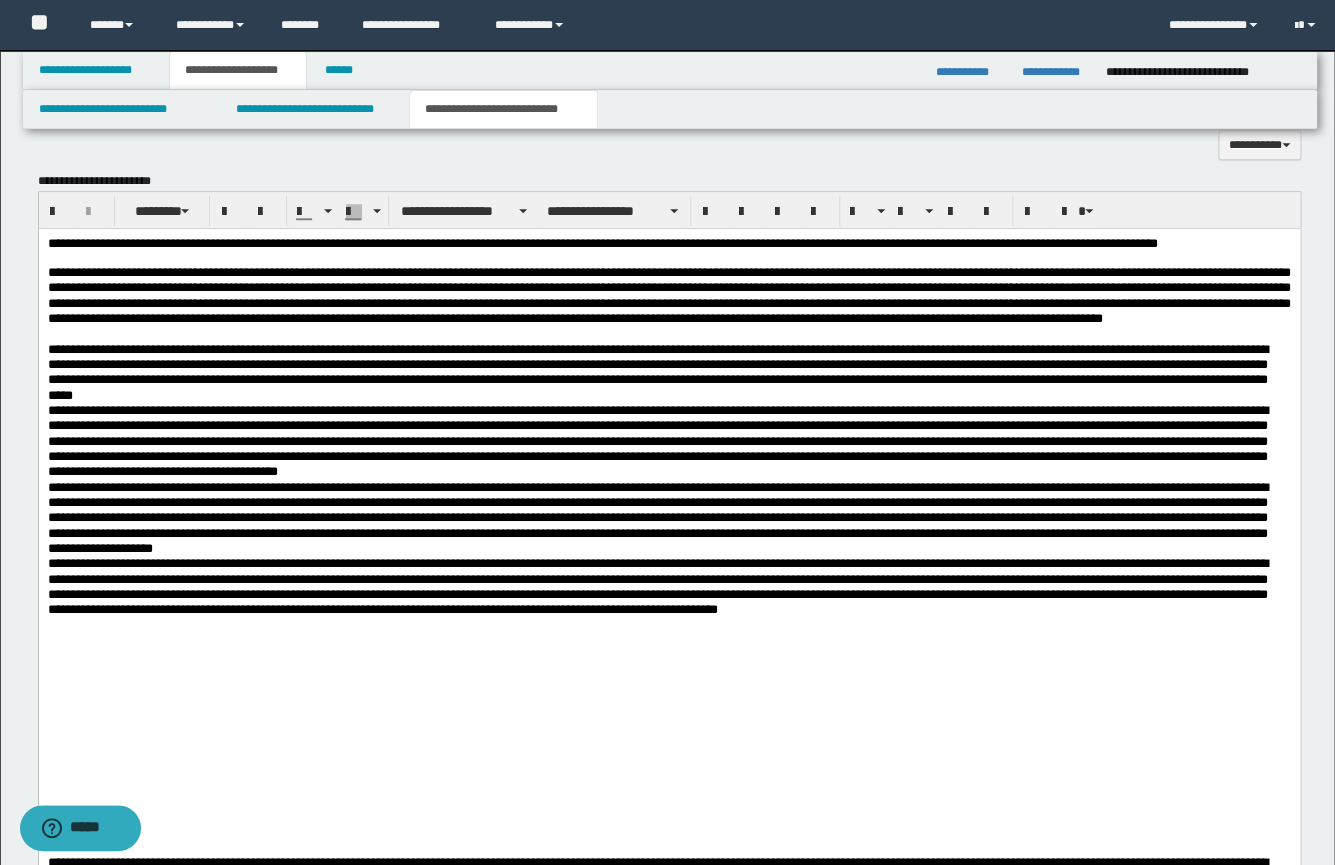 click on "**********" at bounding box center [668, 371] 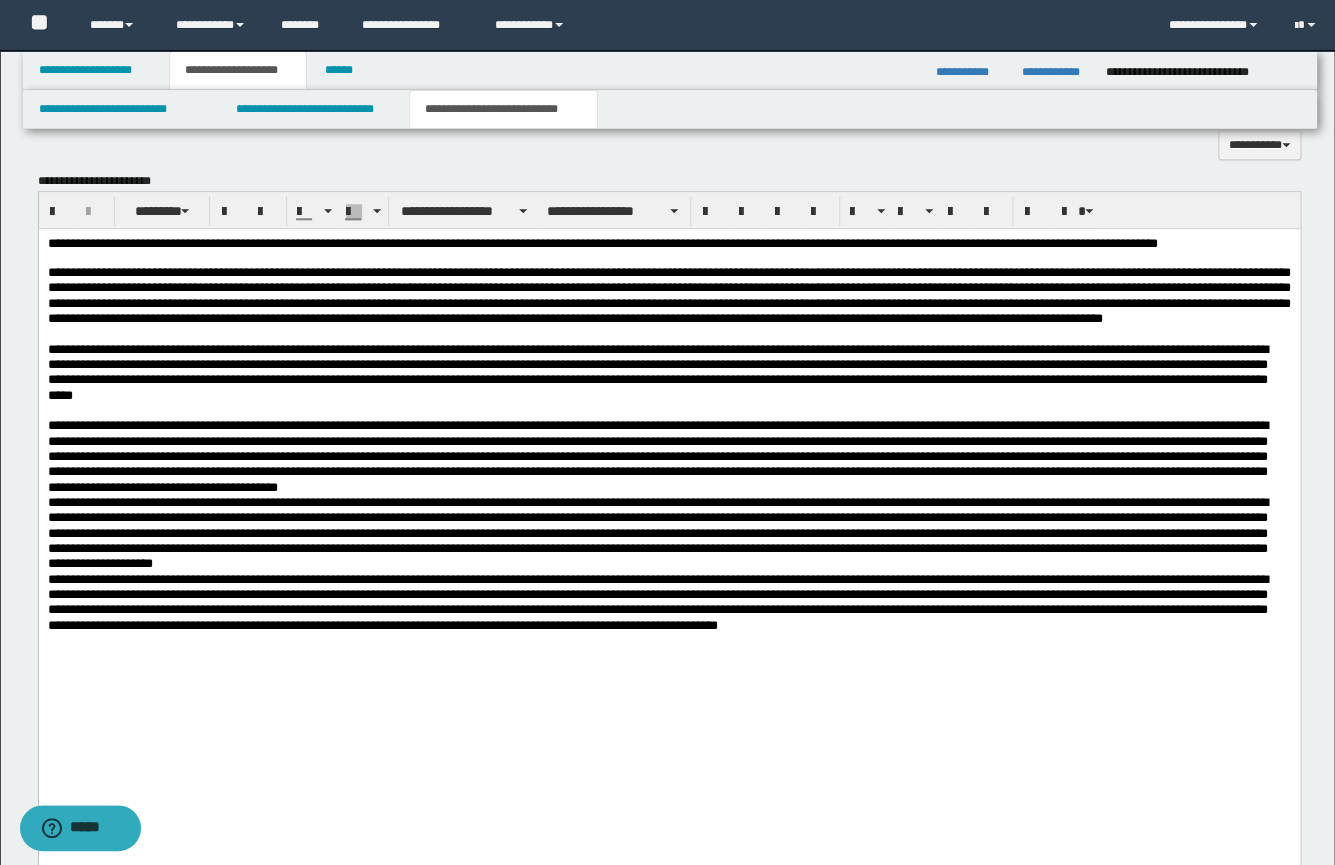 click at bounding box center (668, 455) 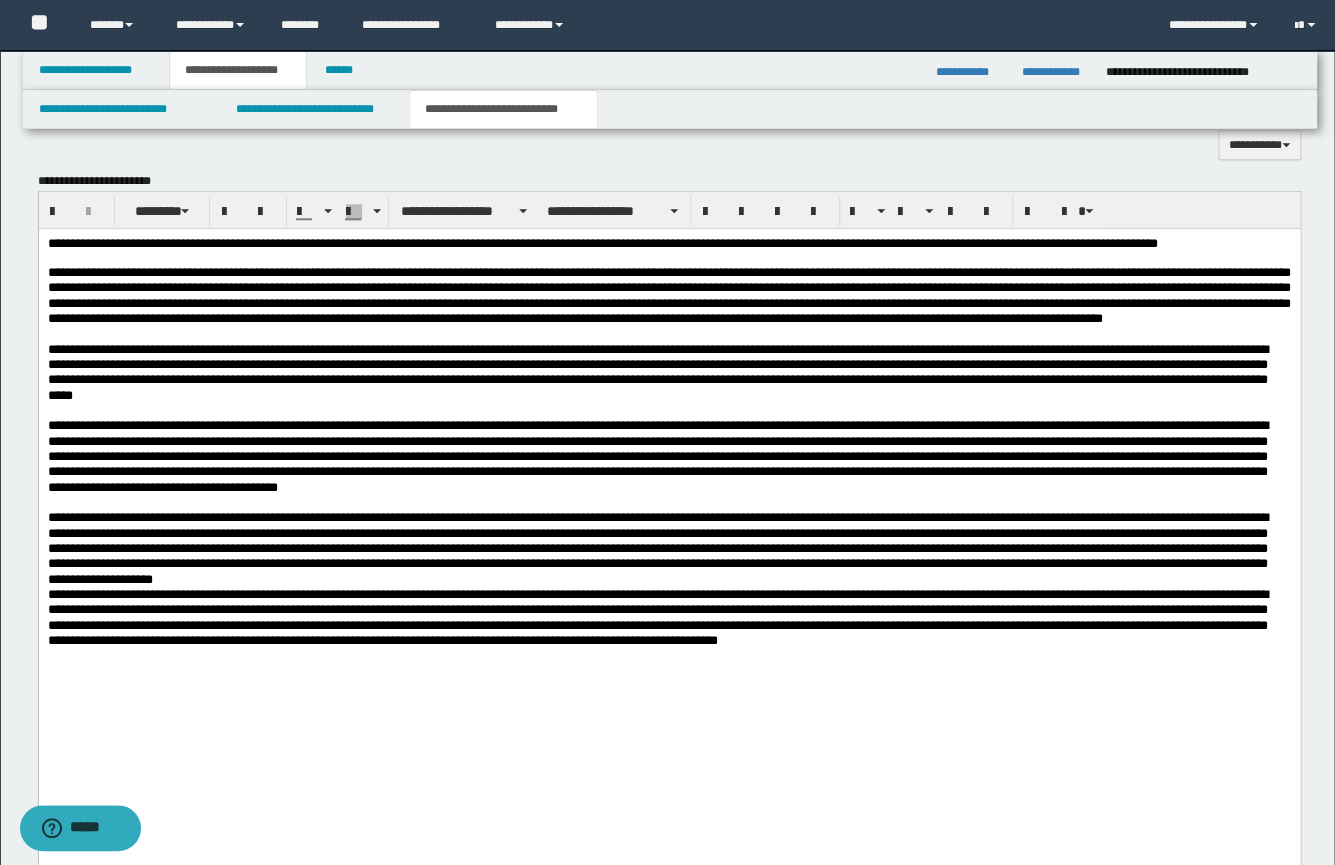 click on "**********" at bounding box center (657, 616) 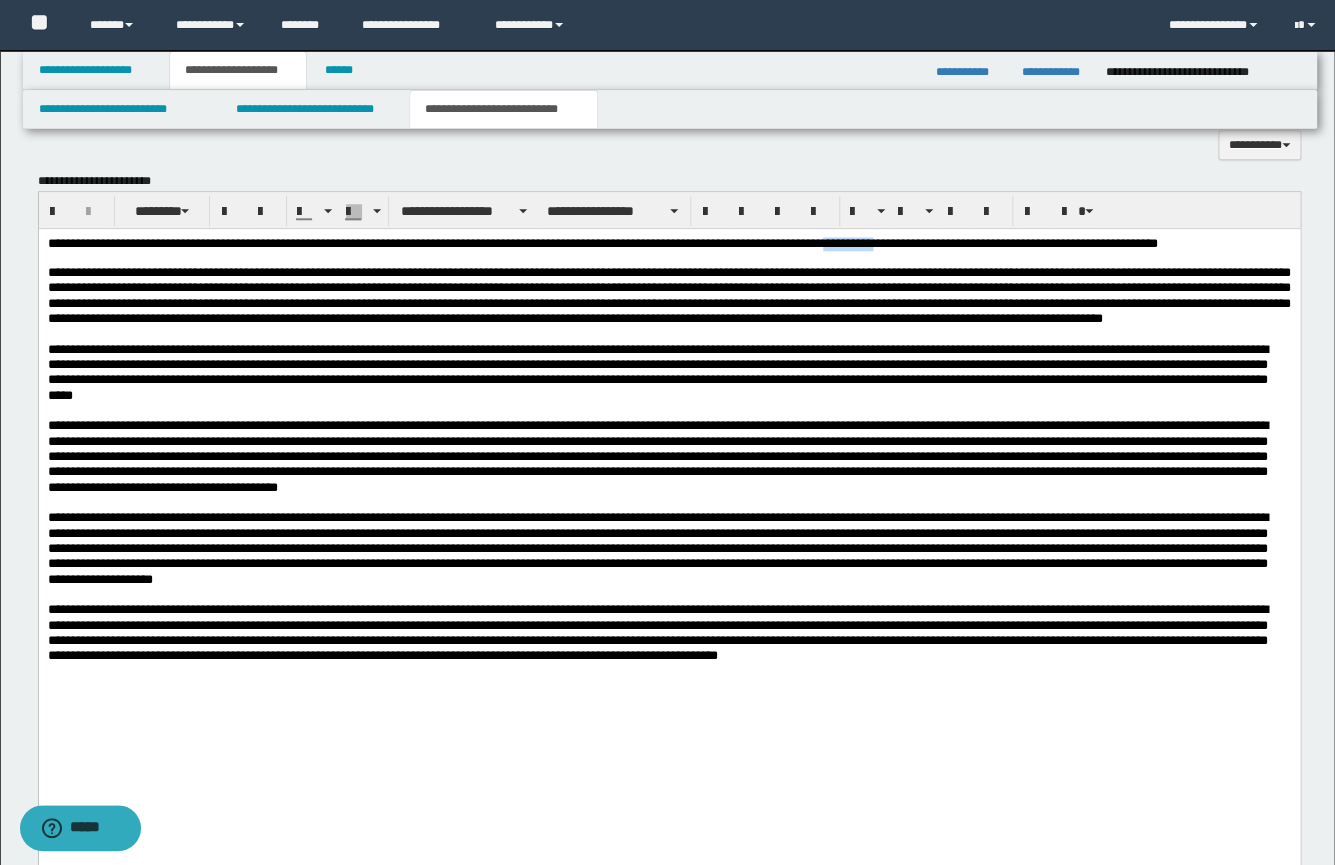 drag, startPoint x: 1033, startPoint y: 241, endPoint x: 951, endPoint y: 244, distance: 82.05486 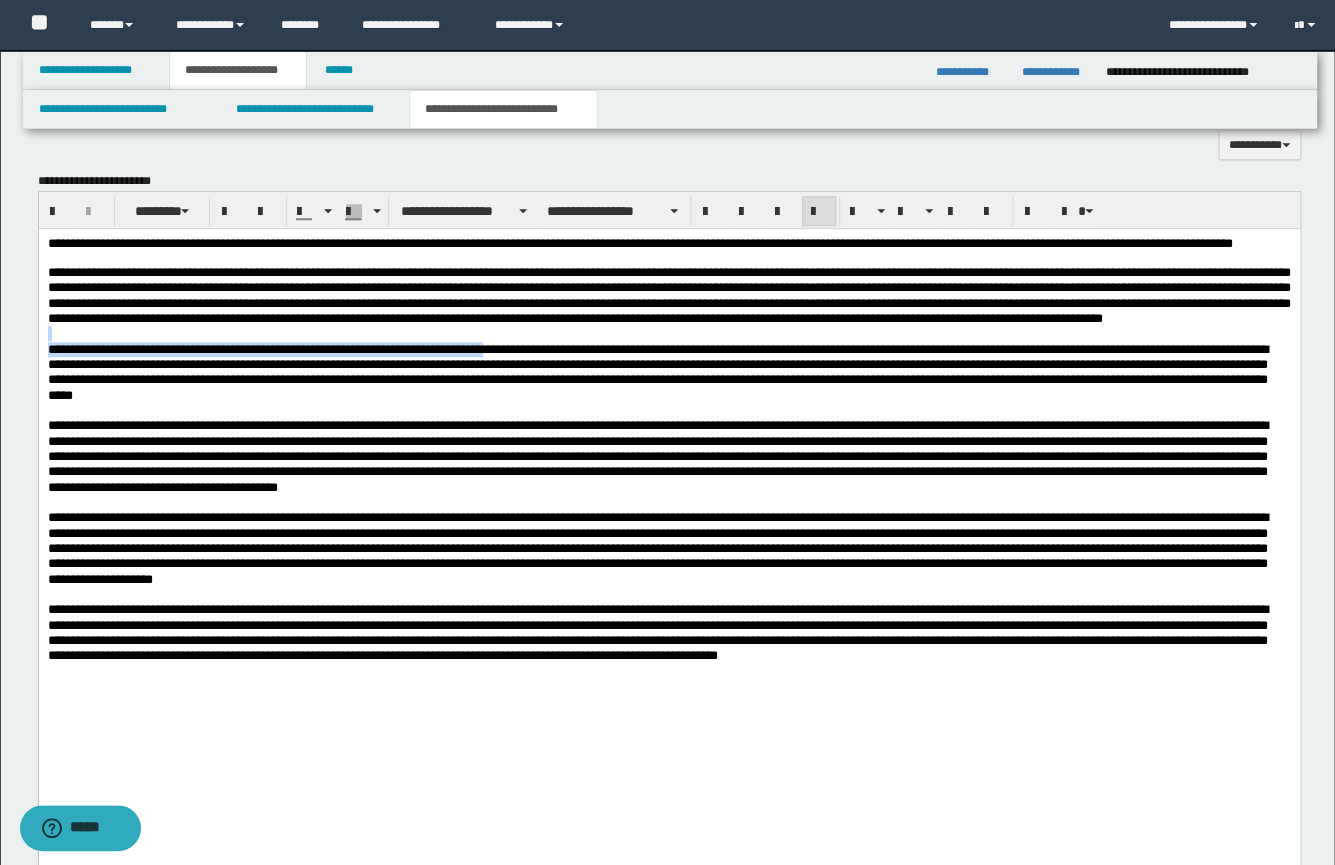 drag, startPoint x: 567, startPoint y: 380, endPoint x: 11, endPoint y: 364, distance: 556.23016 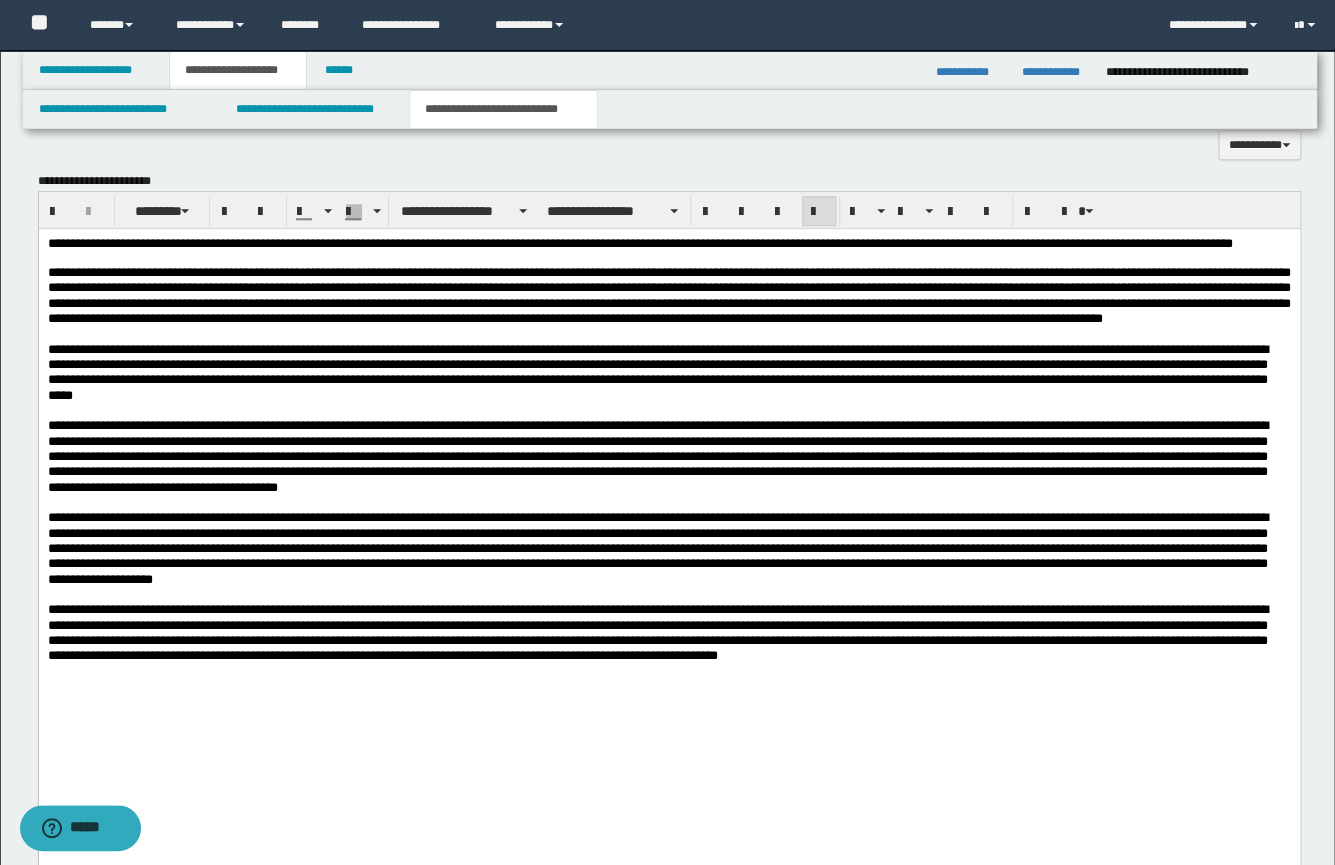 click on "**********" at bounding box center [657, 371] 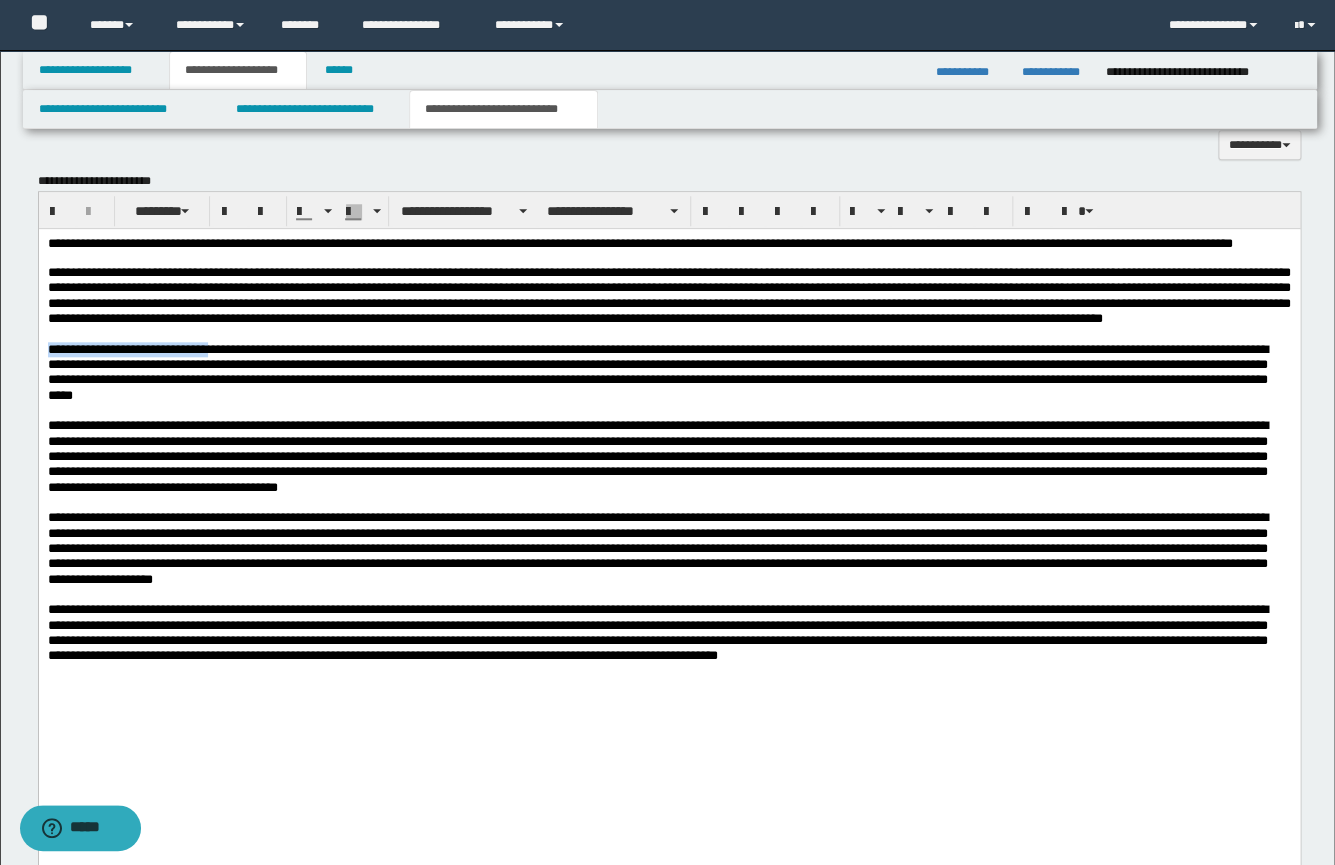 drag, startPoint x: 240, startPoint y: 379, endPoint x: 11, endPoint y: 383, distance: 229.03493 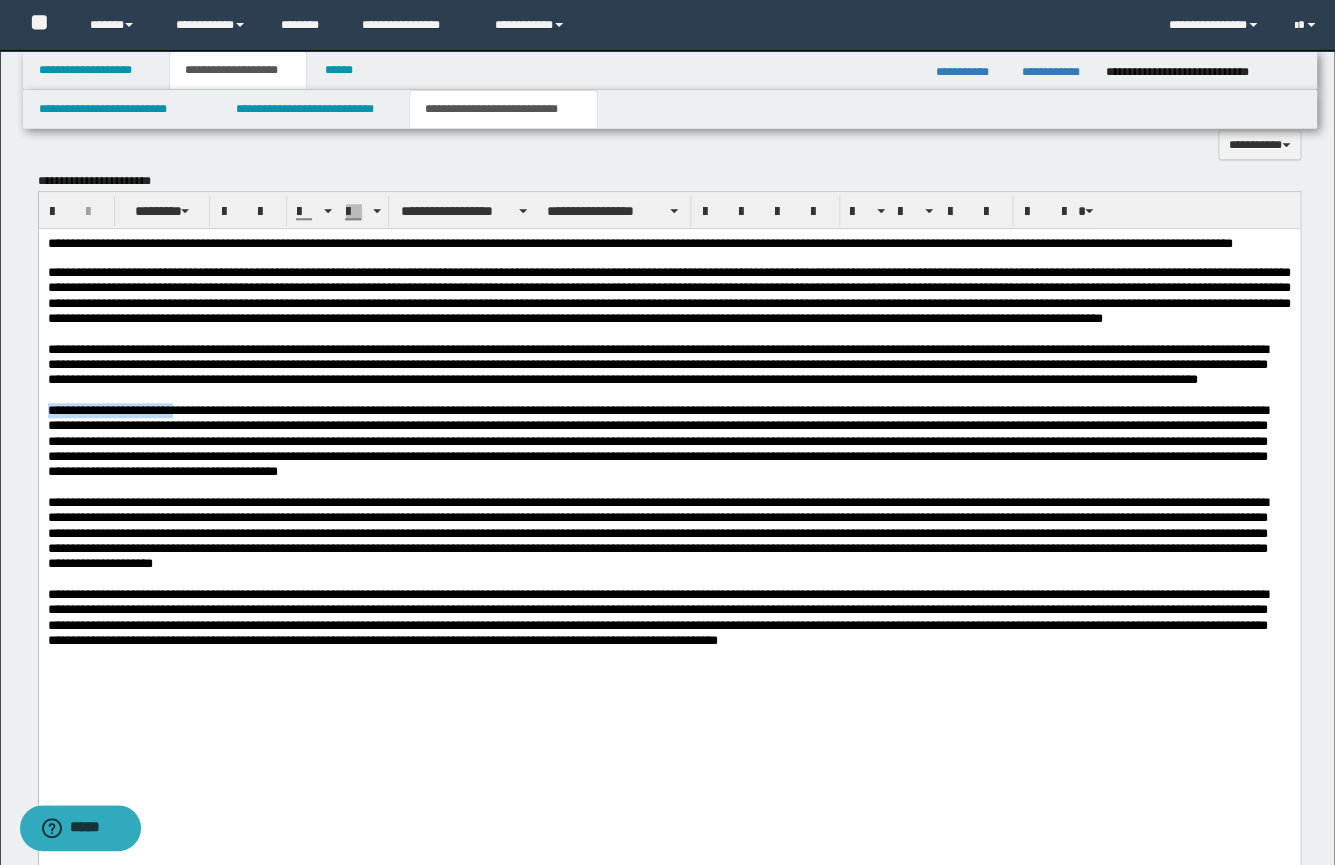drag, startPoint x: 201, startPoint y: 455, endPoint x: 18, endPoint y: 460, distance: 183.0683 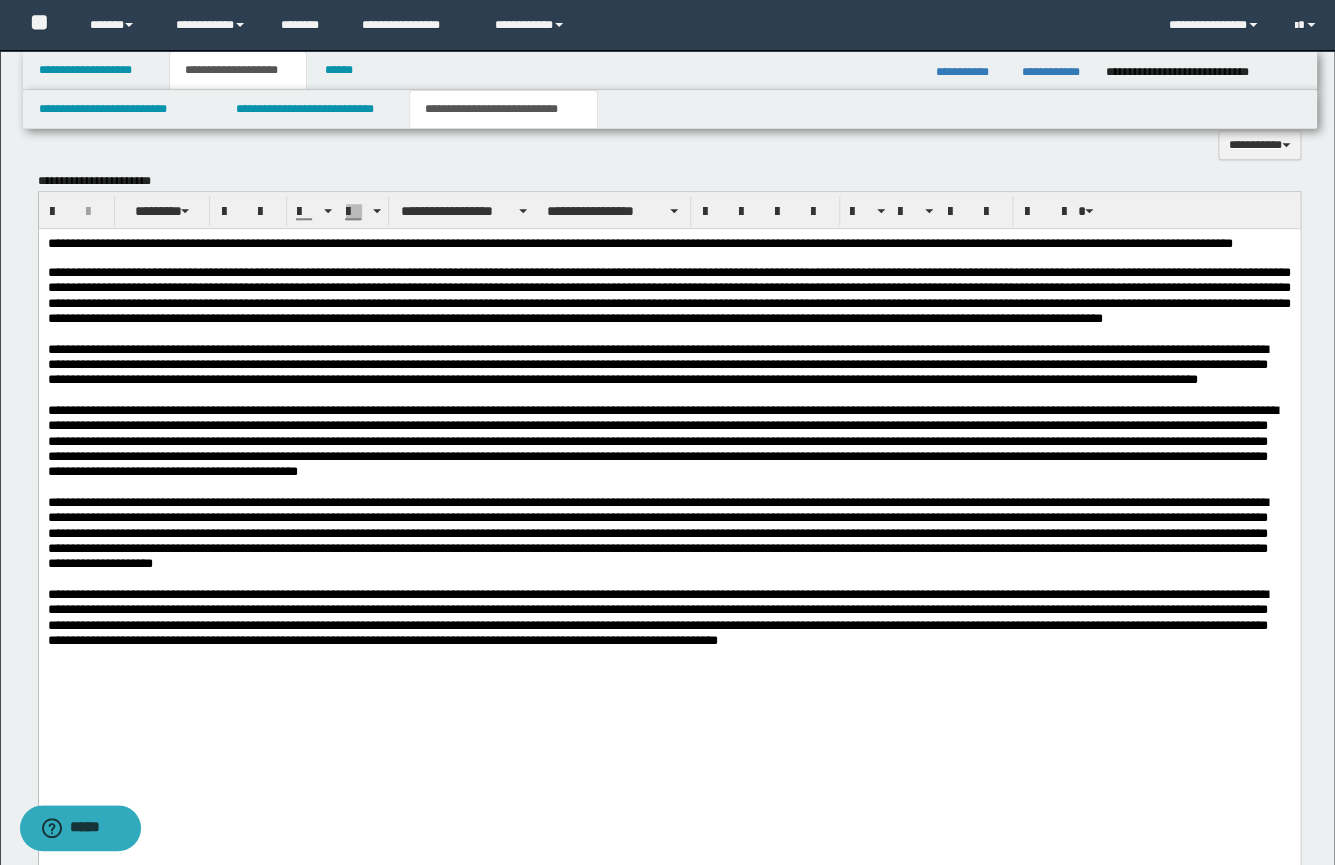 click on "**********" at bounding box center [662, 440] 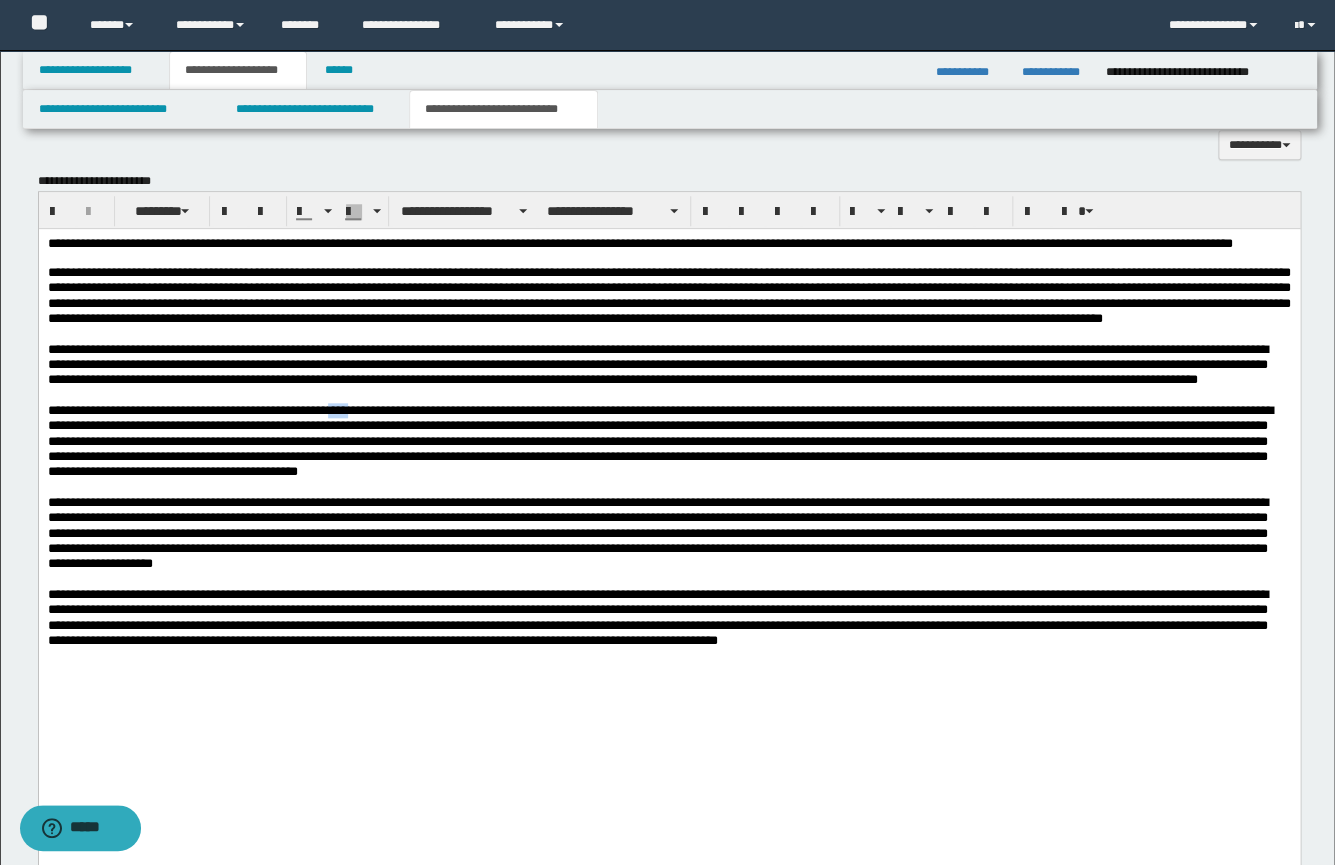 drag, startPoint x: 392, startPoint y: 457, endPoint x: 364, endPoint y: 458, distance: 28.01785 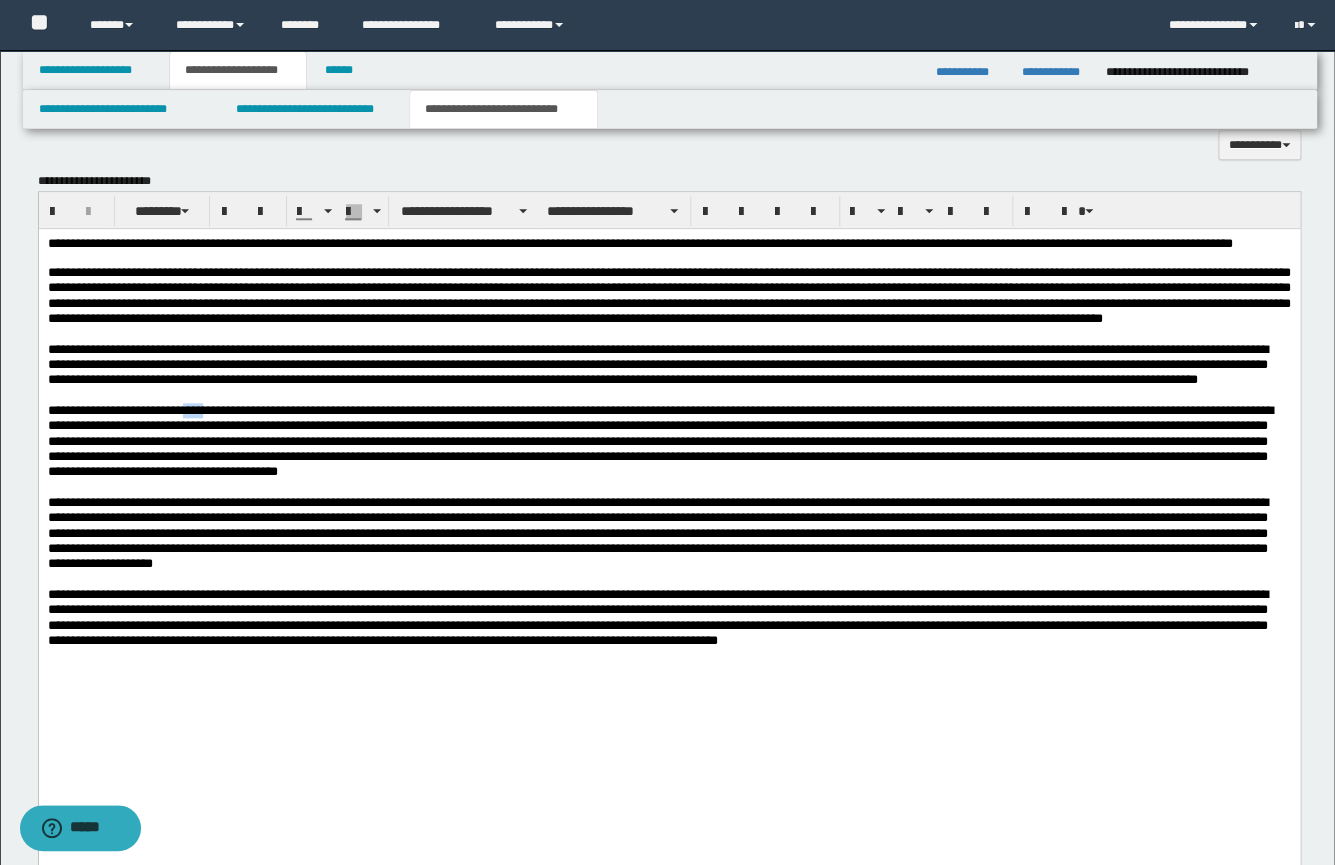 drag, startPoint x: 217, startPoint y: 453, endPoint x: 197, endPoint y: 453, distance: 20 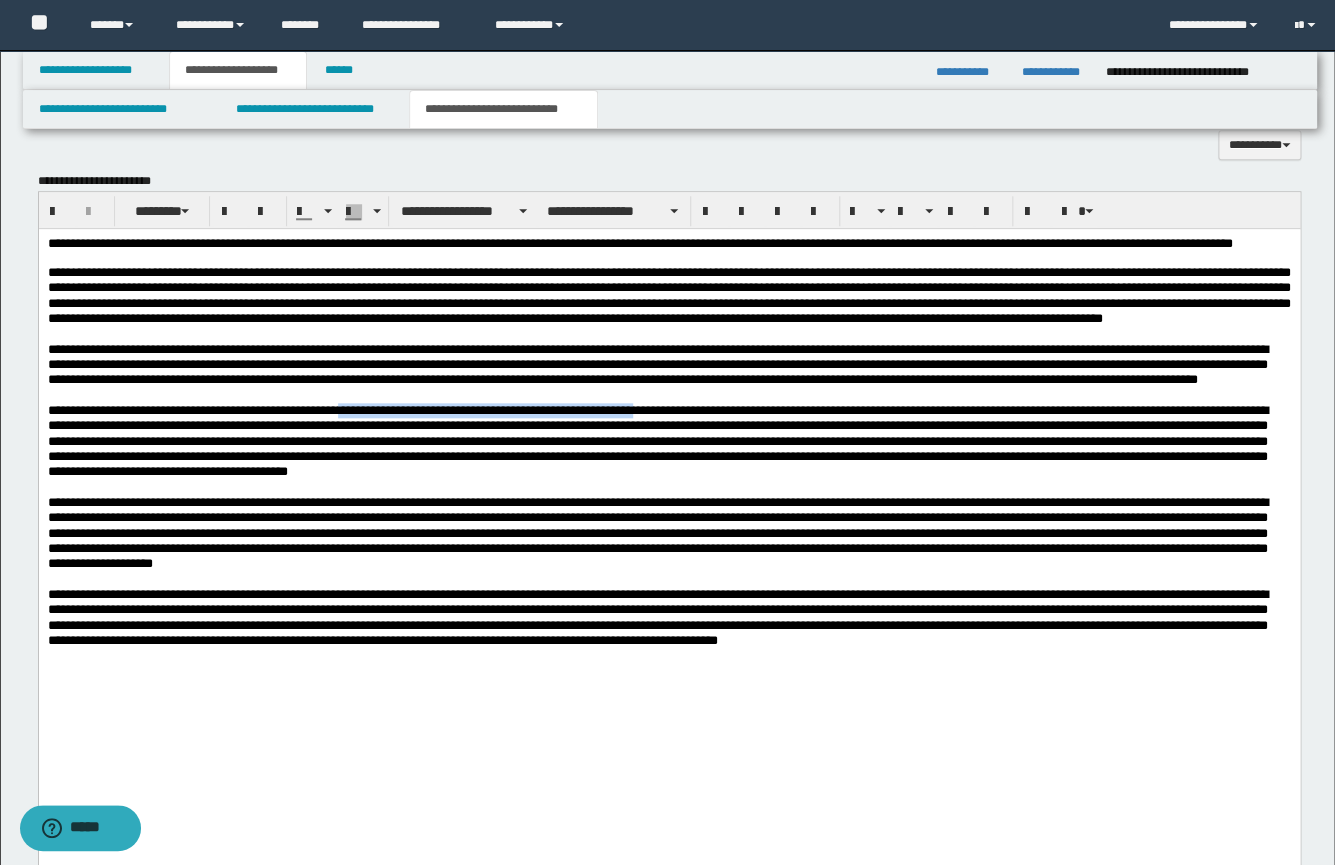 drag, startPoint x: 374, startPoint y: 456, endPoint x: 726, endPoint y: 460, distance: 352.02274 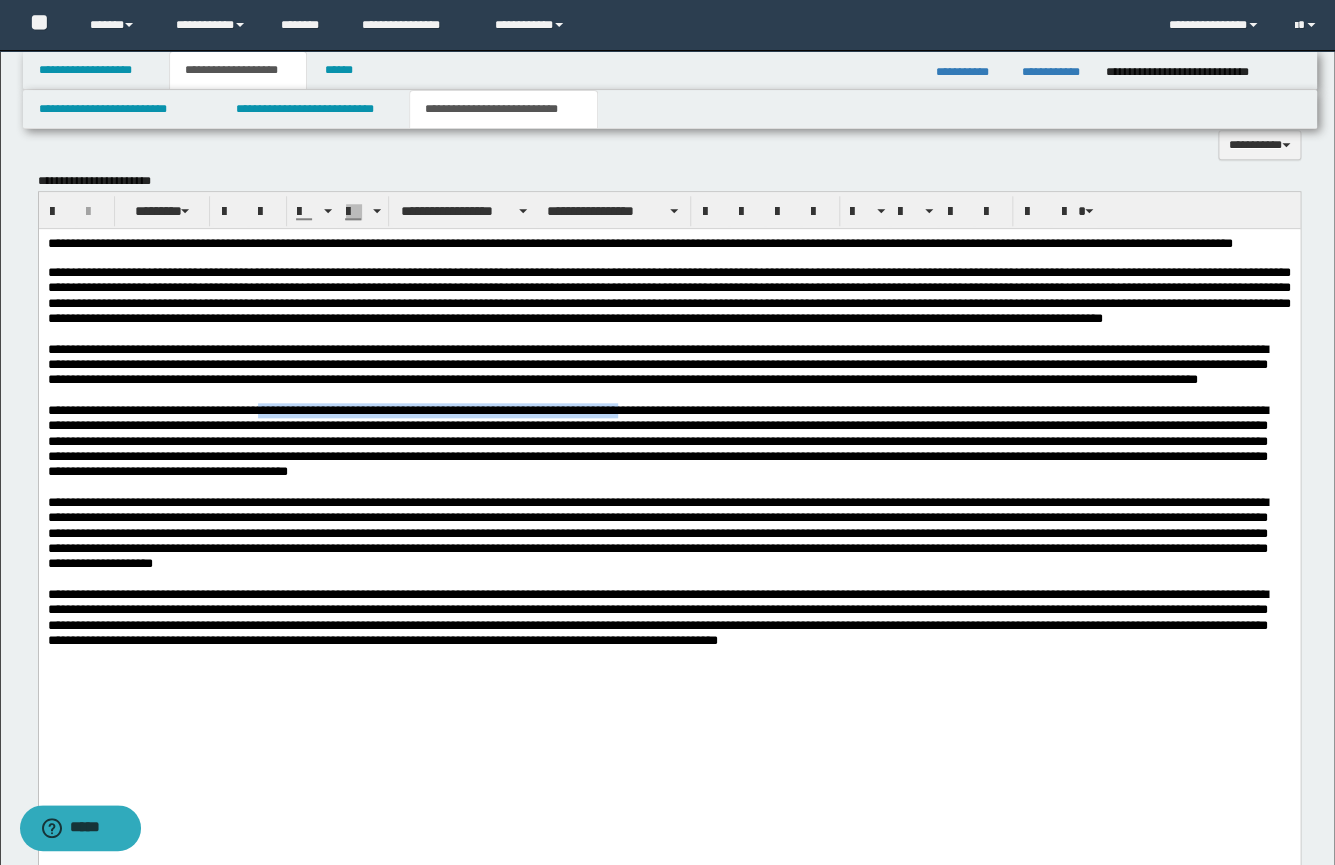 drag, startPoint x: 285, startPoint y: 458, endPoint x: 709, endPoint y: 456, distance: 424.00473 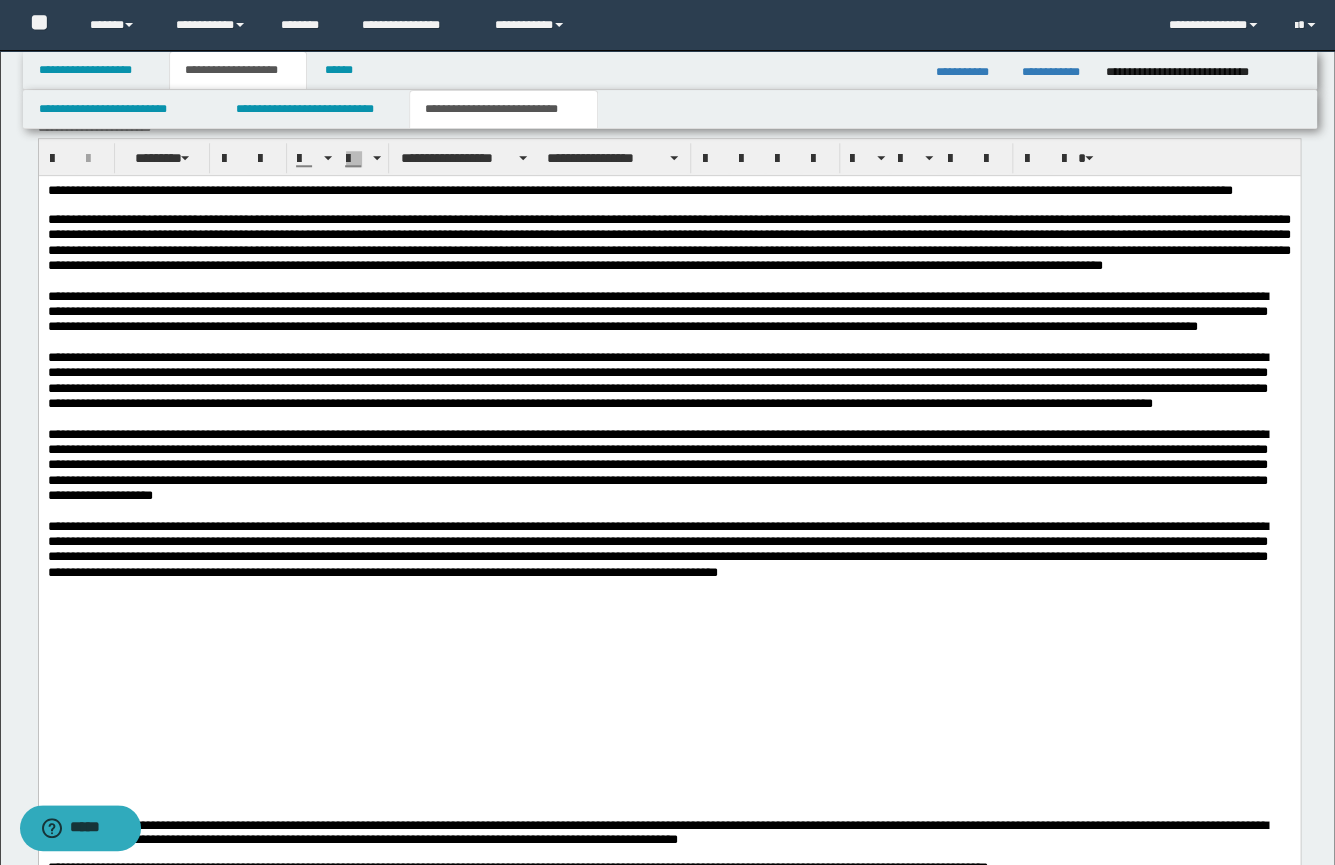 scroll, scrollTop: 653, scrollLeft: 0, axis: vertical 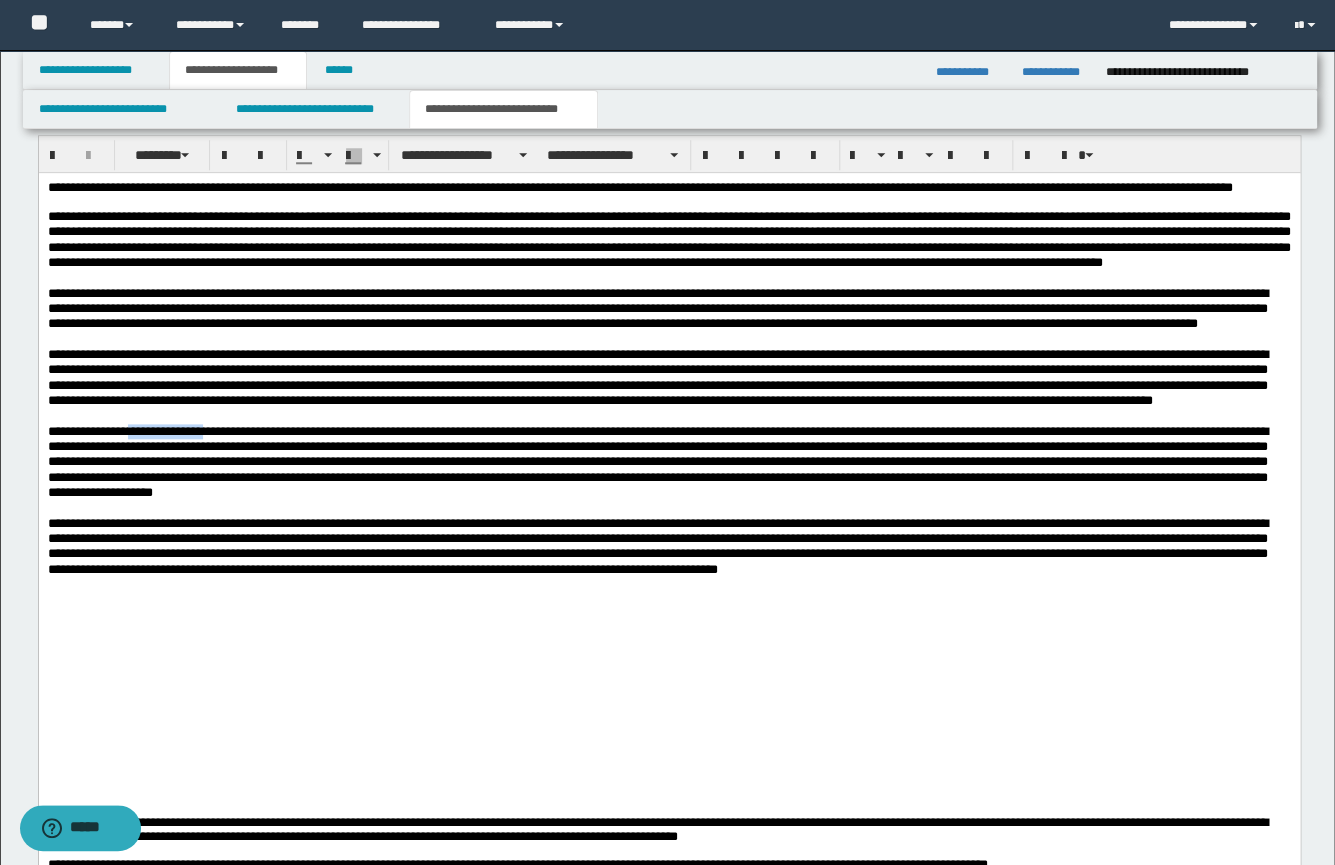 drag, startPoint x: 243, startPoint y: 490, endPoint x: 153, endPoint y: 490, distance: 90 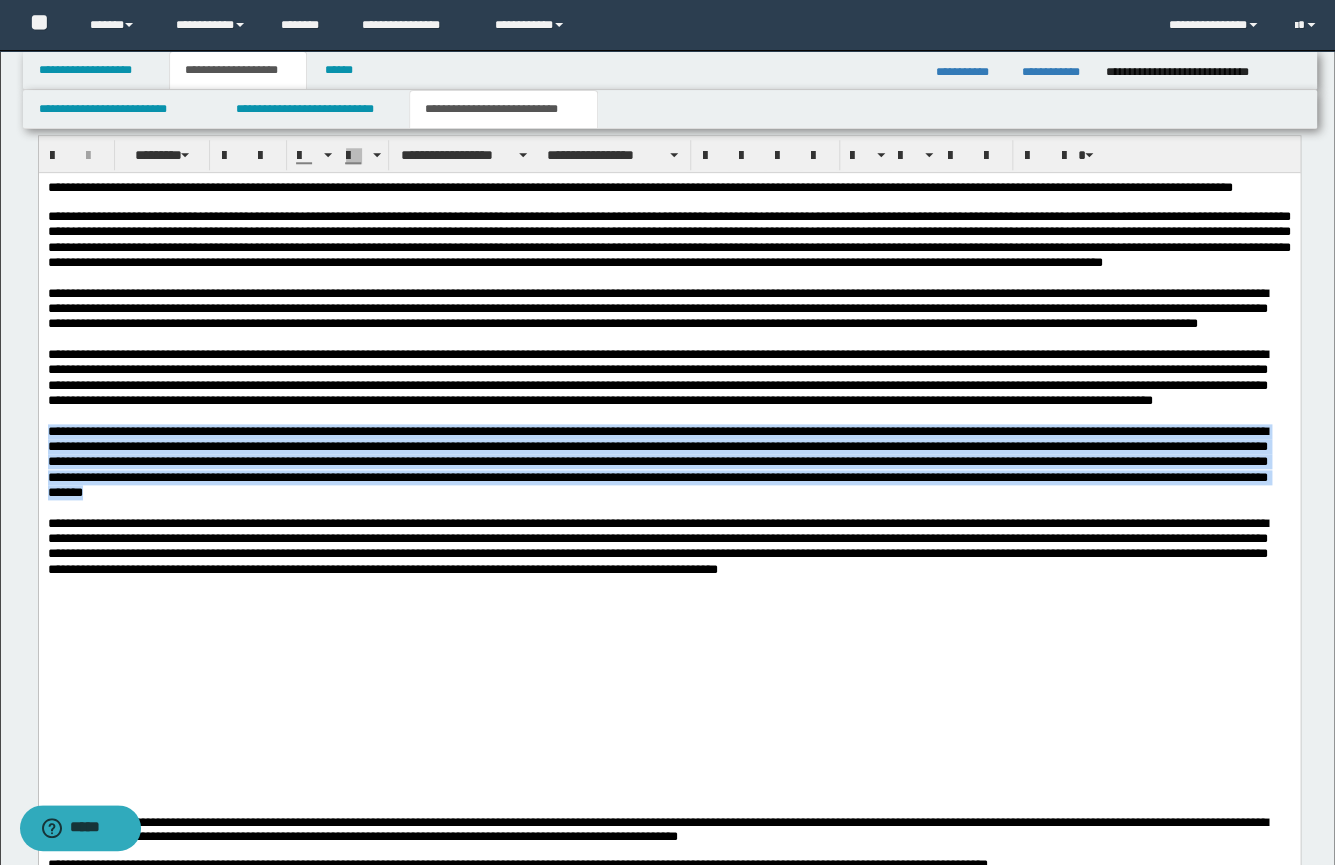 drag, startPoint x: 1197, startPoint y: 561, endPoint x: 25, endPoint y: 493, distance: 1173.9711 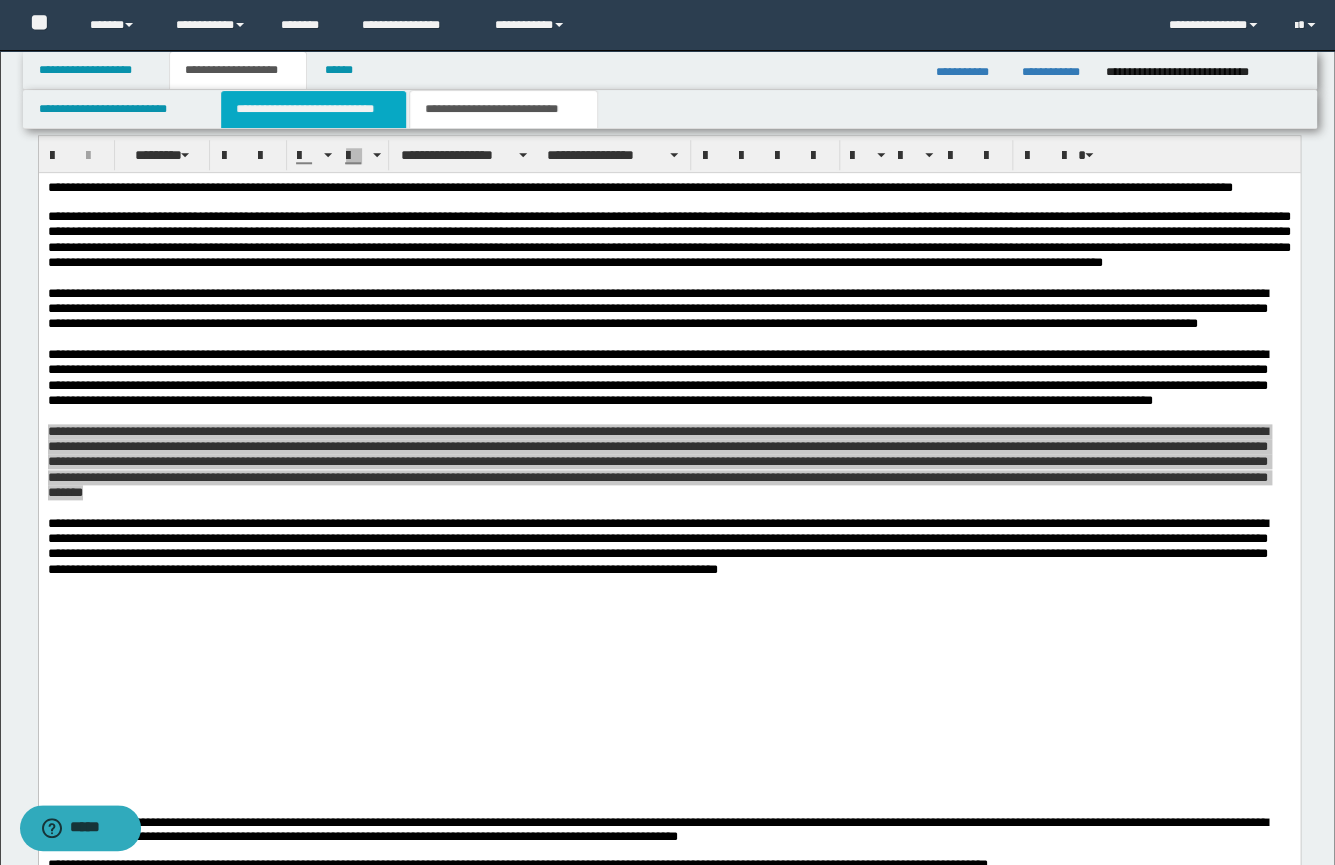 click on "**********" at bounding box center [313, 109] 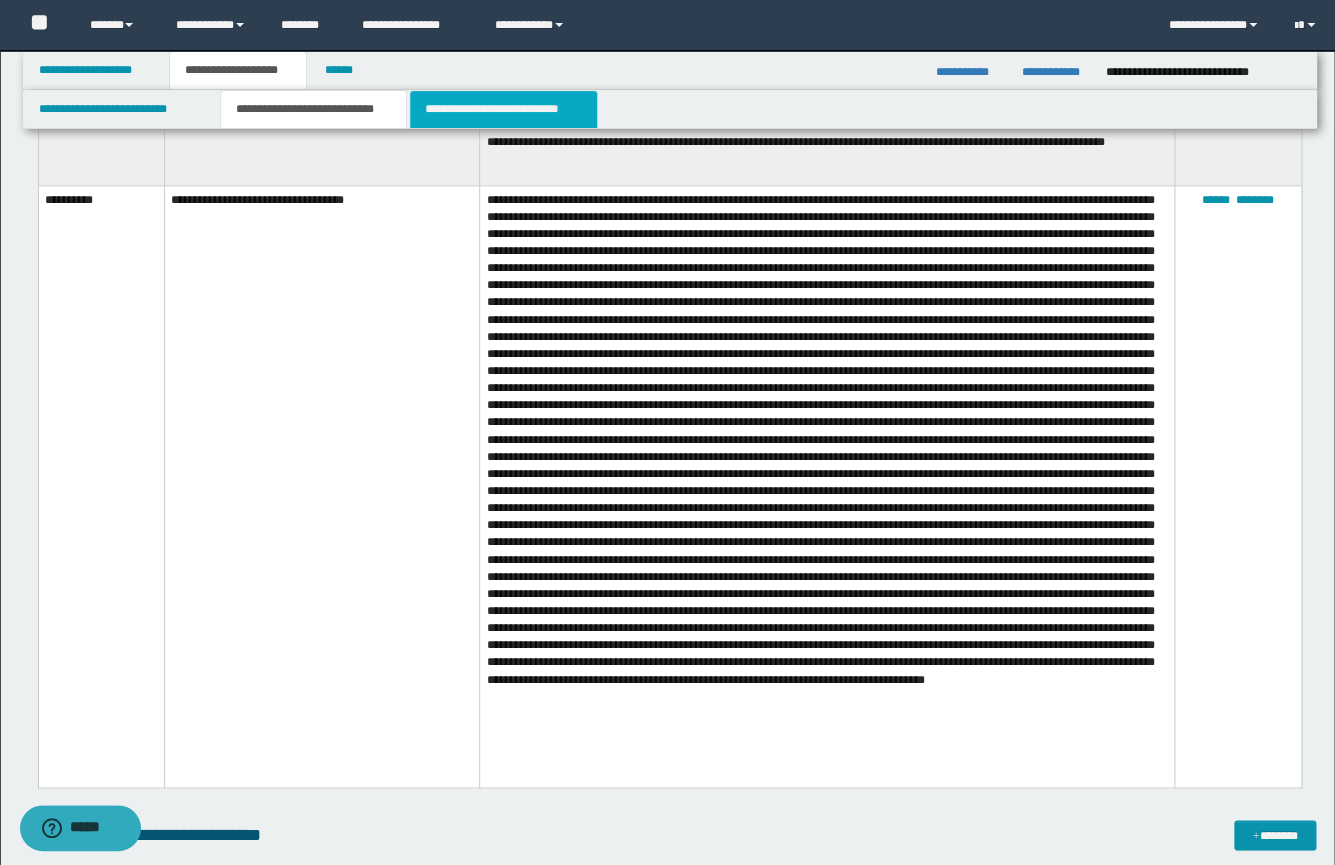 click on "**********" at bounding box center [503, 109] 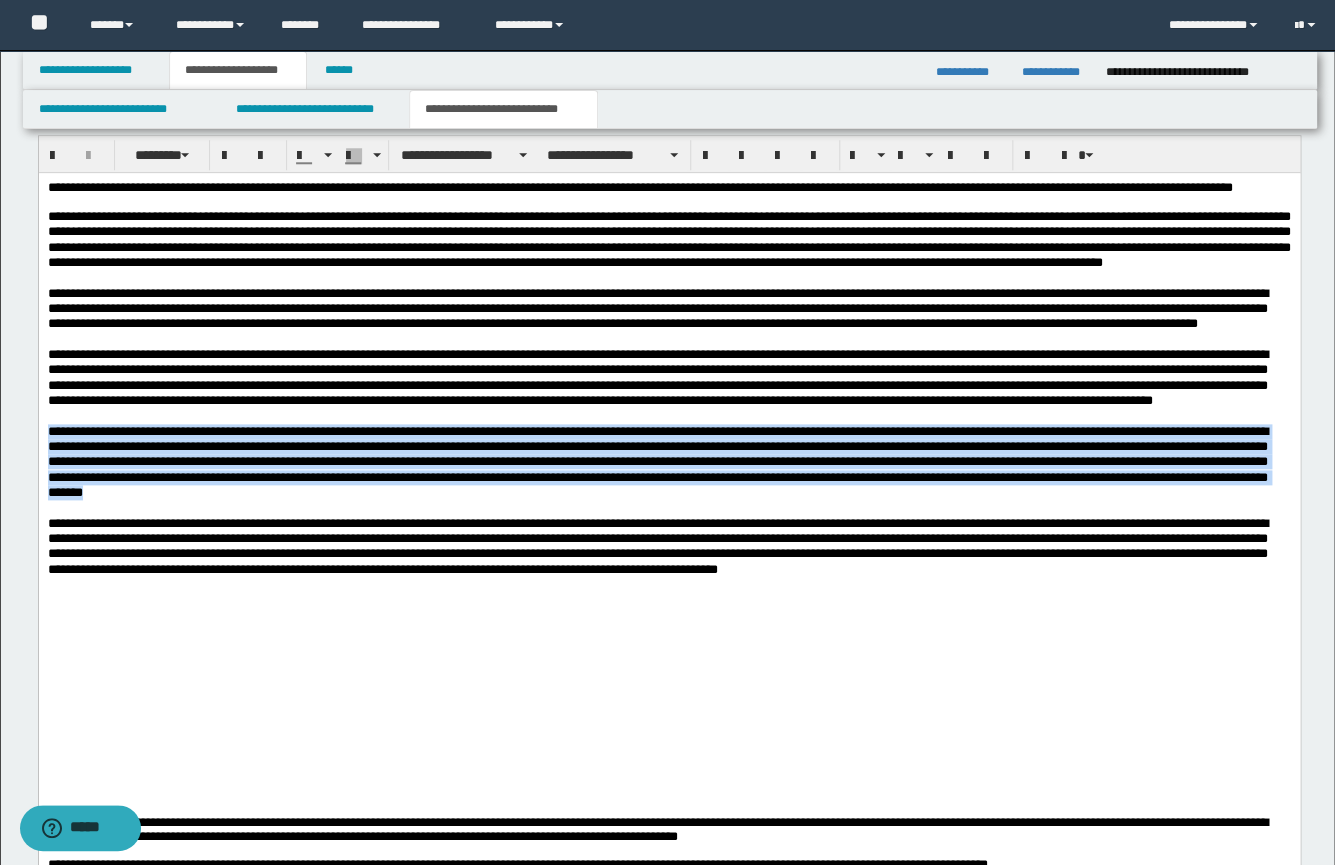 copy on "**********" 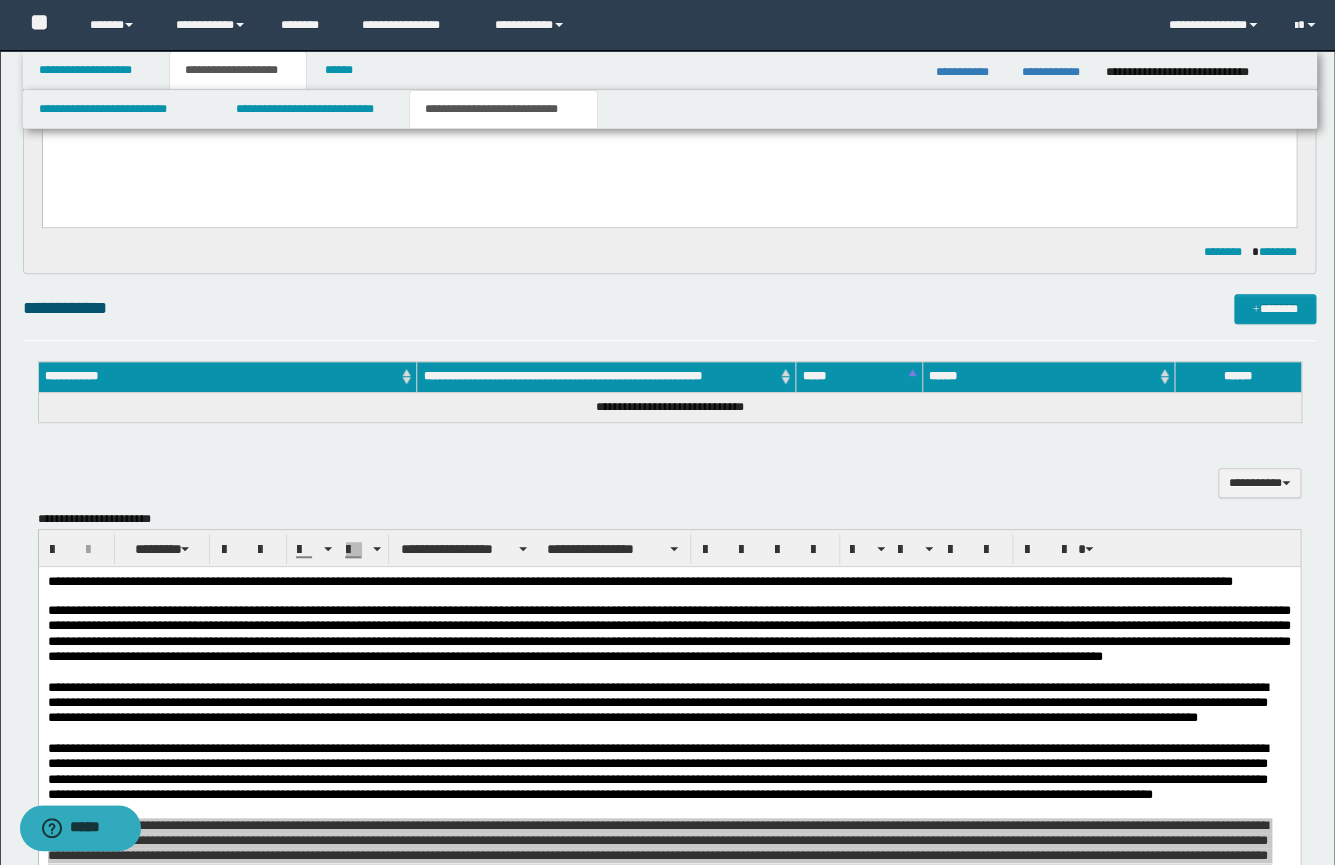 scroll, scrollTop: 192, scrollLeft: 0, axis: vertical 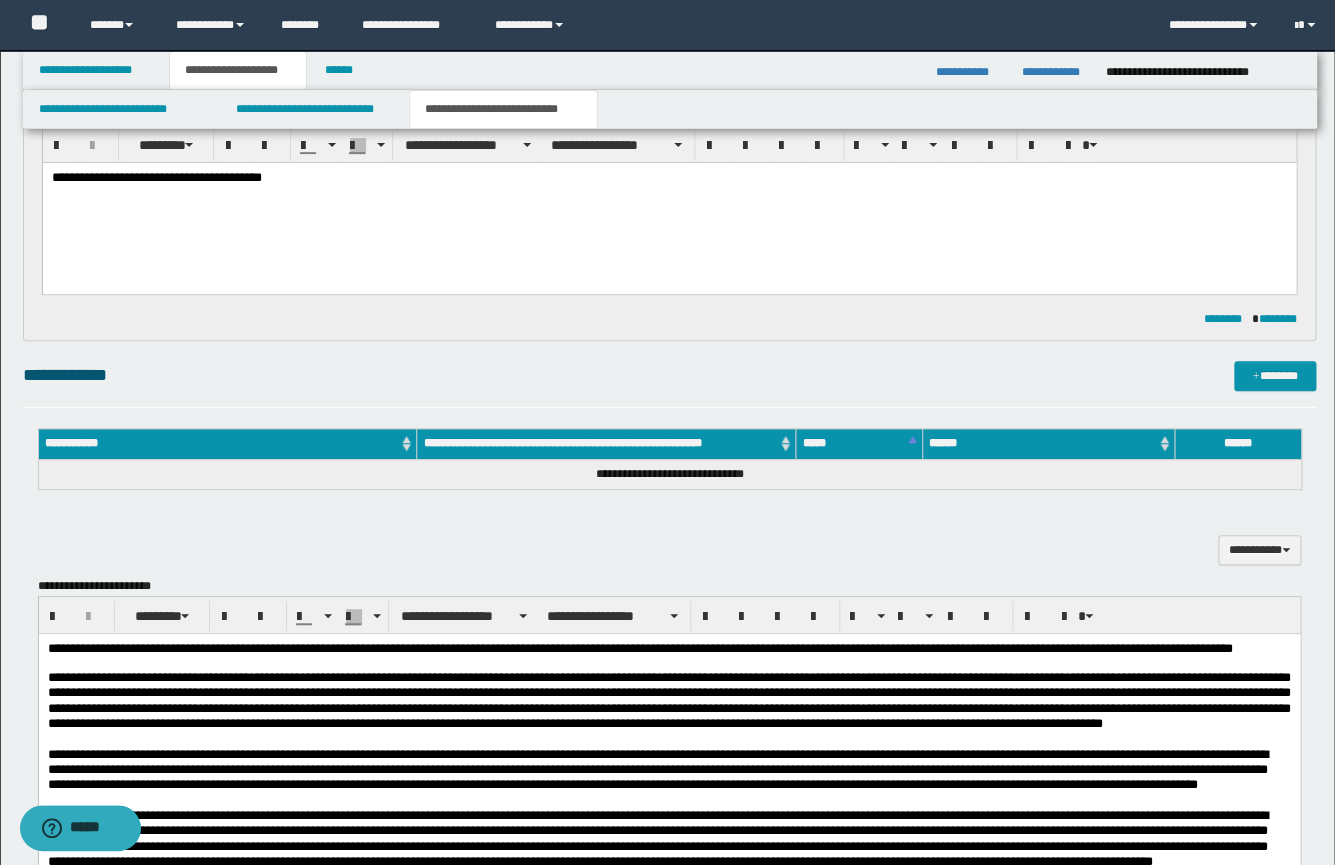 click on "**********" at bounding box center (669, 976) 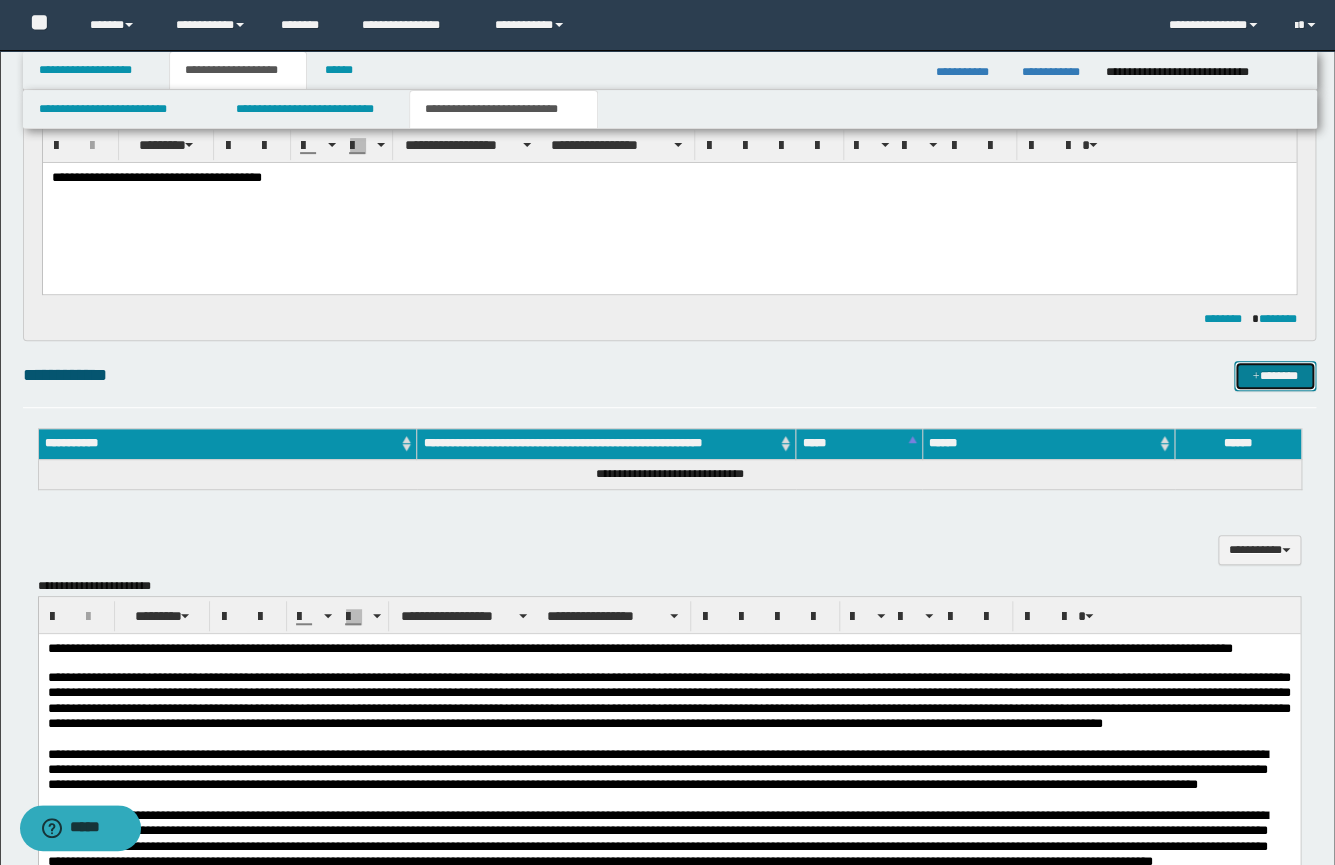 click on "*******" at bounding box center [1275, 376] 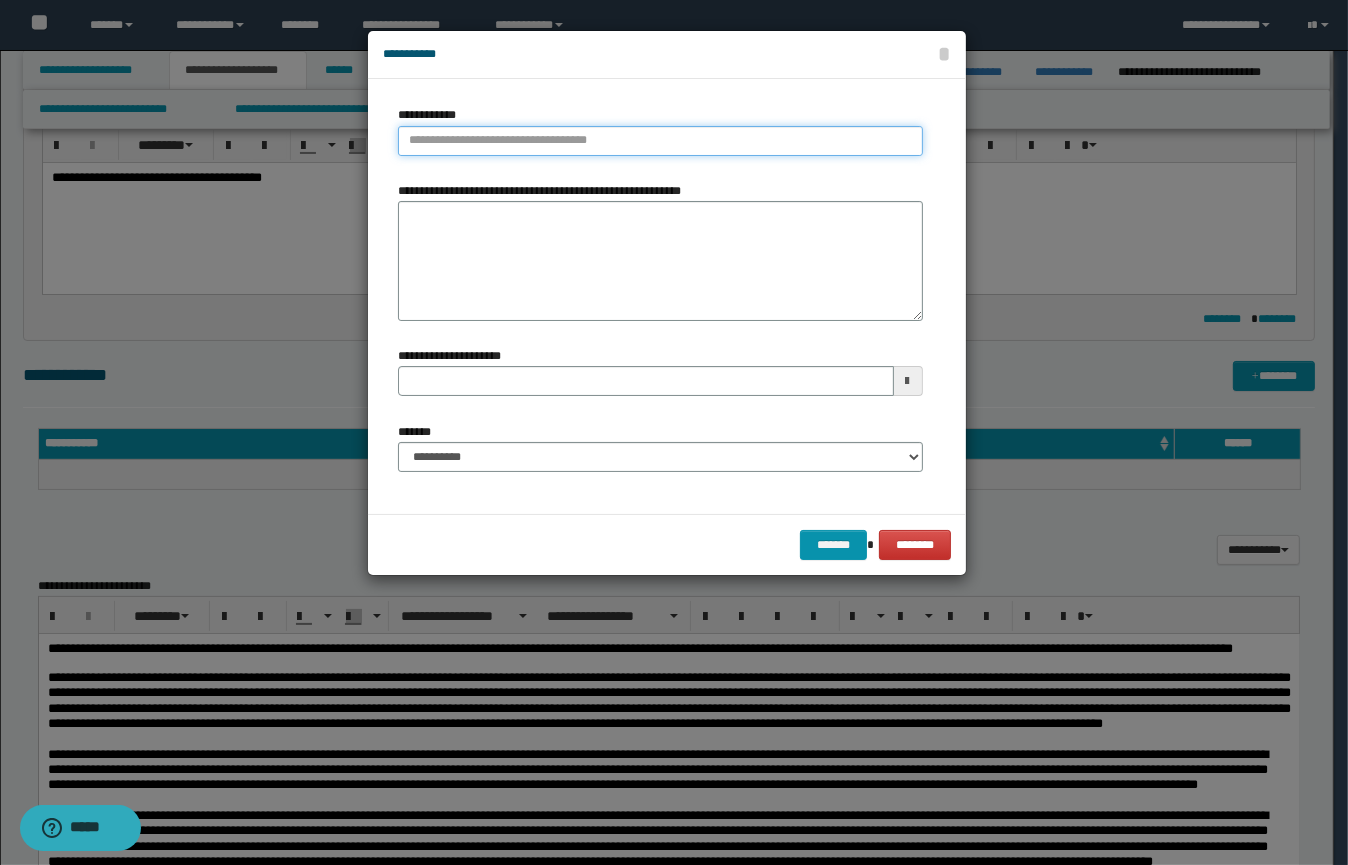click on "**********" at bounding box center (660, 141) 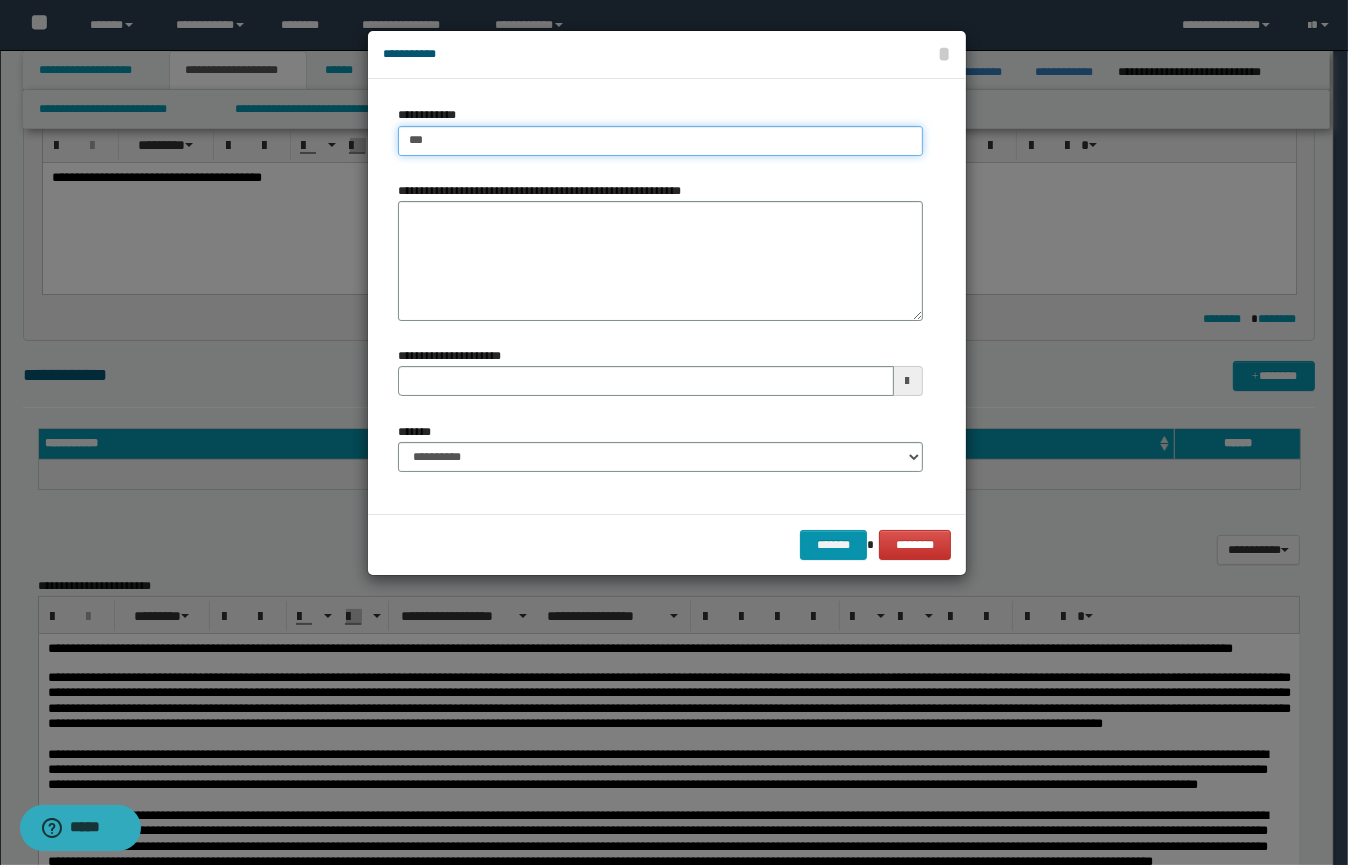 type on "****" 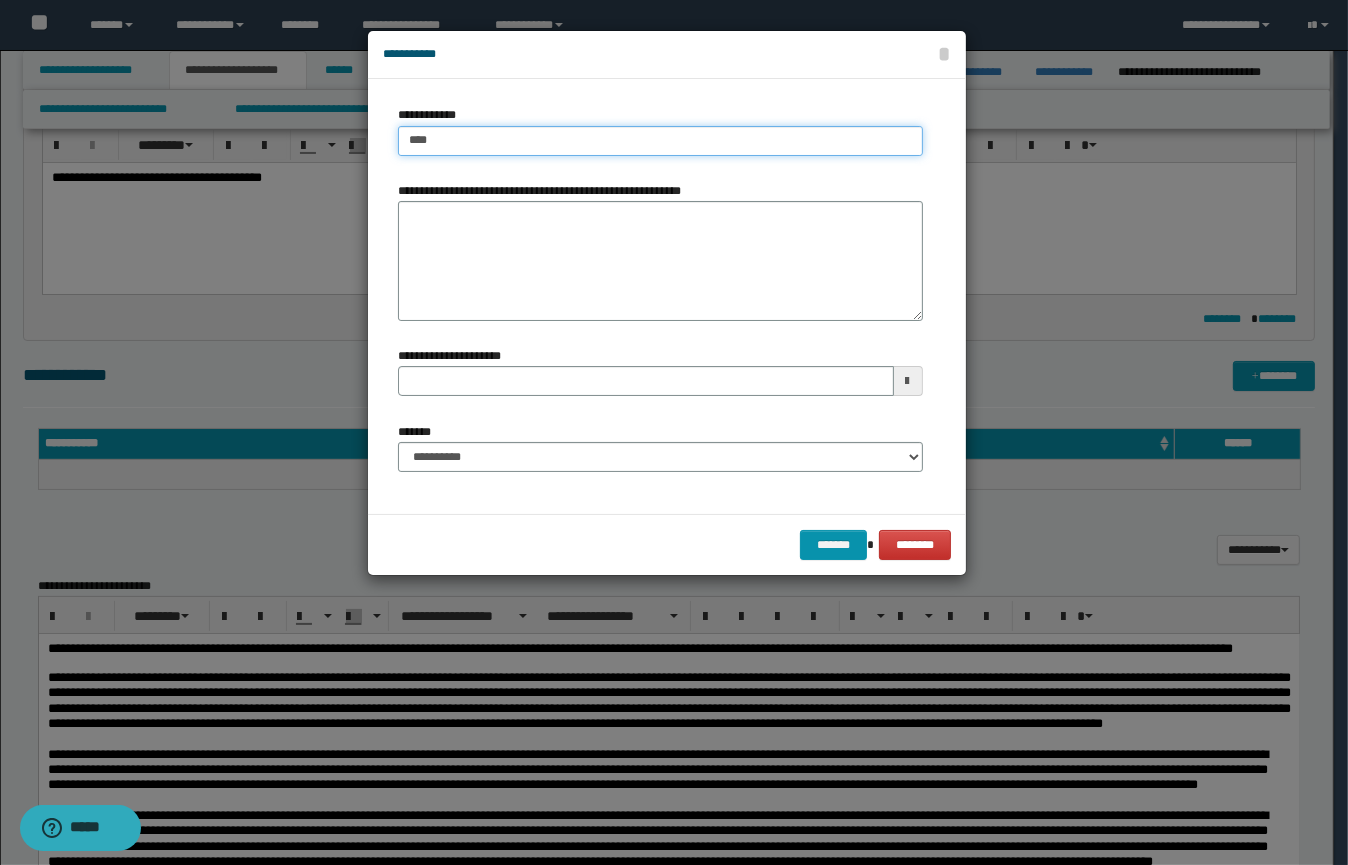 type on "****" 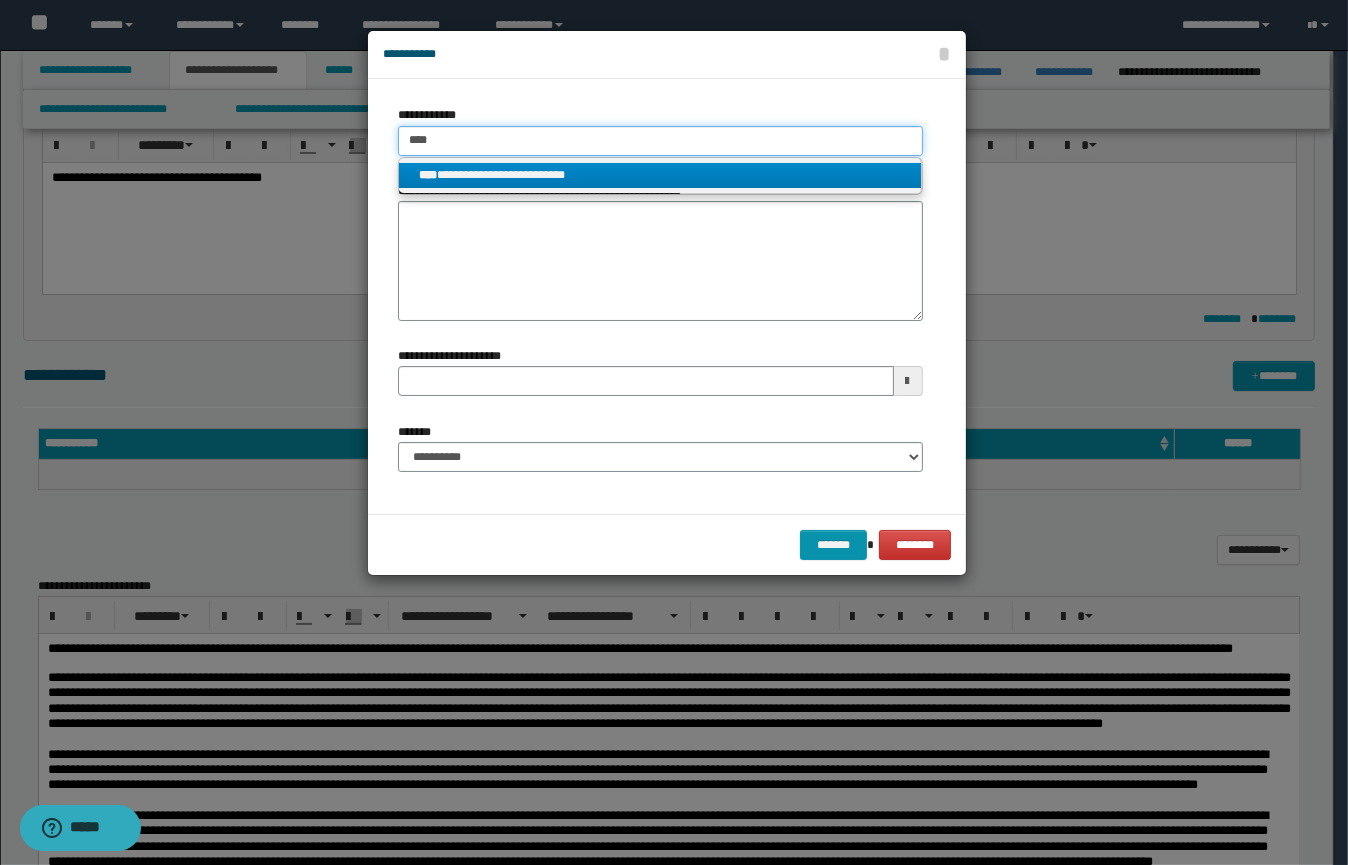 type on "****" 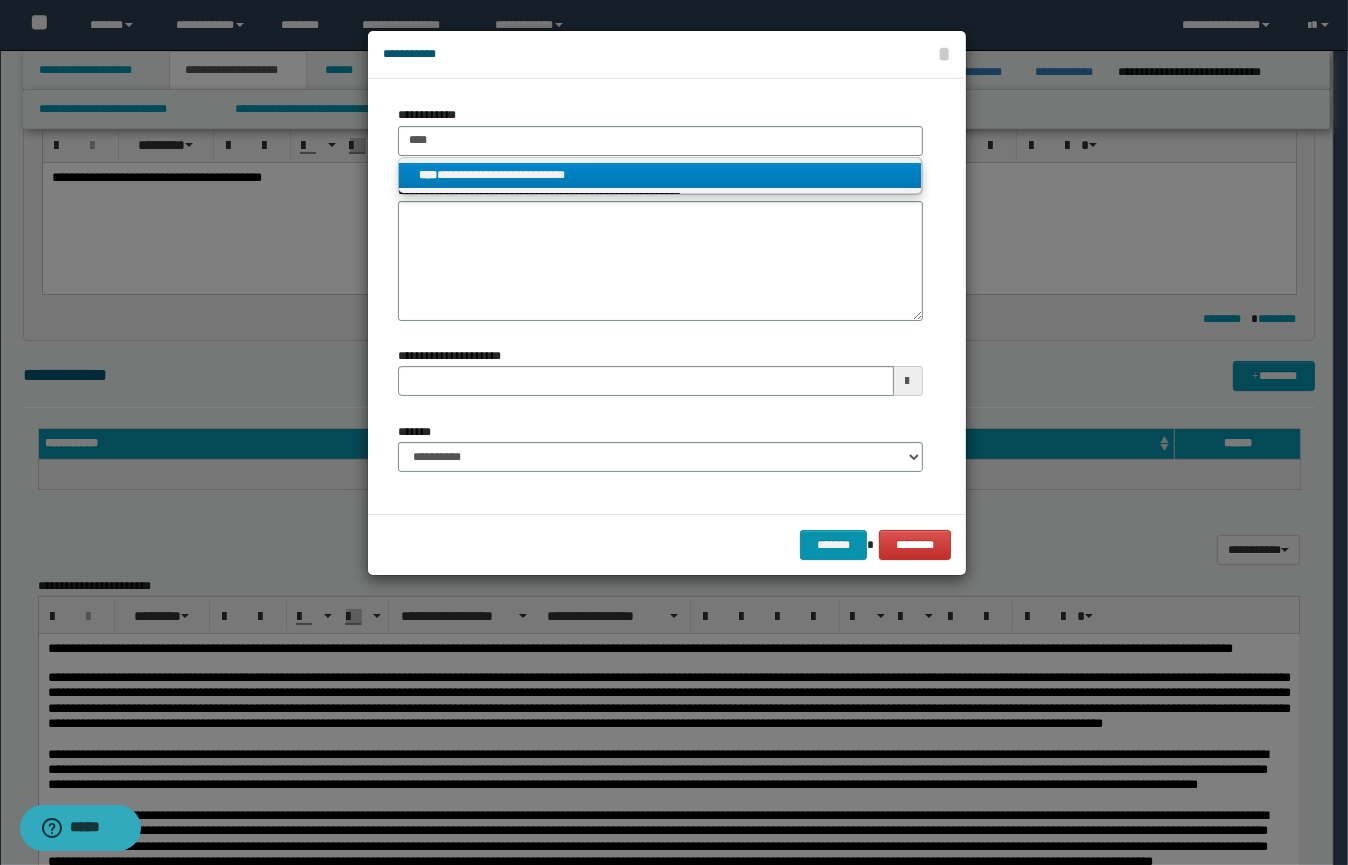 click on "**********" at bounding box center [660, 175] 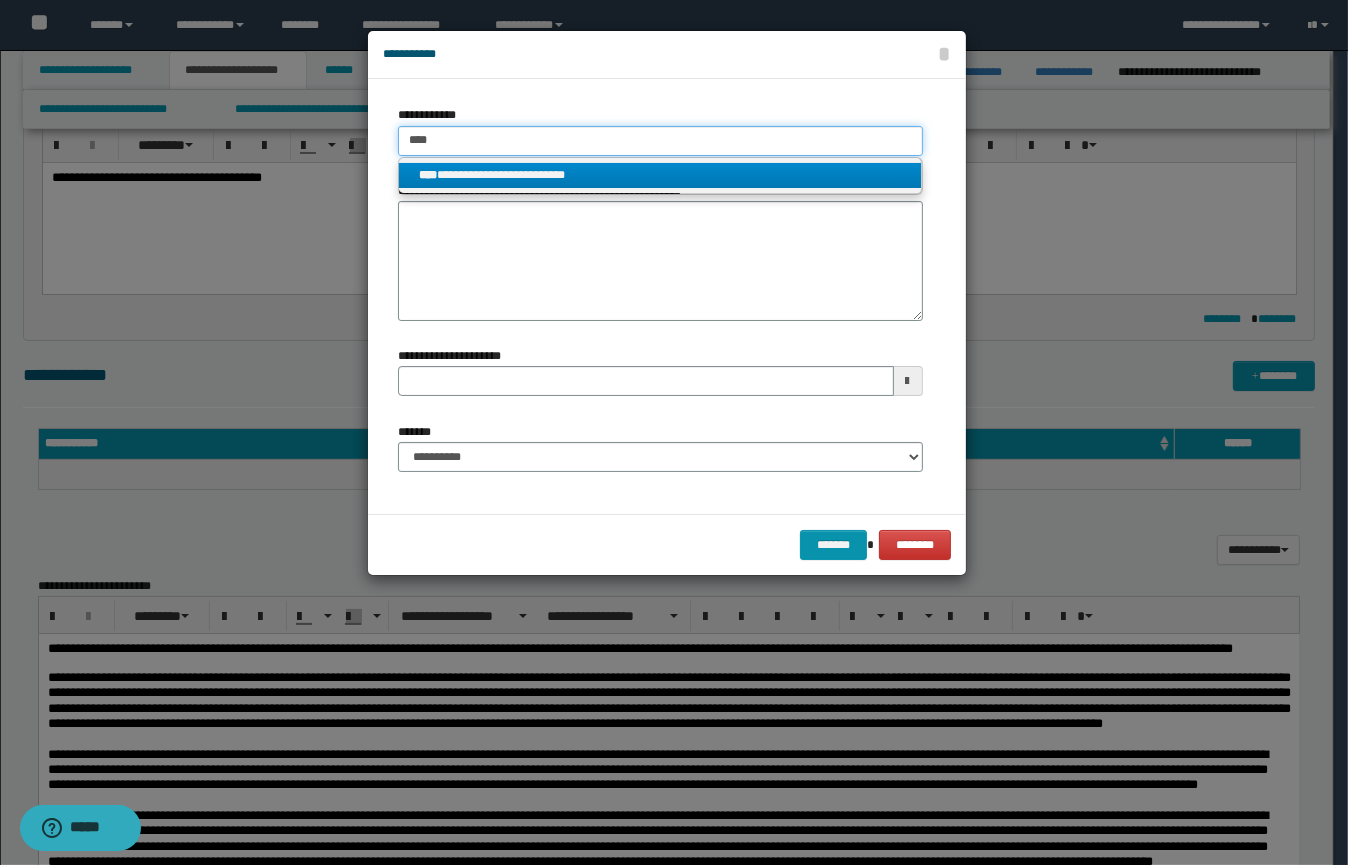type 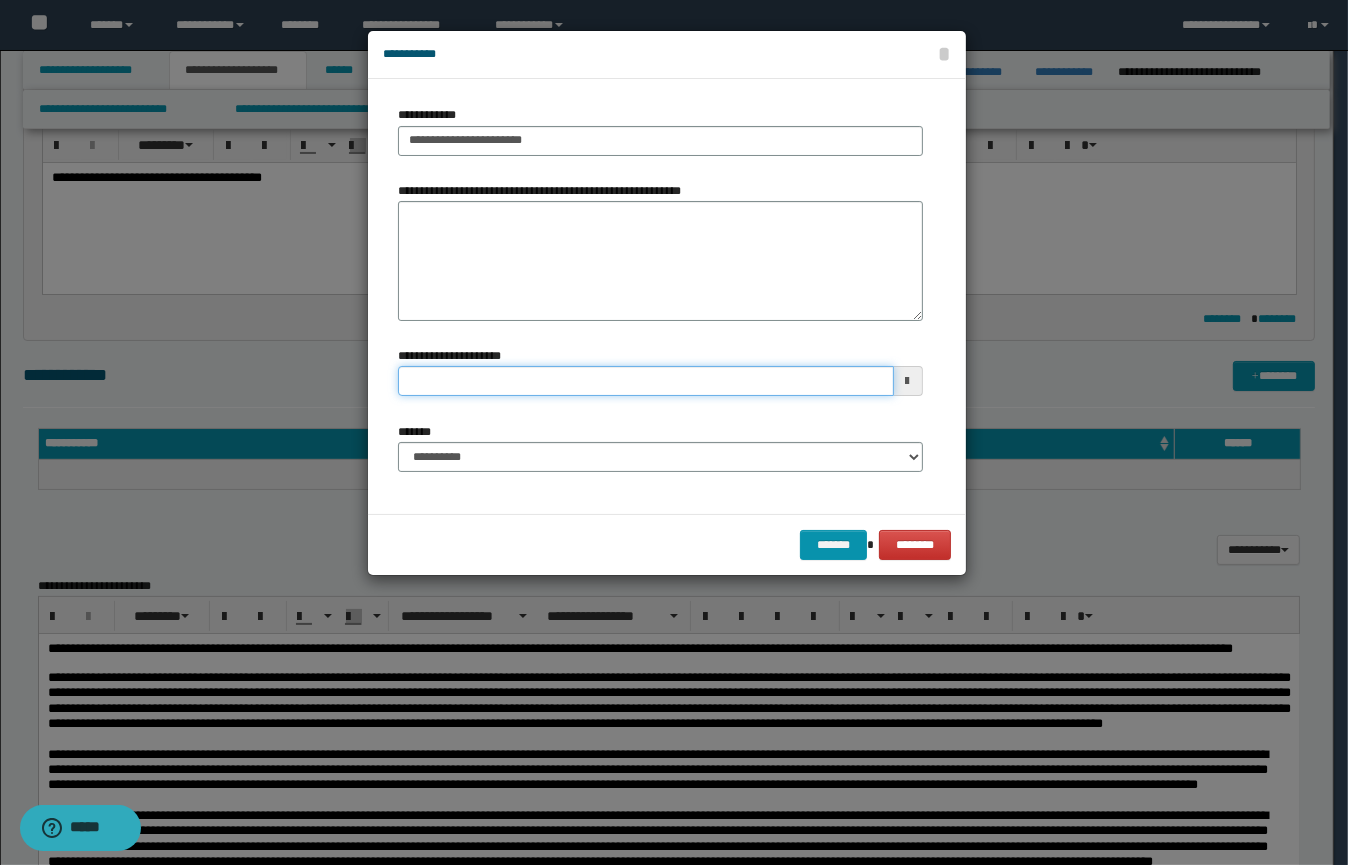 click on "**********" at bounding box center (646, 381) 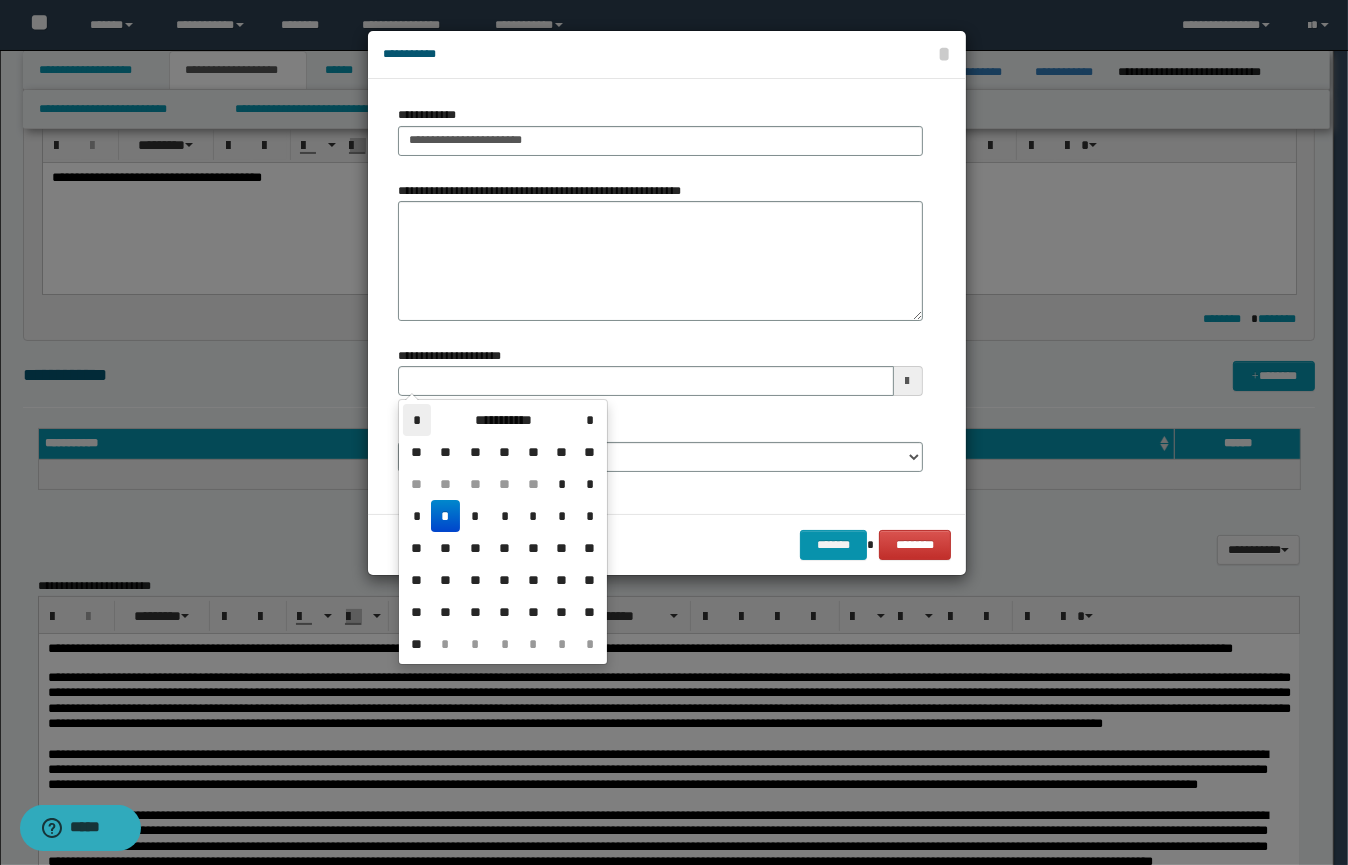 click on "*" at bounding box center [417, 420] 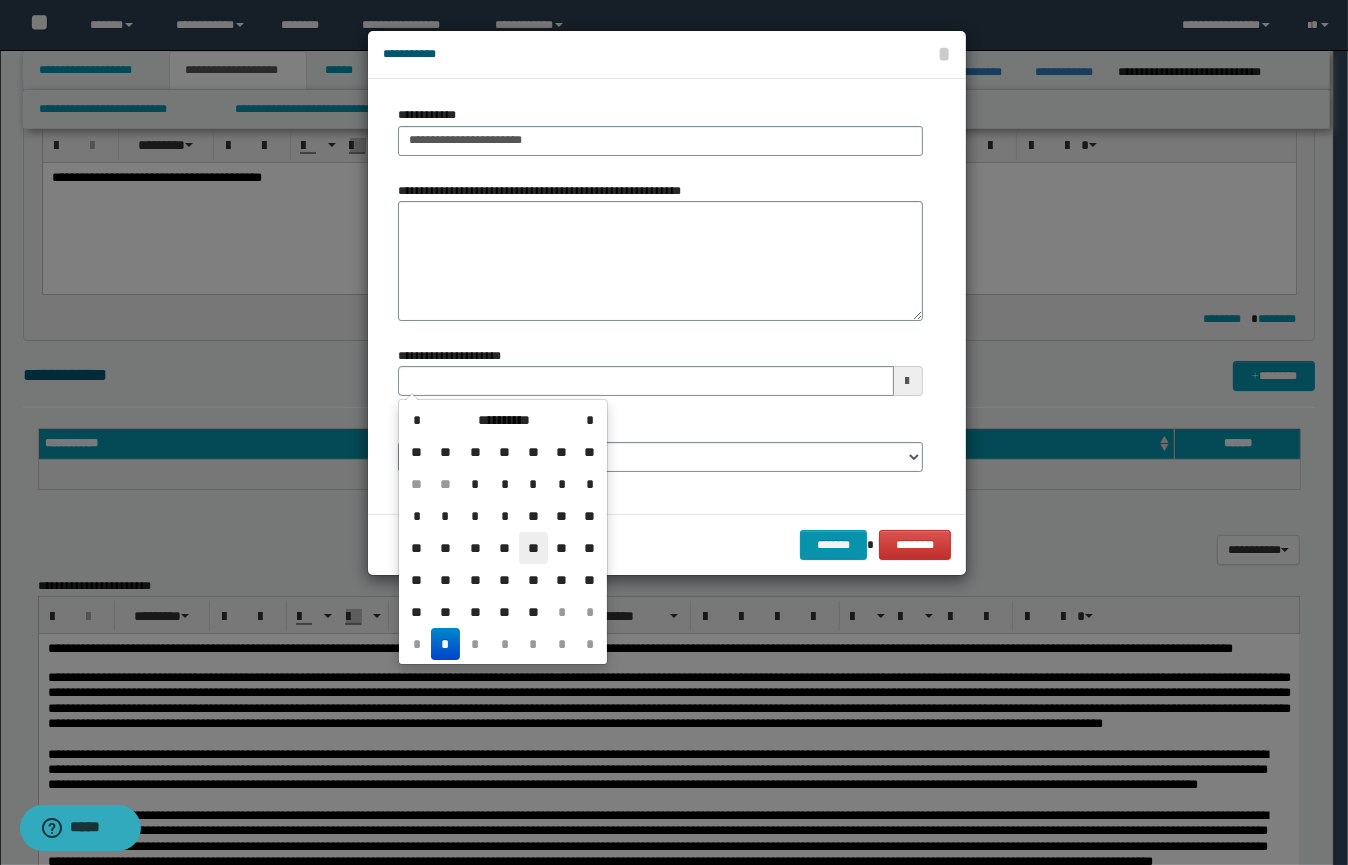 click on "**" at bounding box center [533, 548] 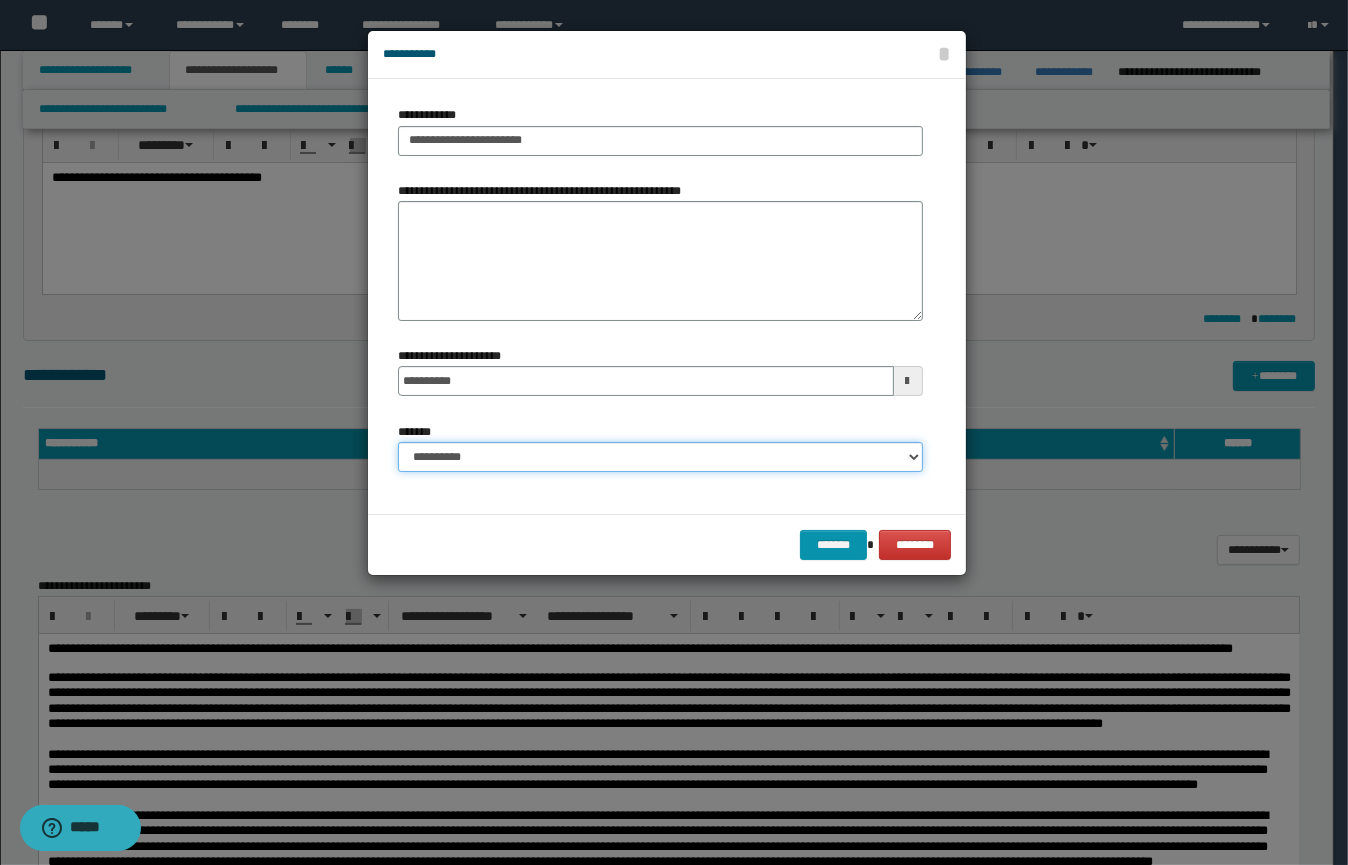 click on "**********" at bounding box center [660, 457] 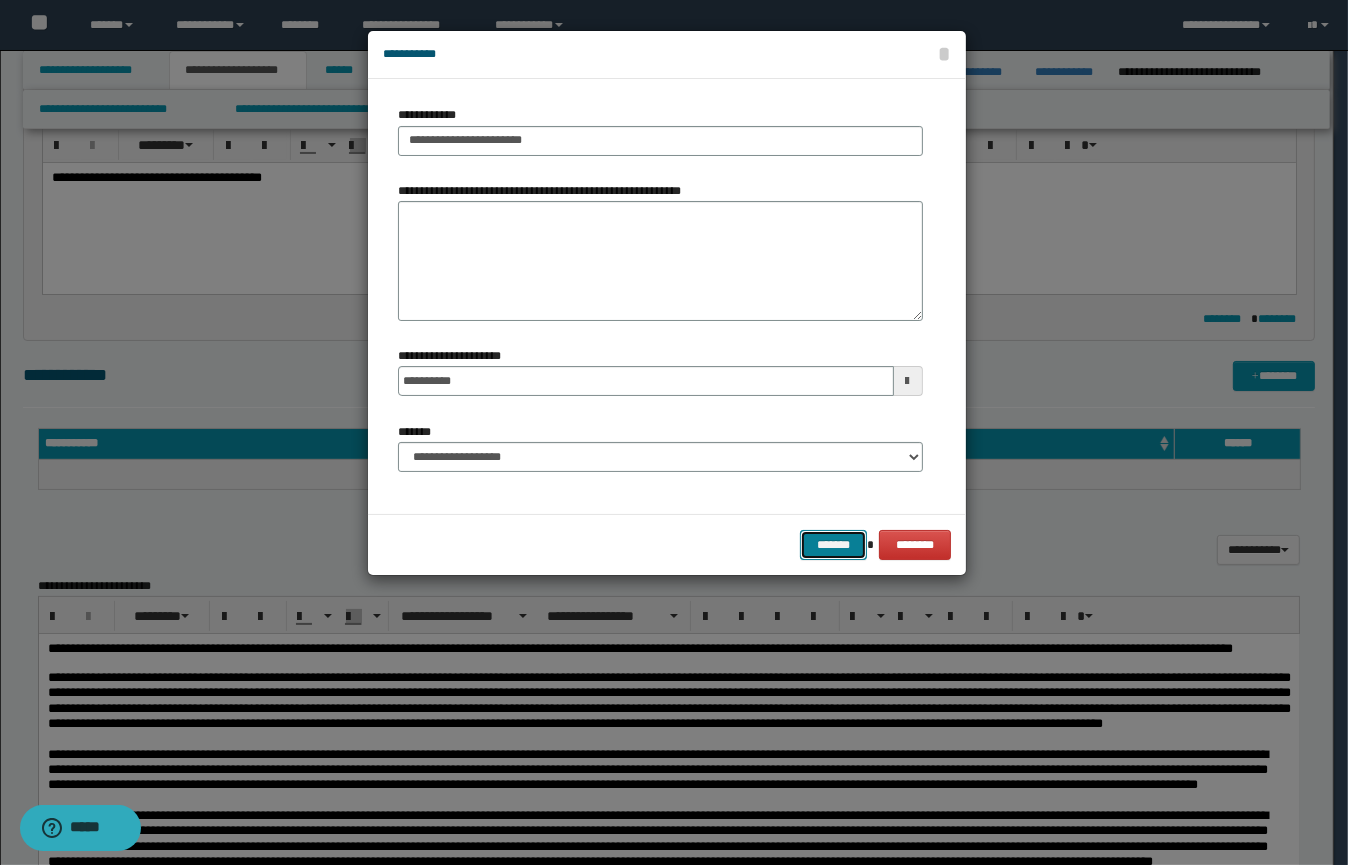 click on "*******" at bounding box center (833, 545) 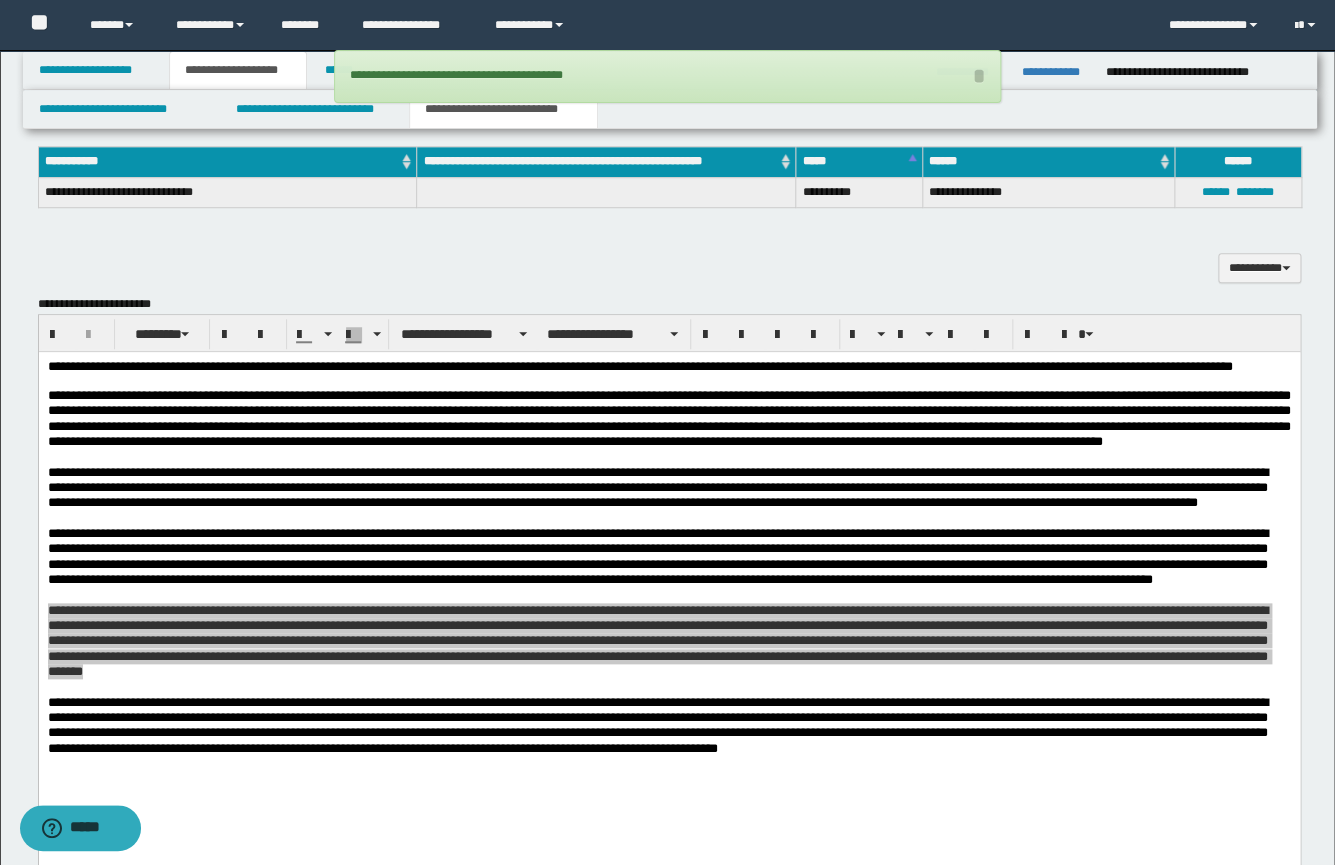 scroll, scrollTop: 607, scrollLeft: 0, axis: vertical 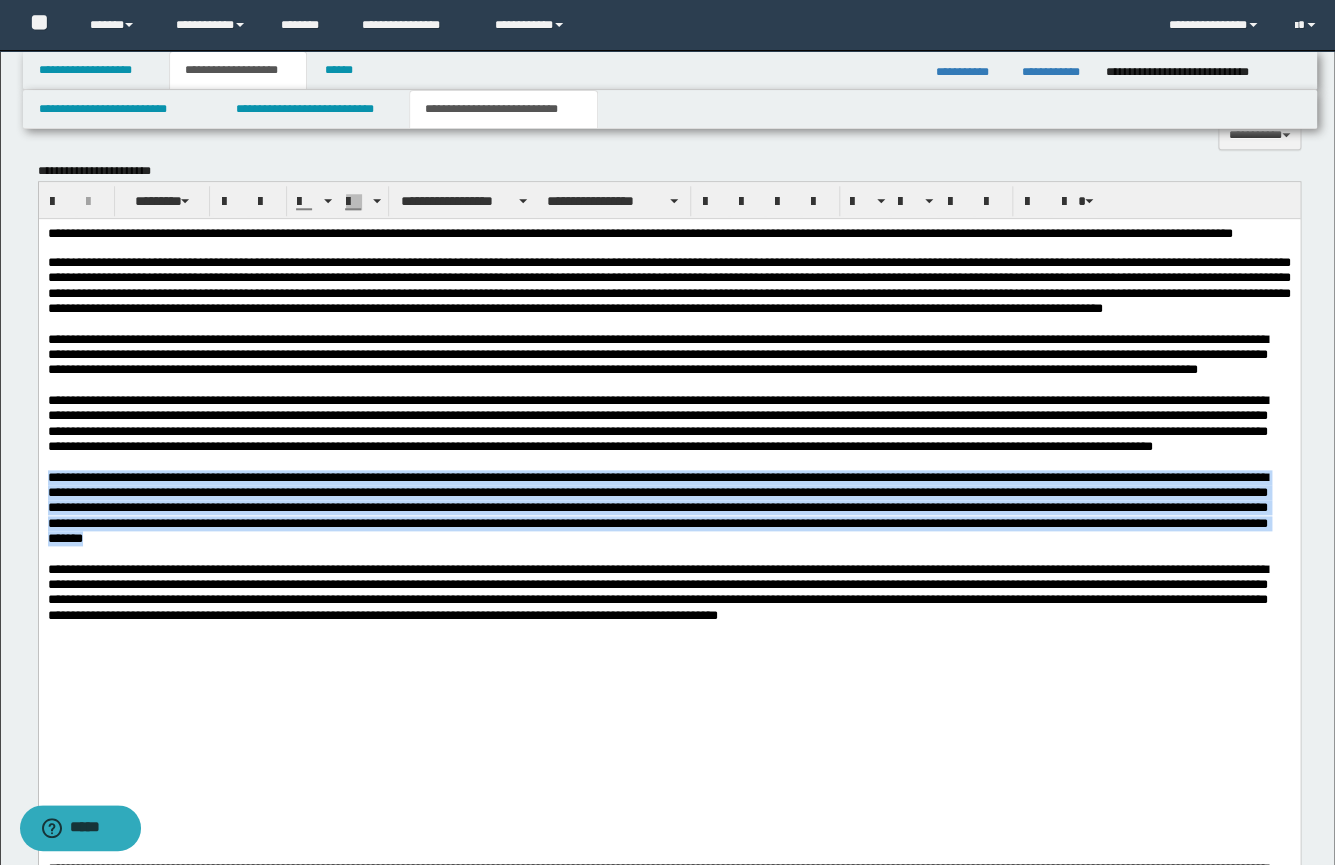 click on "**********" at bounding box center (657, 507) 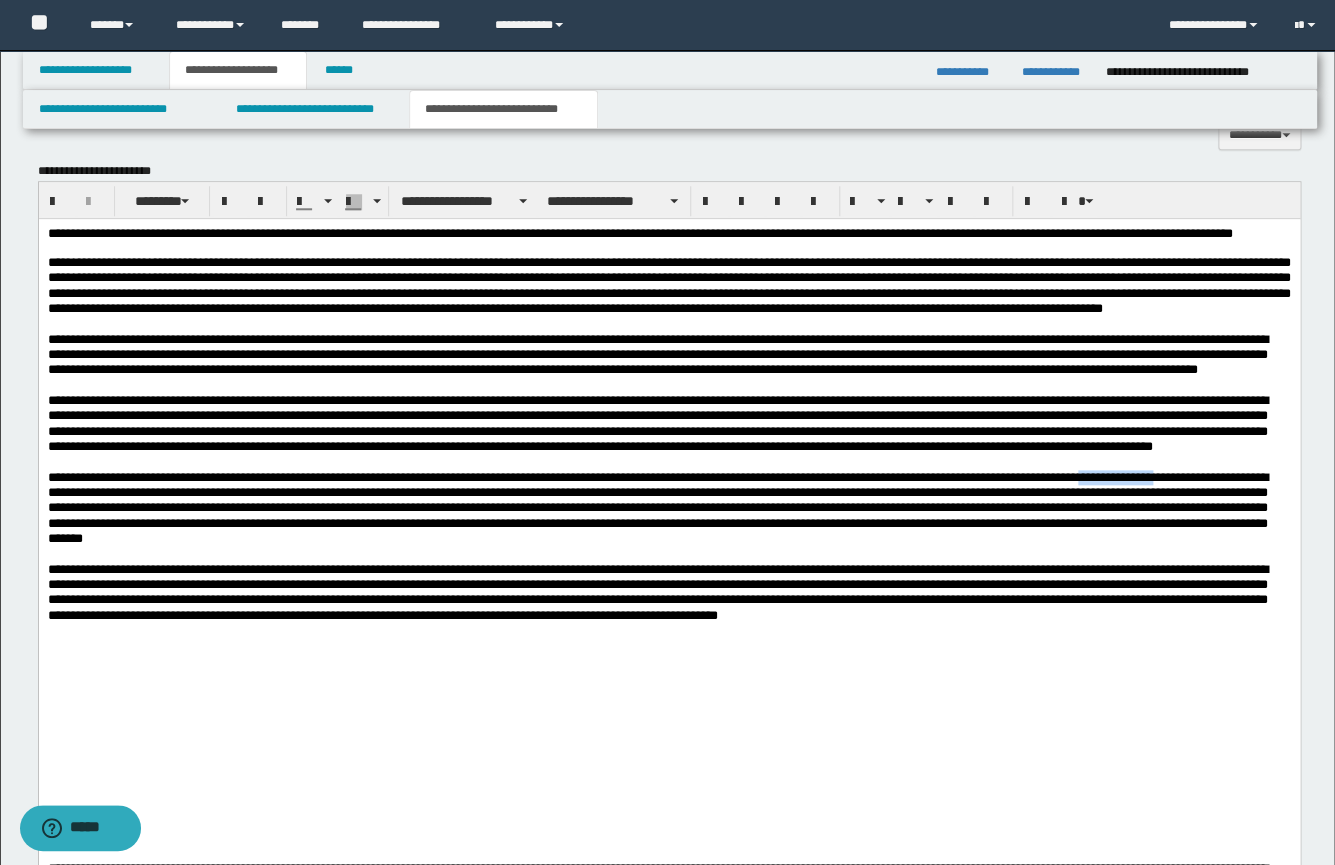 drag, startPoint x: 204, startPoint y: 553, endPoint x: 109, endPoint y: 551, distance: 95.02105 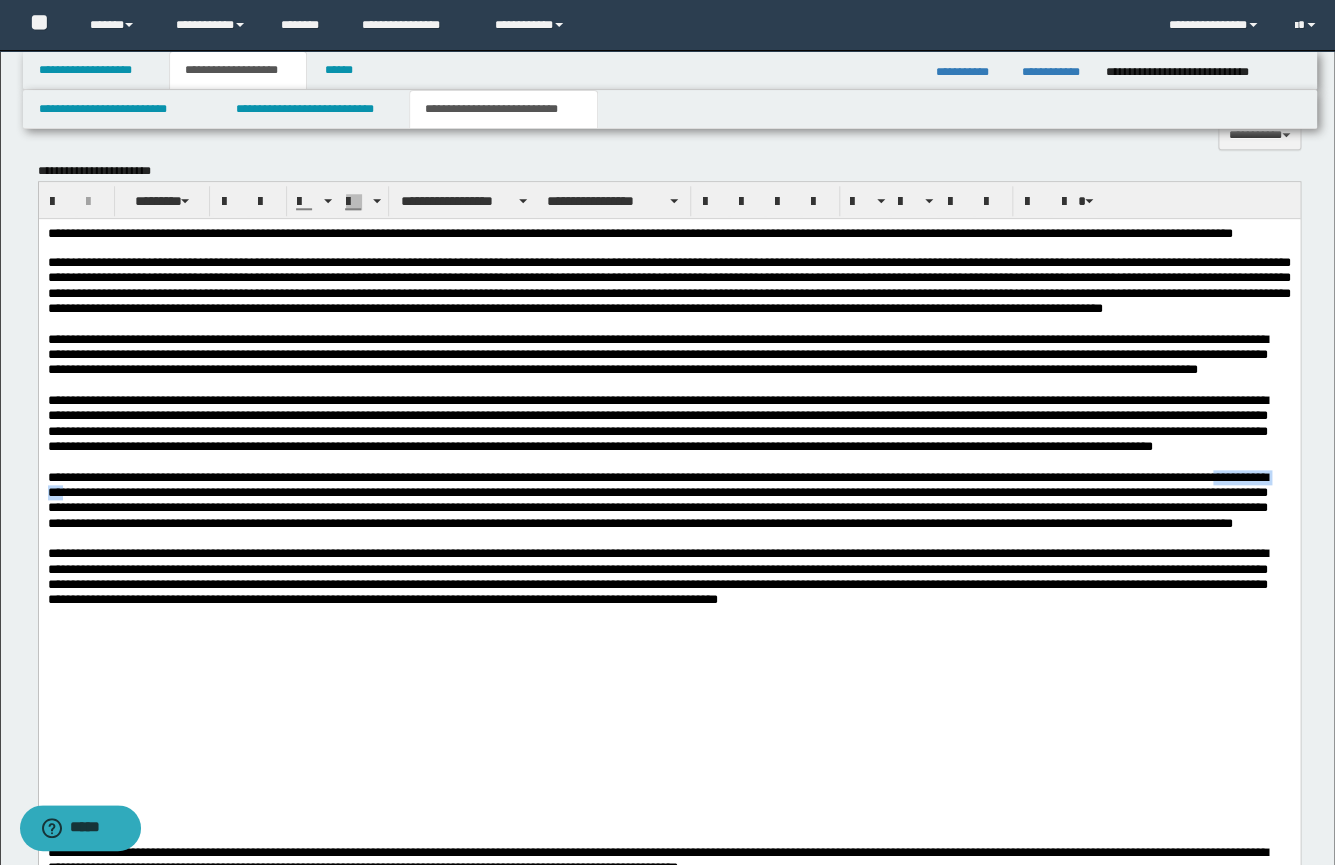 drag, startPoint x: 276, startPoint y: 552, endPoint x: 368, endPoint y: 554, distance: 92.021736 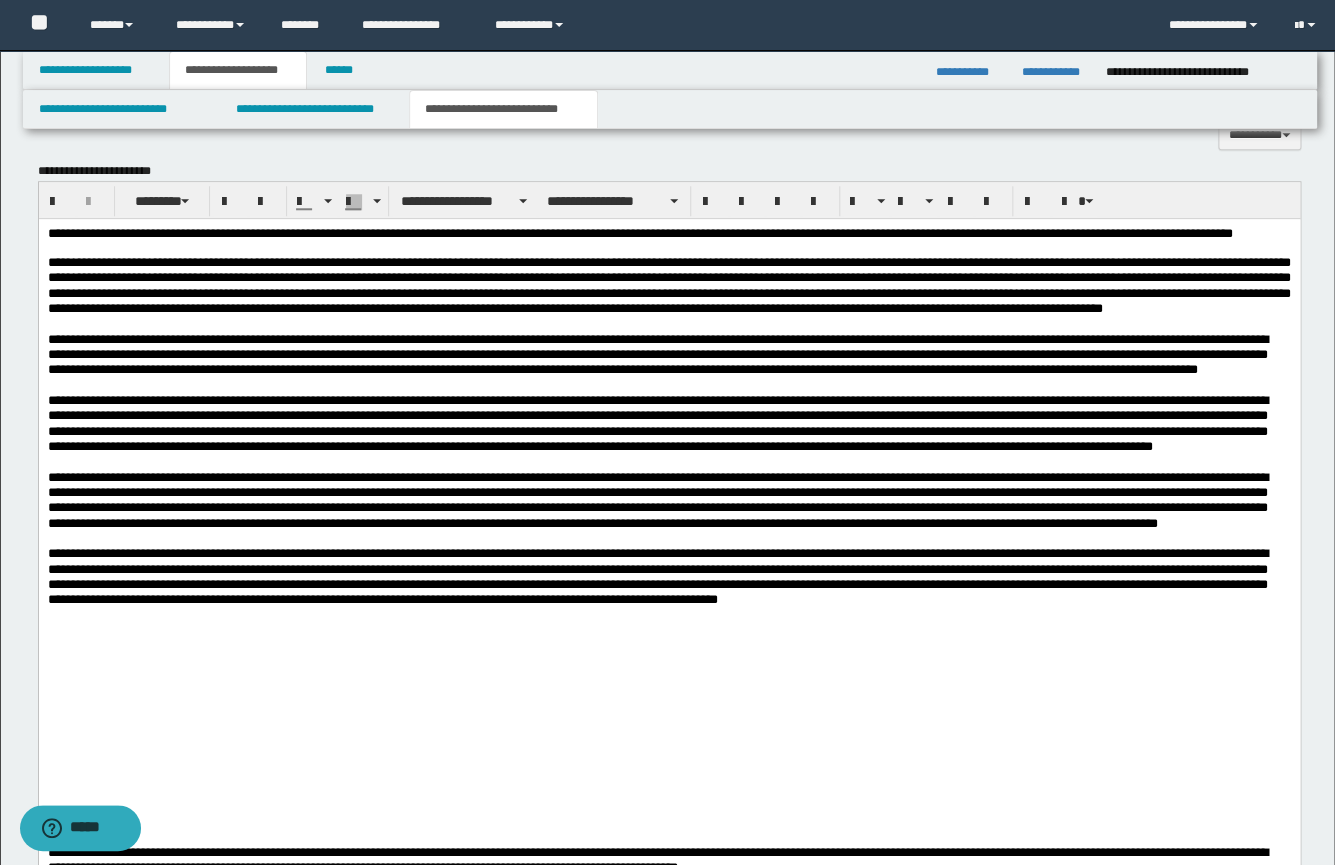 click on "**********" at bounding box center [657, 499] 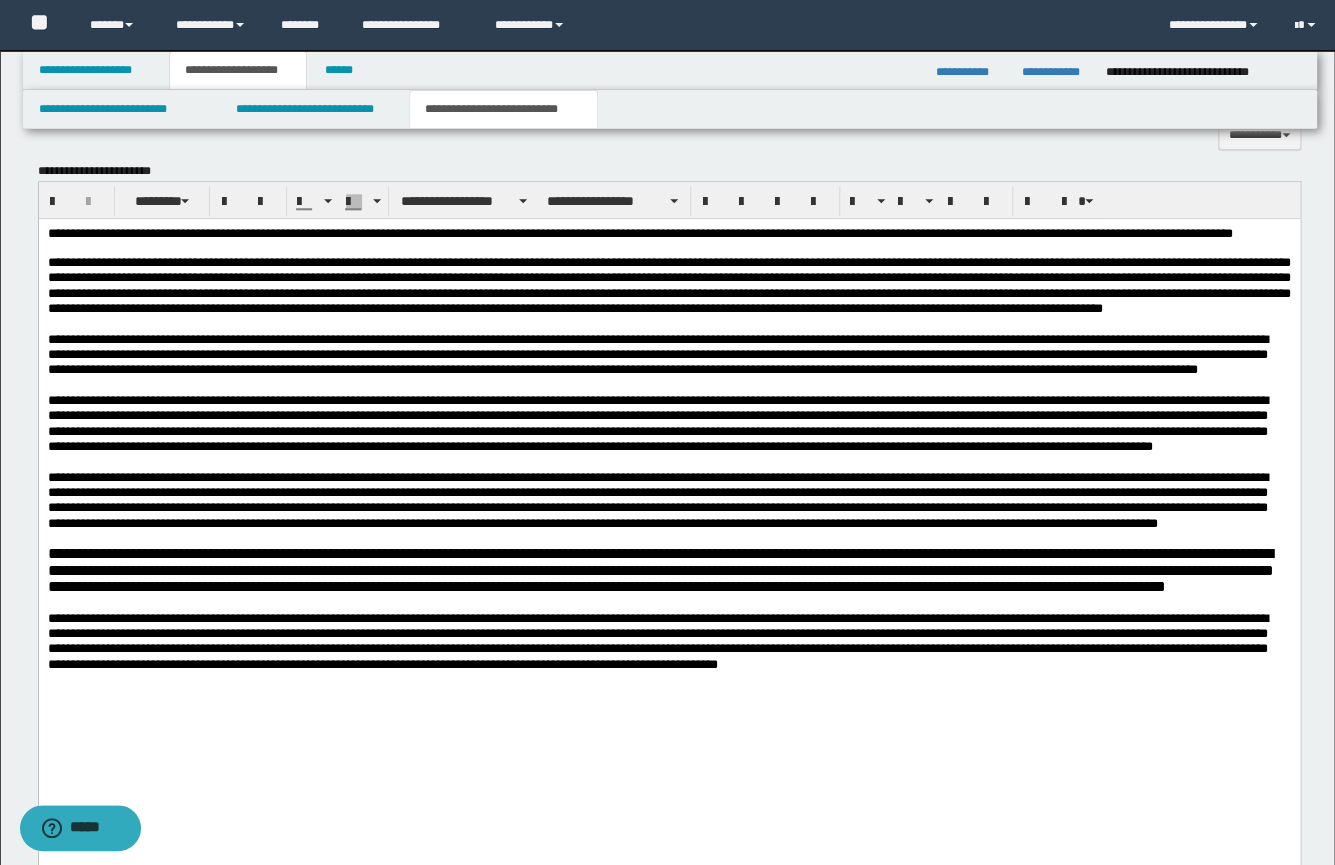 click on "**********" at bounding box center (657, 499) 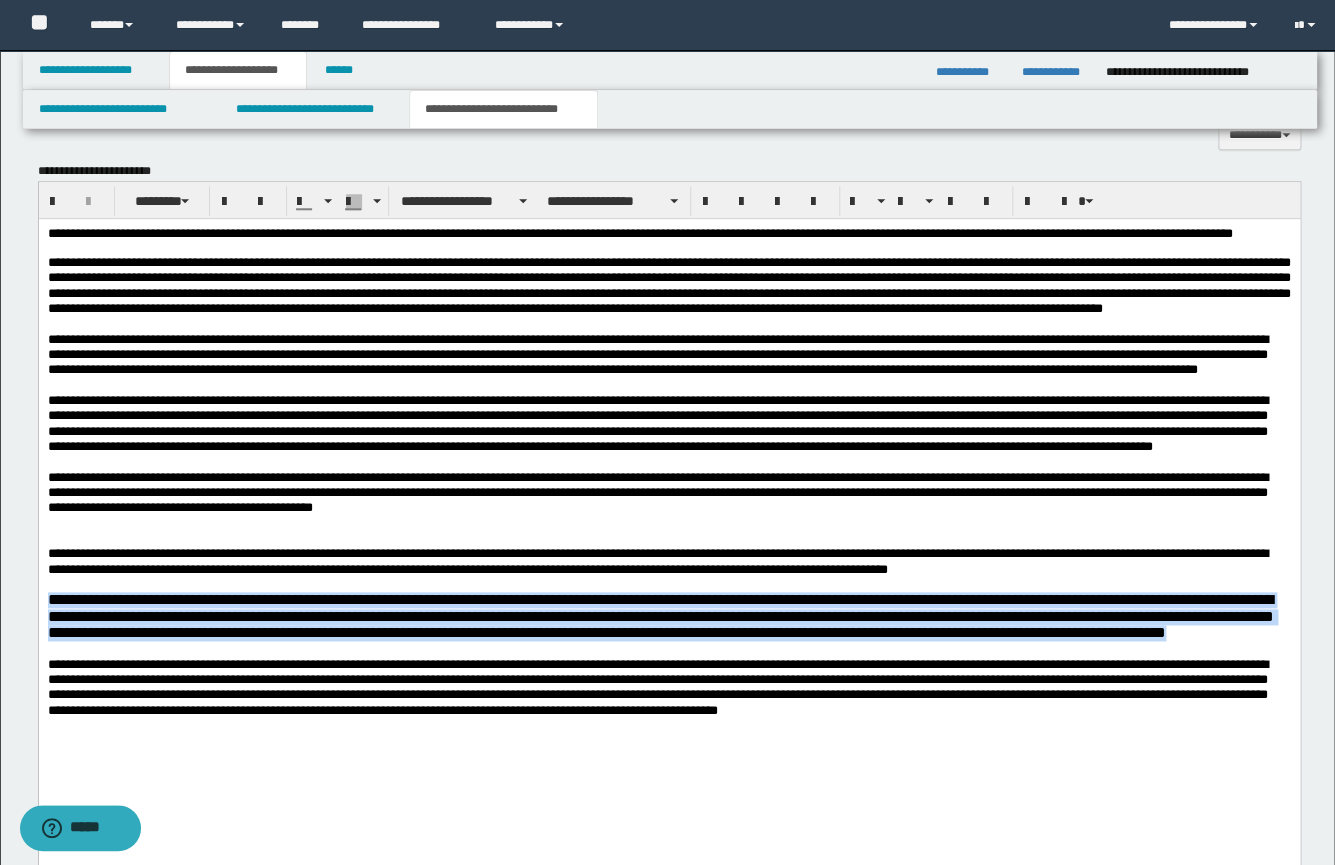 drag, startPoint x: 239, startPoint y: 728, endPoint x: 28, endPoint y: 680, distance: 216.39085 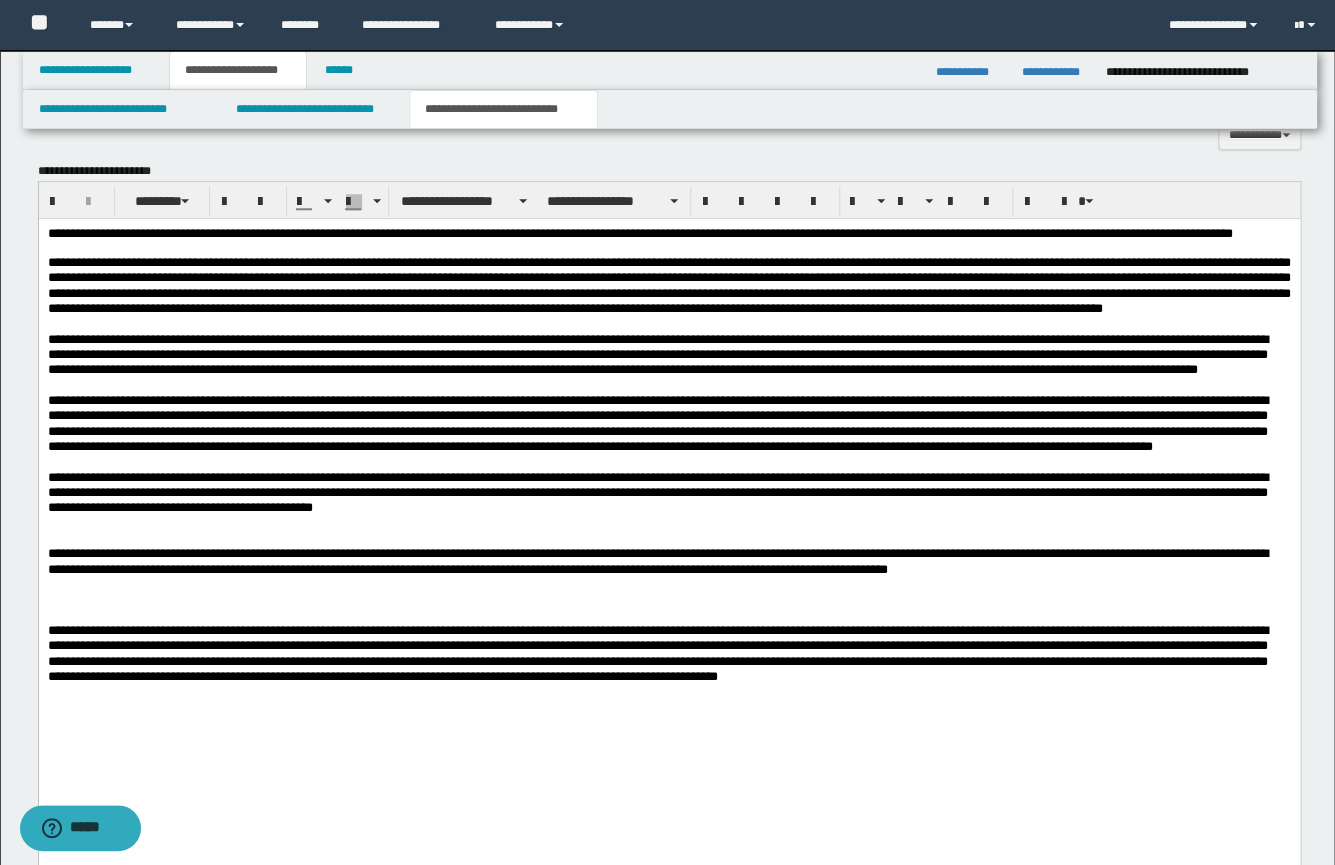 click at bounding box center (668, 522) 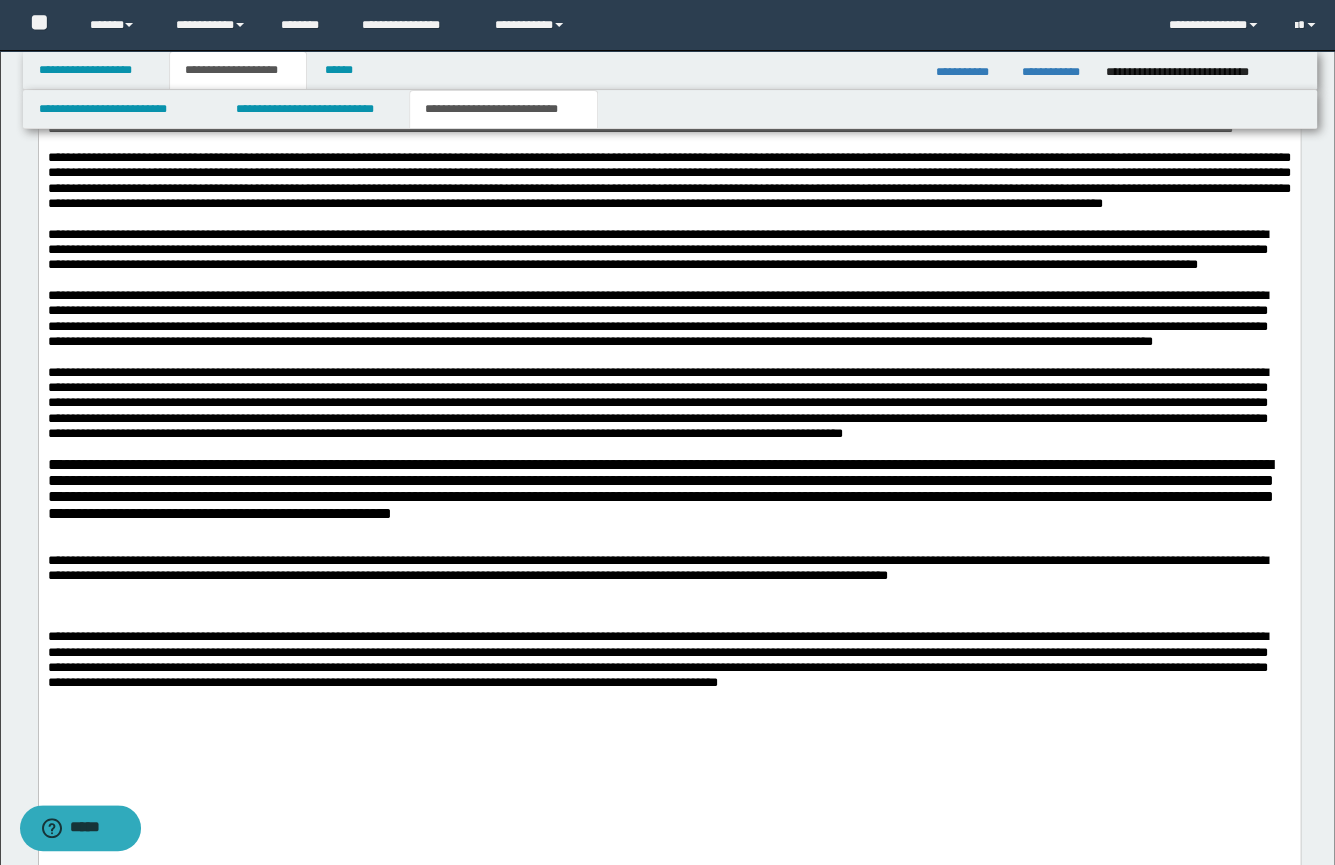 scroll, scrollTop: 734, scrollLeft: 0, axis: vertical 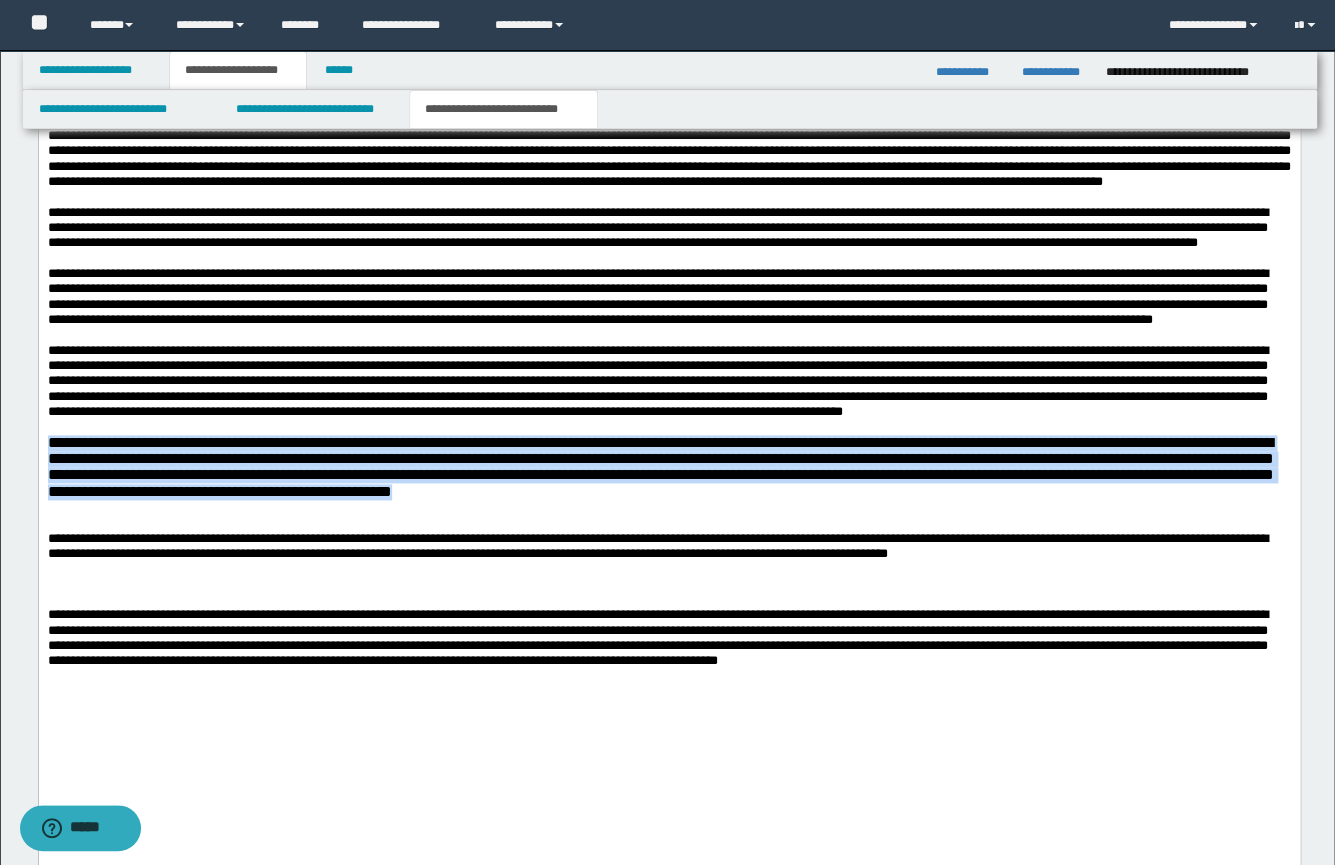 drag, startPoint x: 668, startPoint y: 565, endPoint x: 69, endPoint y: 523, distance: 600.47064 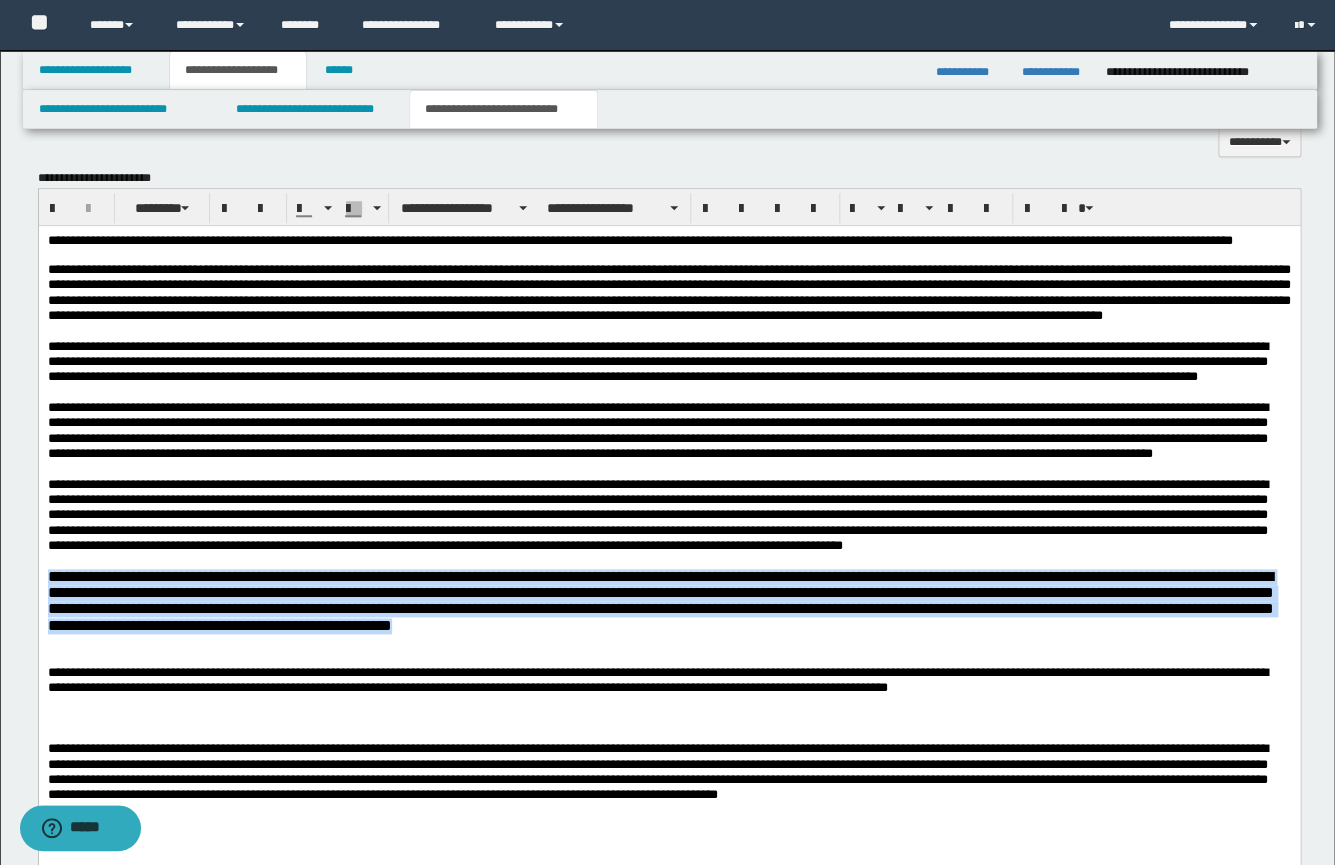 scroll, scrollTop: 528, scrollLeft: 0, axis: vertical 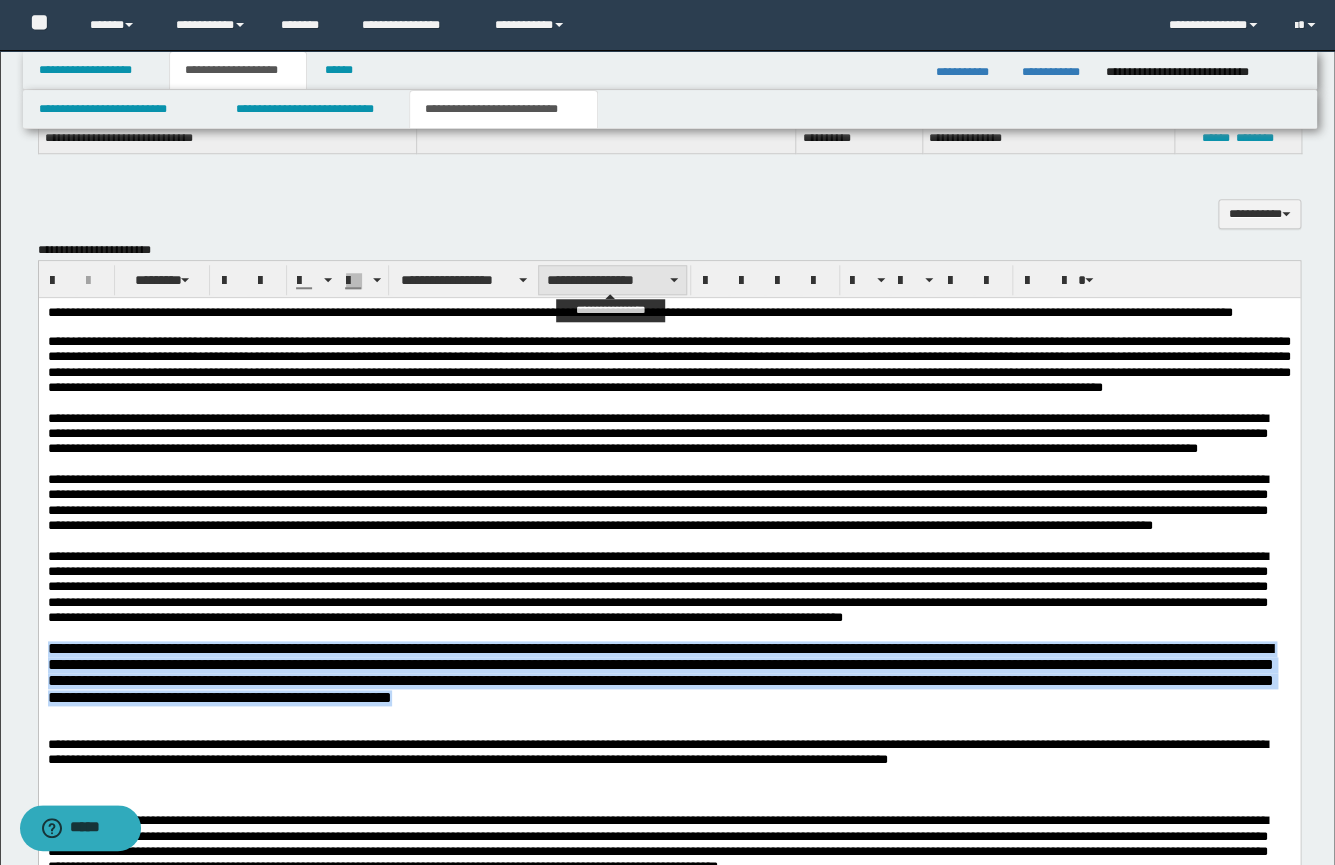 click on "**********" at bounding box center [612, 280] 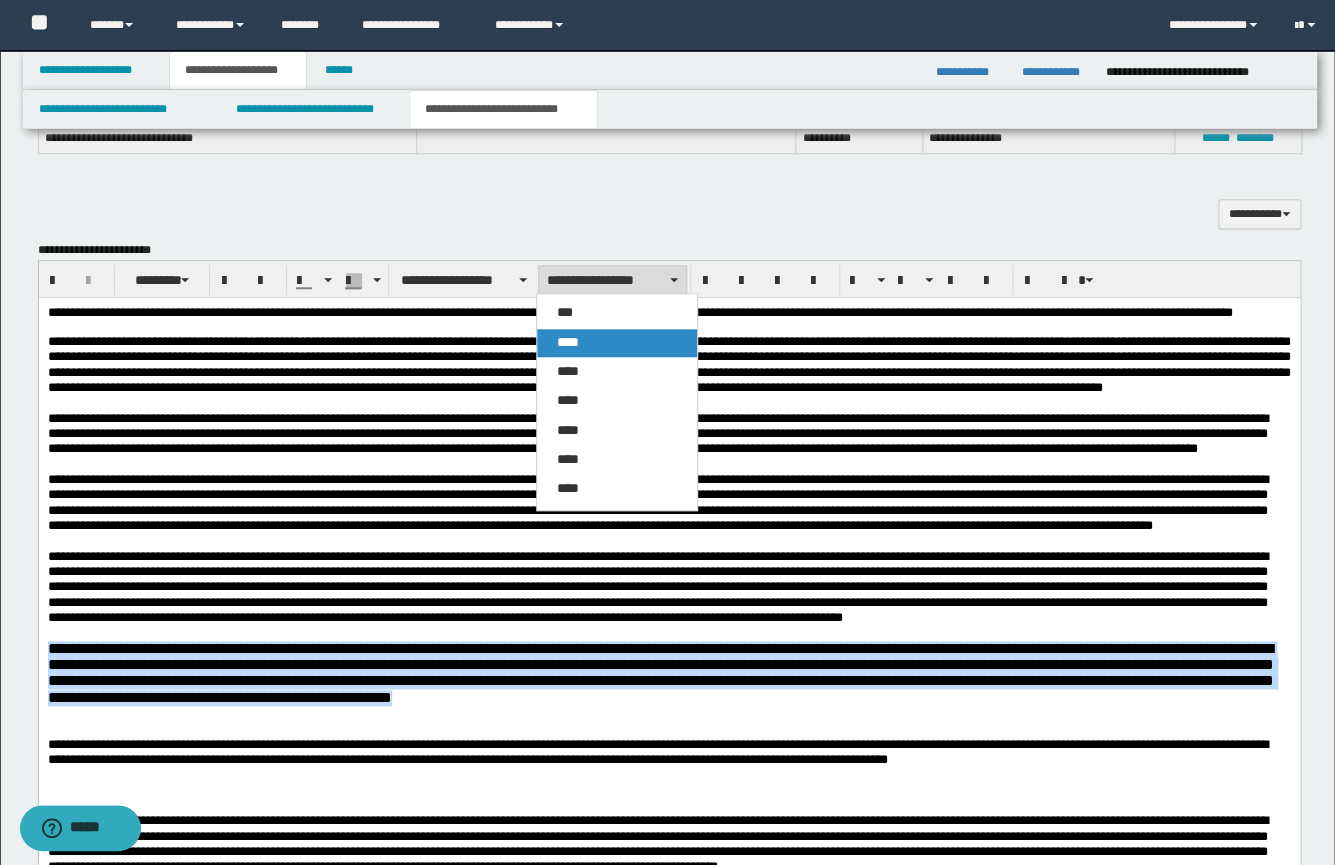 click on "****" at bounding box center [617, 343] 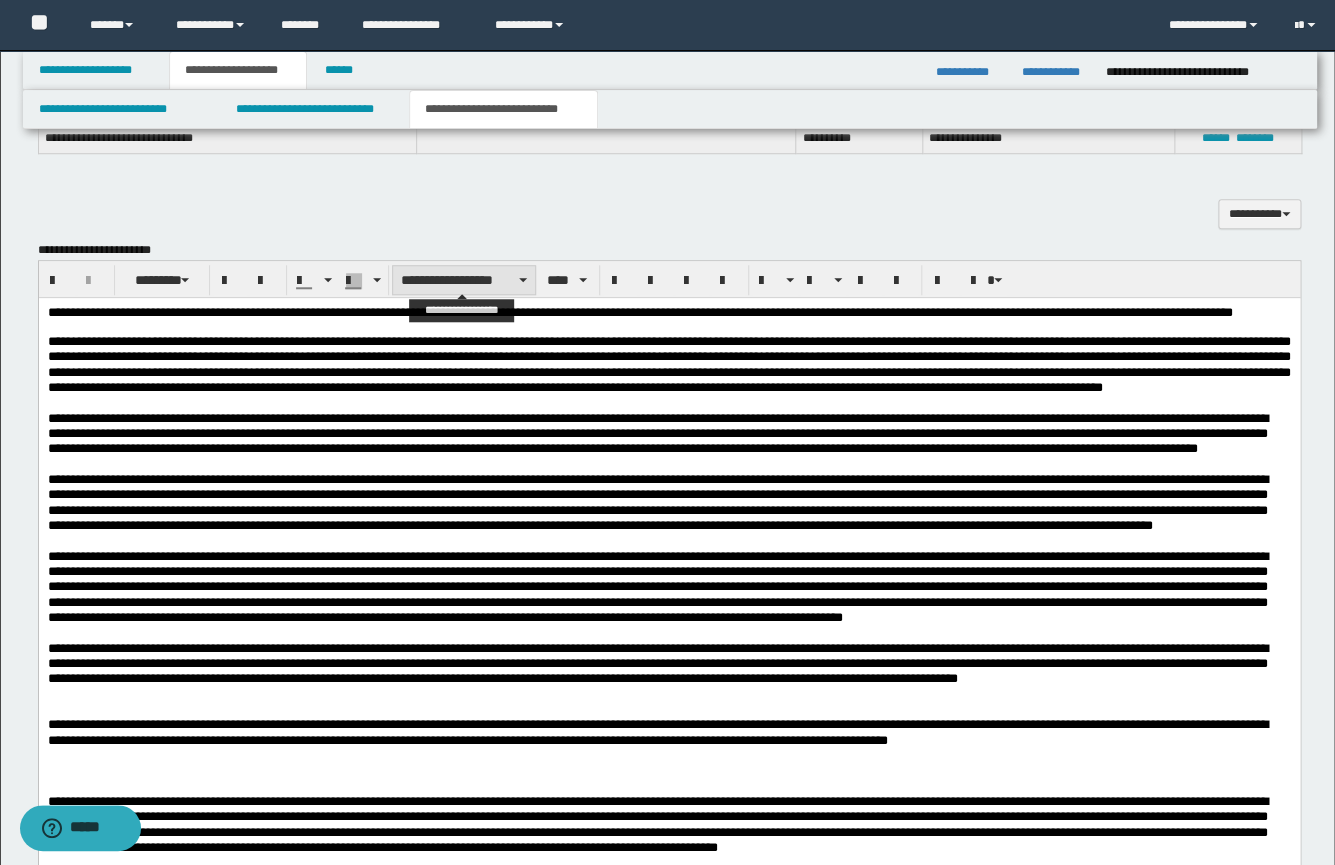 click on "**********" at bounding box center [464, 280] 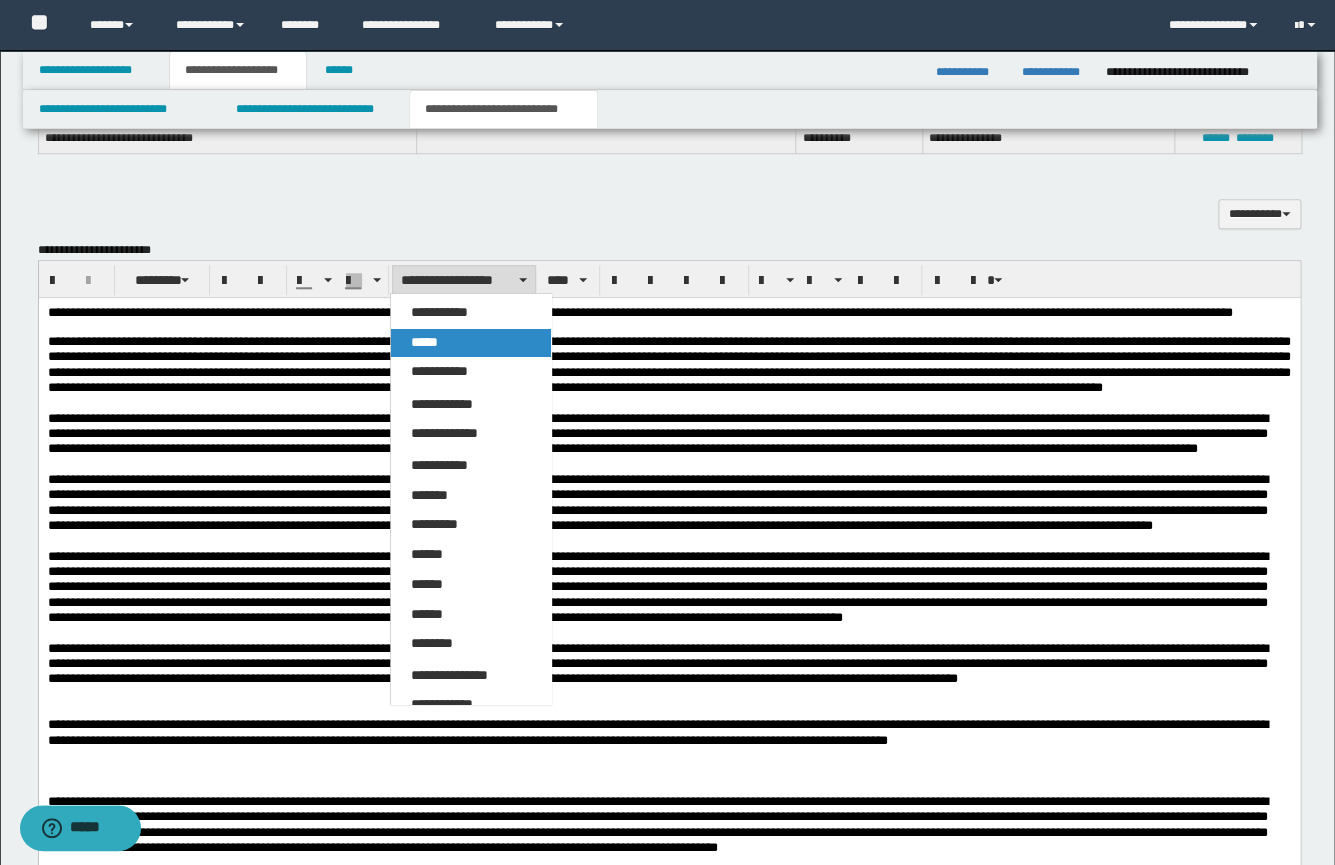 click on "*****" at bounding box center [424, 342] 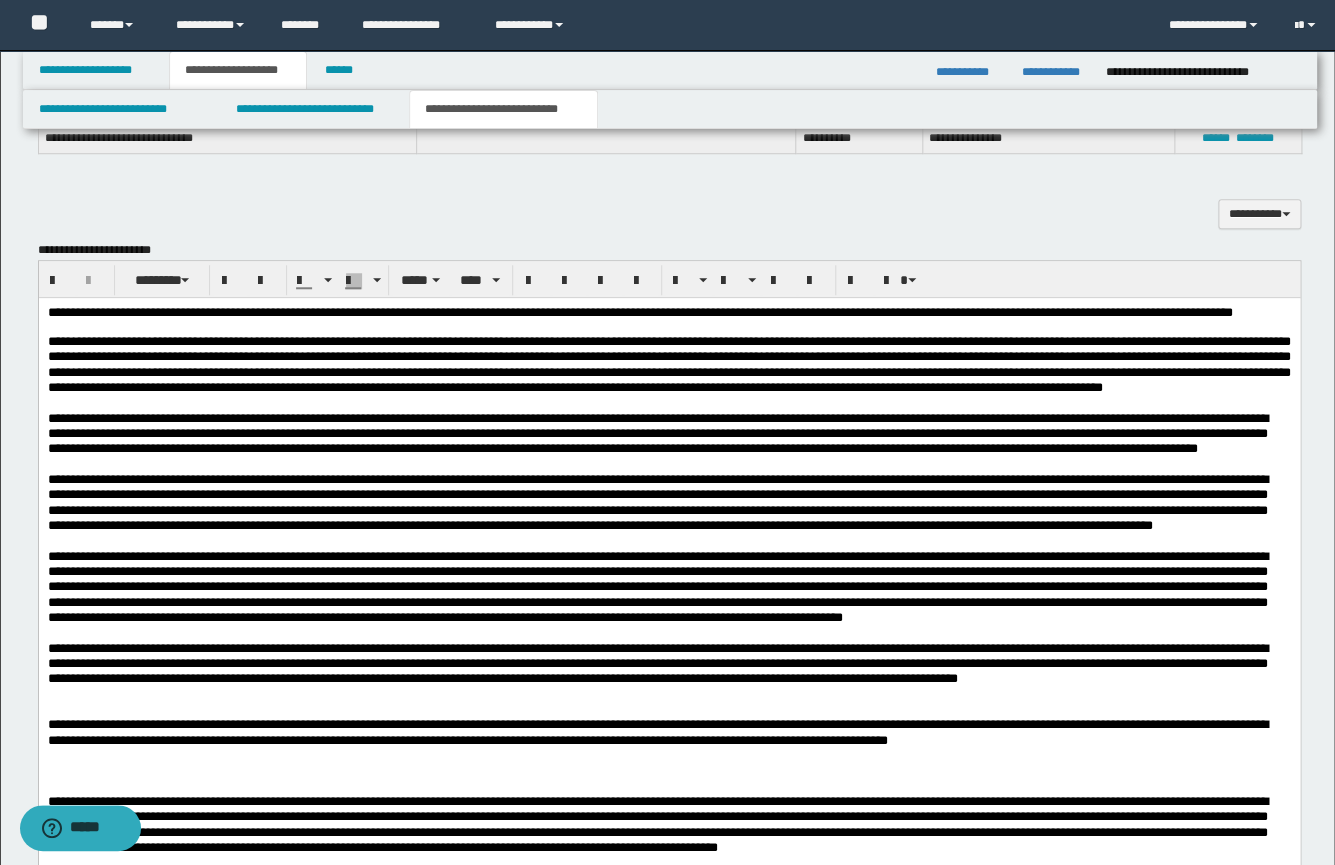 click at bounding box center (668, 327) 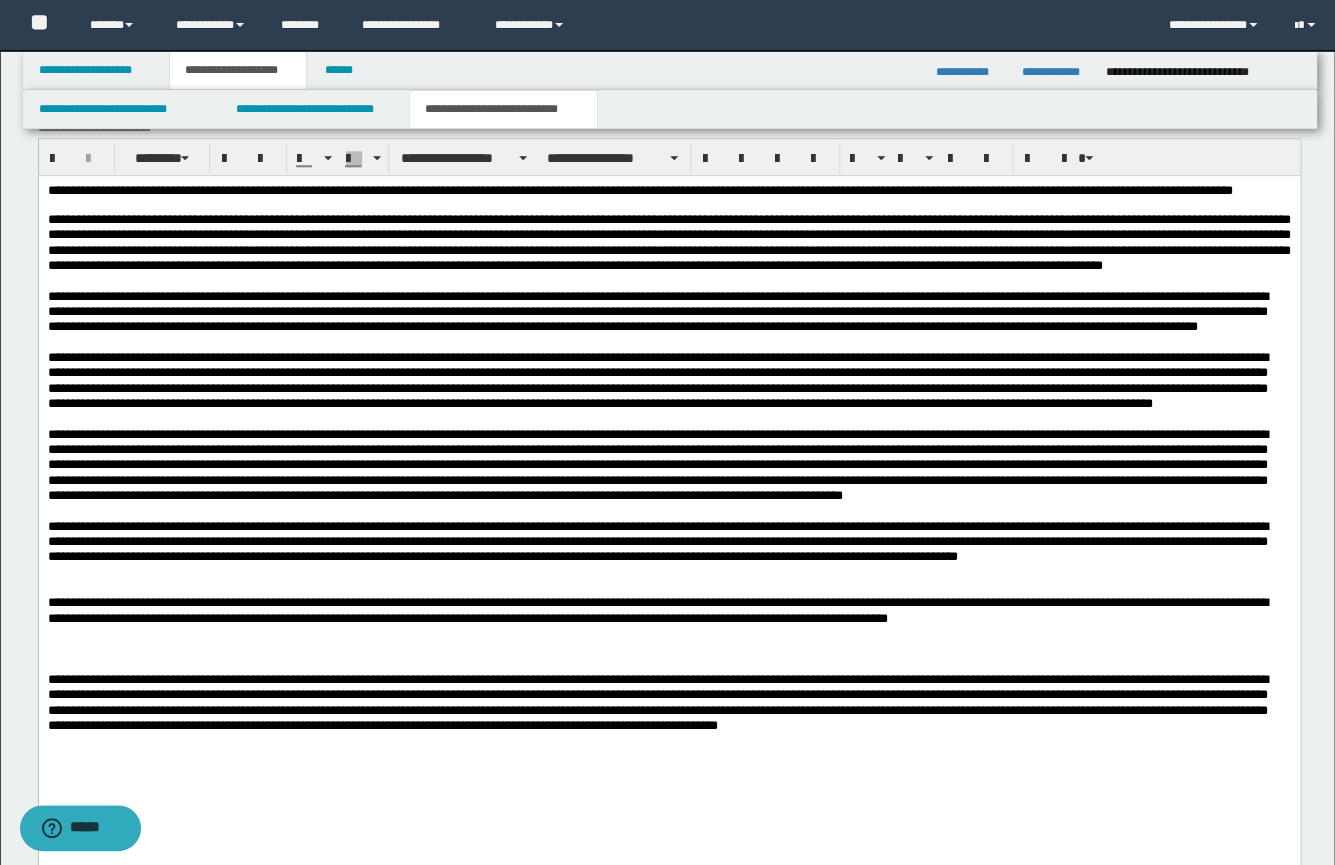 scroll, scrollTop: 659, scrollLeft: 0, axis: vertical 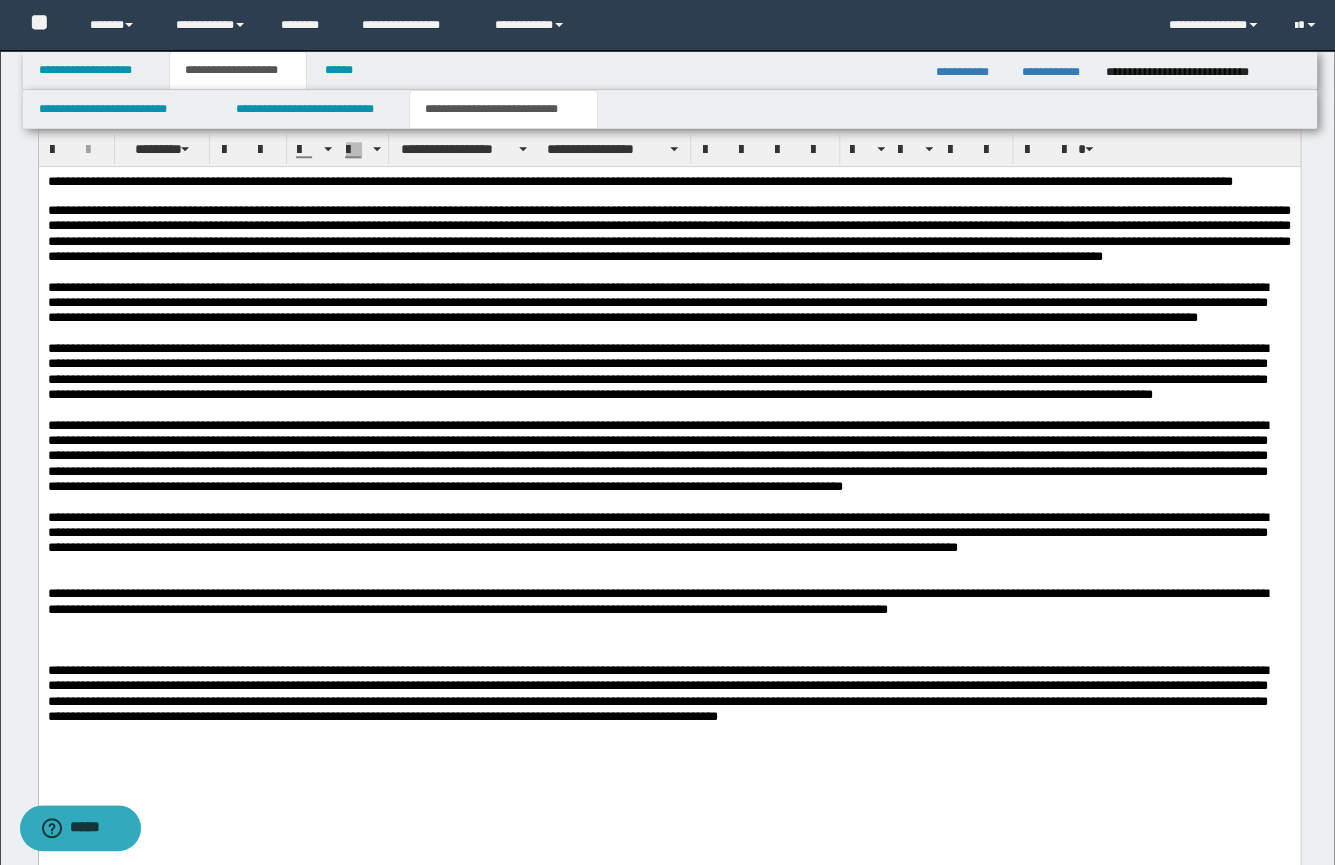 click on "**********" at bounding box center (657, 600) 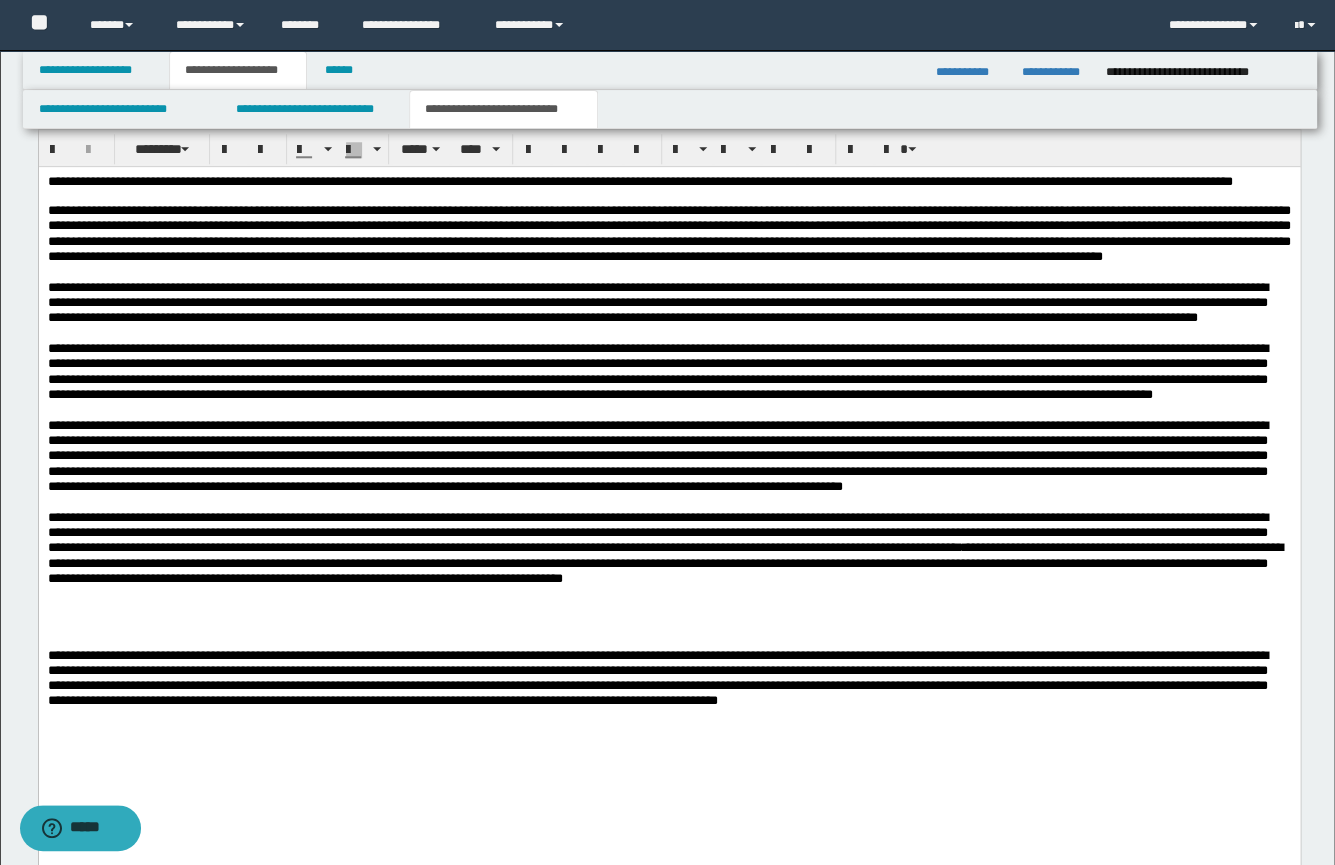 click on "**********" at bounding box center (668, 555) 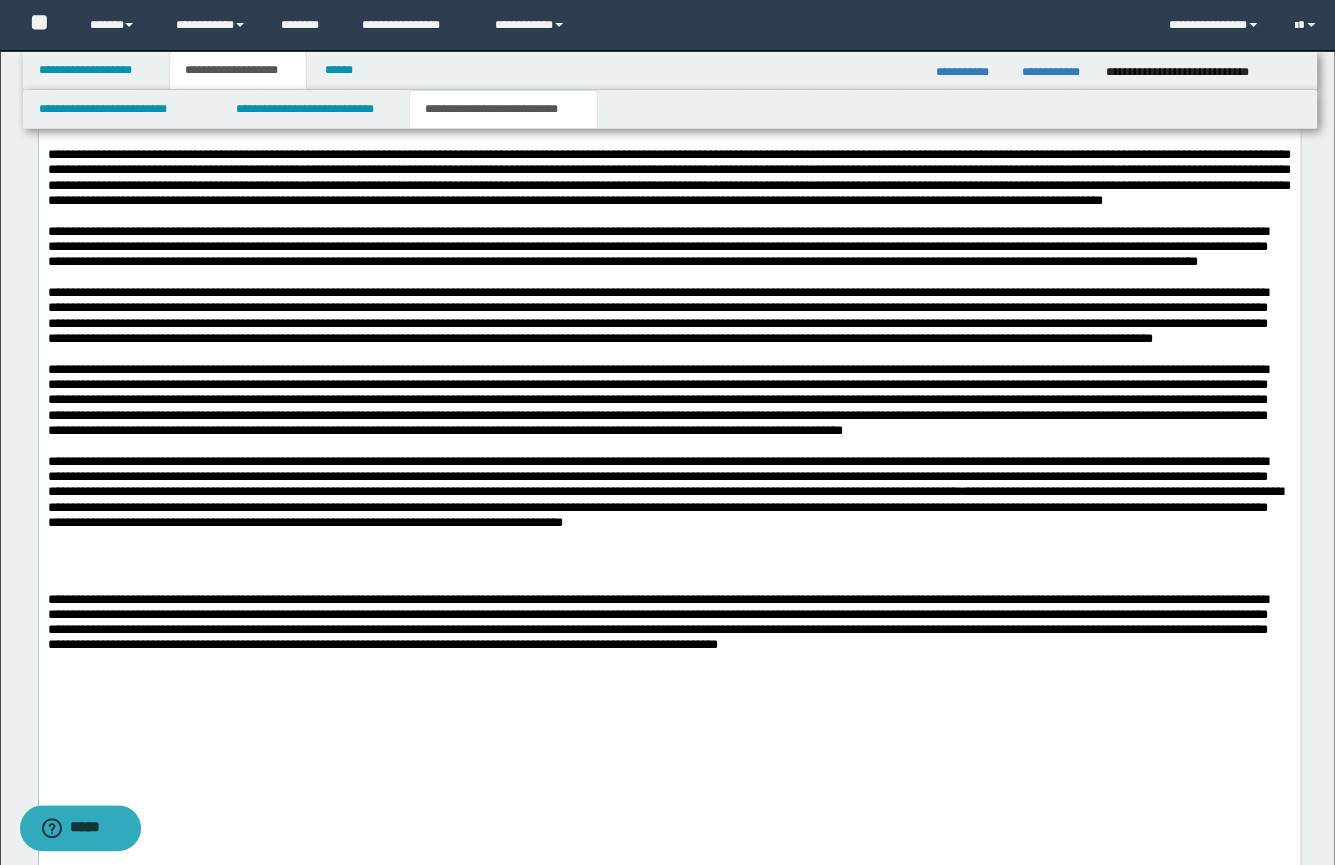 scroll, scrollTop: 736, scrollLeft: 0, axis: vertical 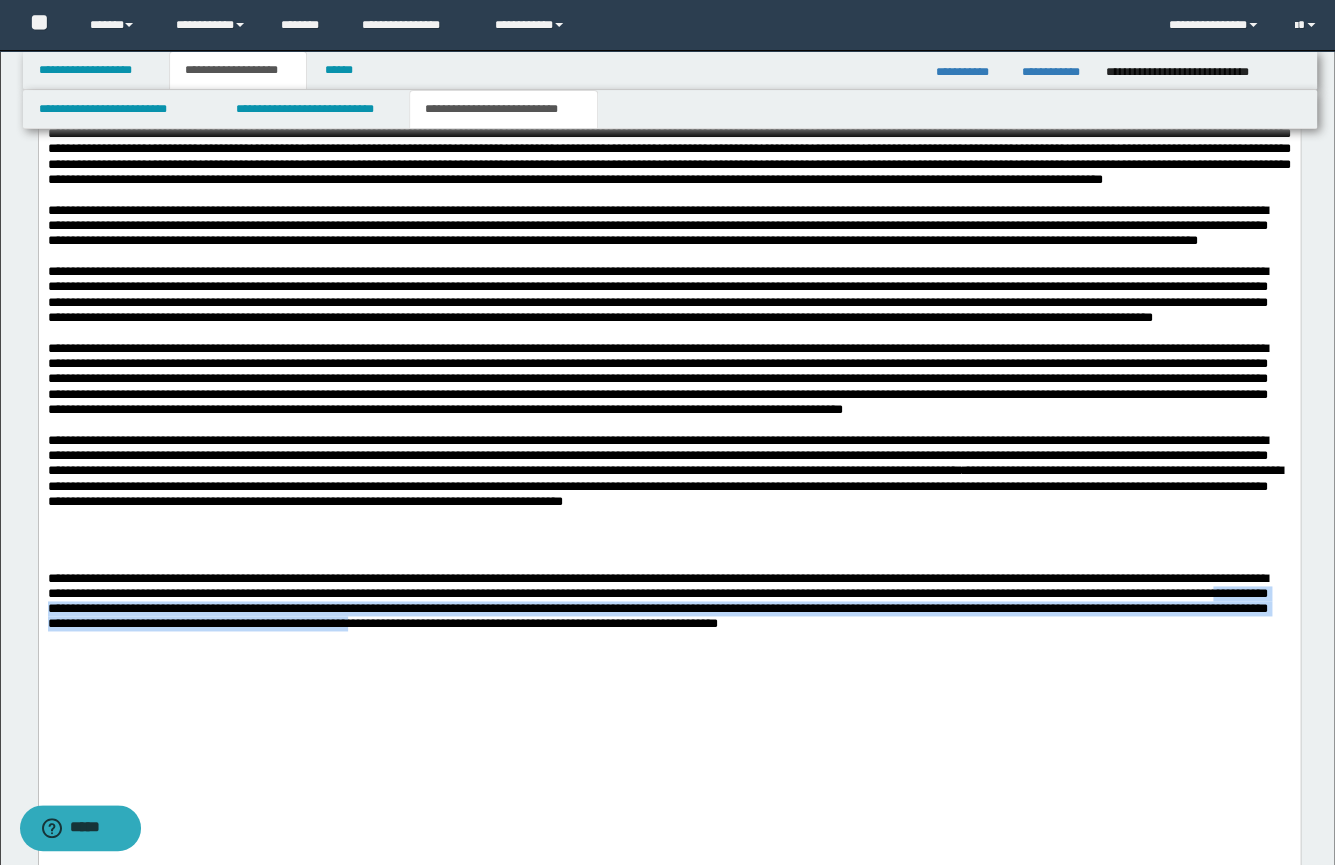 drag, startPoint x: 511, startPoint y: 683, endPoint x: 1101, endPoint y: 705, distance: 590.41003 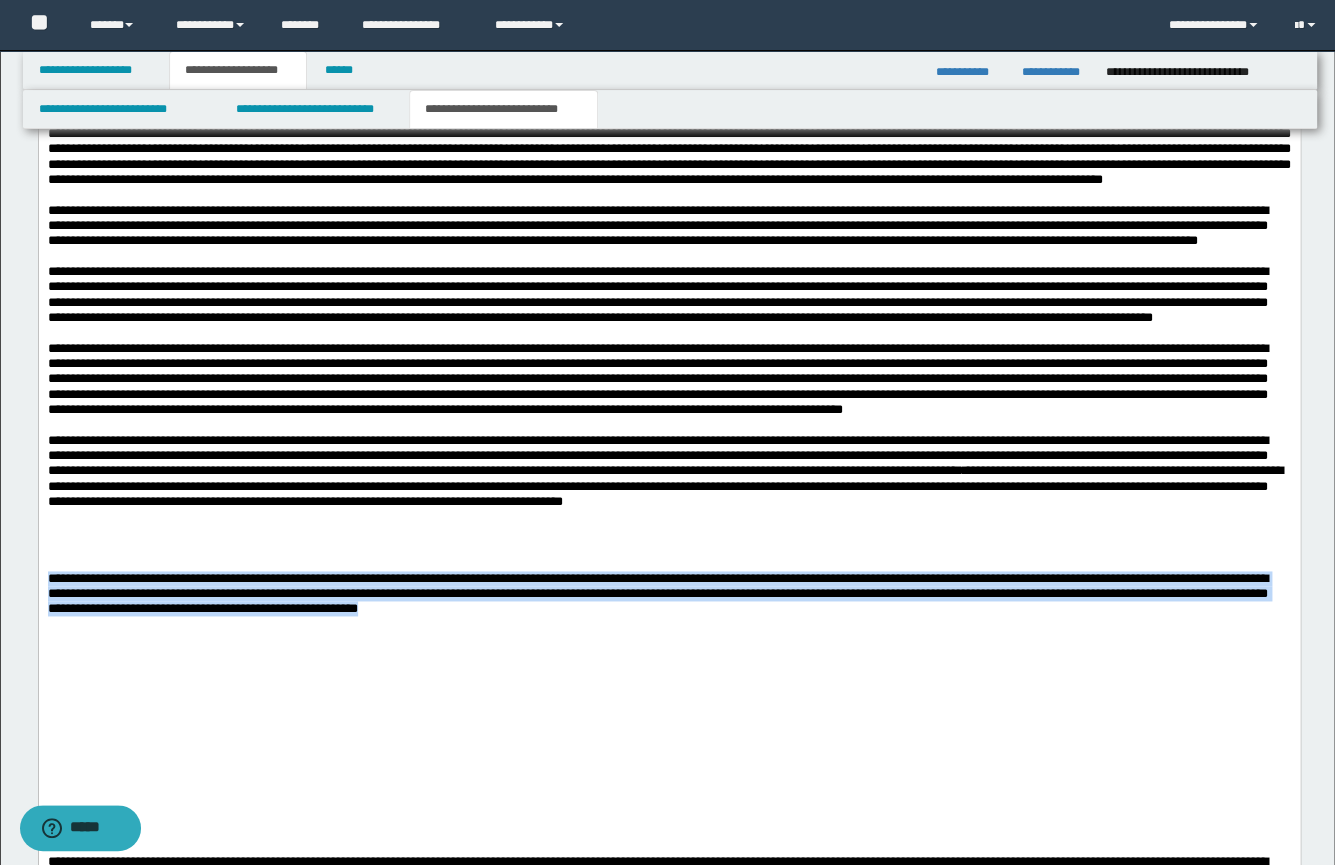 drag, startPoint x: 935, startPoint y: 690, endPoint x: 11, endPoint y: 652, distance: 924.78107 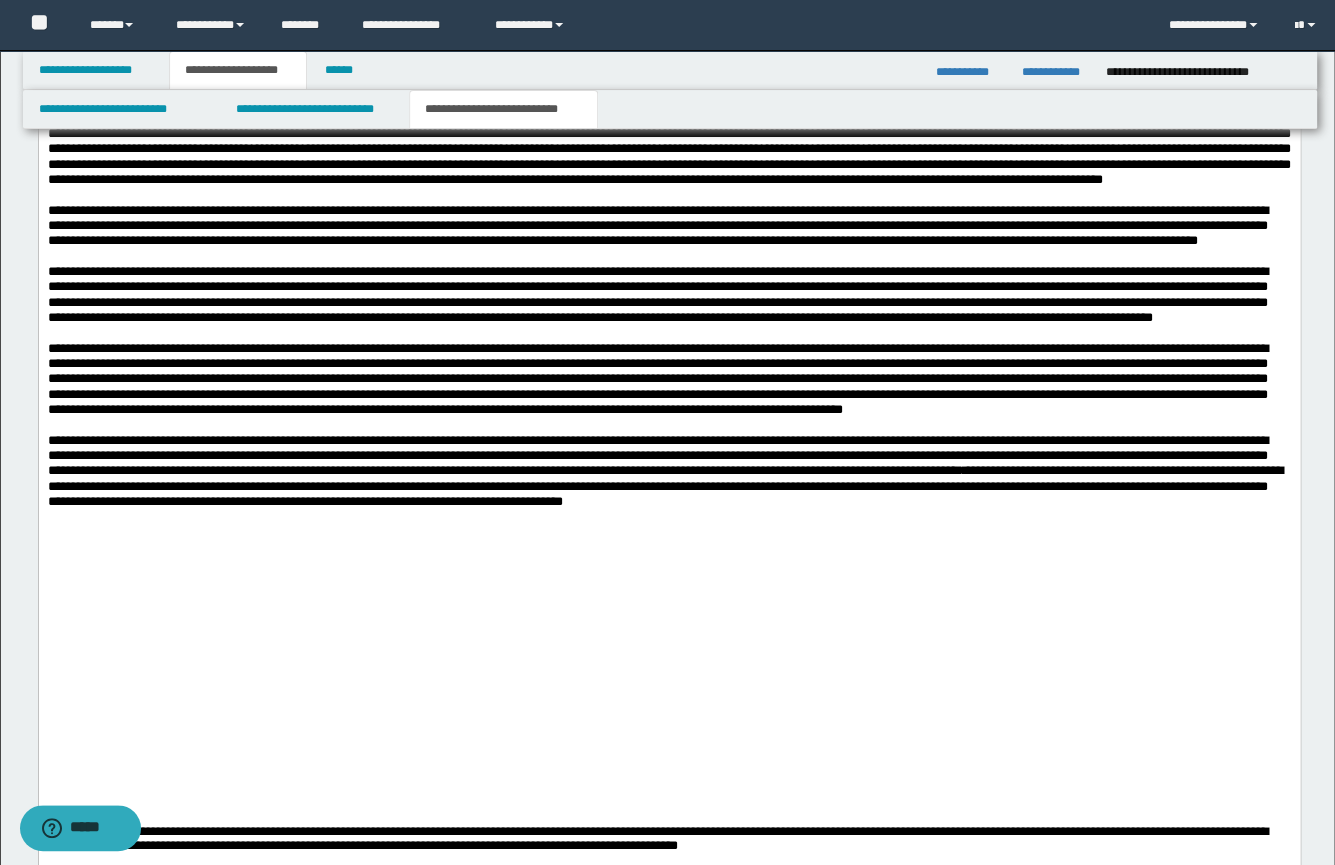 click on "**********" at bounding box center (668, 478) 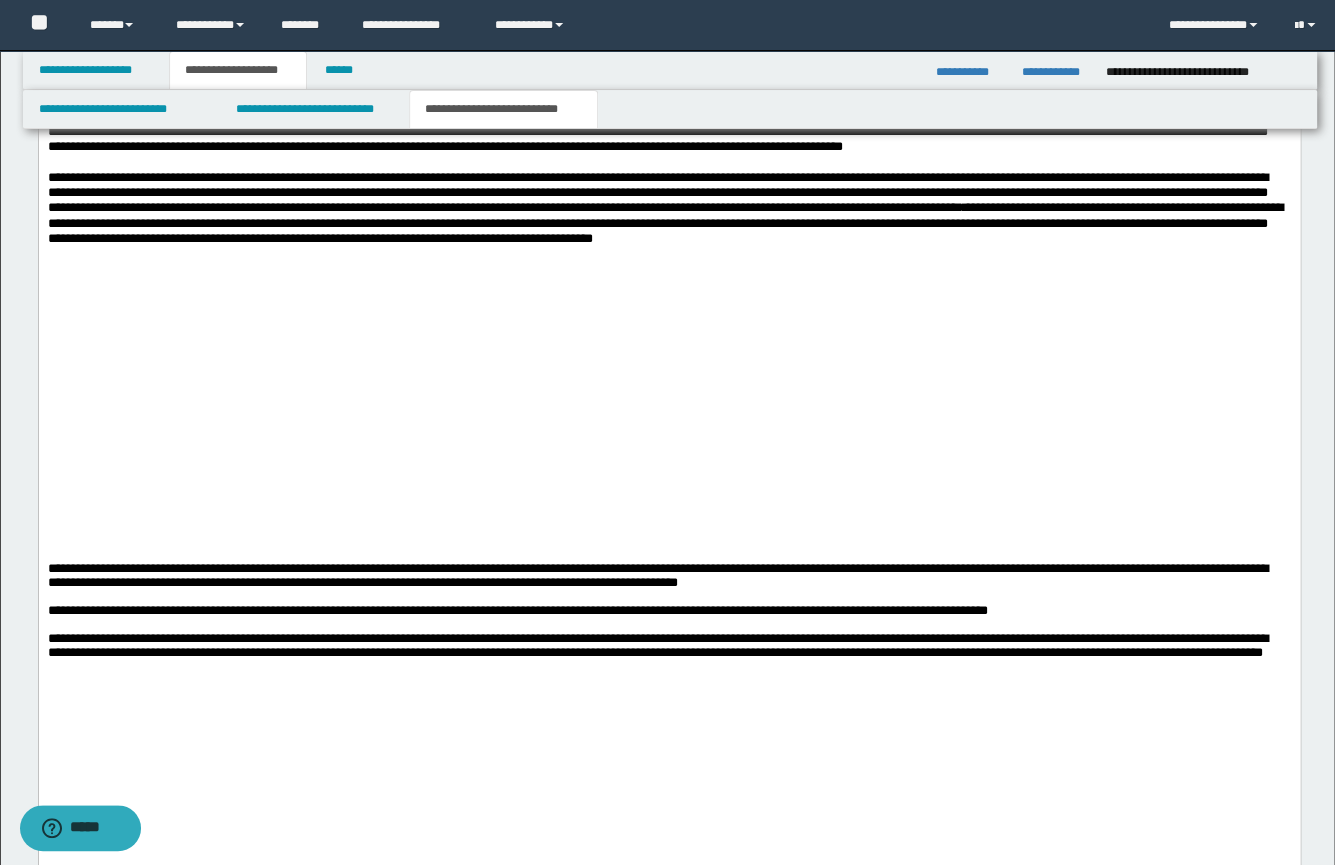 scroll, scrollTop: 1023, scrollLeft: 0, axis: vertical 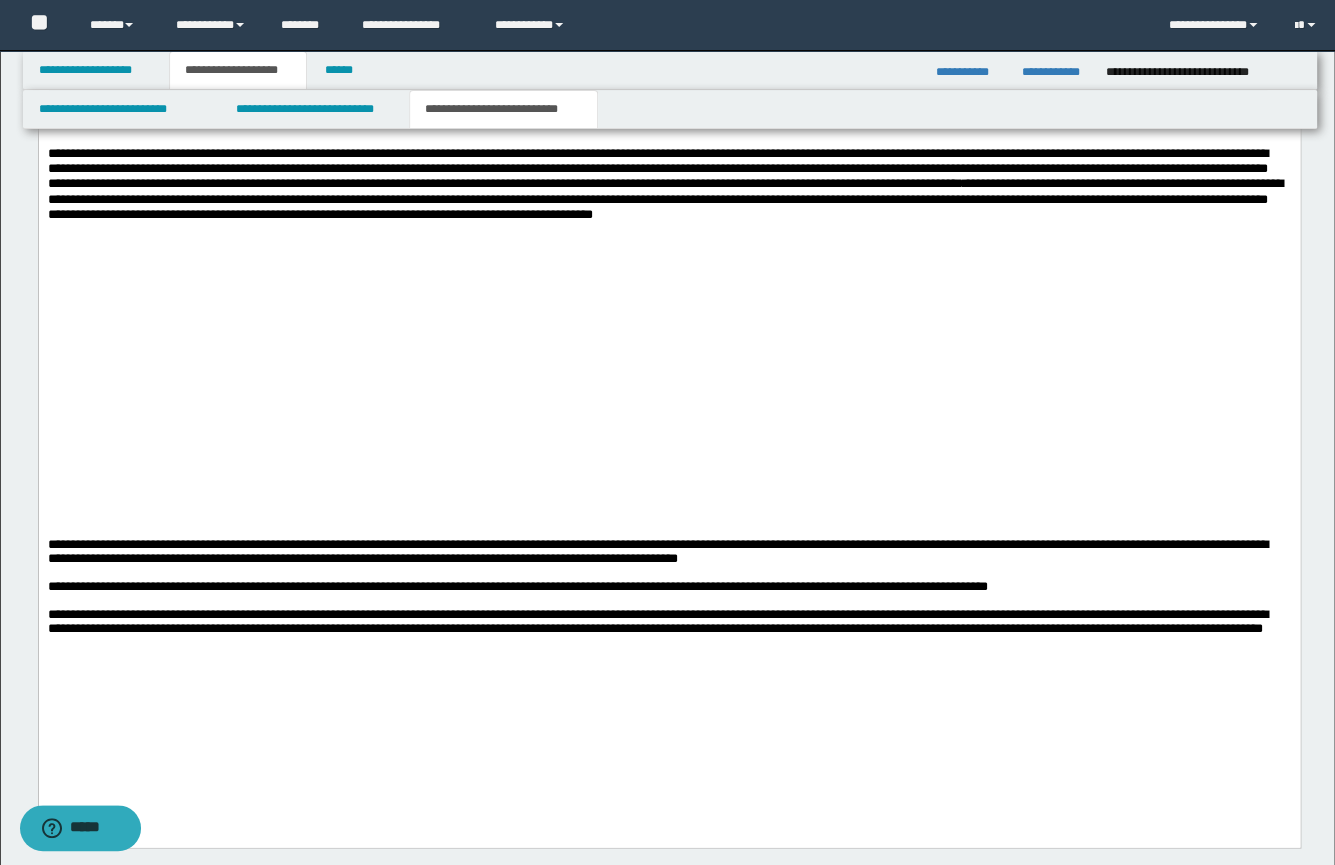 click on "**********" at bounding box center (668, 551) 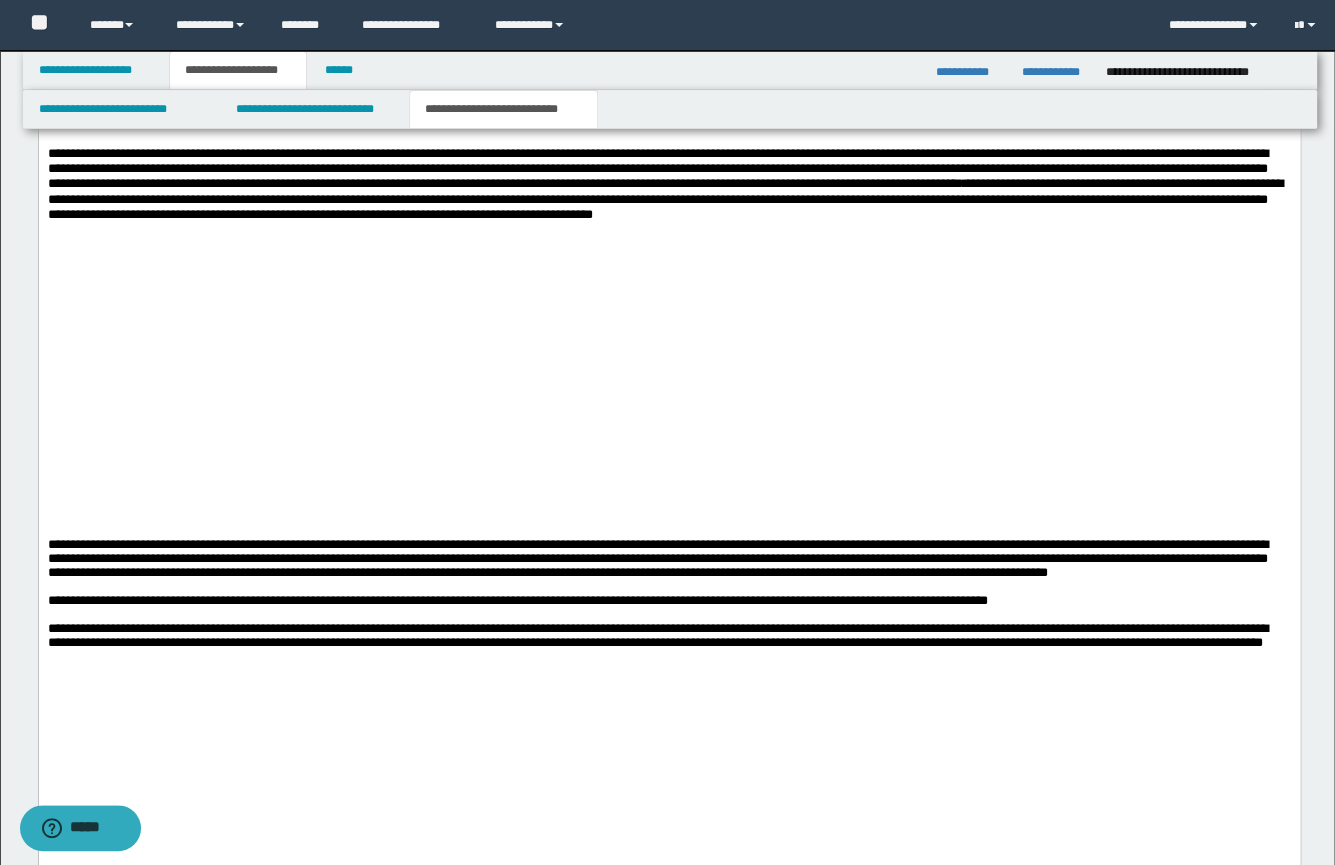 click on "**********" at bounding box center (657, 557) 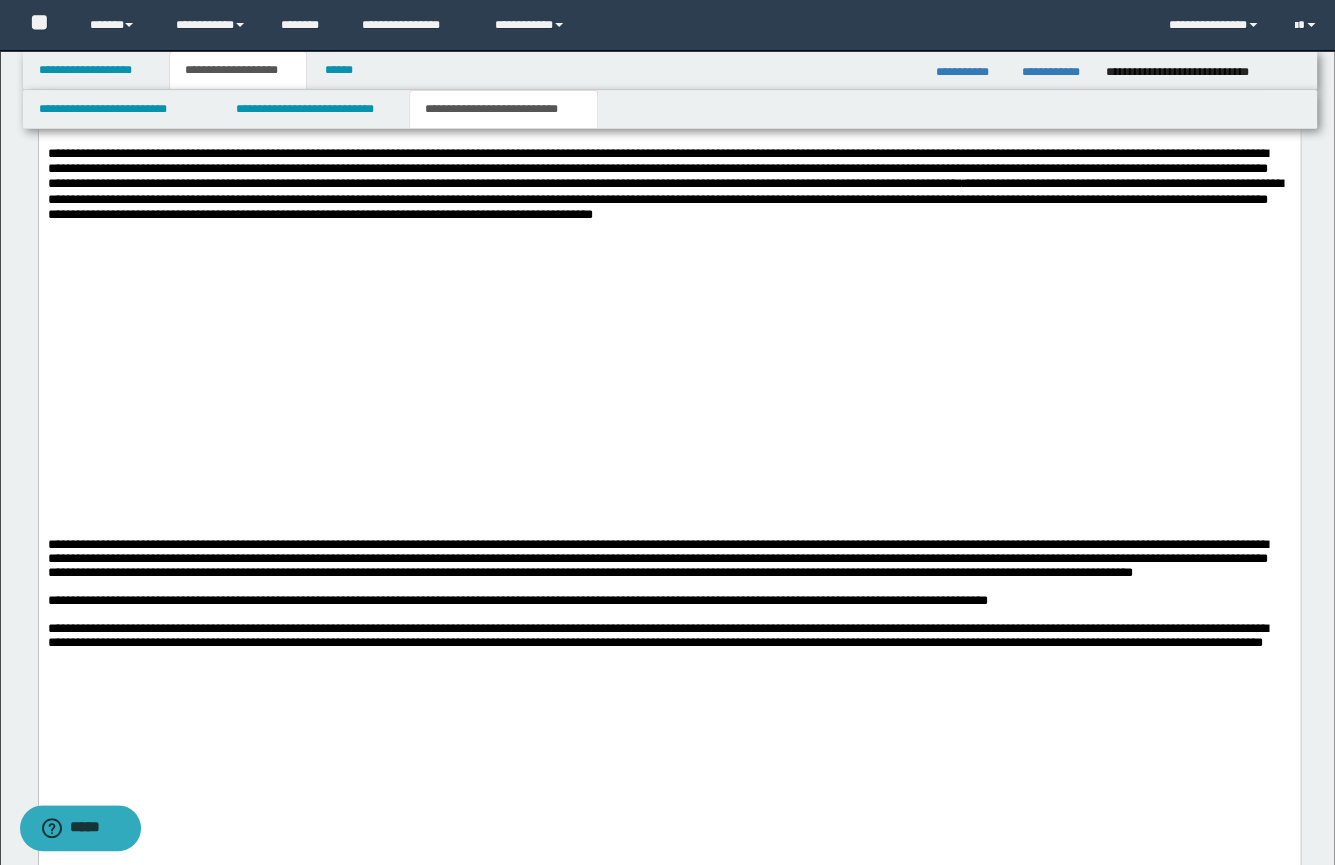 click on "**********" at bounding box center [668, 558] 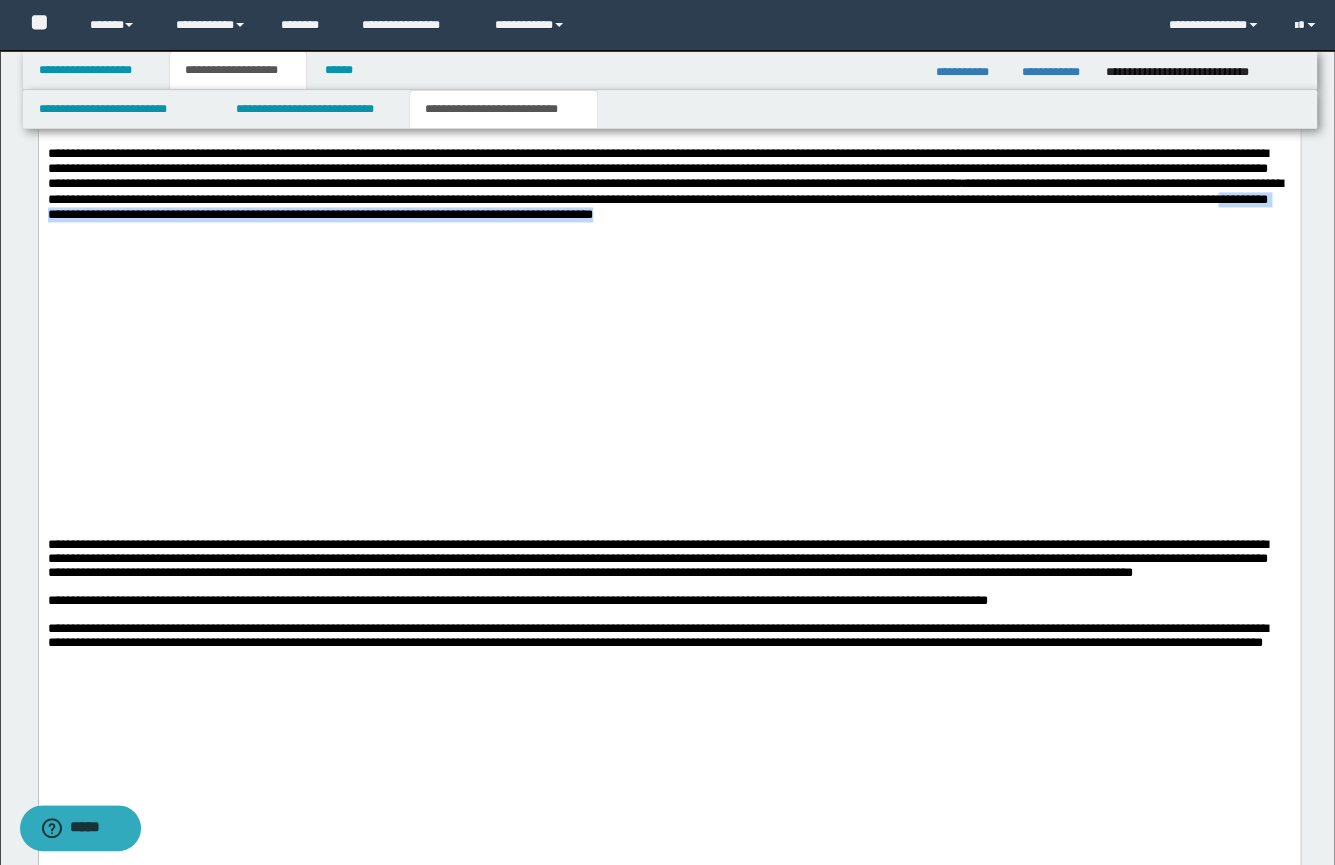 drag, startPoint x: 982, startPoint y: 289, endPoint x: 997, endPoint y: 314, distance: 29.15476 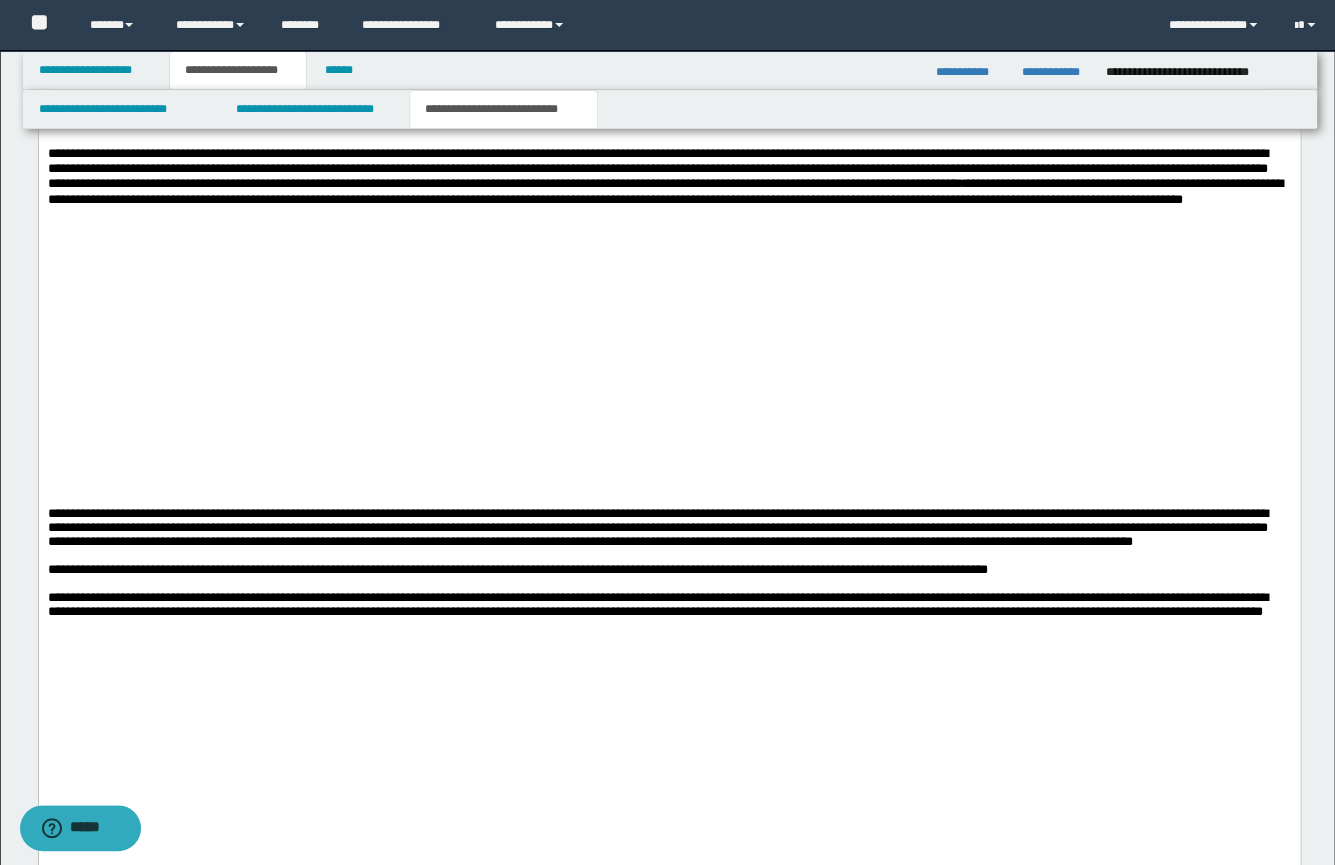 click on "**********" at bounding box center (668, 527) 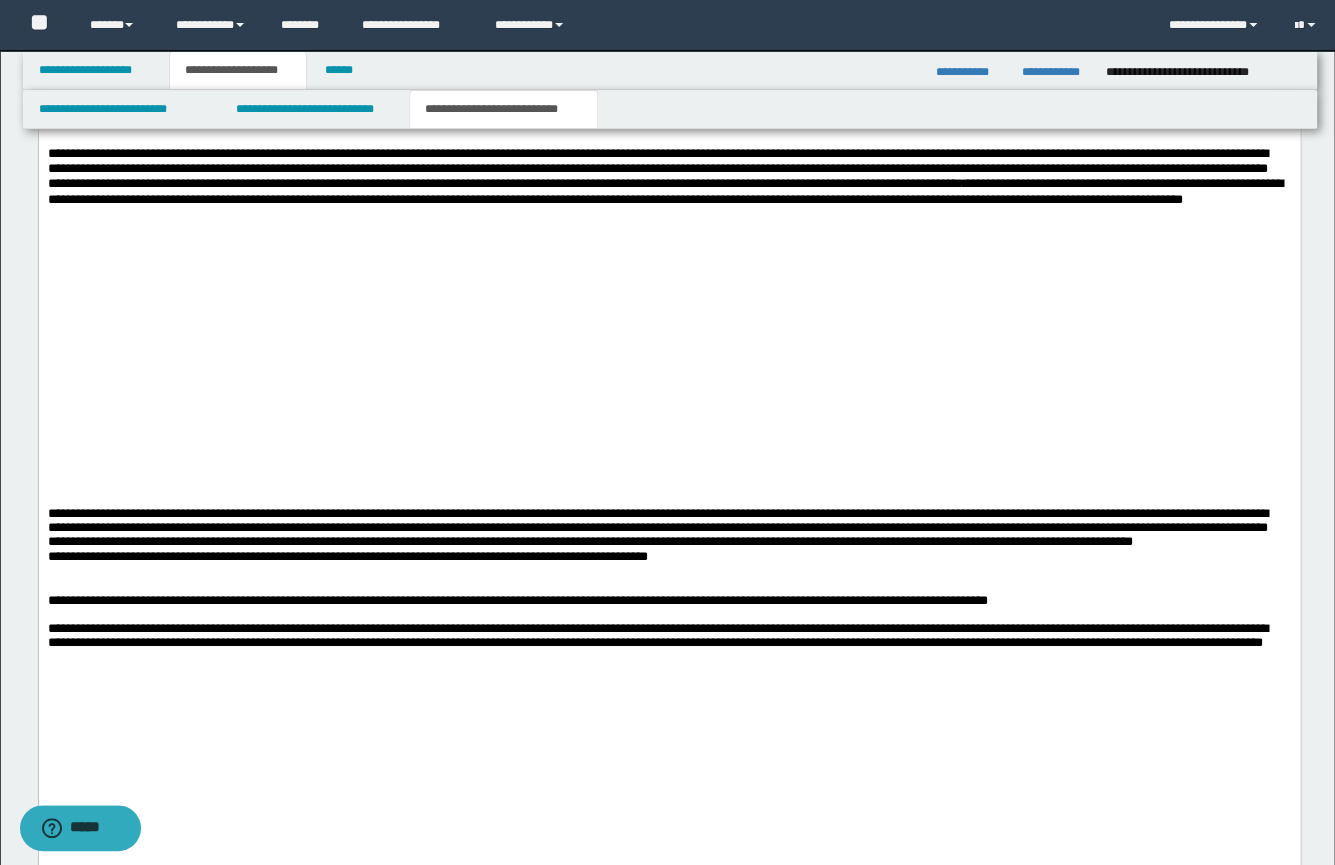 click on "**********" at bounding box center (668, 555) 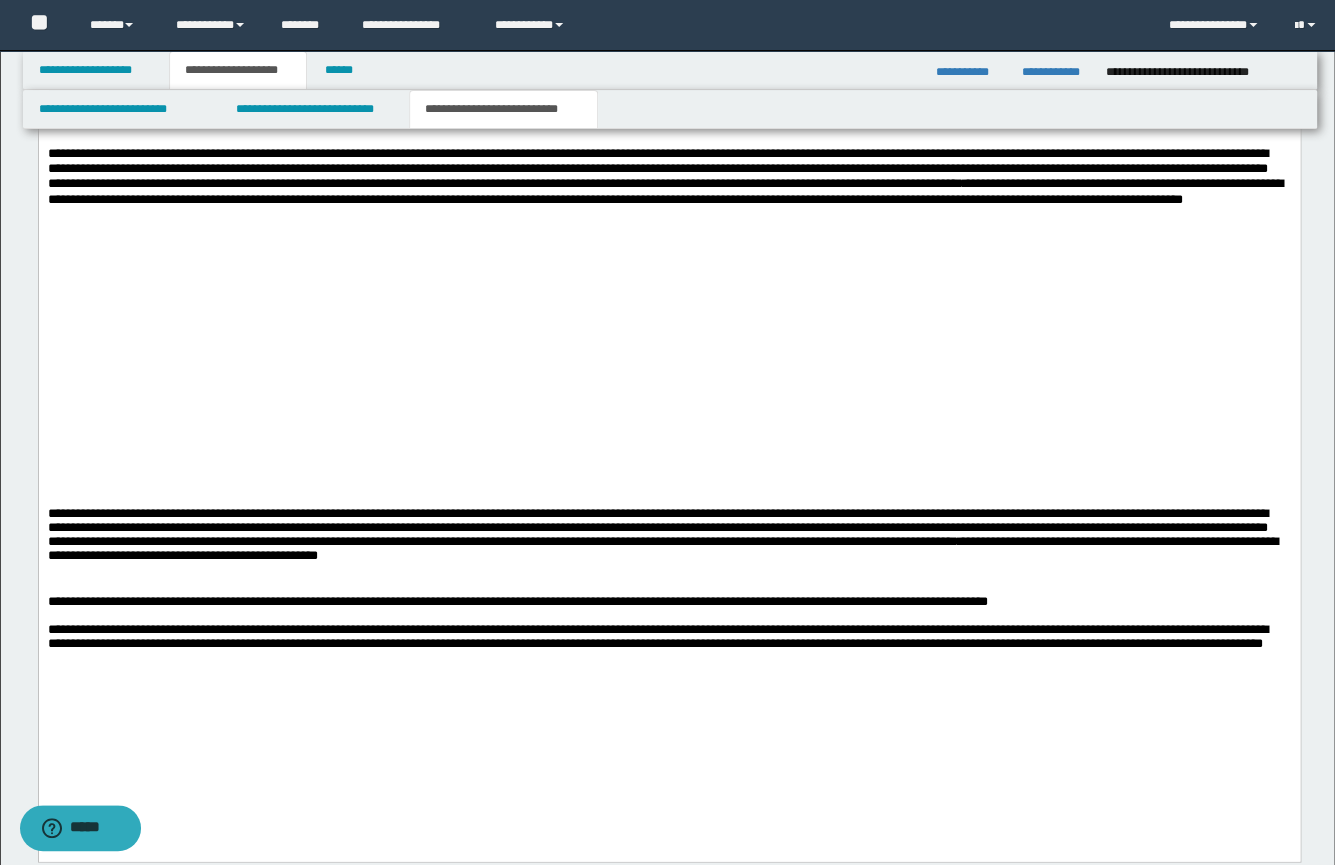 drag, startPoint x: 502, startPoint y: 645, endPoint x: 558, endPoint y: 623, distance: 60.166435 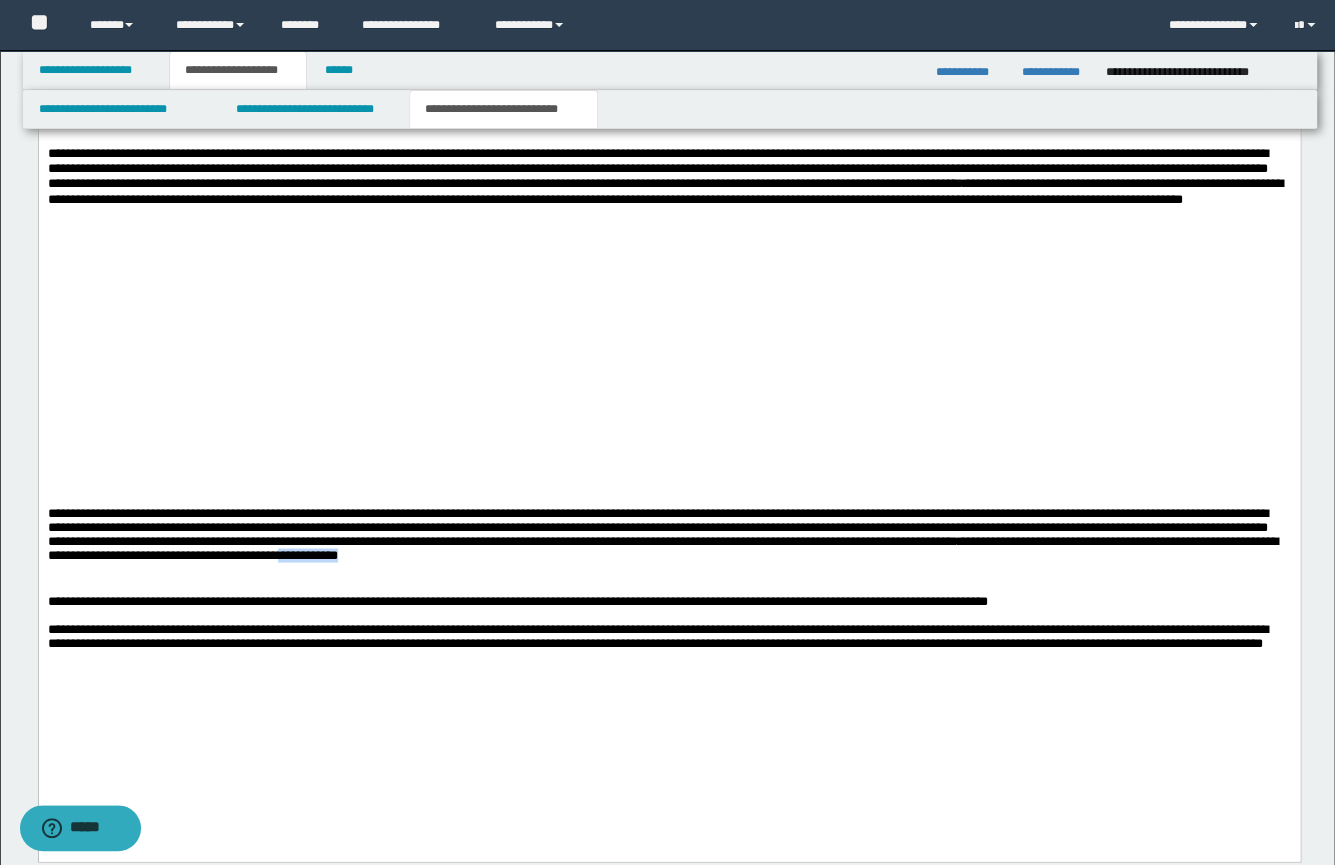drag, startPoint x: 973, startPoint y: 645, endPoint x: 1053, endPoint y: 630, distance: 81.394104 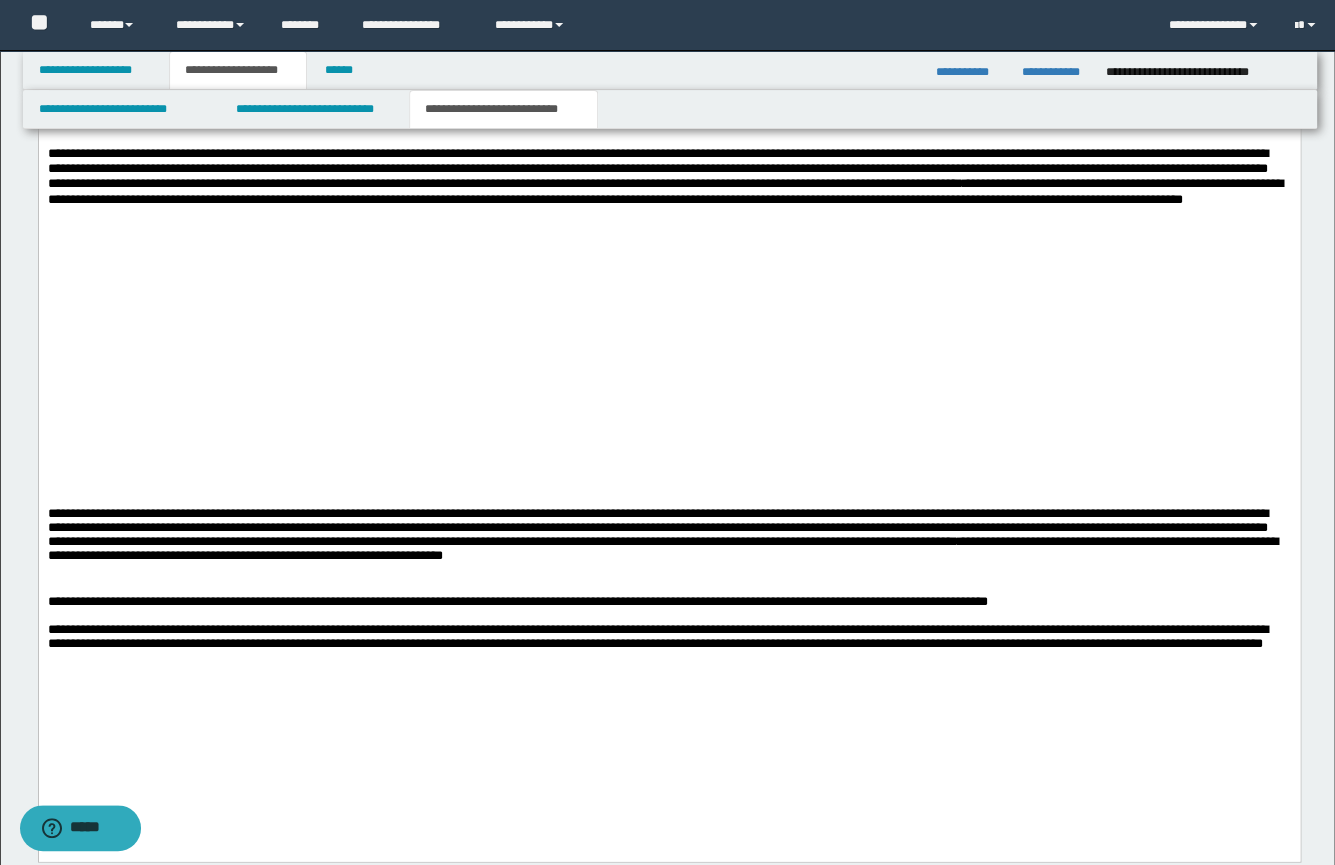 click on "**********" at bounding box center (668, 255) 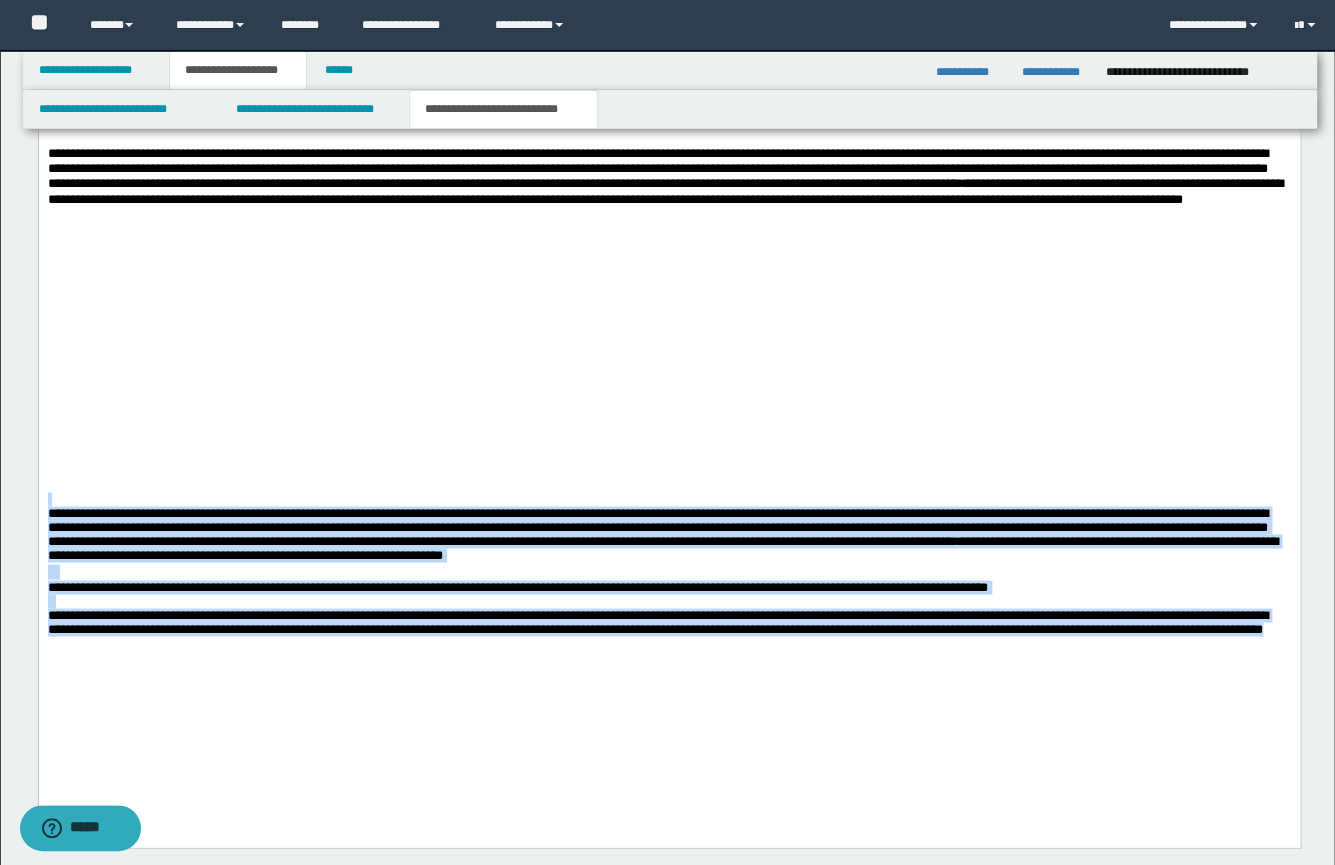 drag, startPoint x: 492, startPoint y: 734, endPoint x: 69, endPoint y: 388, distance: 546.4842 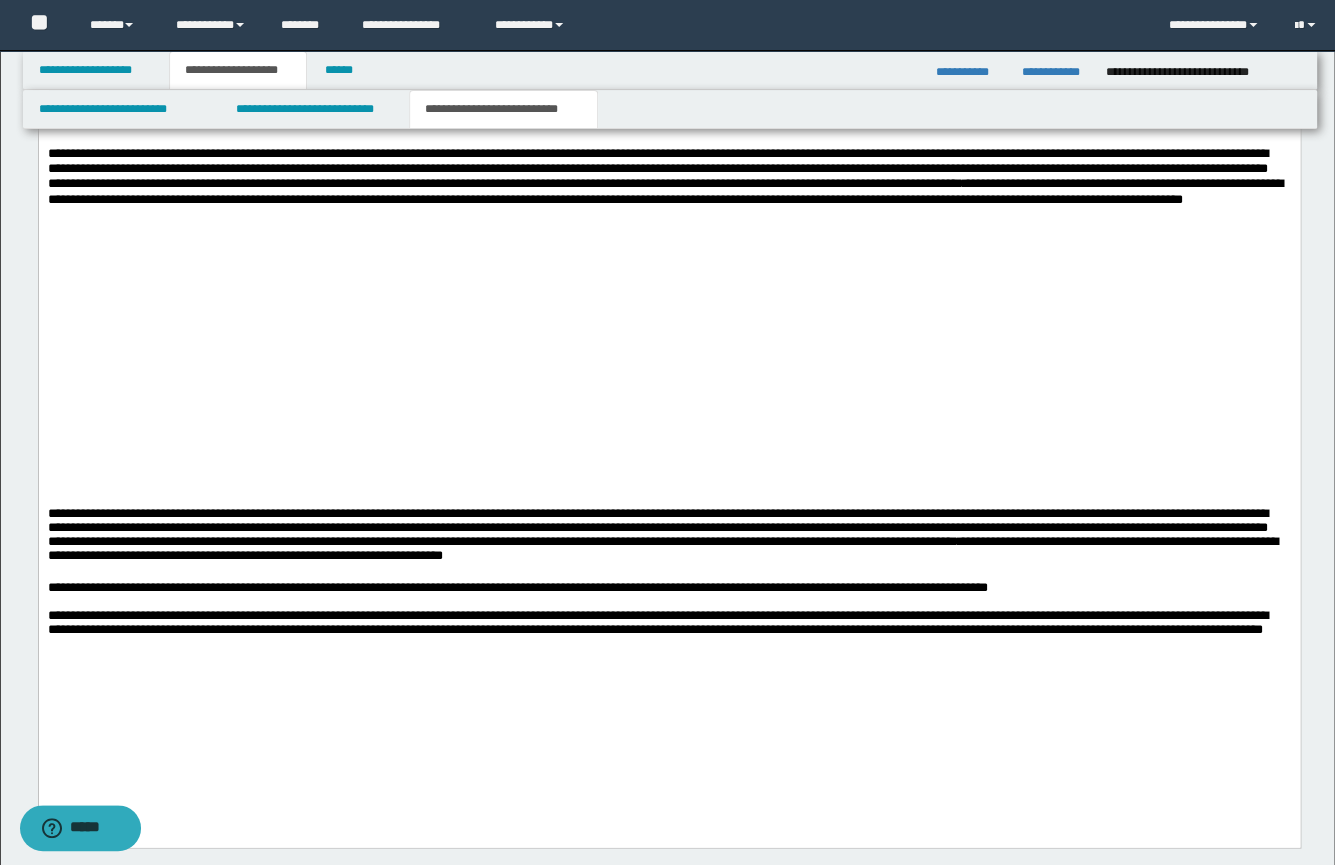 click at bounding box center (668, 429) 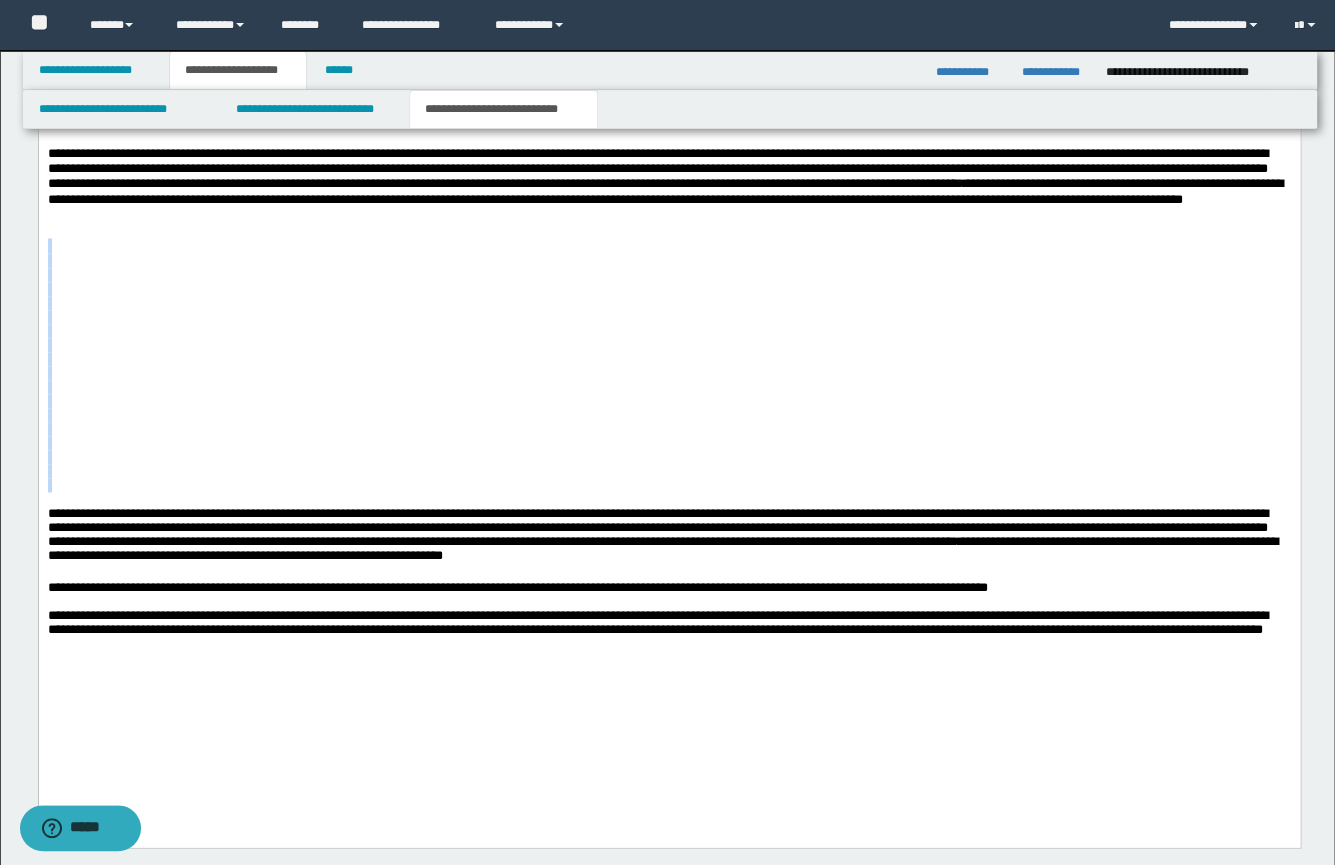 drag, startPoint x: 123, startPoint y: 571, endPoint x: 96, endPoint y: 314, distance: 258.4144 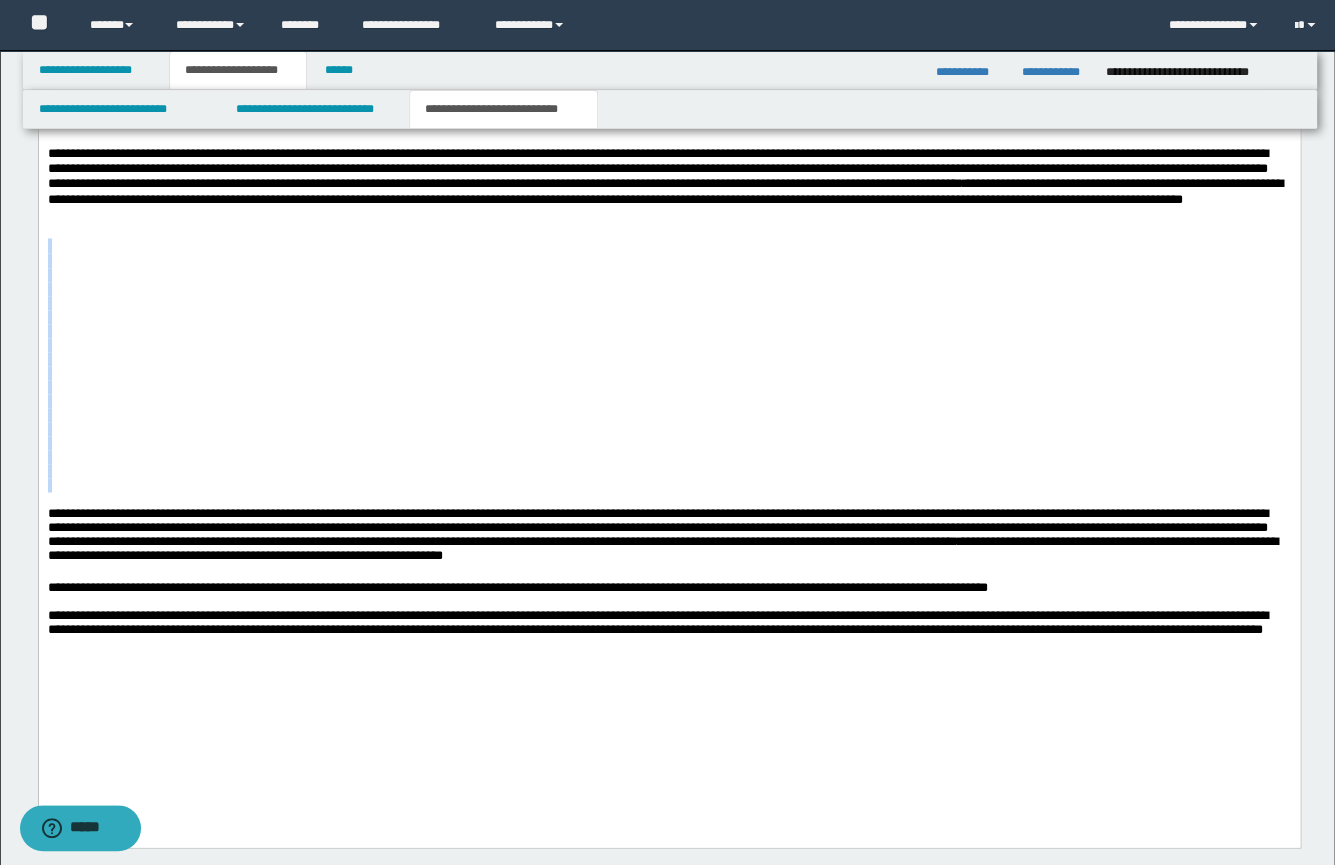 click on "**********" at bounding box center [668, 248] 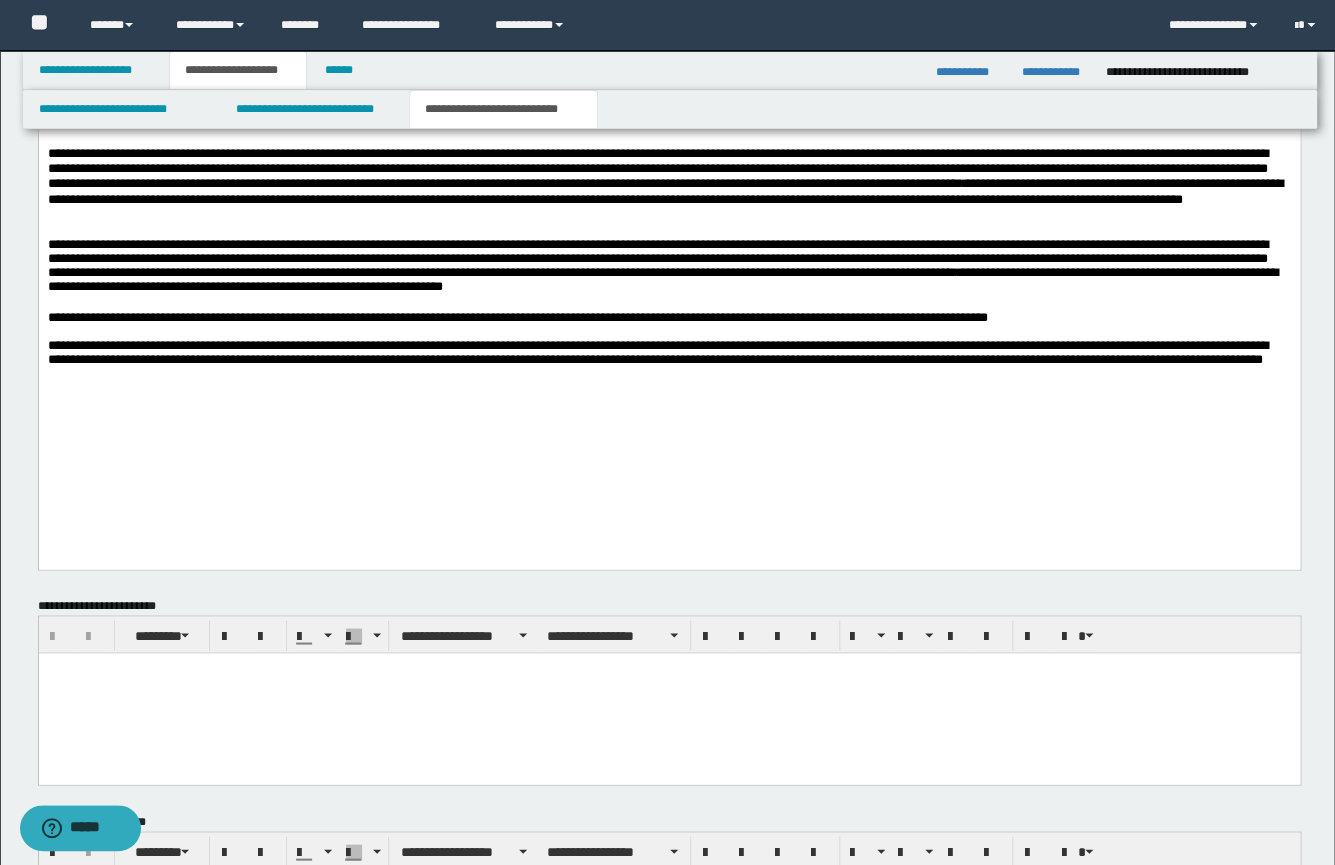 click on "**********" at bounding box center [668, 114] 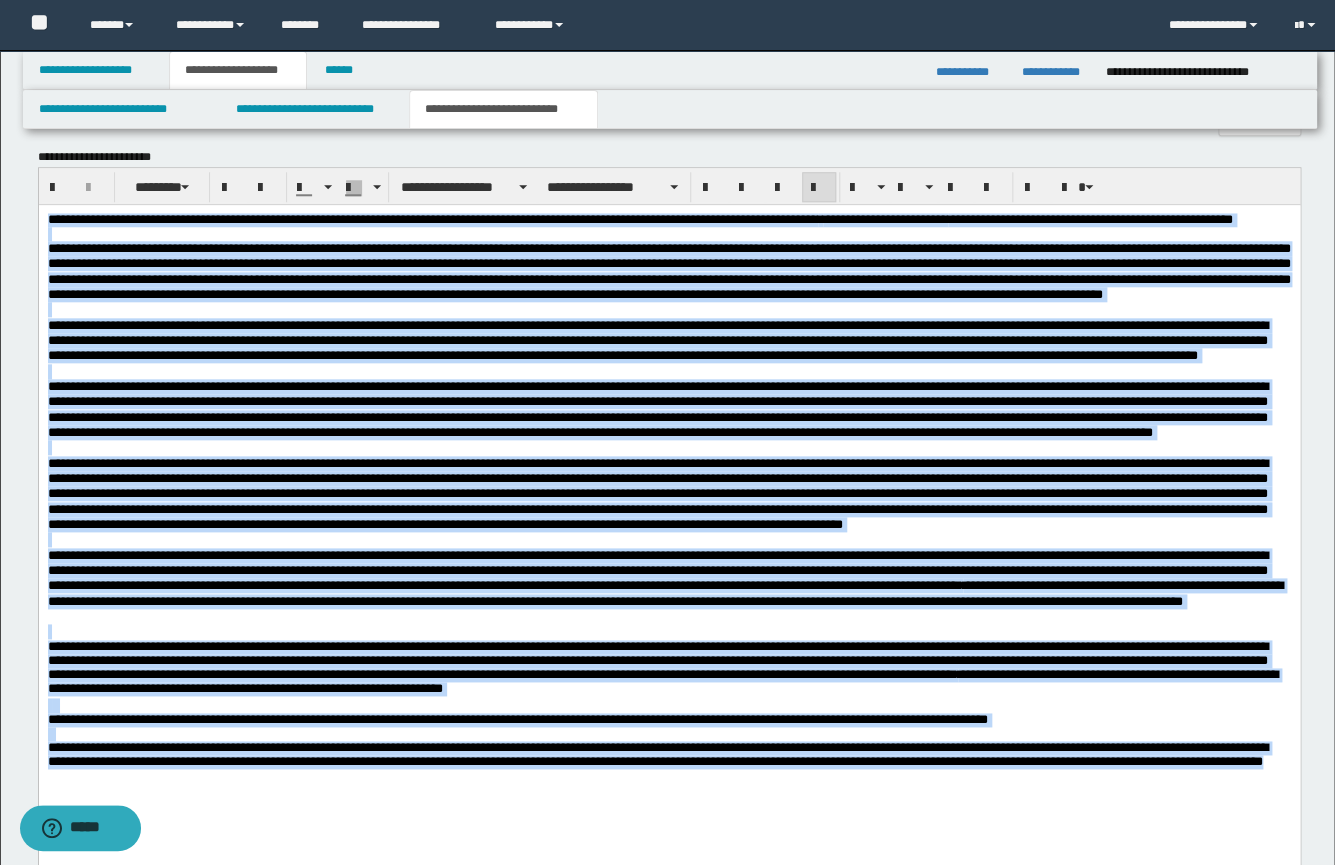 scroll, scrollTop: 620, scrollLeft: 0, axis: vertical 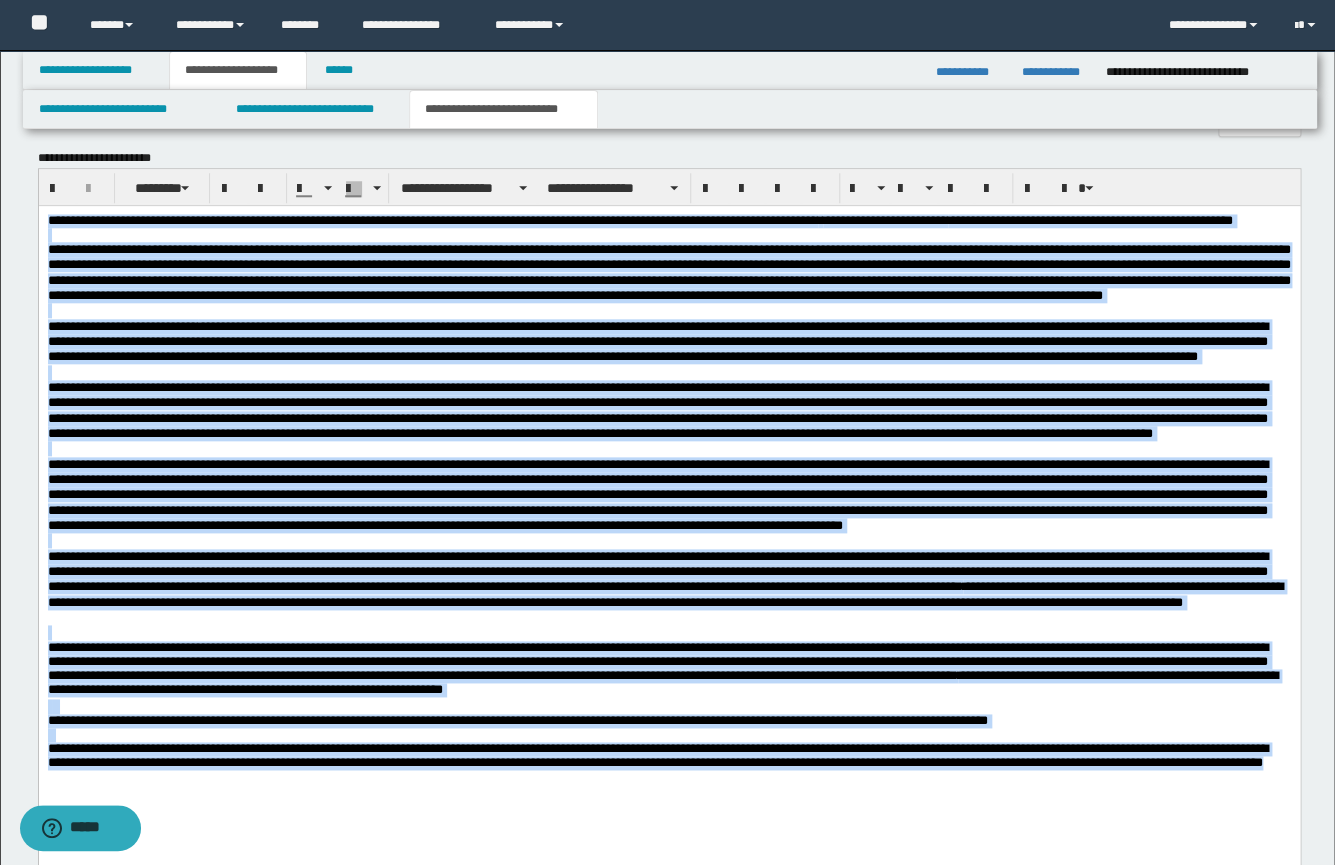 drag, startPoint x: 551, startPoint y: 868, endPoint x: 11, endPoint y: 170, distance: 882.4987 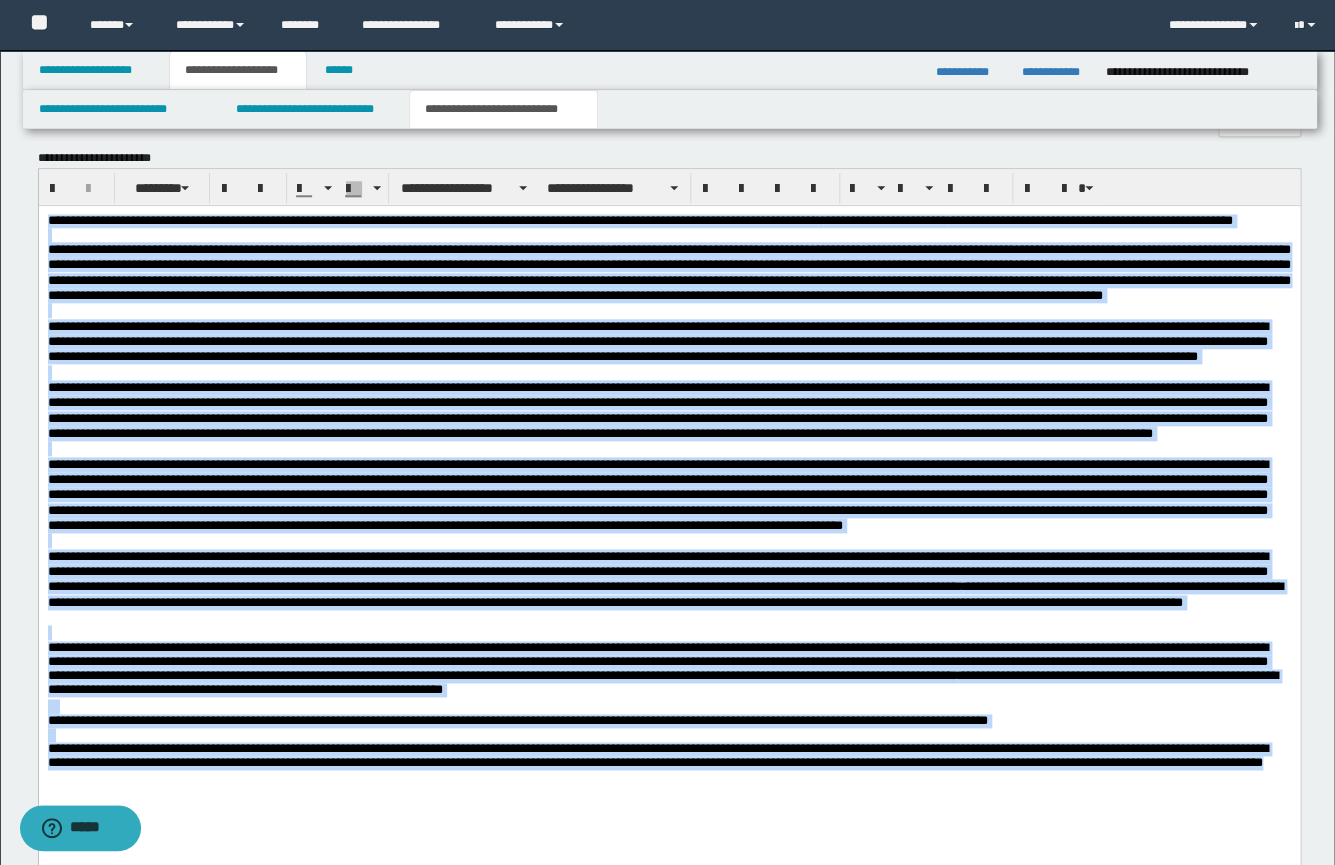 click on "**********" at bounding box center [668, 516] 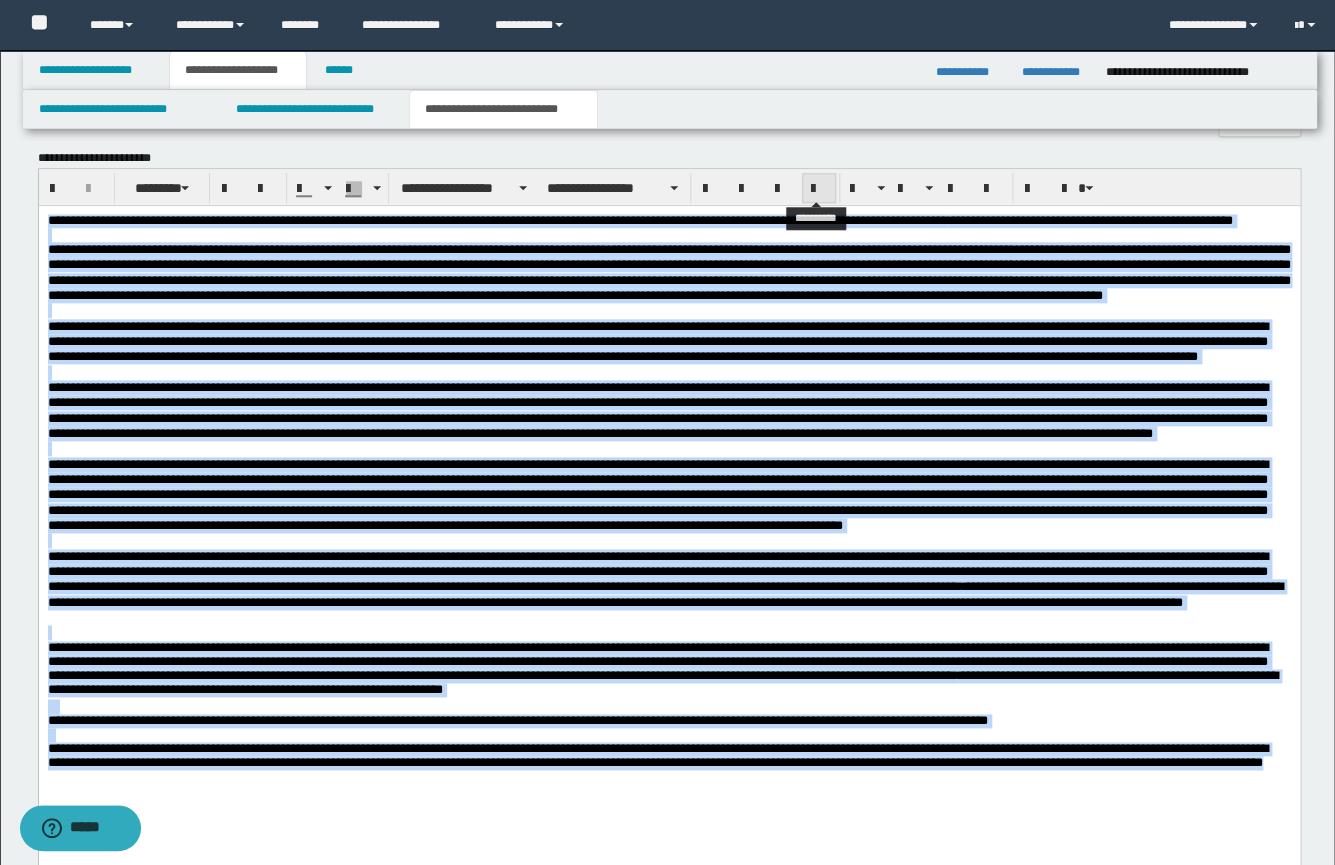 click at bounding box center (819, 189) 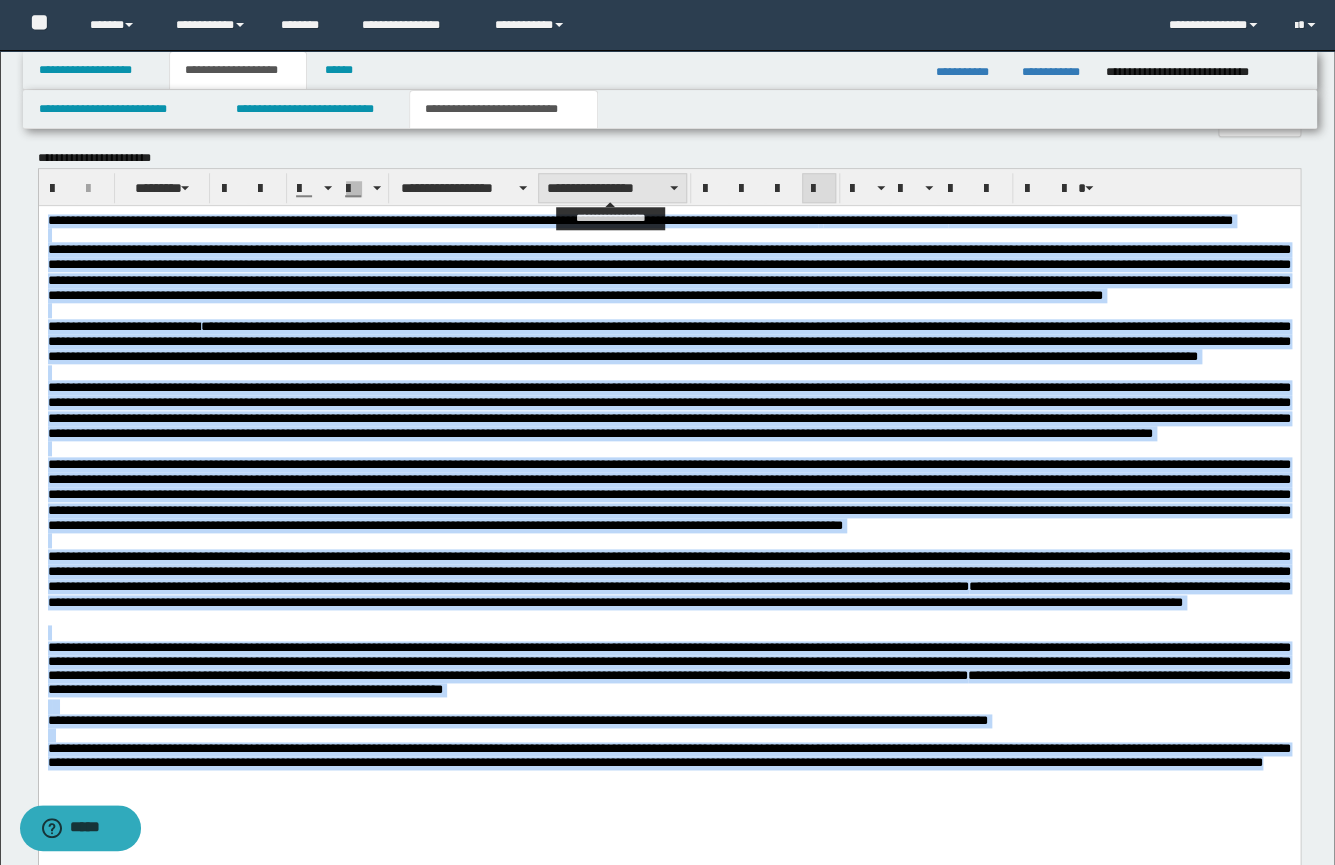 click on "**********" at bounding box center [612, 188] 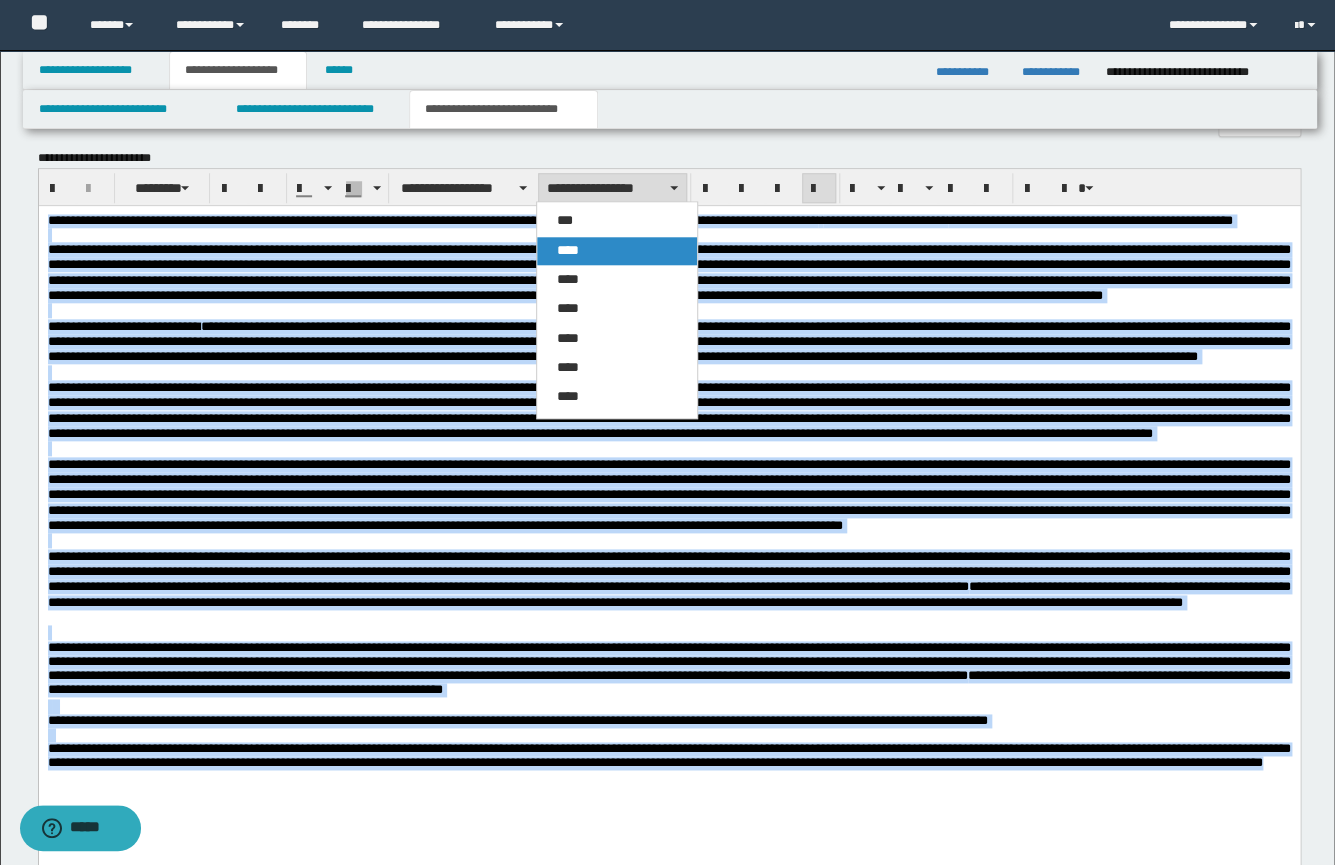 click on "****" at bounding box center [617, 251] 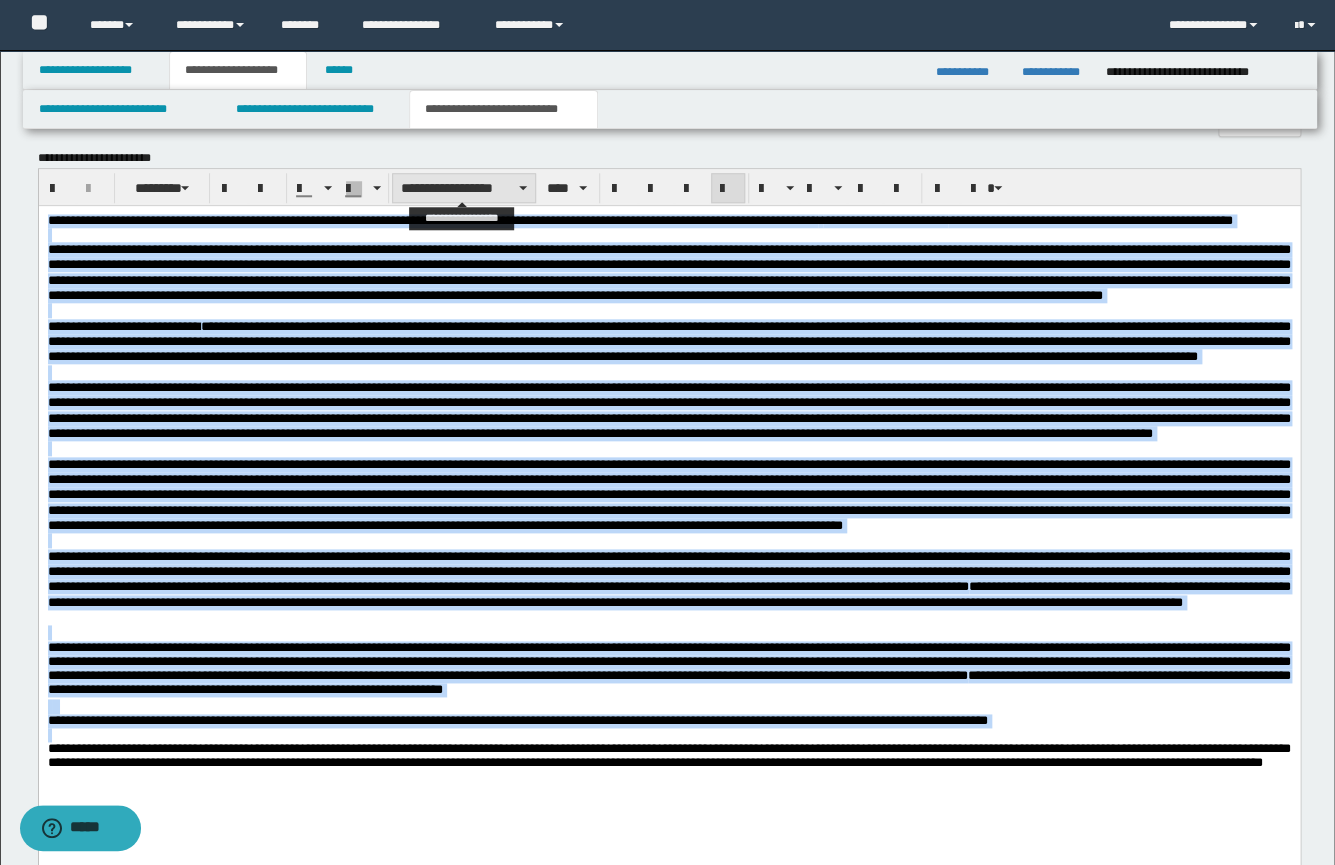 click on "**********" at bounding box center [464, 188] 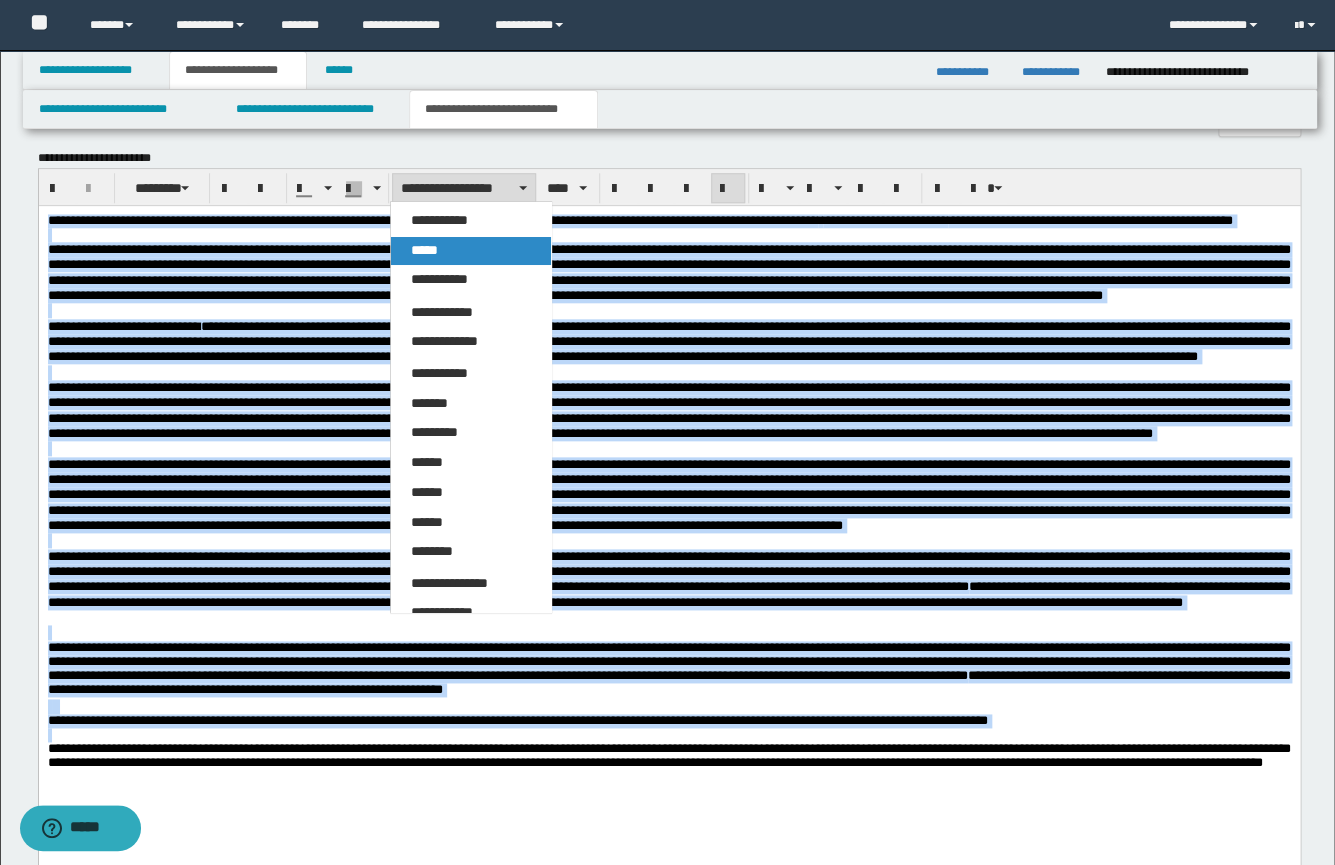 click on "*****" at bounding box center [471, 251] 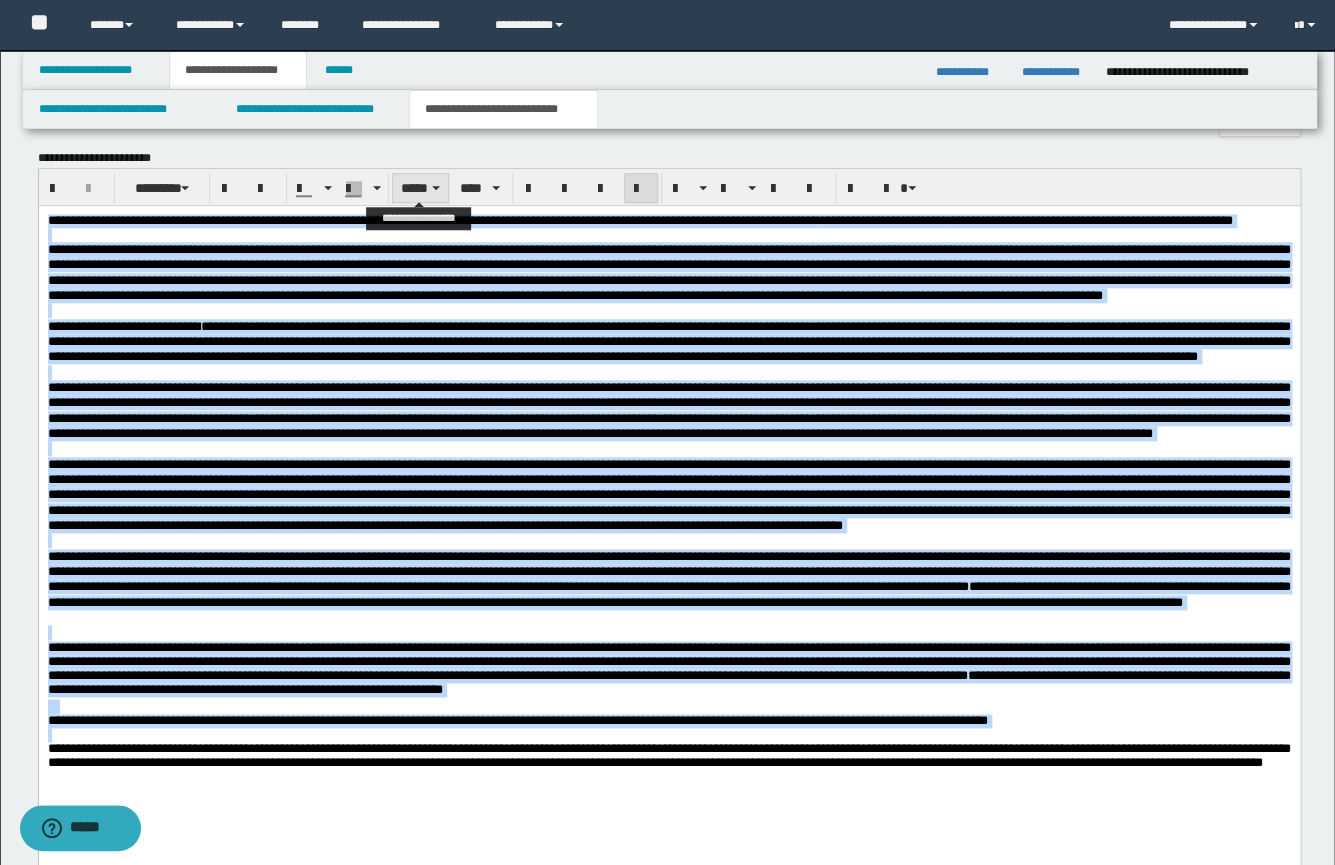 click on "*****" at bounding box center (420, 188) 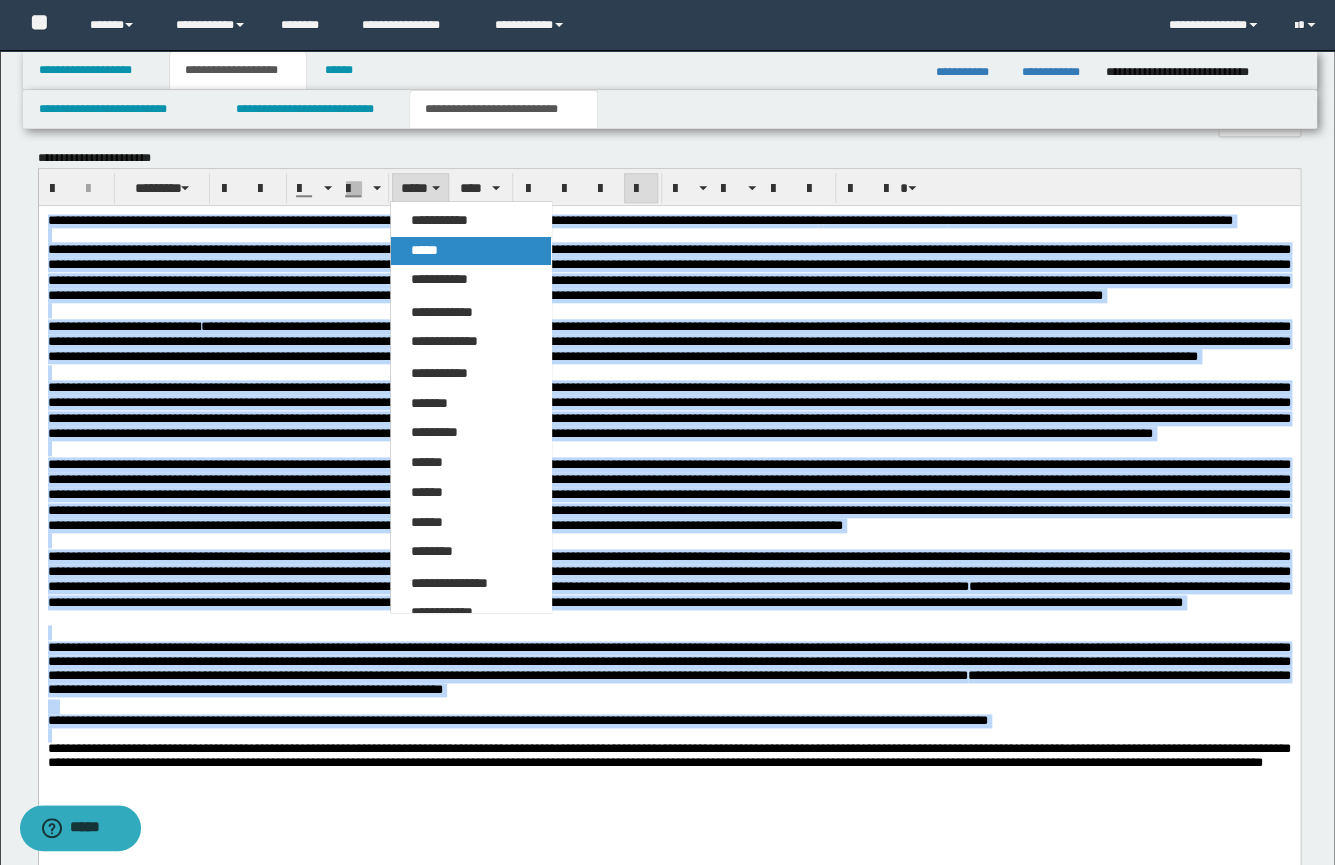 click on "*****" at bounding box center (424, 250) 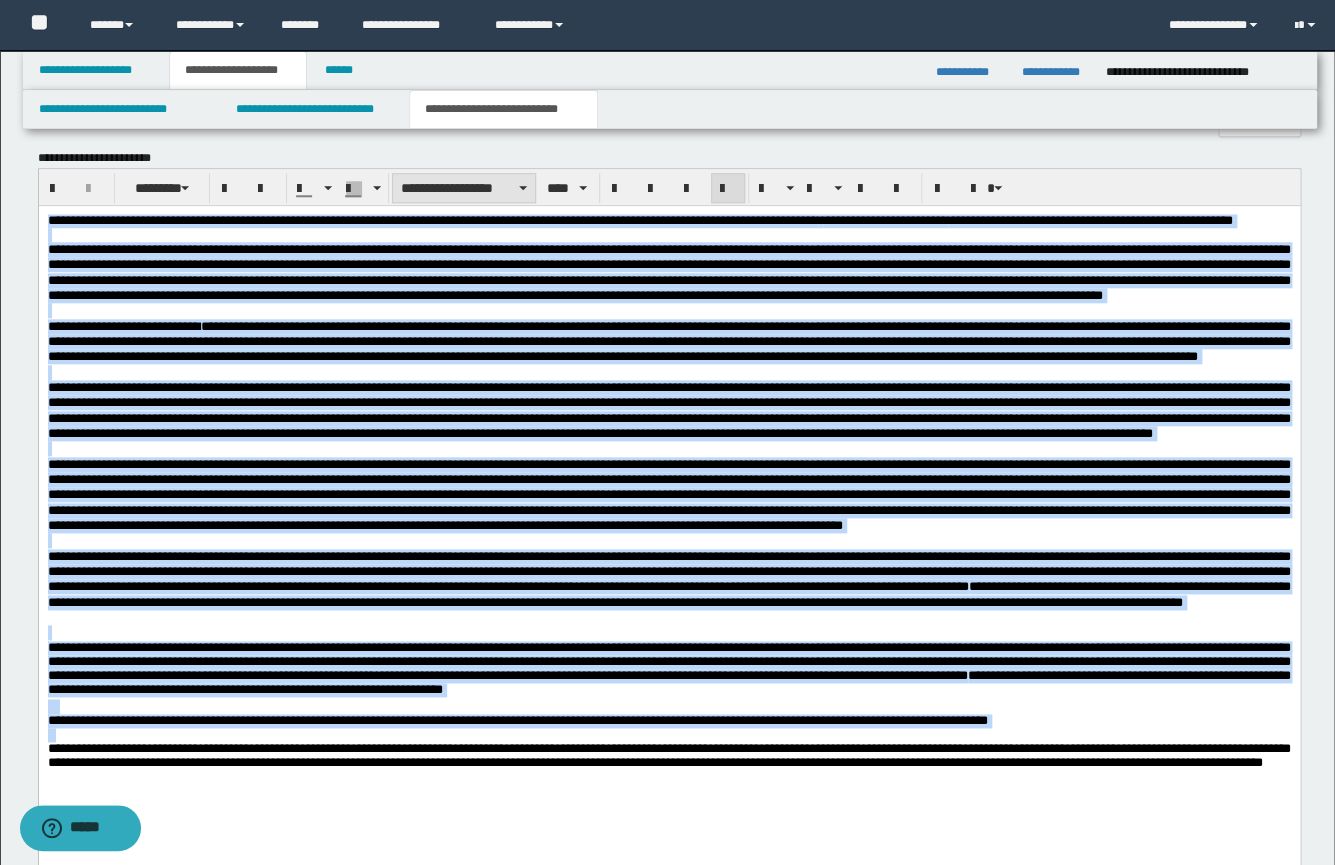 click on "**********" at bounding box center [464, 188] 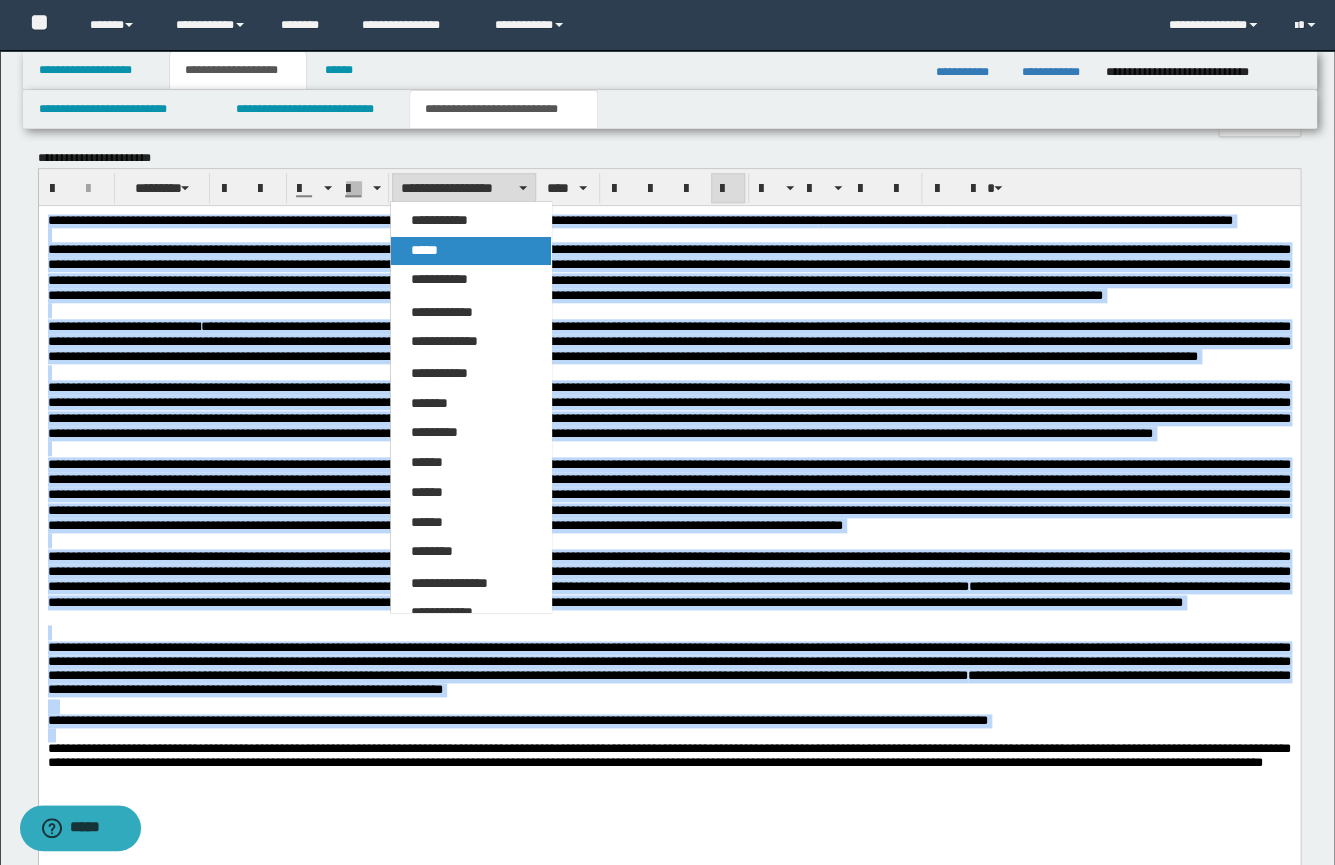click on "*****" at bounding box center [424, 250] 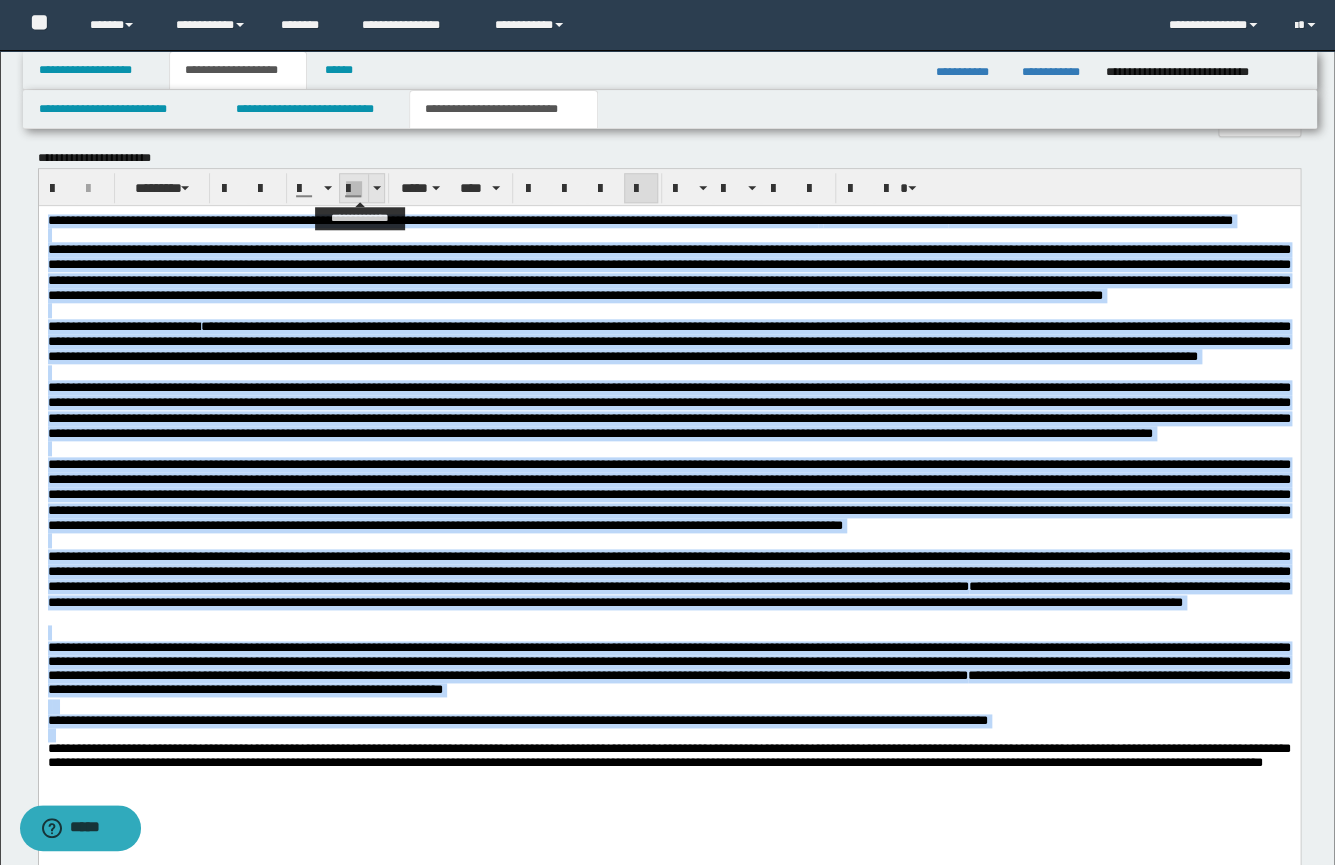 click at bounding box center (377, 188) 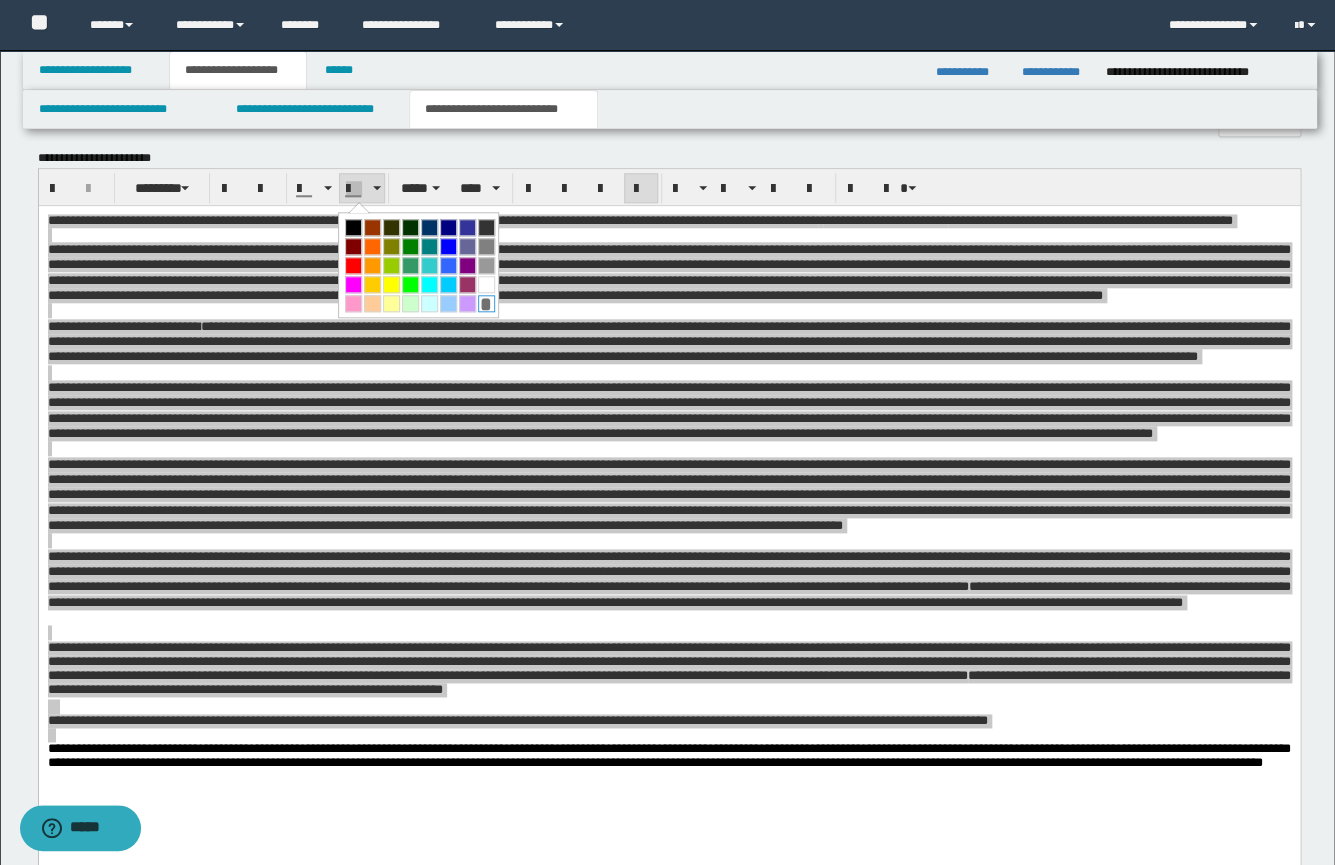 drag, startPoint x: 489, startPoint y: 300, endPoint x: 411, endPoint y: 88, distance: 225.89378 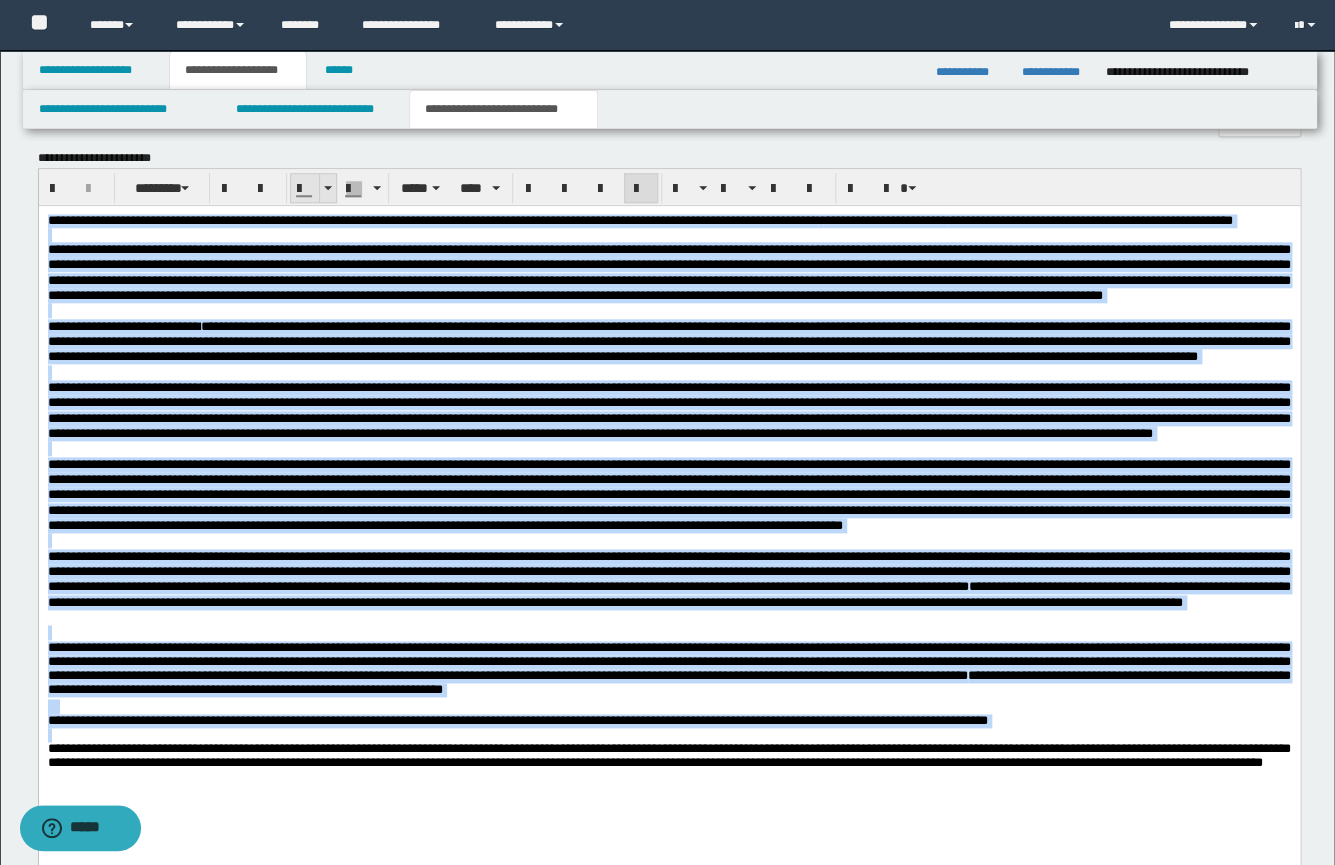 click at bounding box center (327, 188) 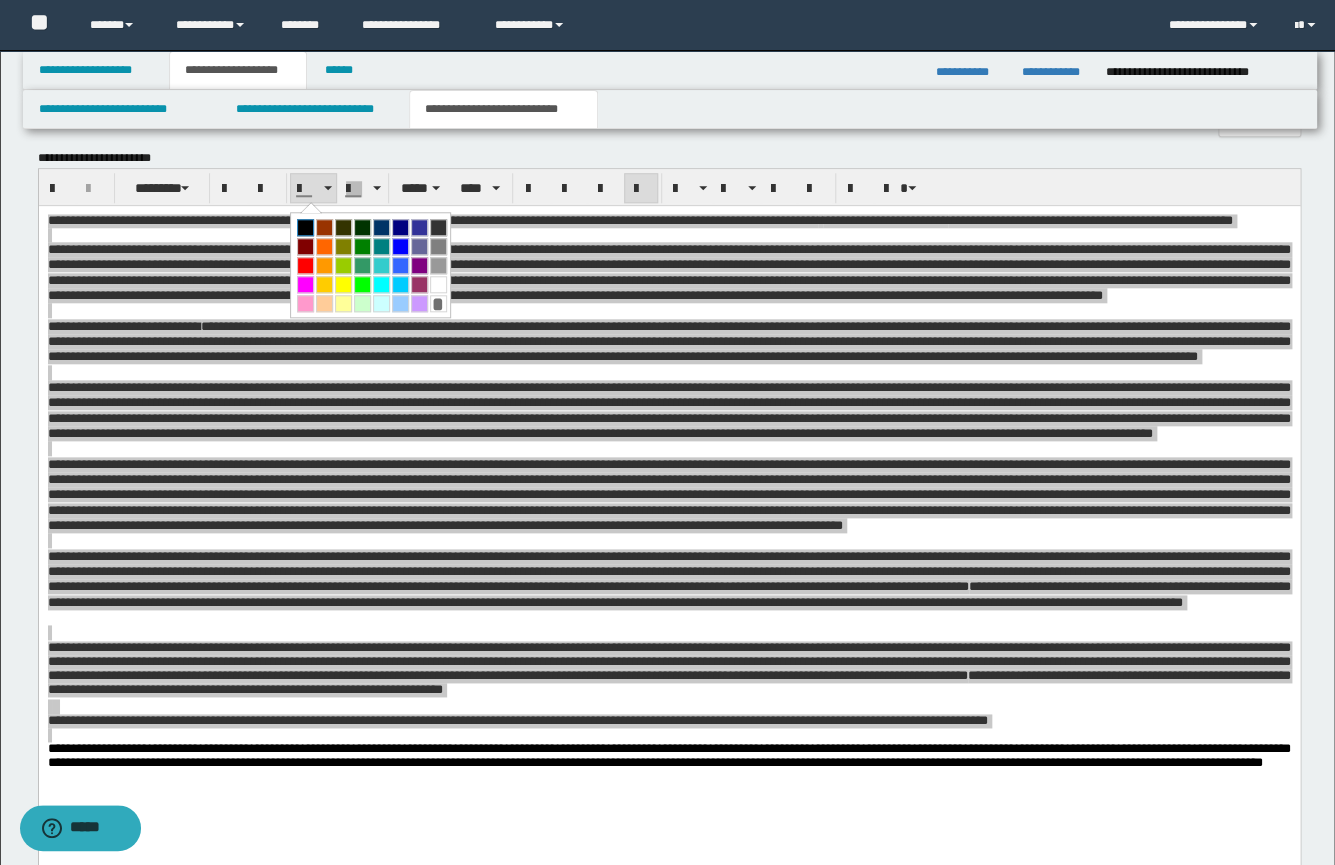 click at bounding box center [305, 227] 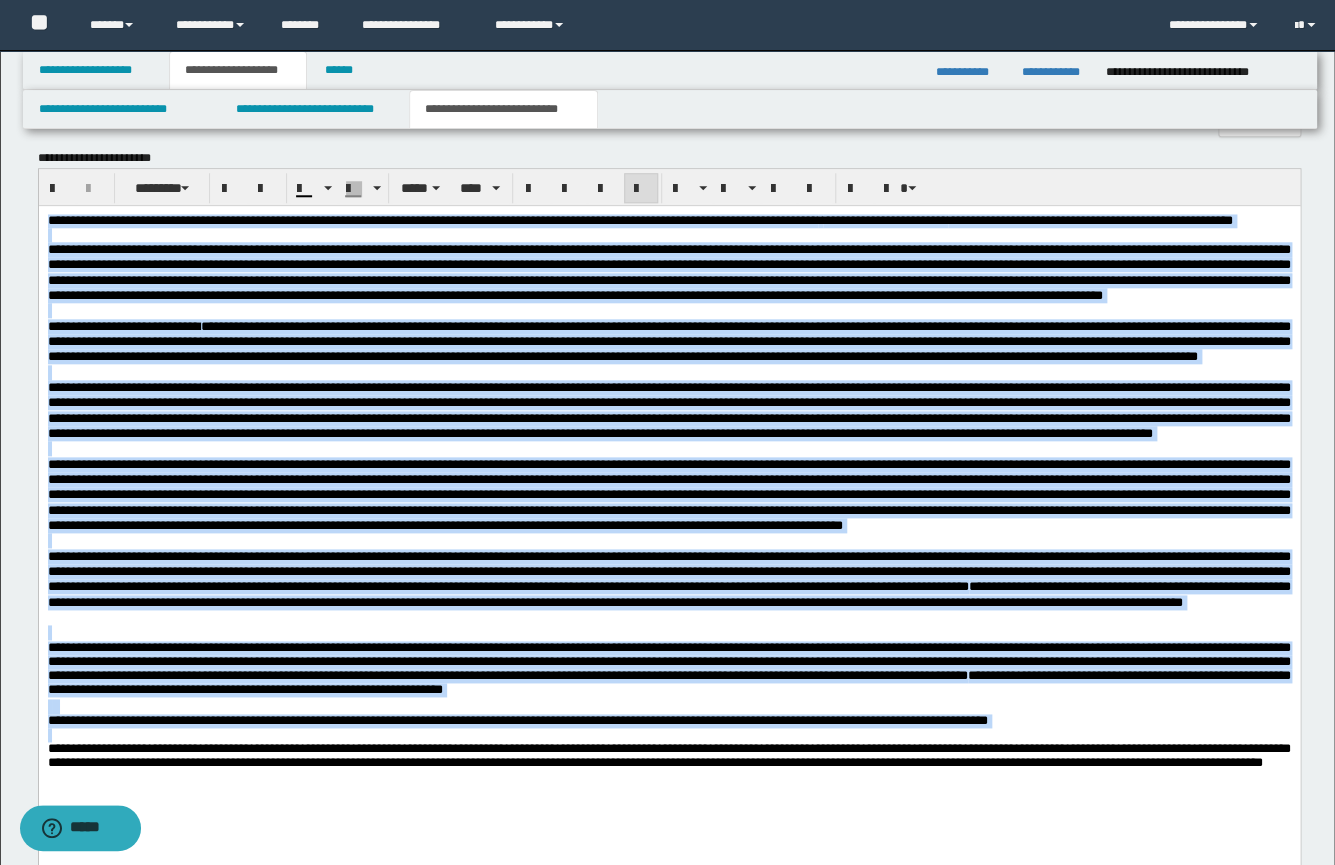 click on "**********" at bounding box center [668, 271] 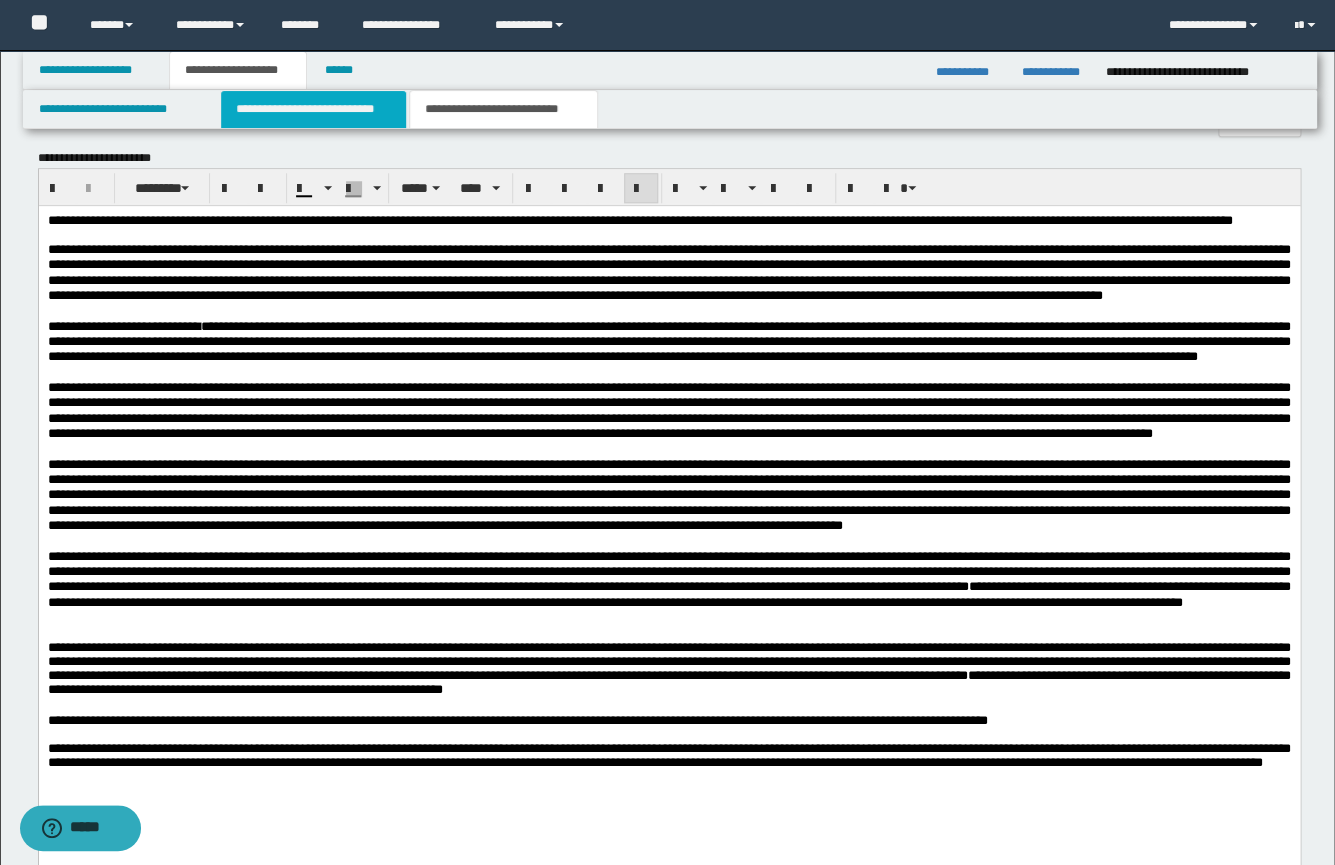 click on "**********" at bounding box center (313, 109) 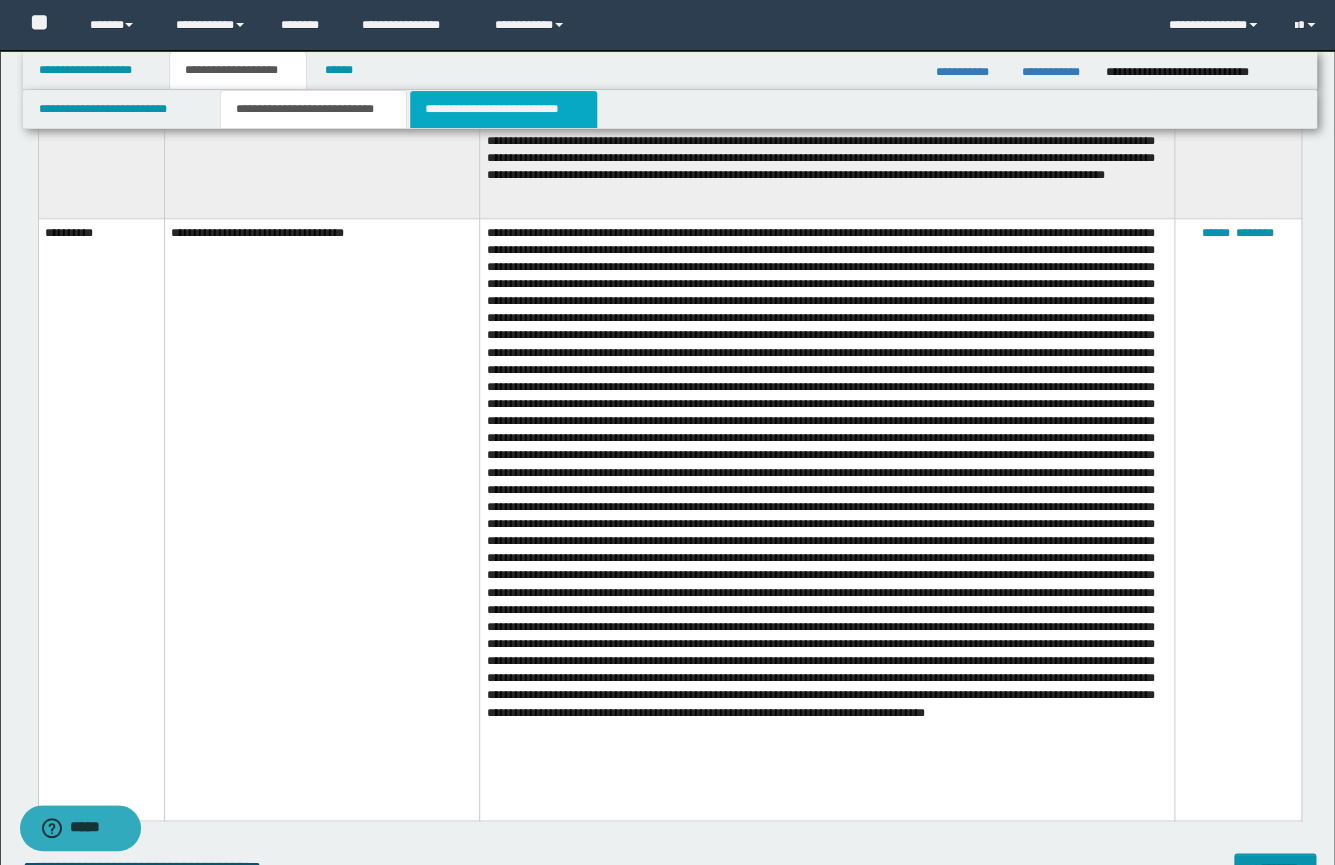 click on "**********" at bounding box center [503, 109] 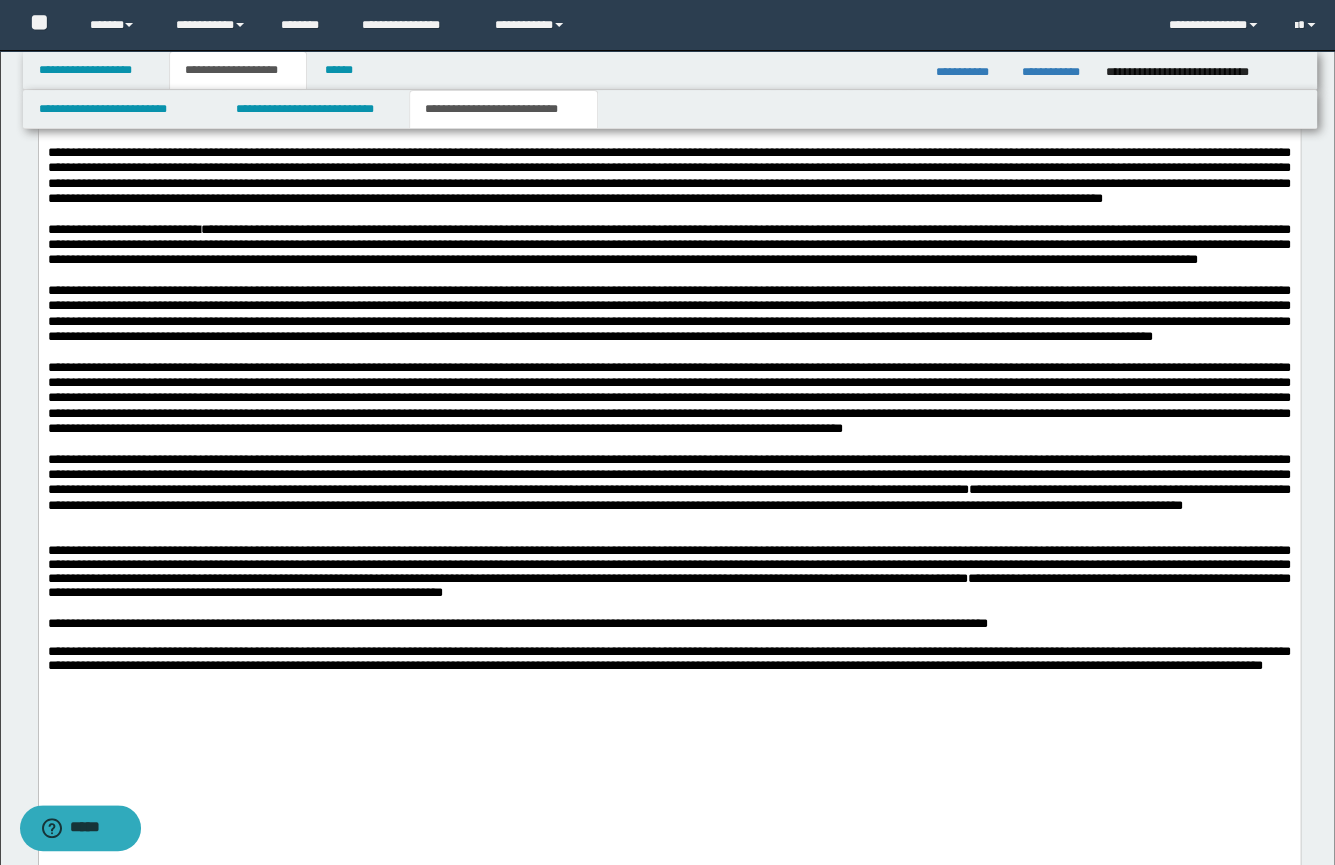 scroll, scrollTop: 776, scrollLeft: 0, axis: vertical 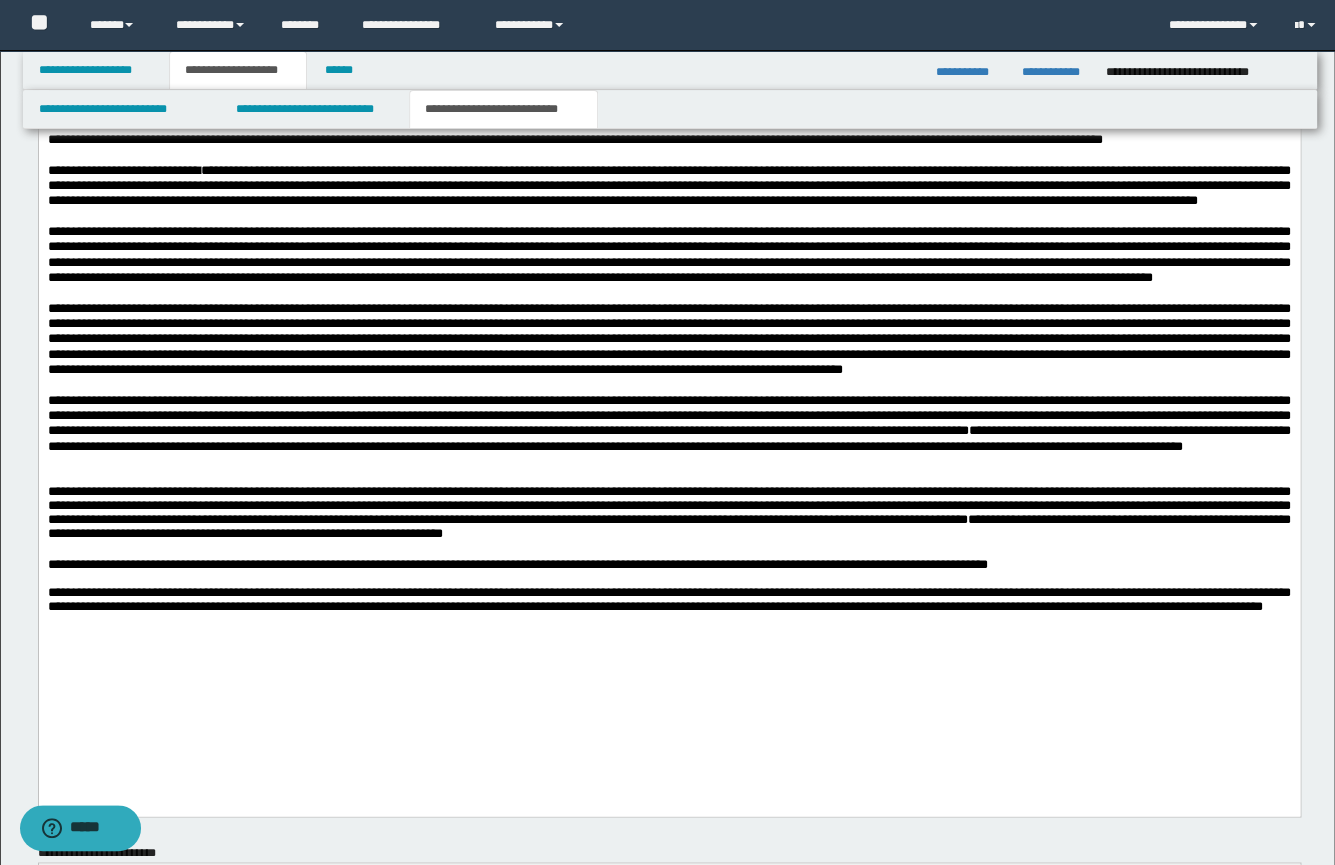 click on "**********" at bounding box center (668, 511) 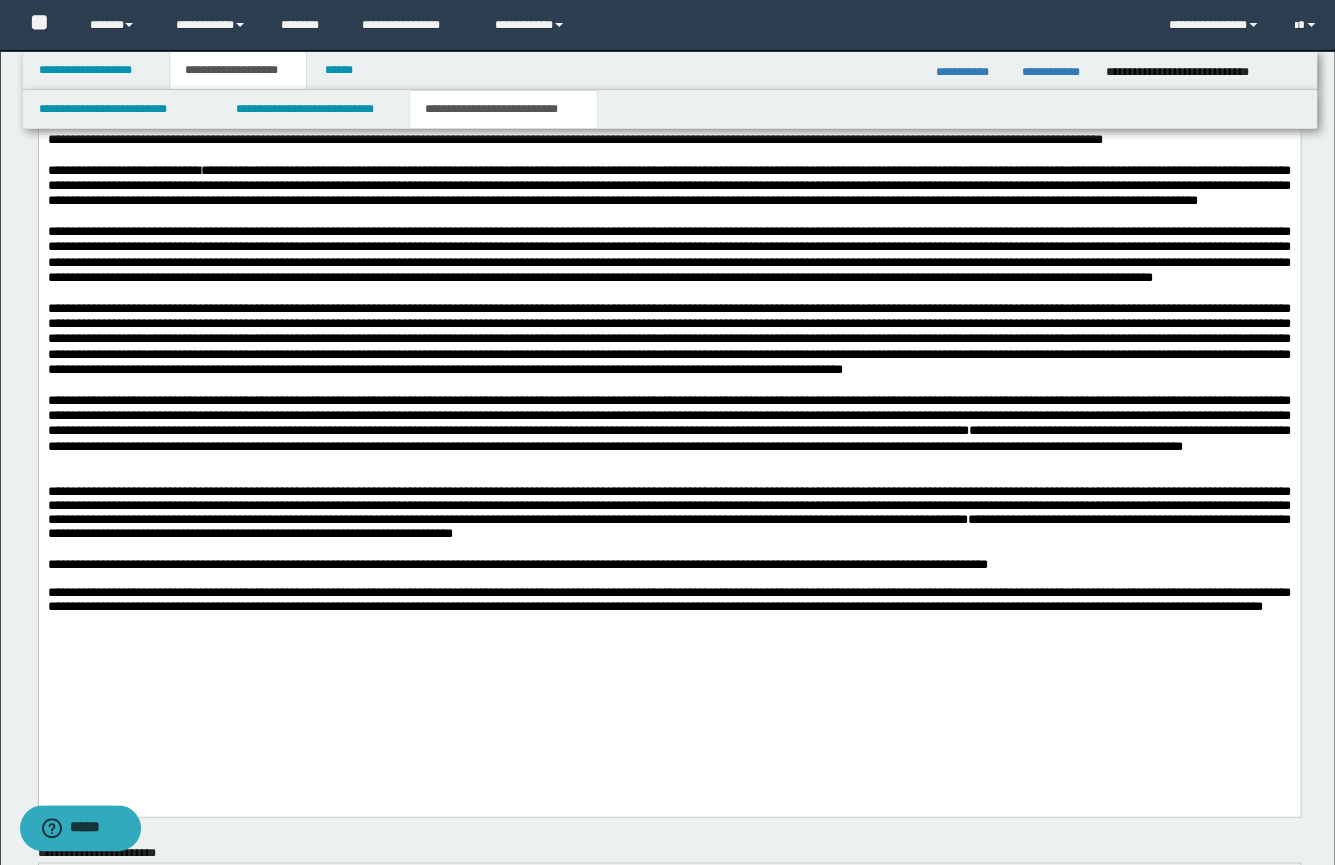 click on "**********" at bounding box center (668, 511) 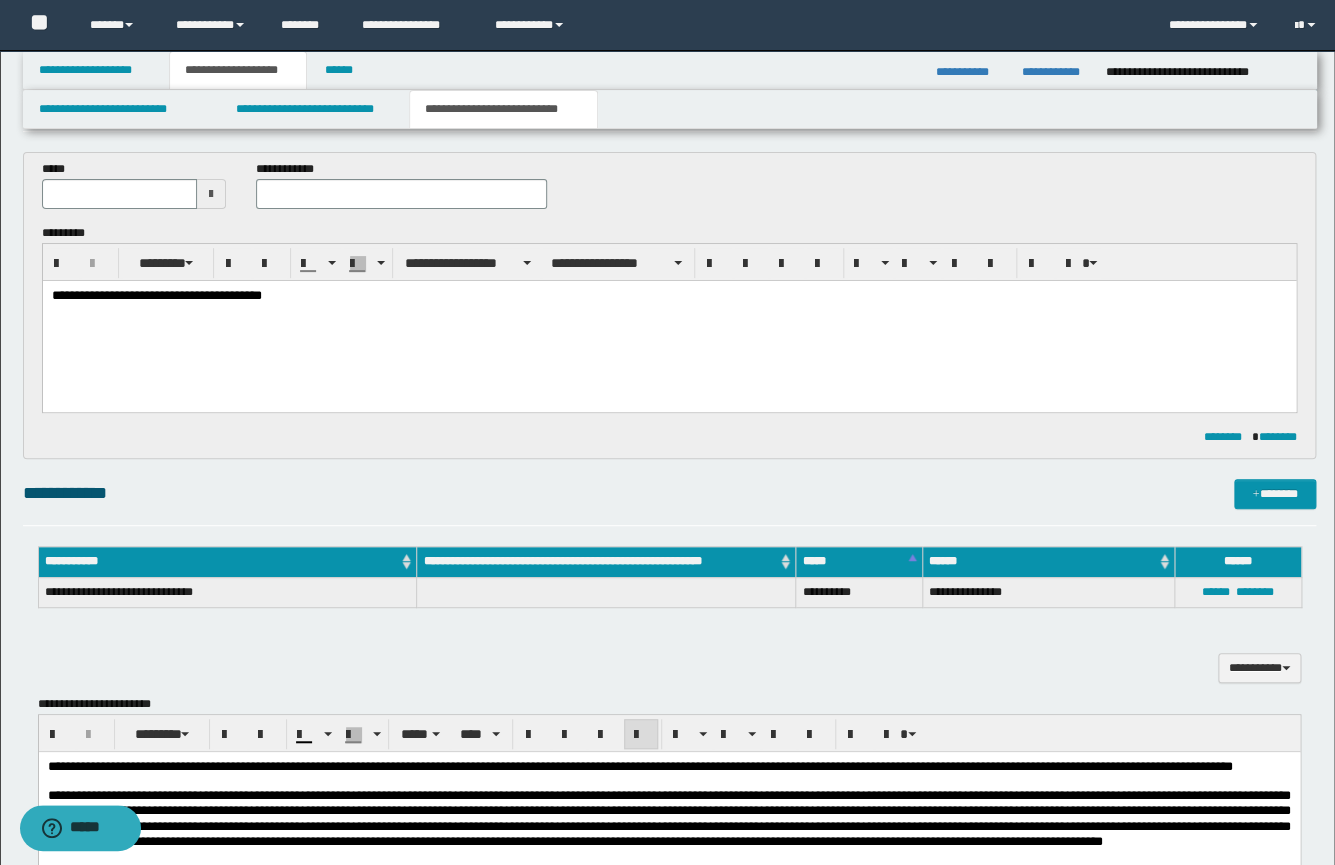 scroll, scrollTop: 0, scrollLeft: 0, axis: both 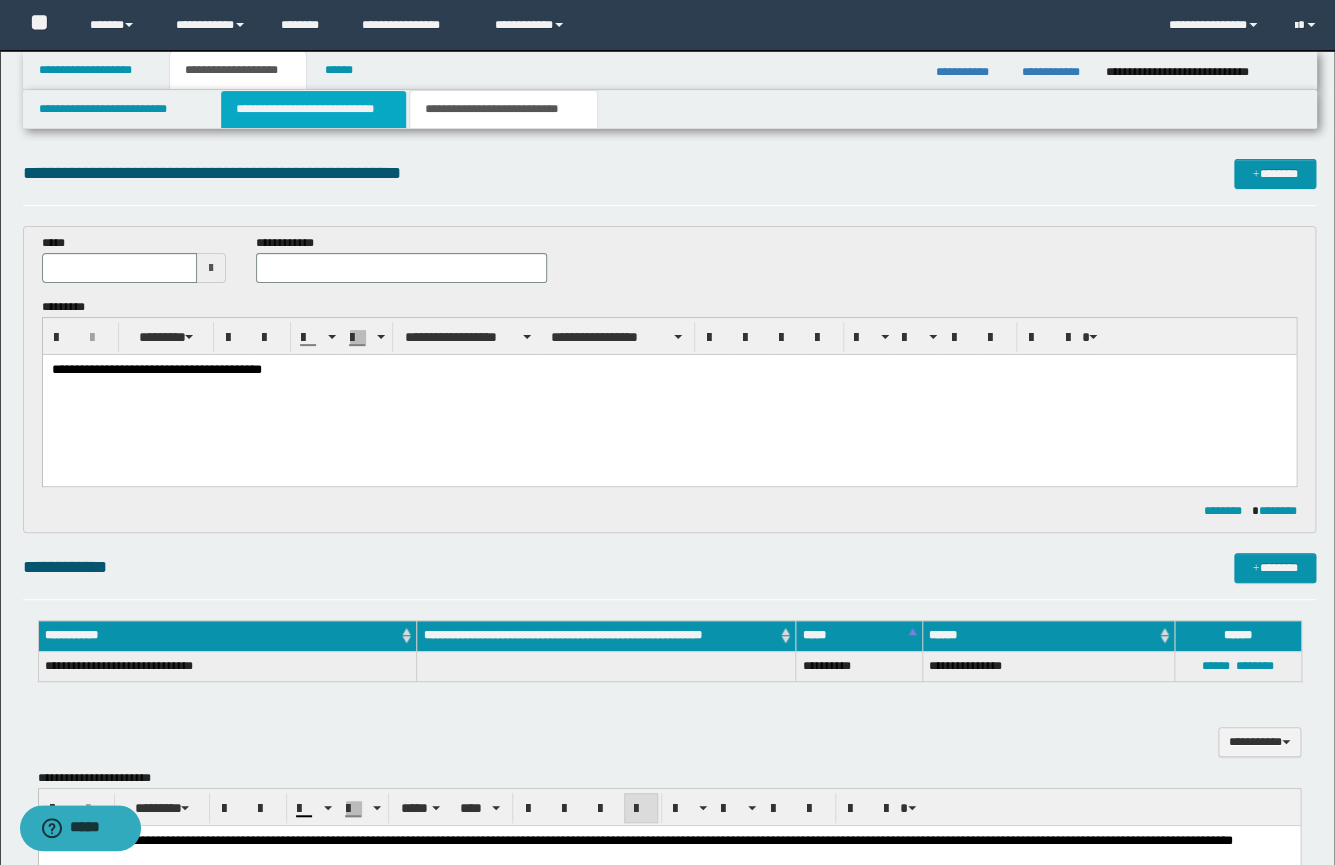 click on "**********" at bounding box center (313, 109) 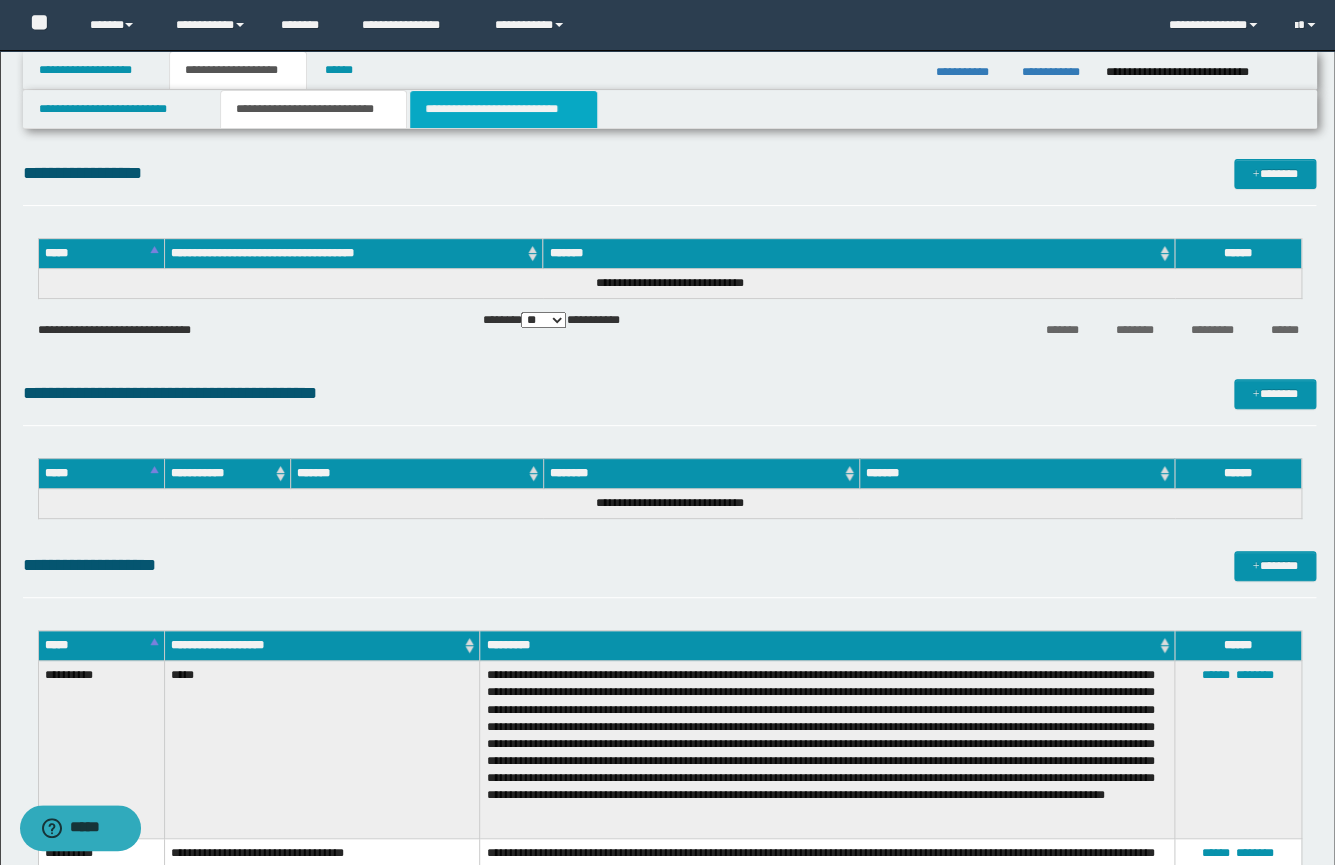 click on "**********" at bounding box center [503, 109] 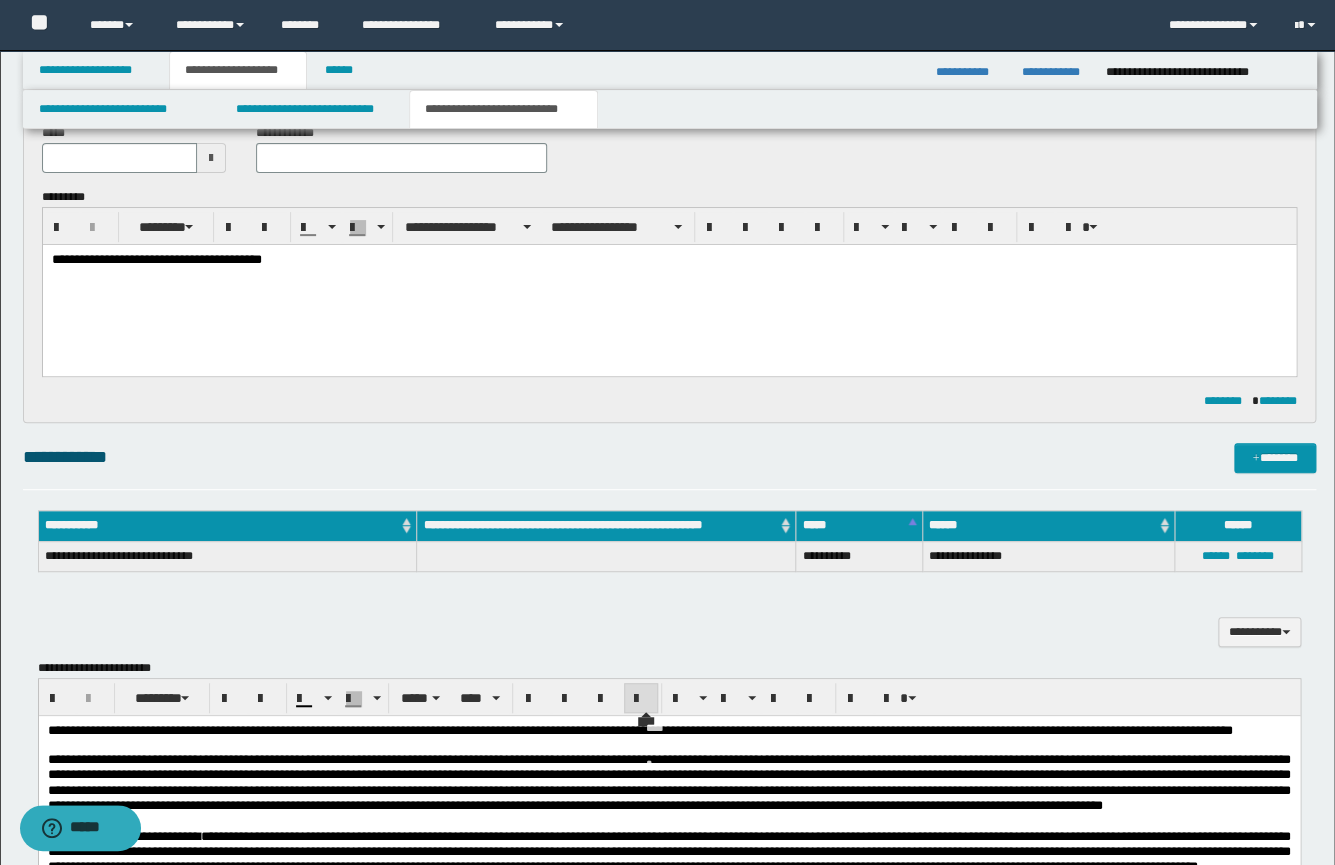 scroll, scrollTop: 335, scrollLeft: 0, axis: vertical 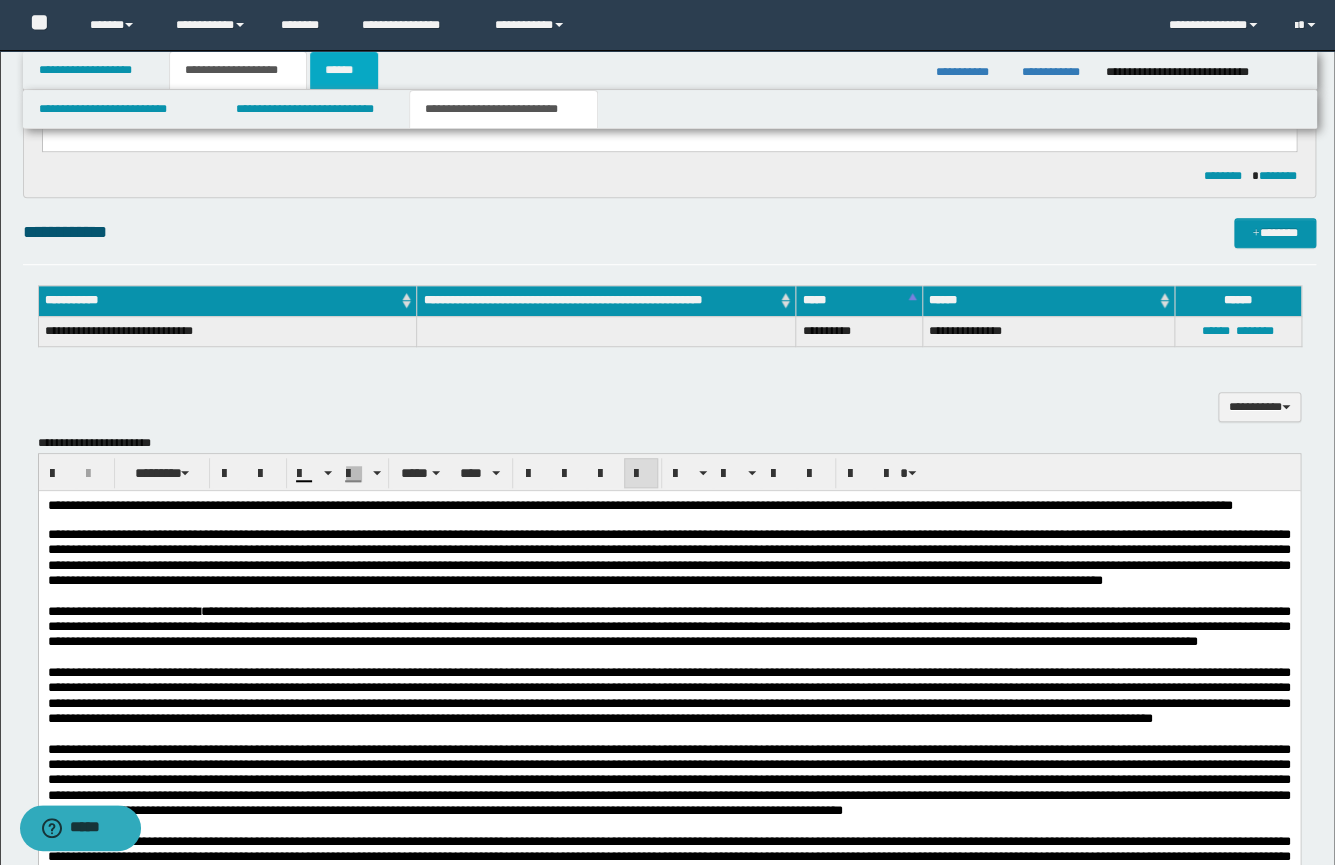 click on "******" at bounding box center (344, 70) 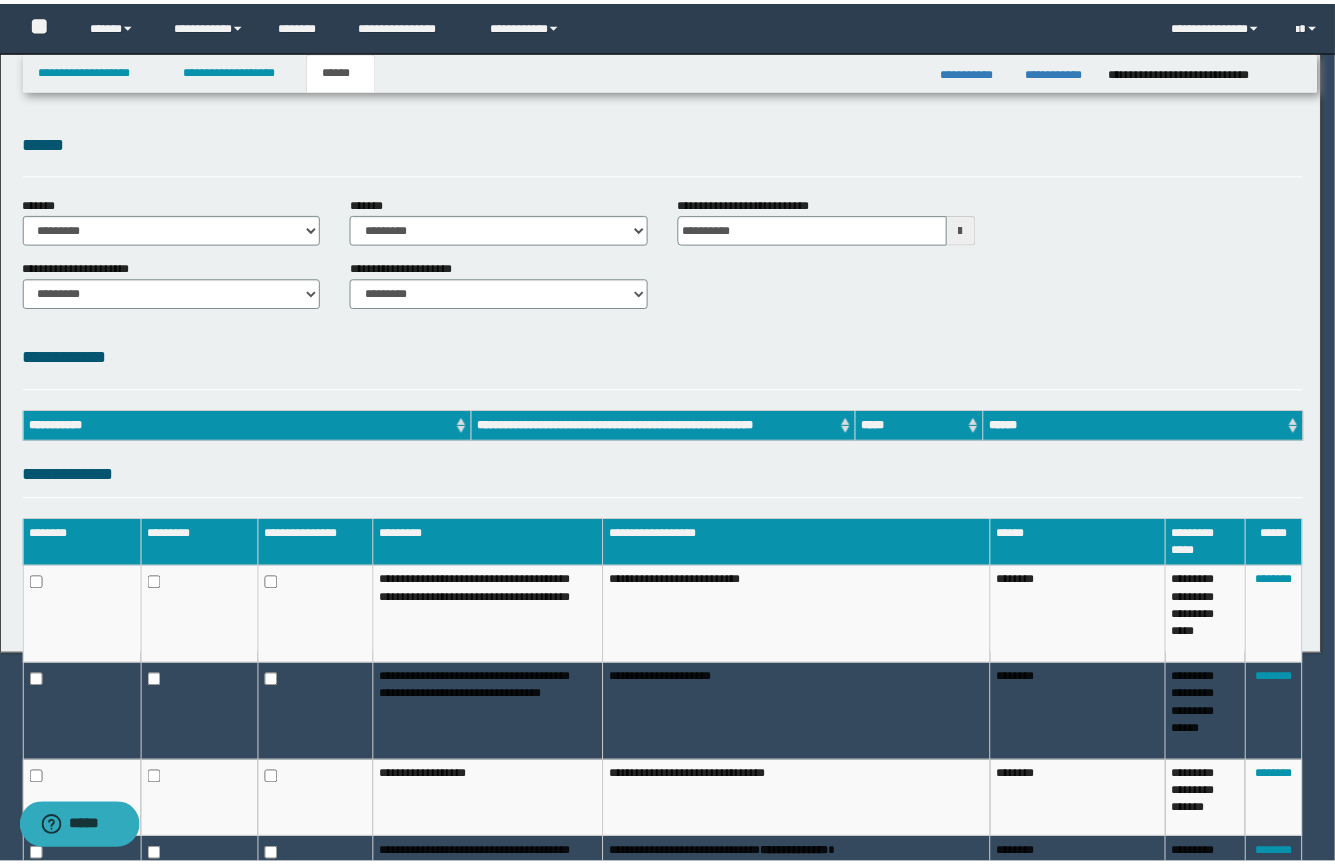 scroll, scrollTop: 0, scrollLeft: 0, axis: both 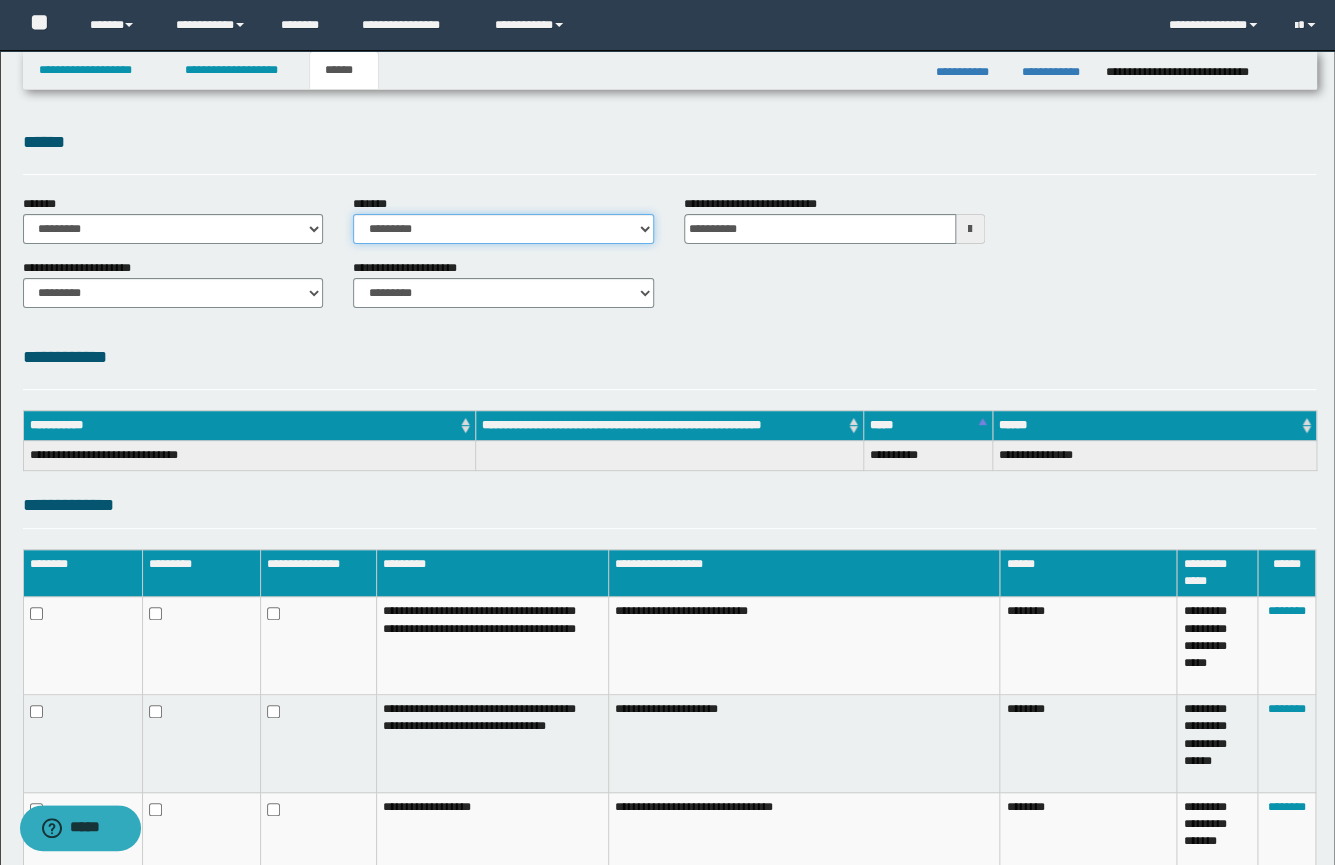 click on "**********" at bounding box center [503, 229] 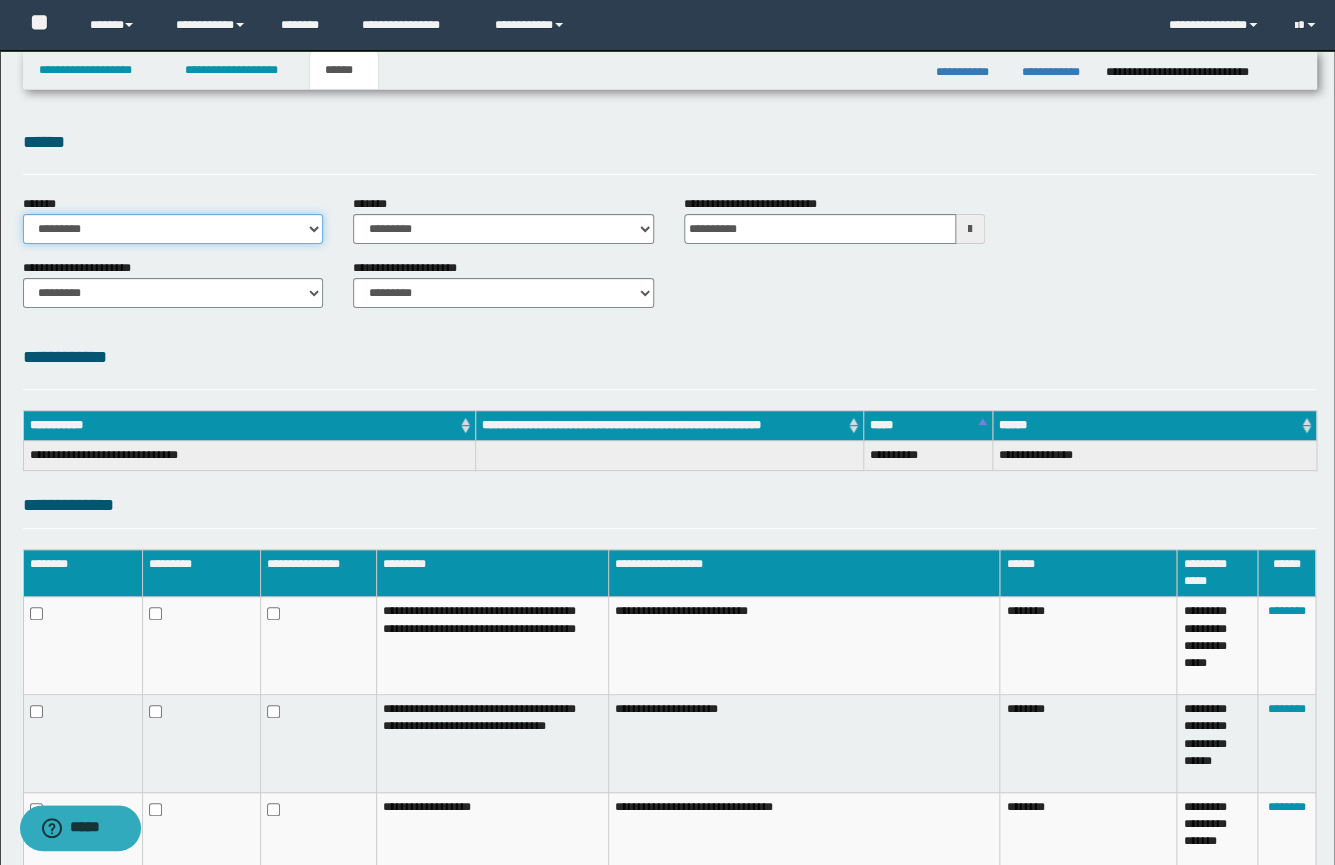 click on "**********" at bounding box center (173, 229) 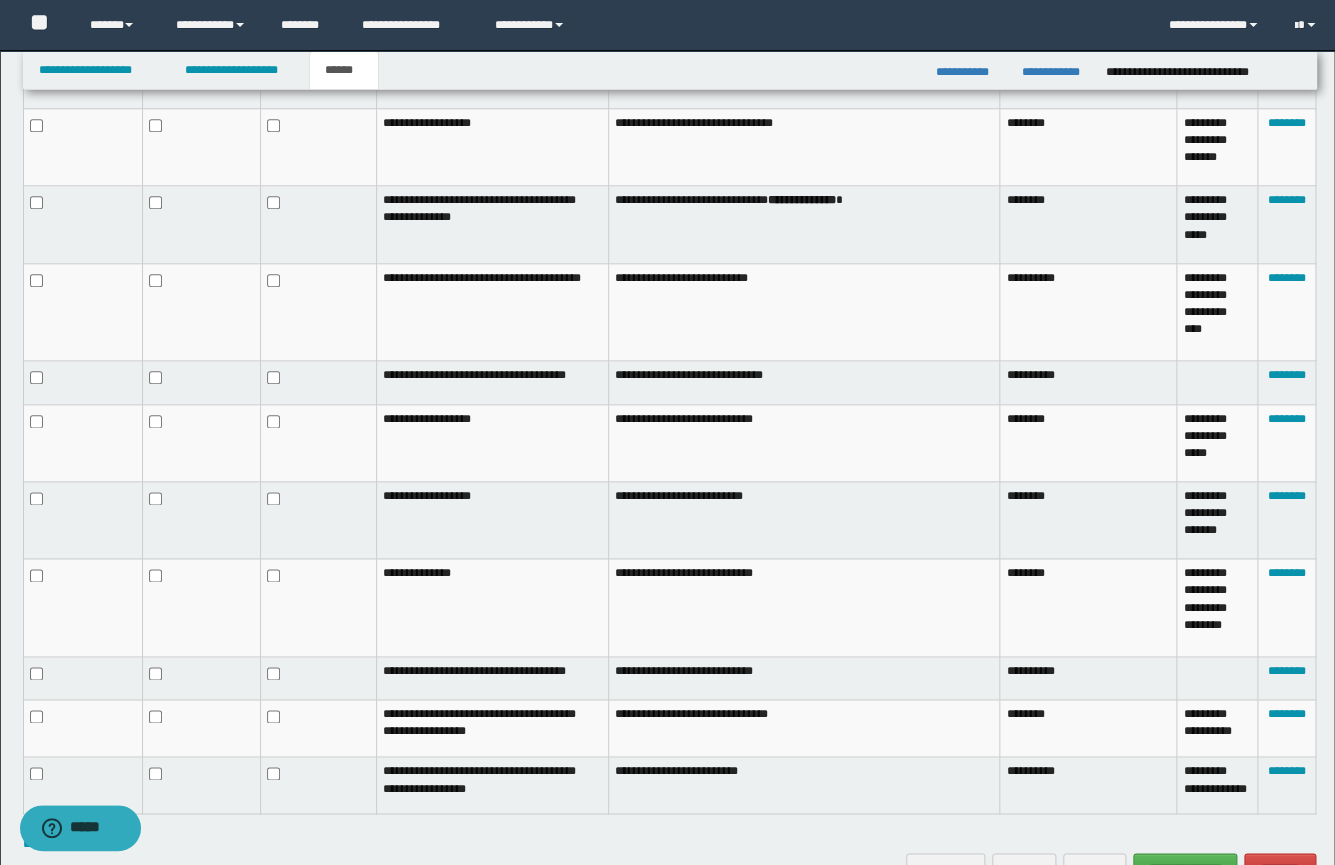 scroll, scrollTop: 797, scrollLeft: 0, axis: vertical 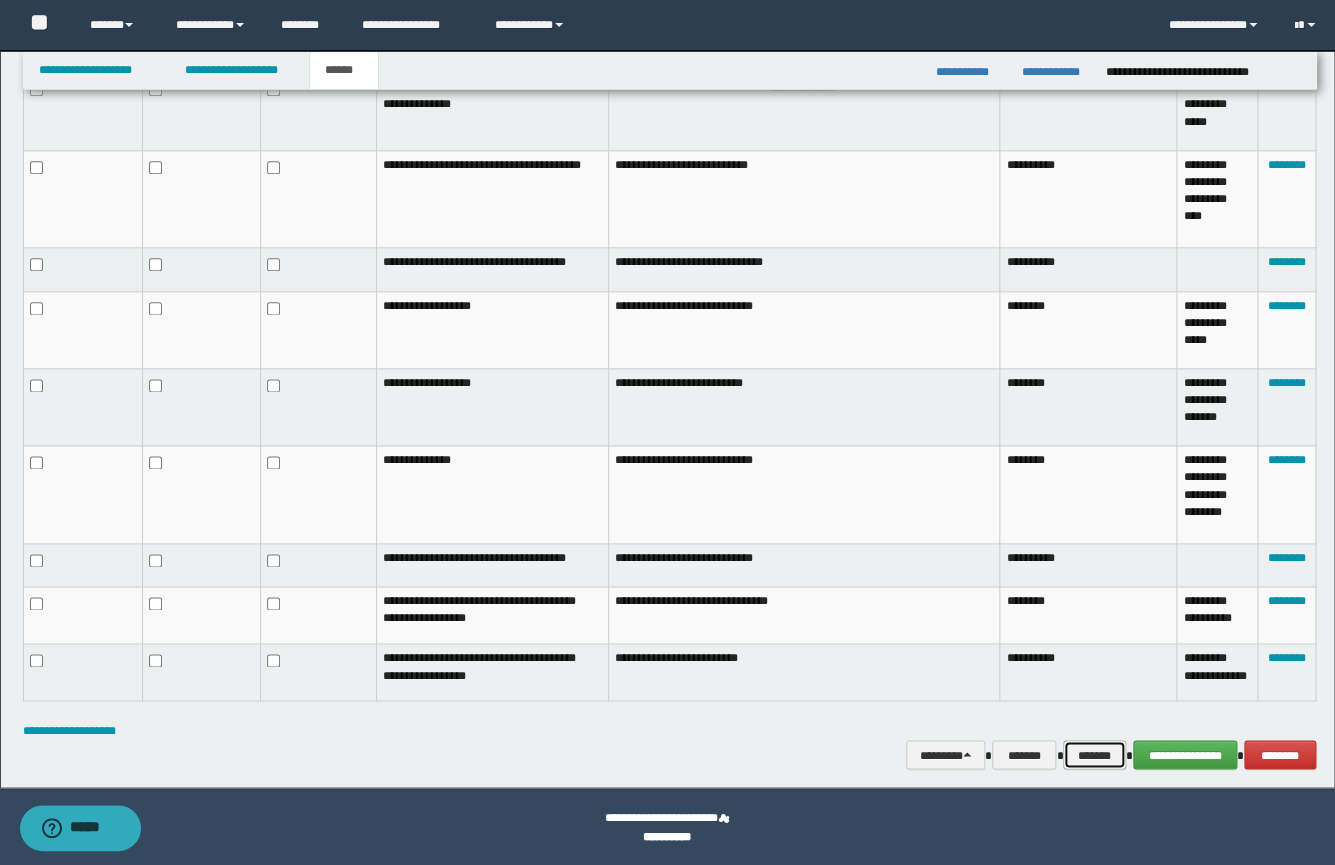 click on "*******" at bounding box center (1094, 755) 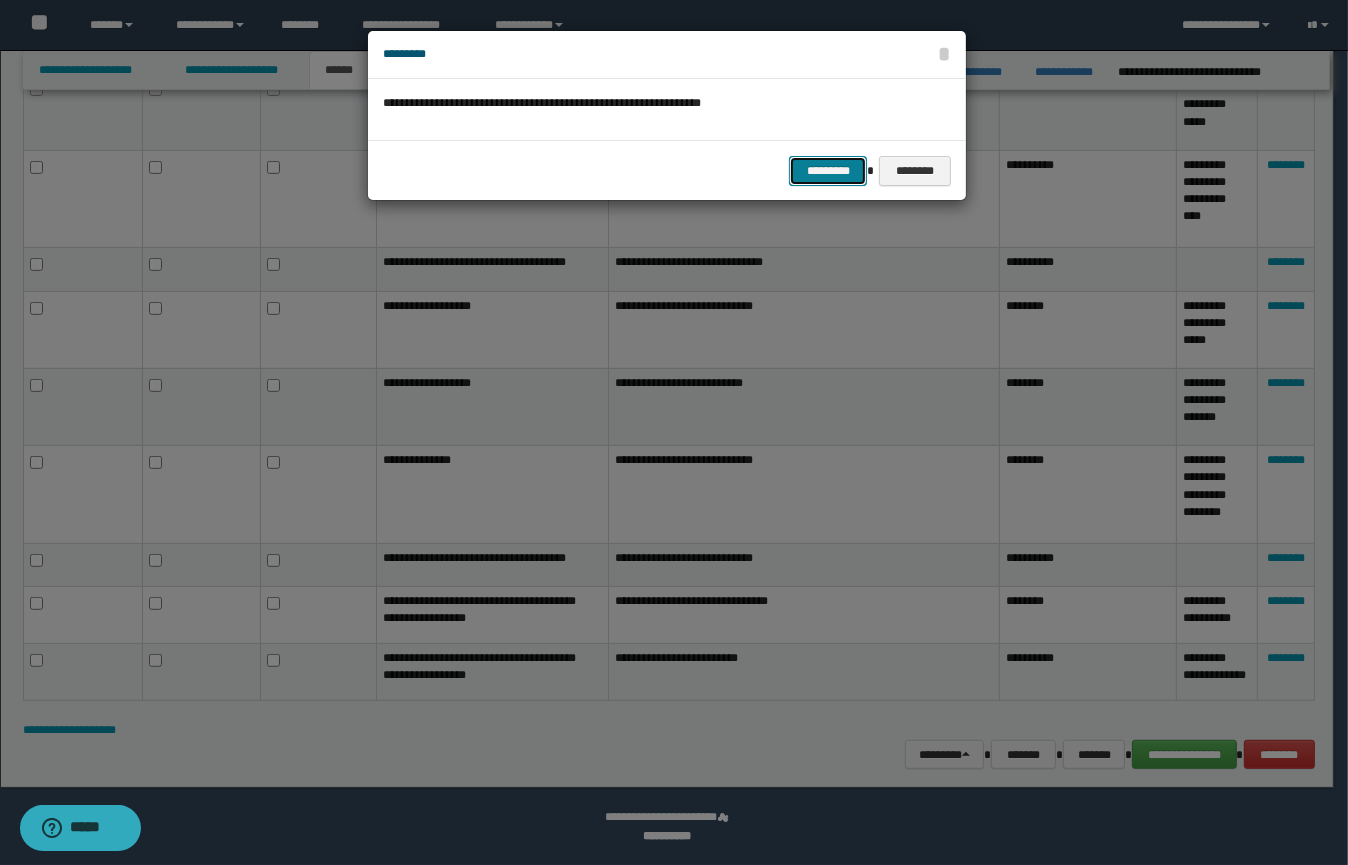 click on "*********" at bounding box center [828, 171] 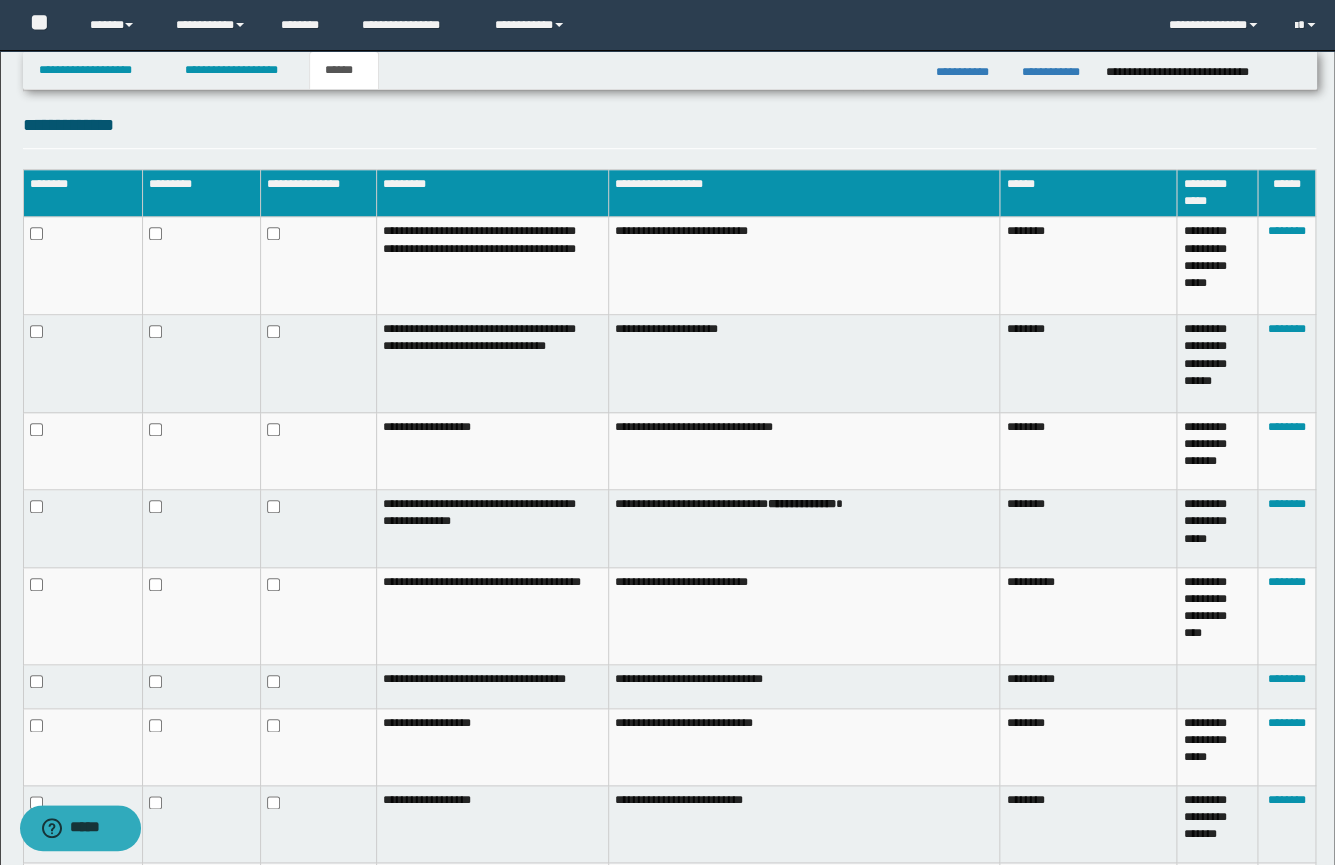 scroll, scrollTop: 267, scrollLeft: 0, axis: vertical 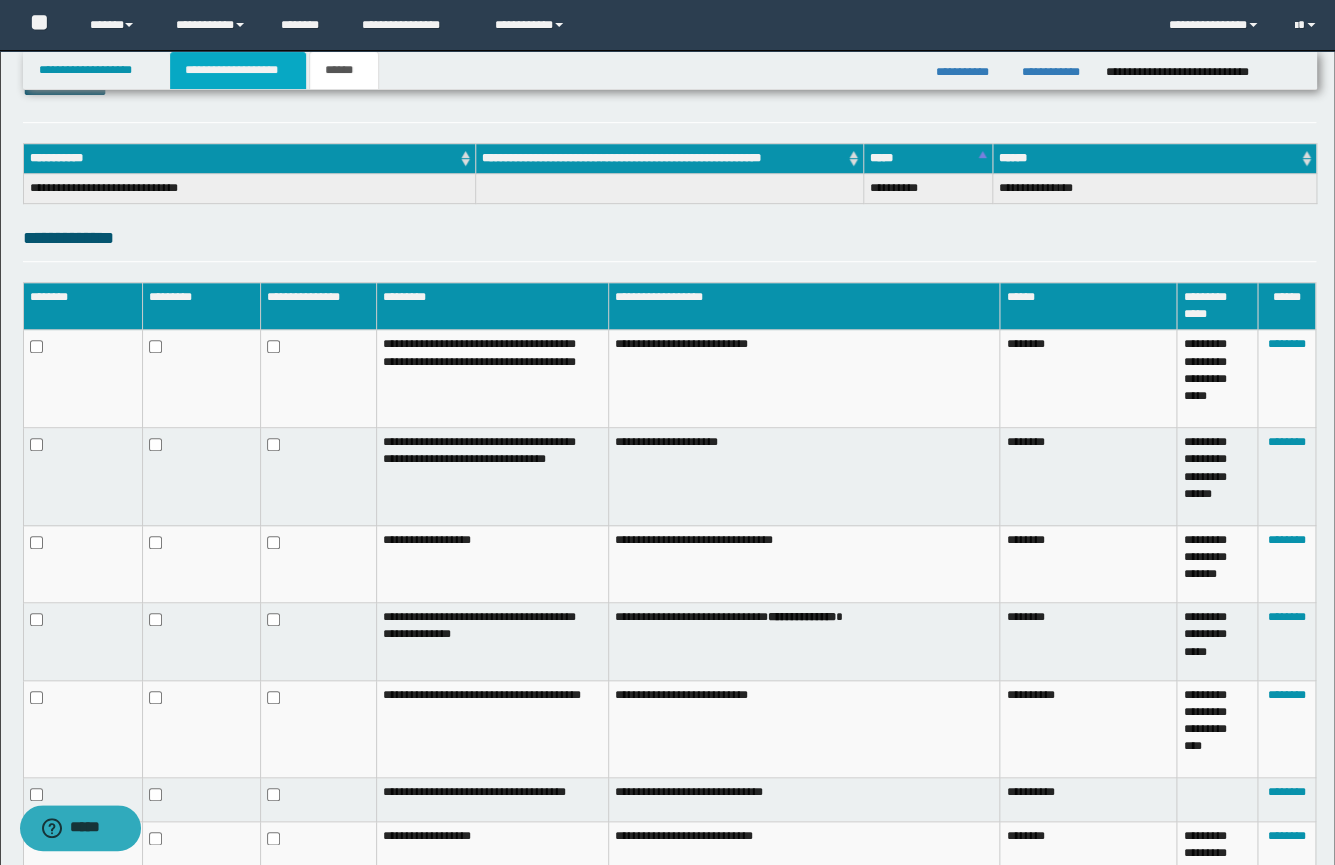 click on "**********" at bounding box center [238, 70] 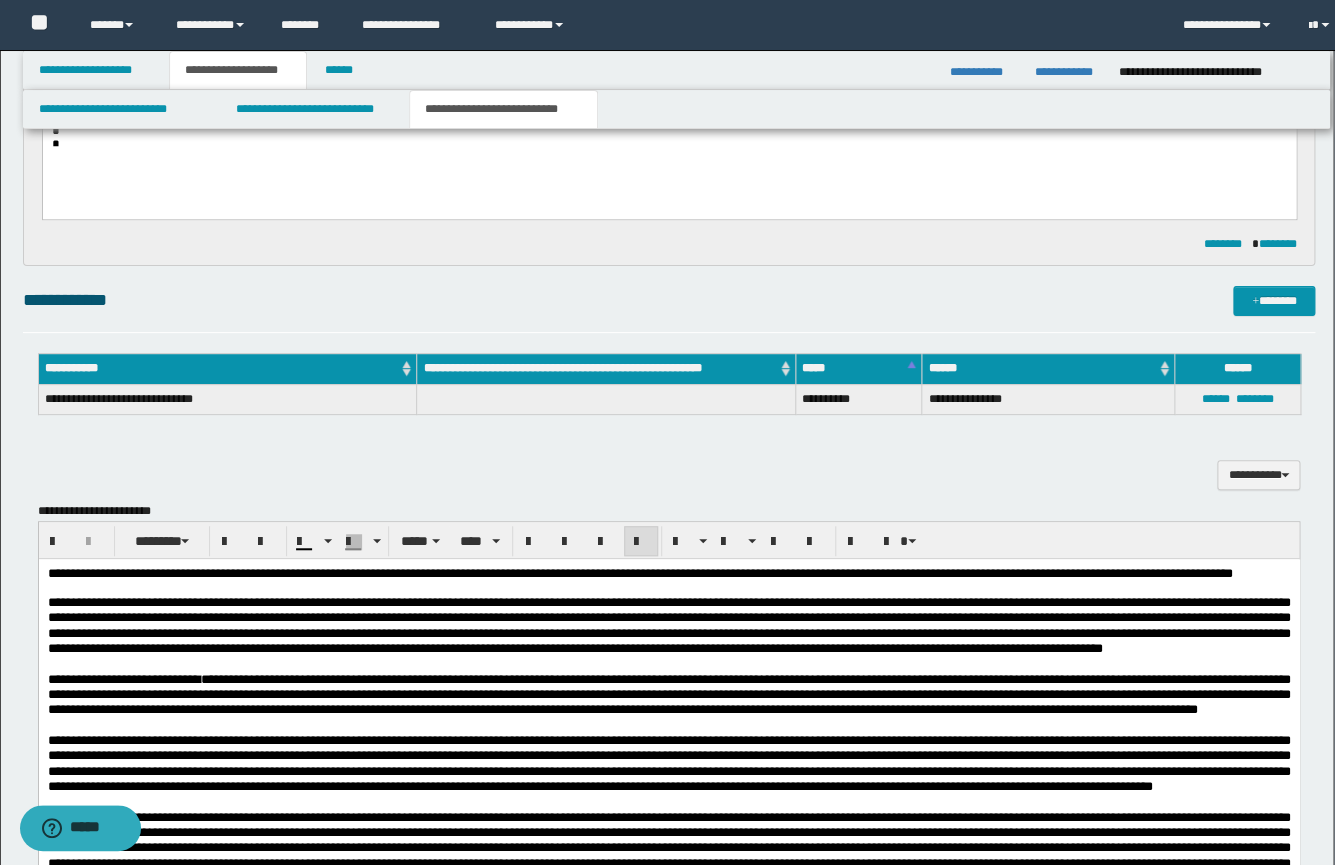 scroll, scrollTop: 298, scrollLeft: 0, axis: vertical 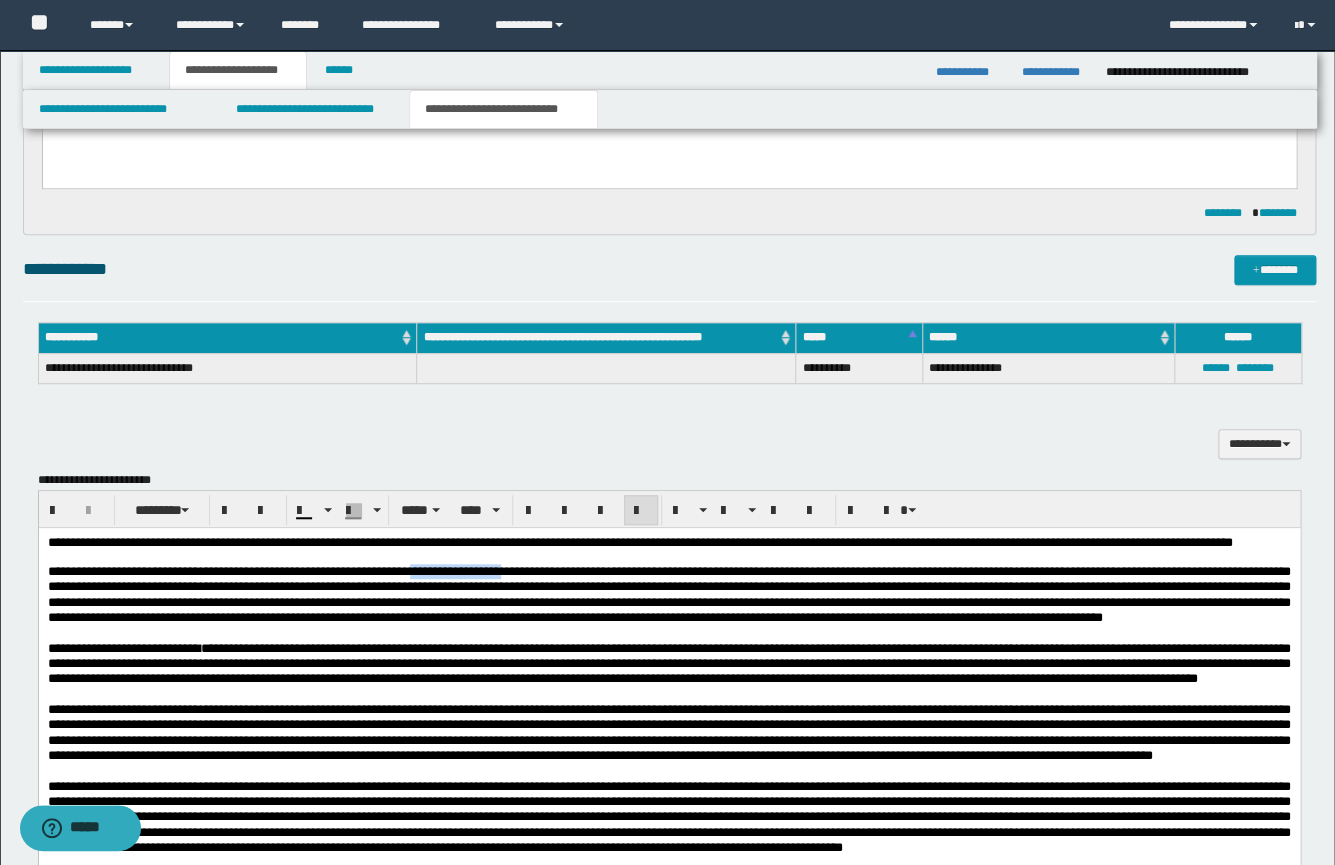 drag, startPoint x: 600, startPoint y: 586, endPoint x: 503, endPoint y: 590, distance: 97.082436 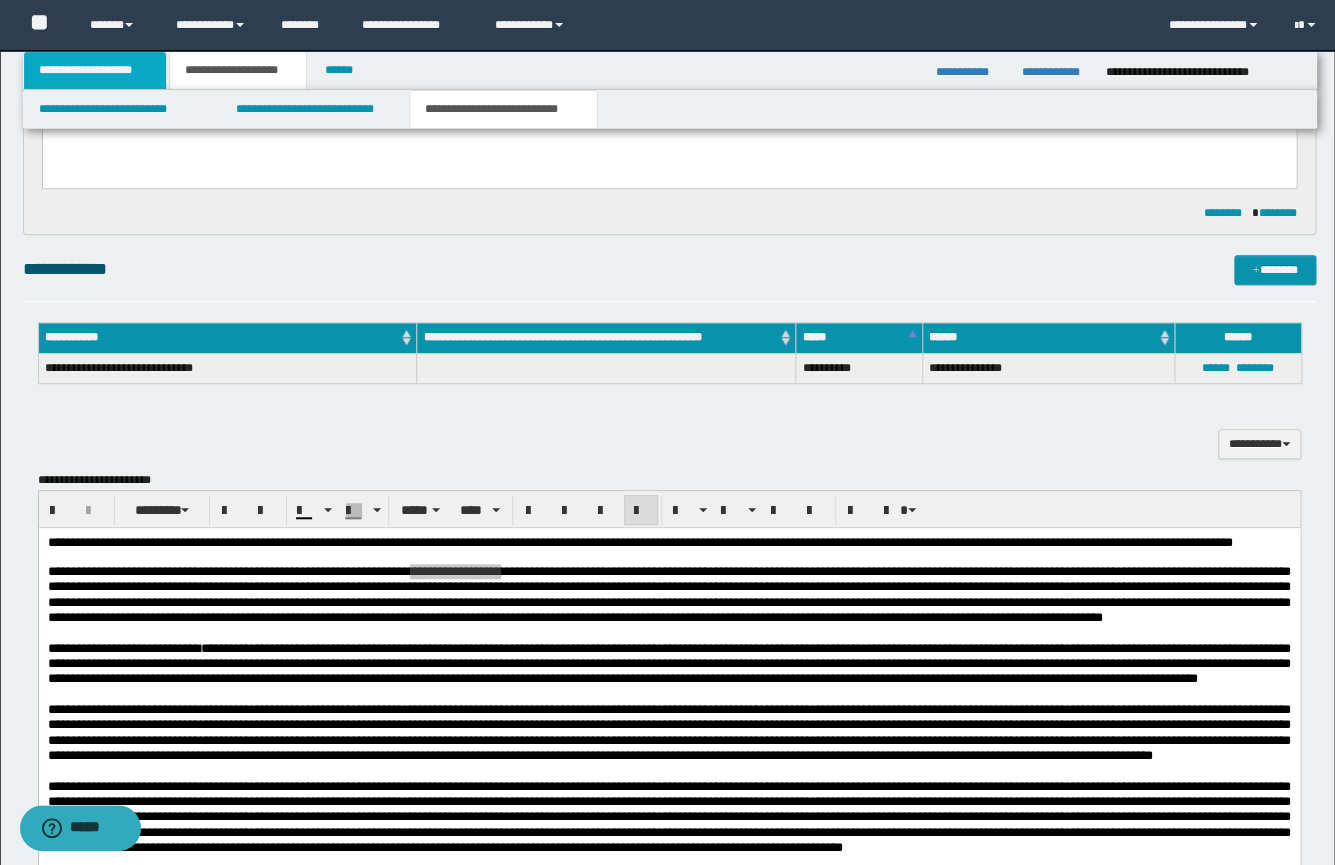 click on "**********" at bounding box center (95, 70) 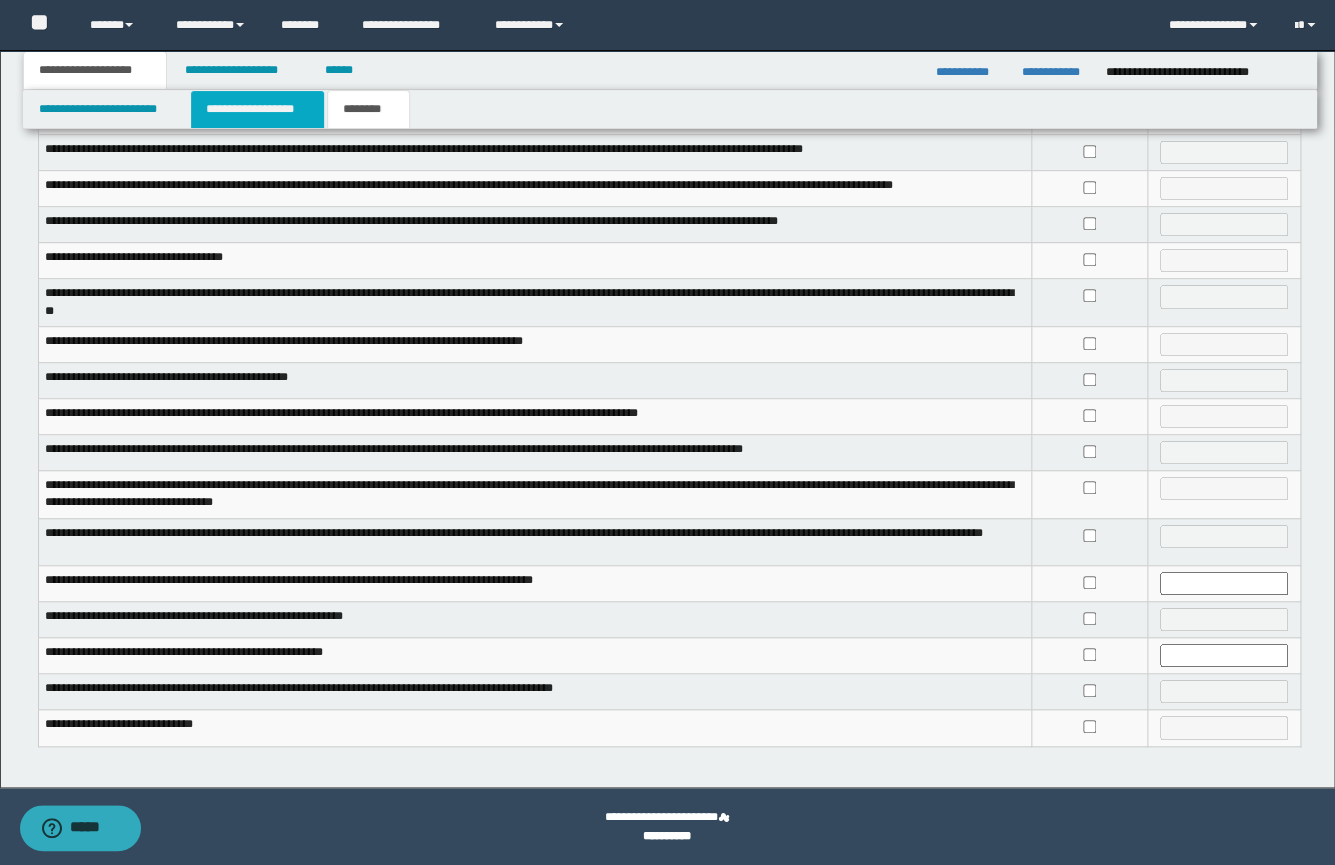 click on "**********" at bounding box center (257, 109) 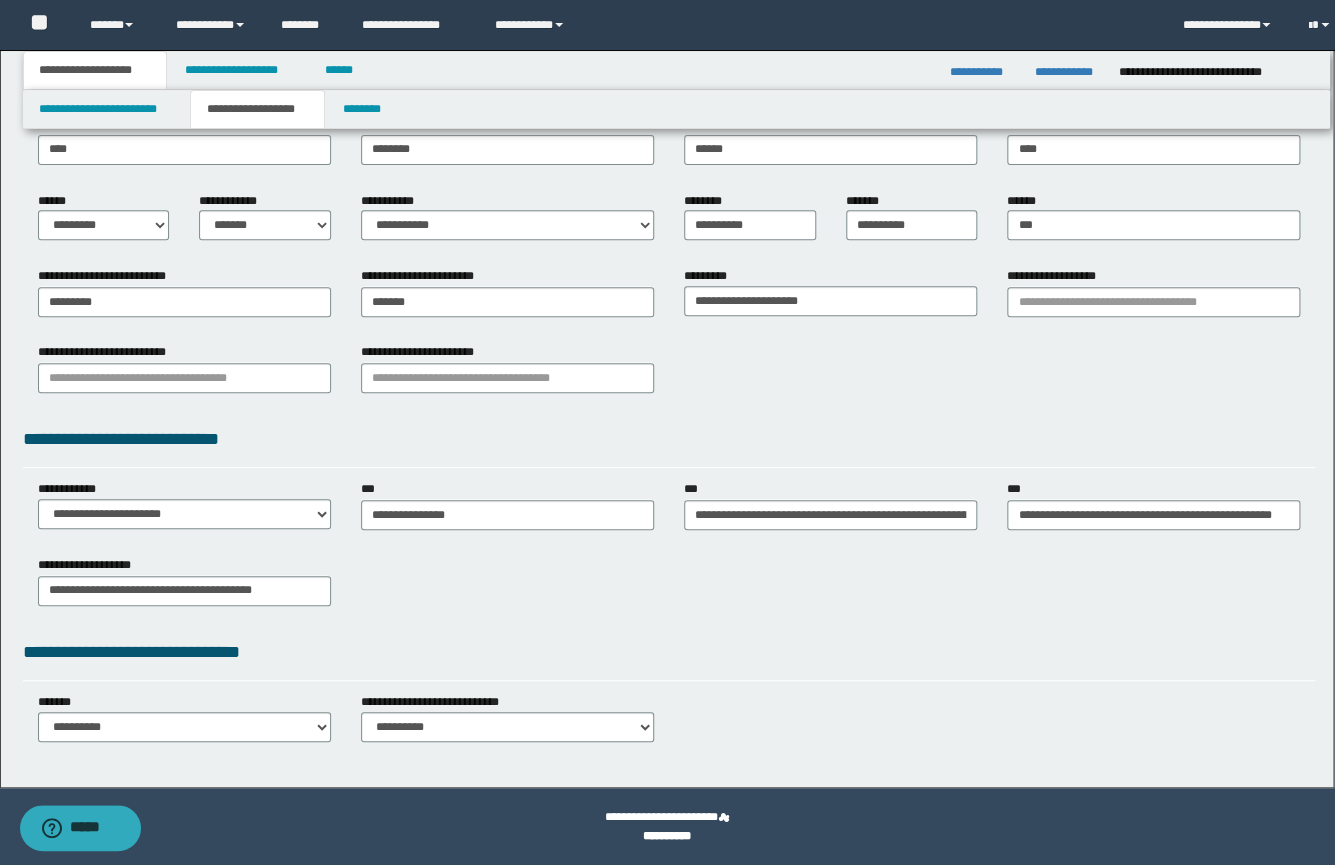 scroll, scrollTop: 240, scrollLeft: 0, axis: vertical 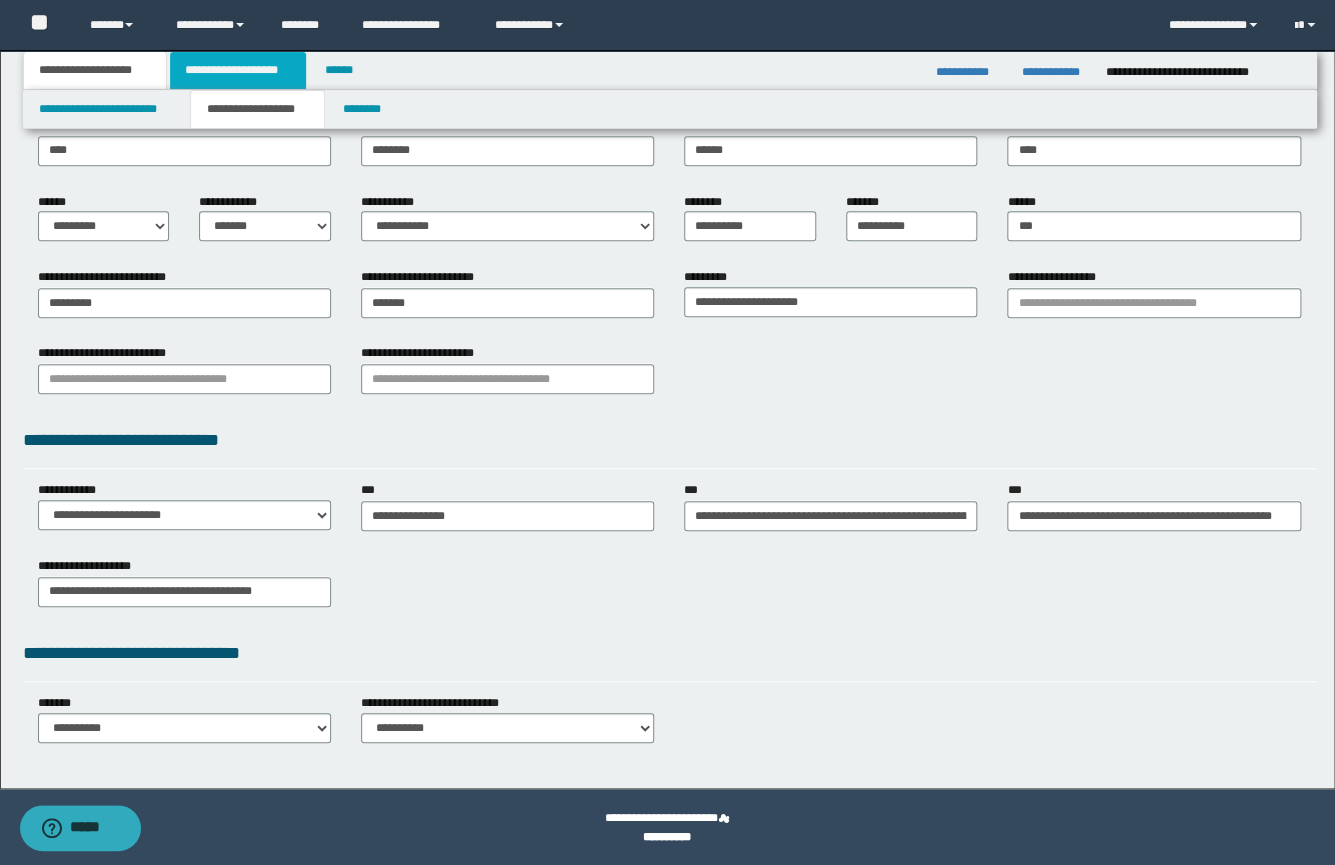 click on "**********" at bounding box center [238, 70] 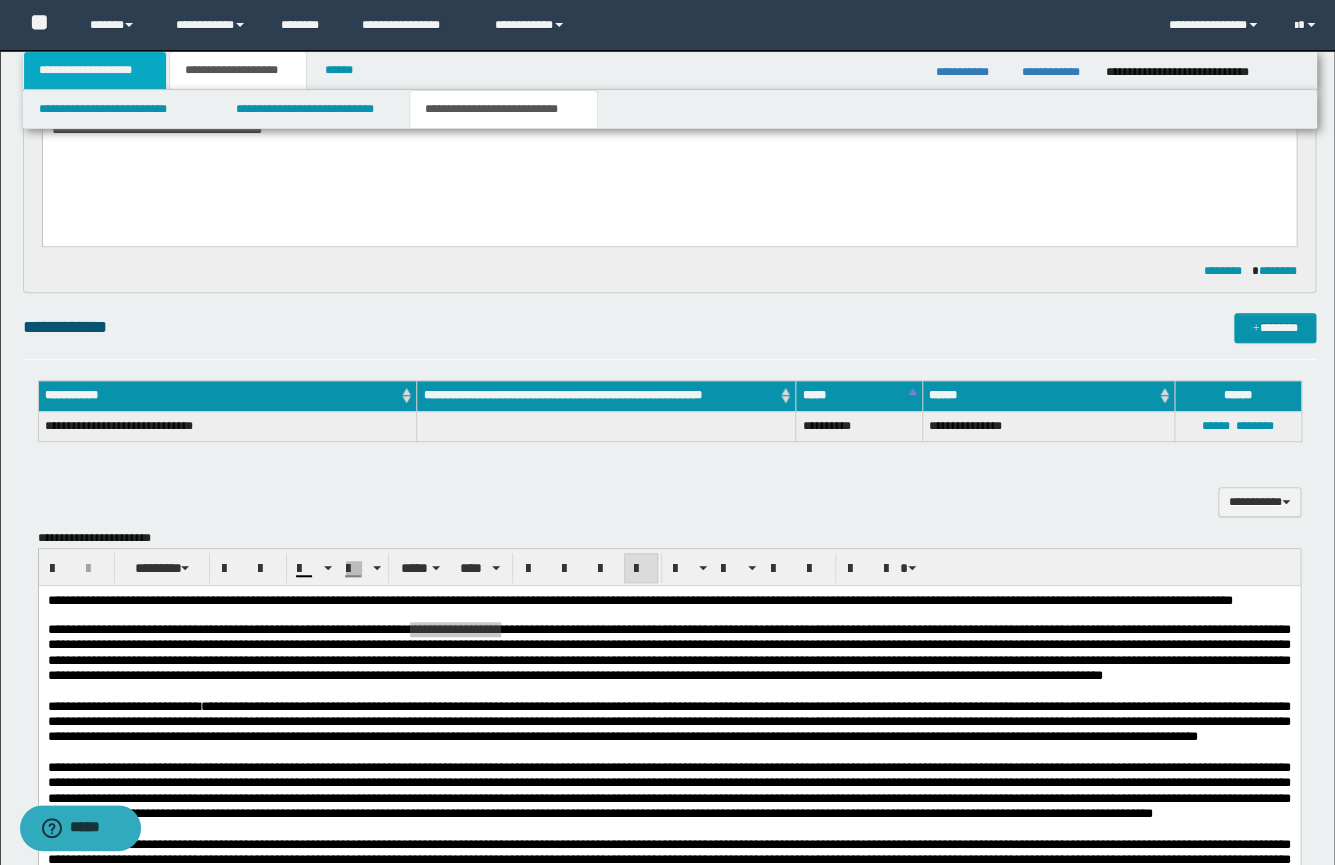 click on "**********" at bounding box center [95, 70] 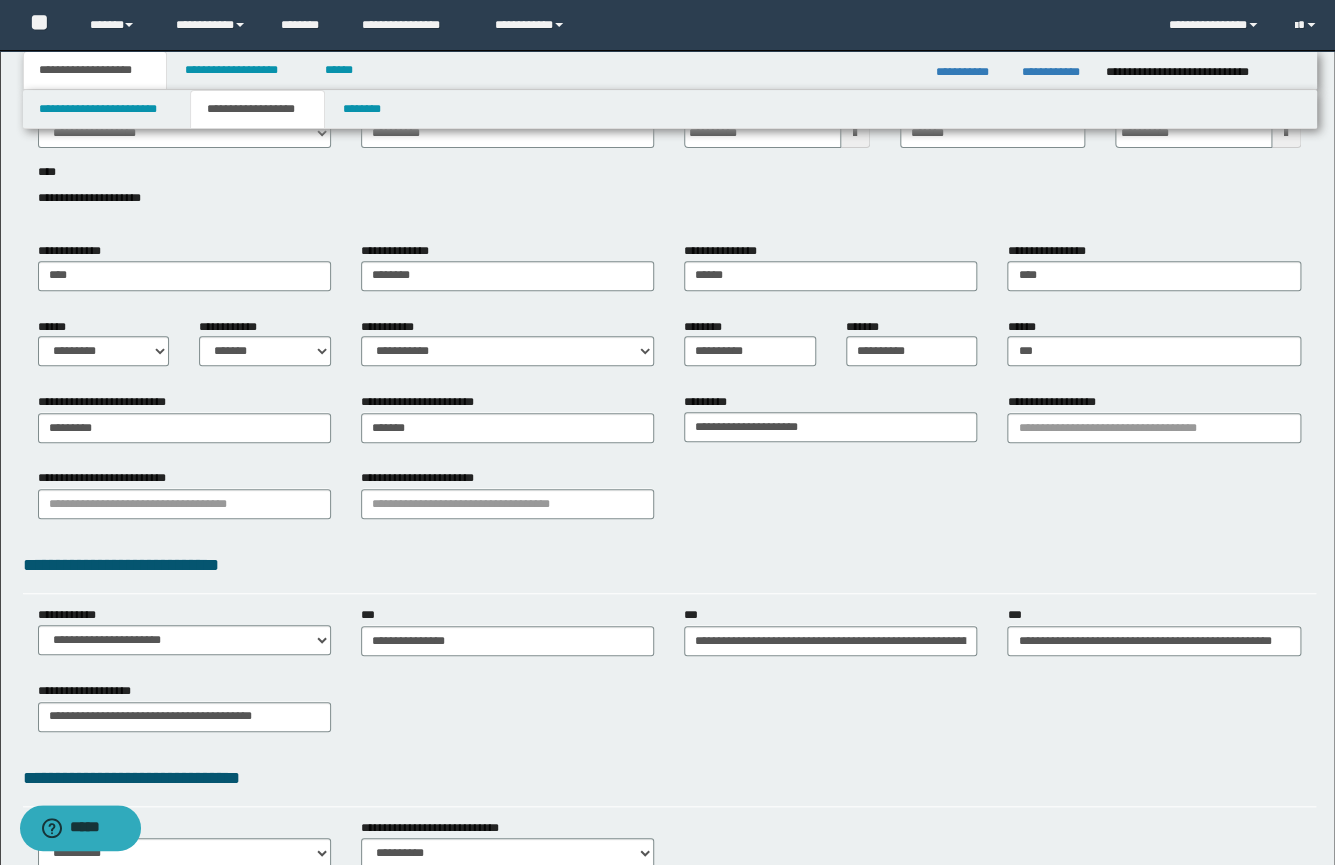 scroll, scrollTop: 0, scrollLeft: 0, axis: both 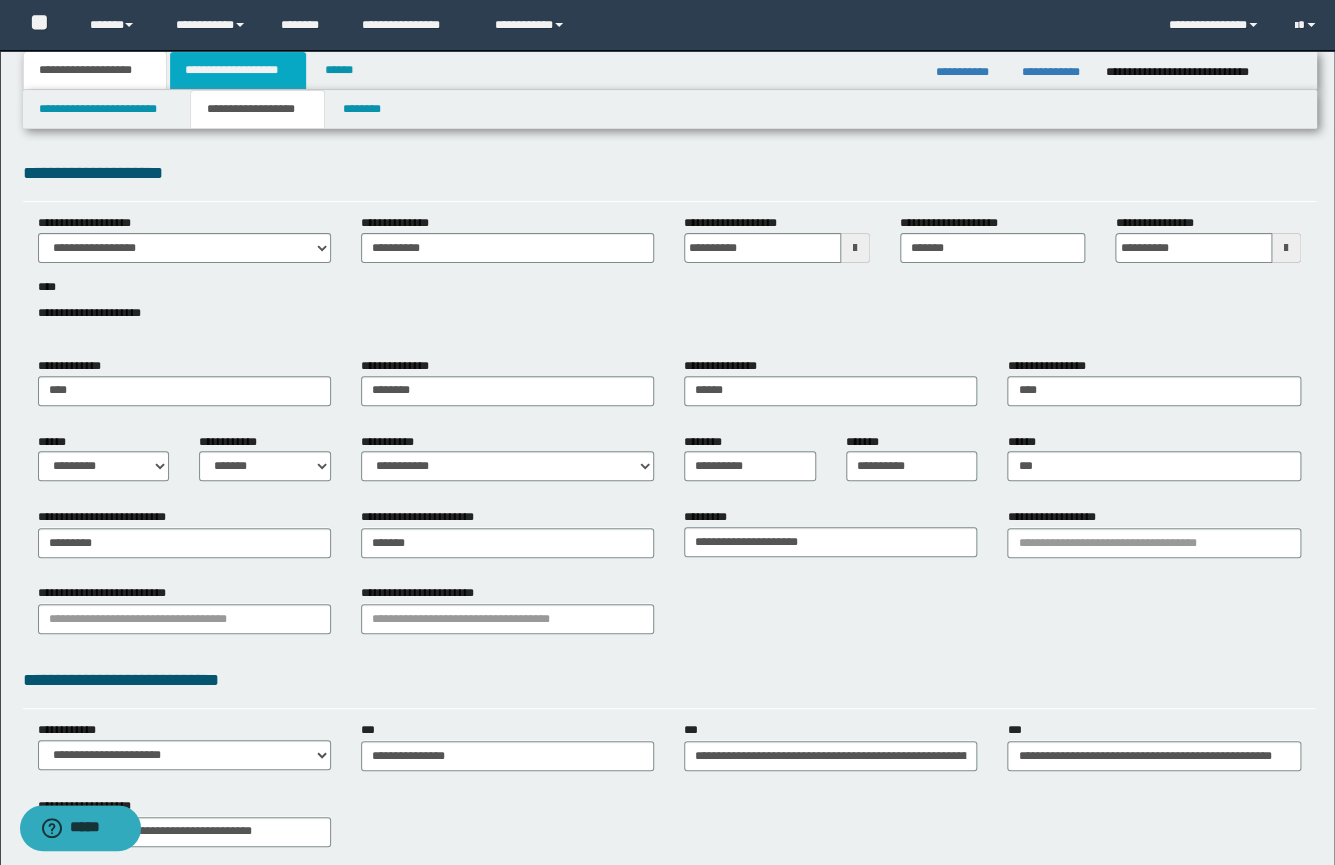 click on "**********" at bounding box center [238, 70] 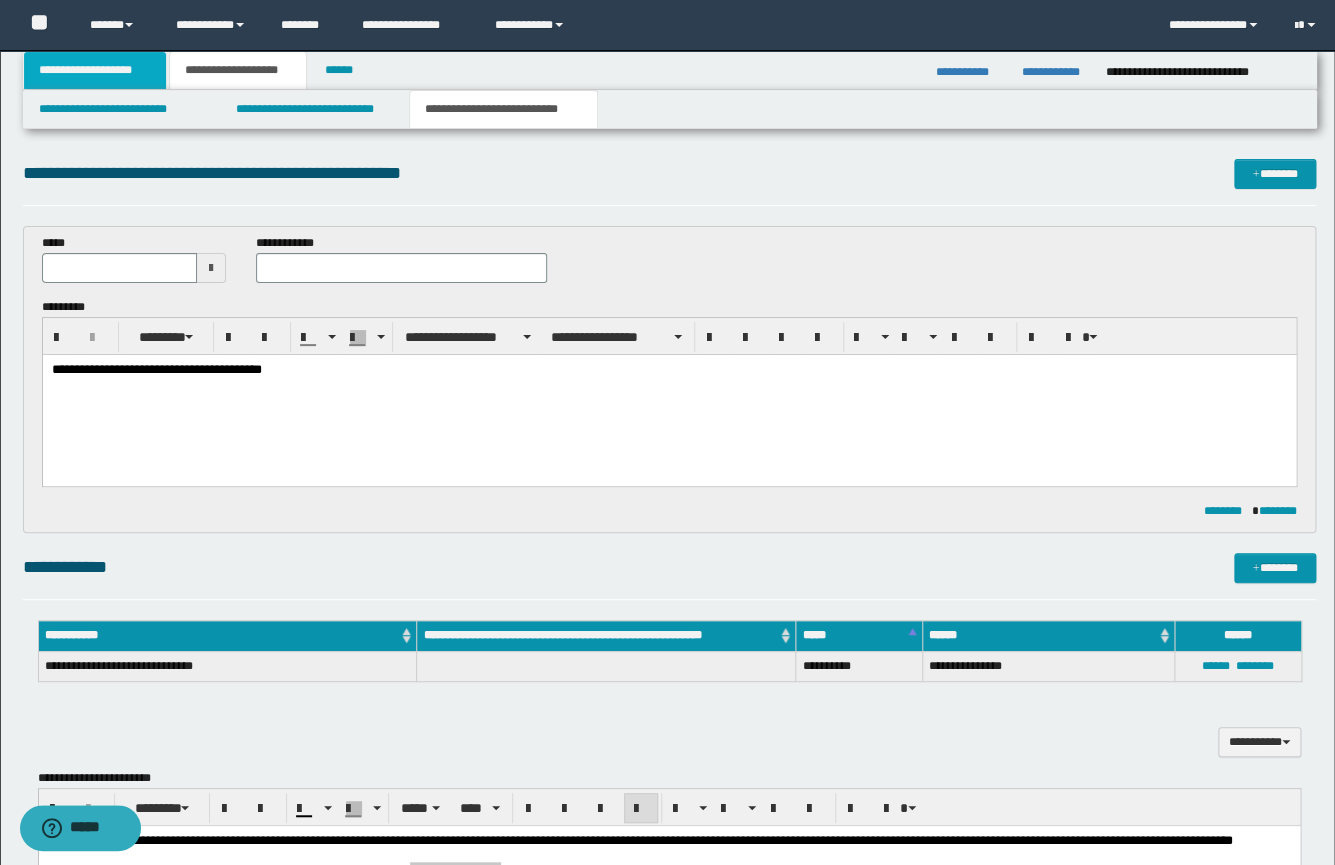 click on "**********" at bounding box center (95, 70) 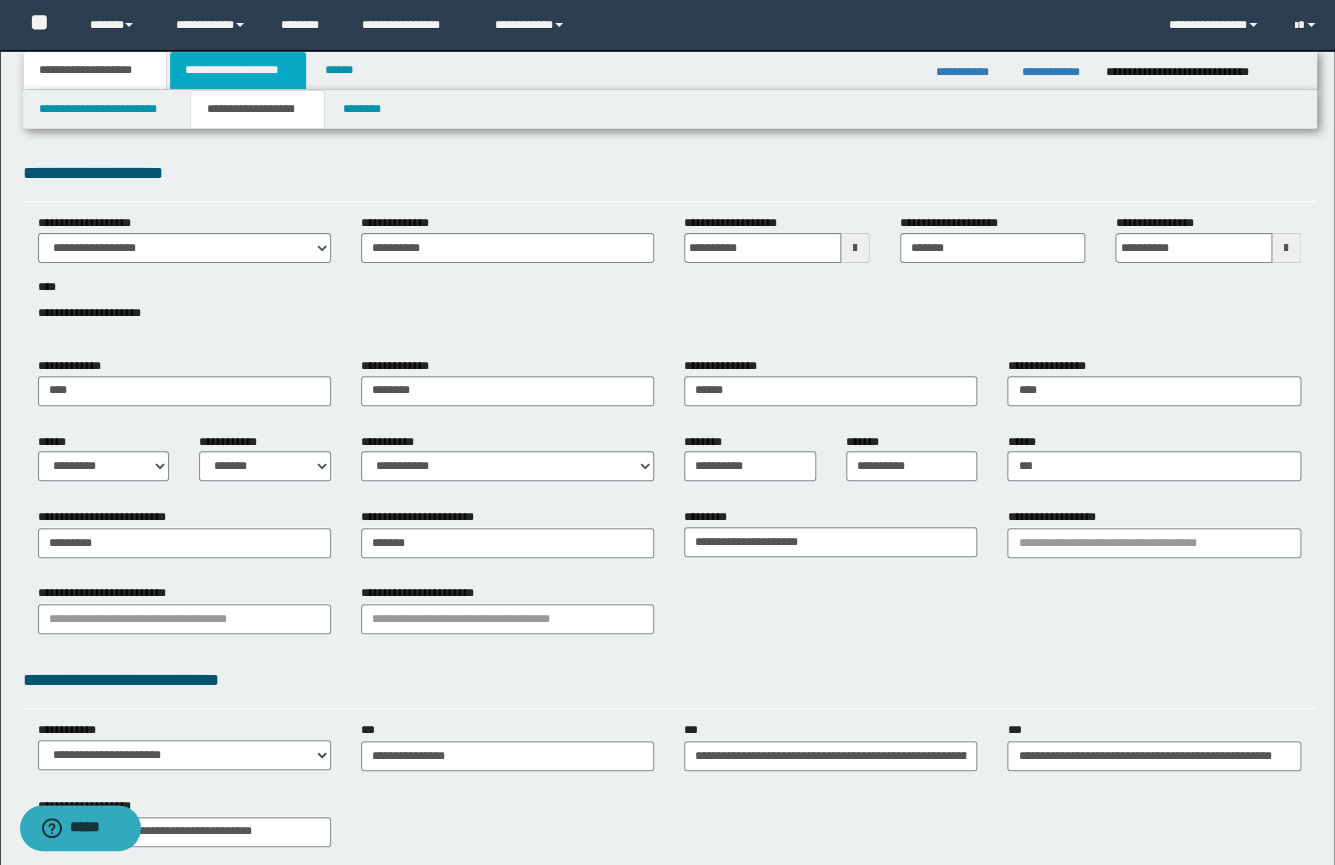 click on "**********" at bounding box center [238, 70] 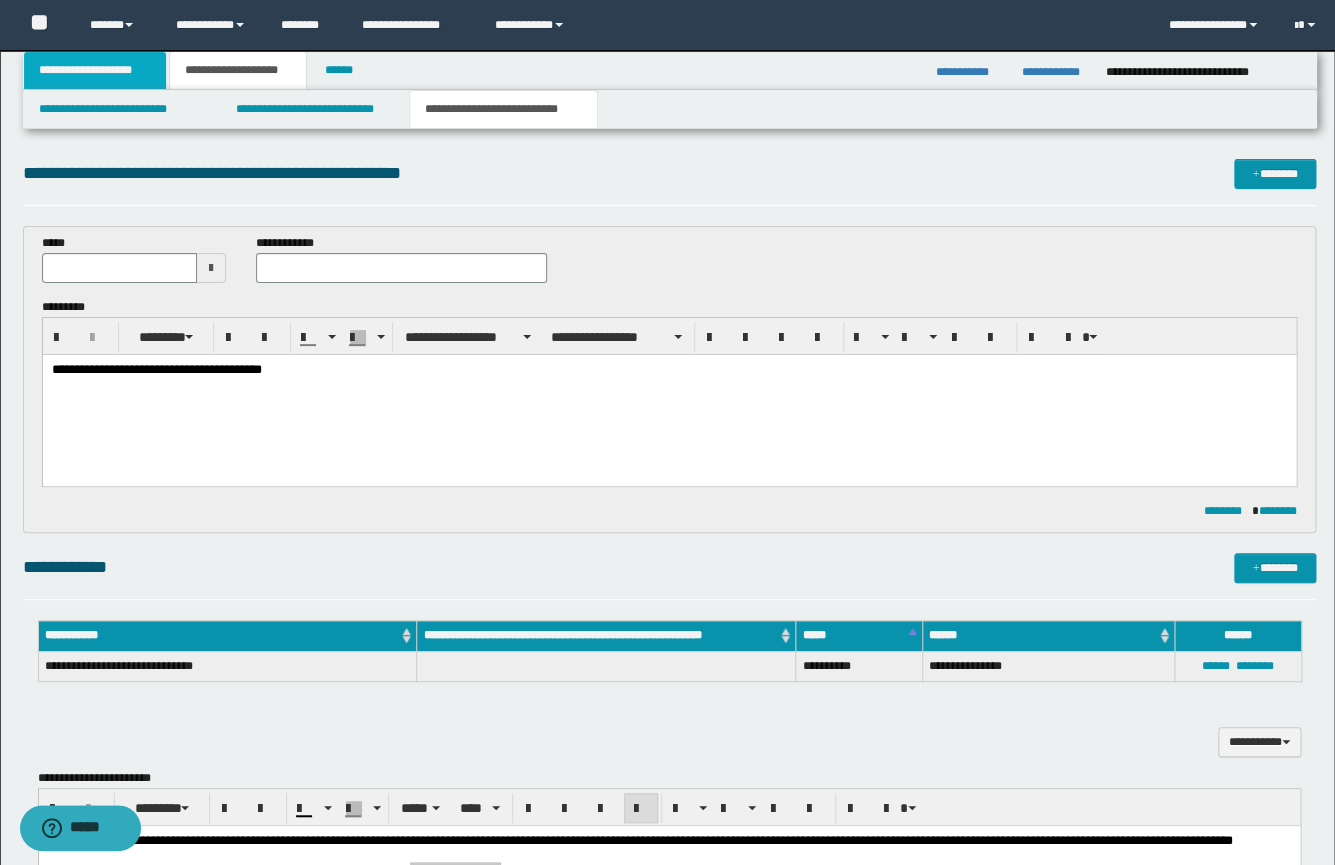 click on "**********" at bounding box center [95, 70] 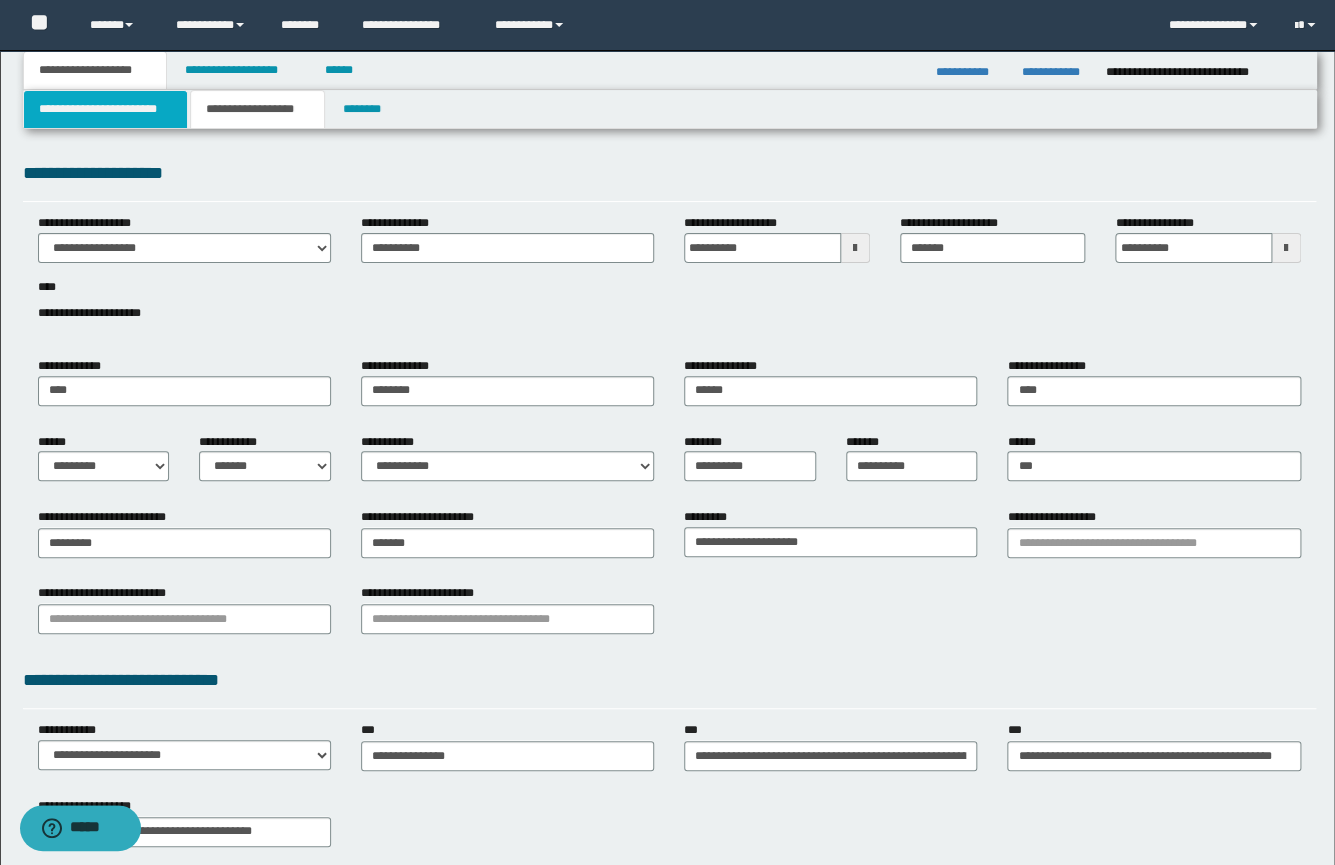 click on "**********" at bounding box center [106, 109] 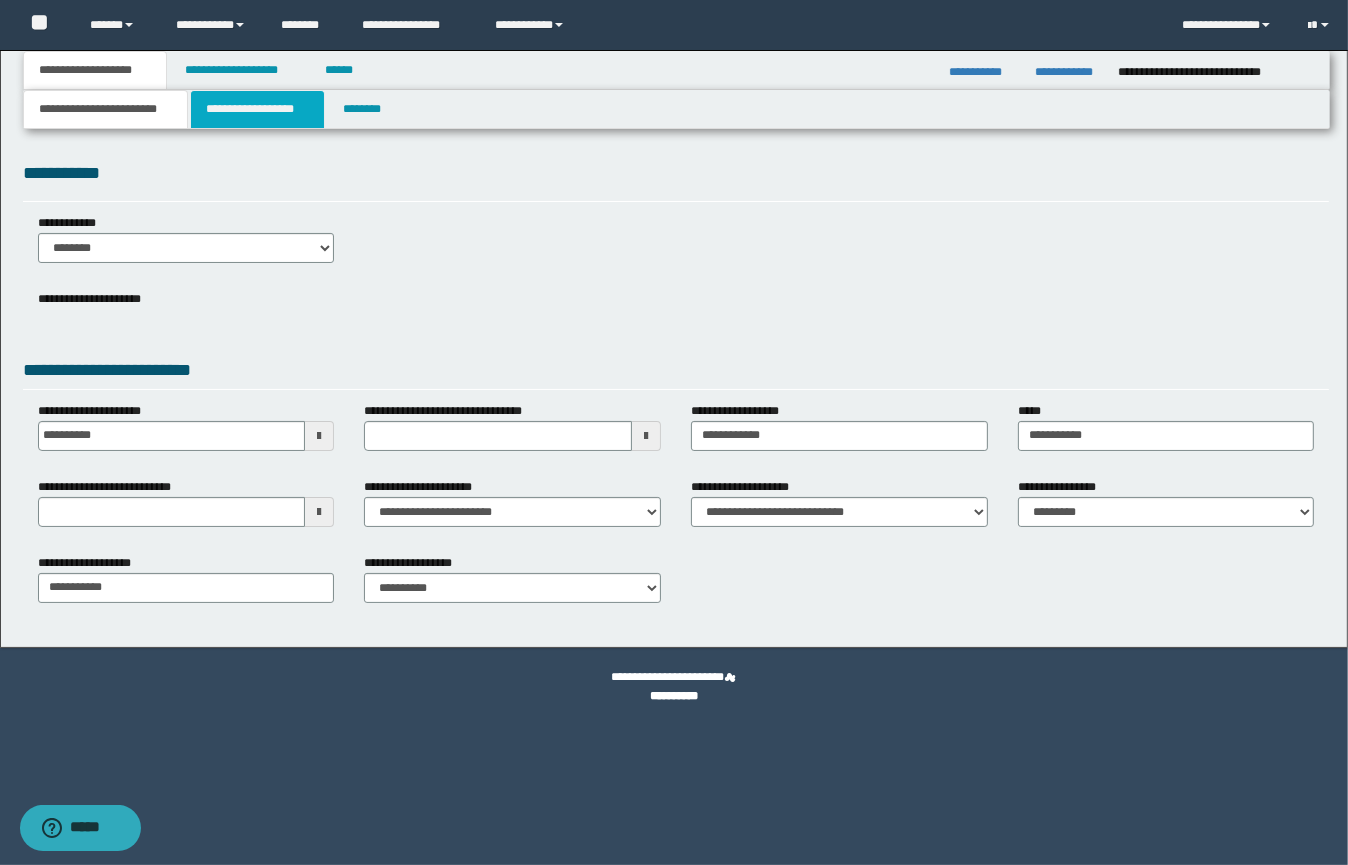 click on "**********" at bounding box center (257, 109) 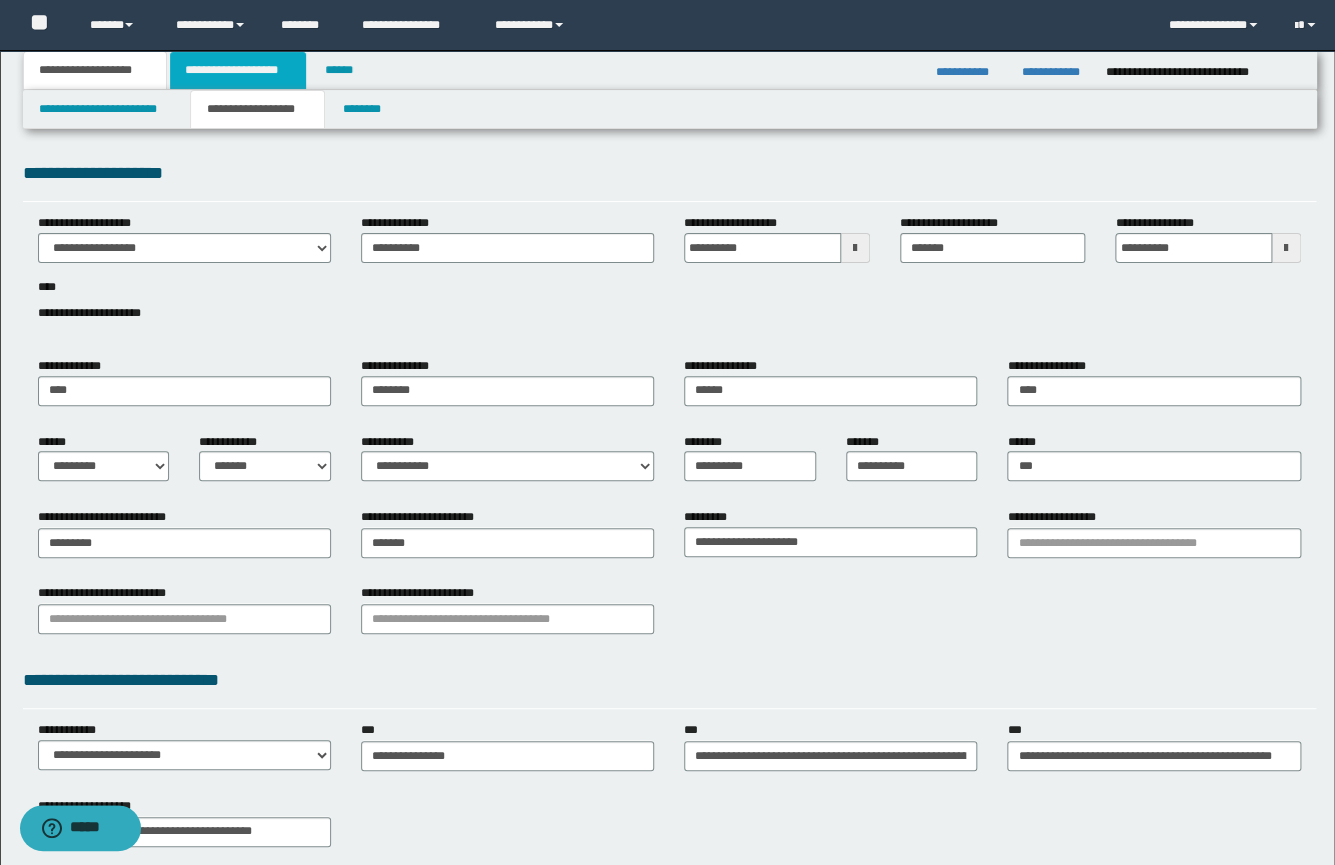click on "**********" at bounding box center (238, 70) 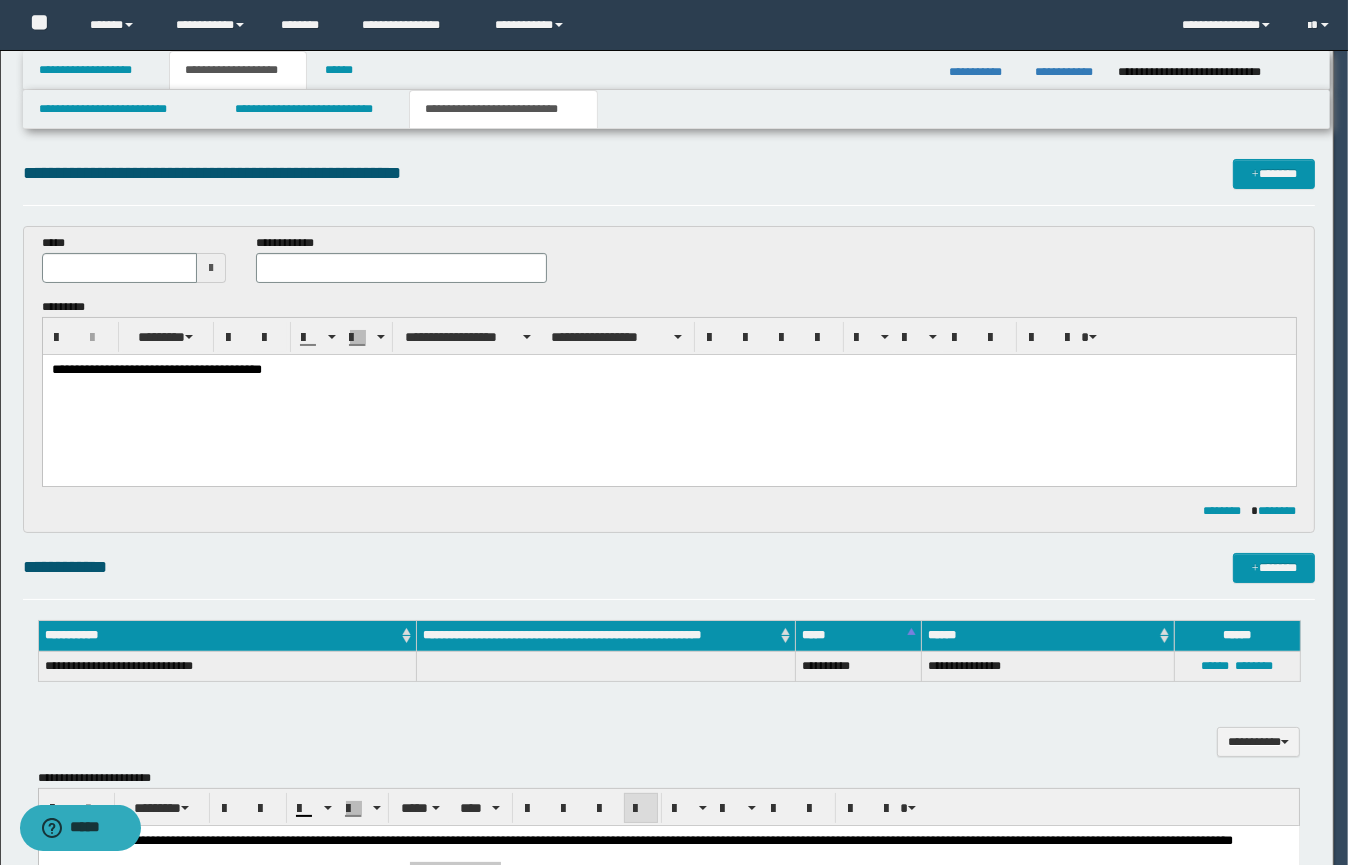 type 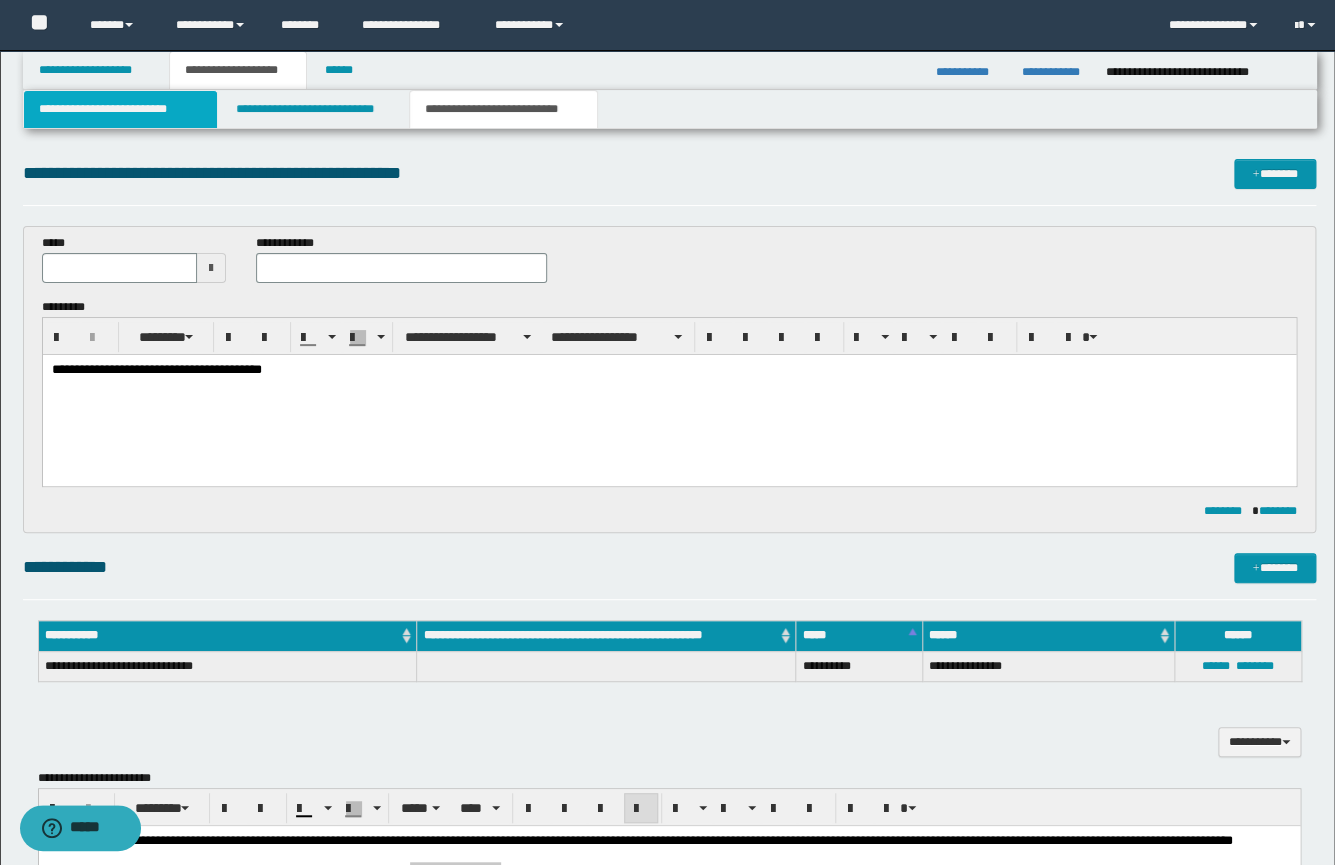 click on "**********" at bounding box center (120, 109) 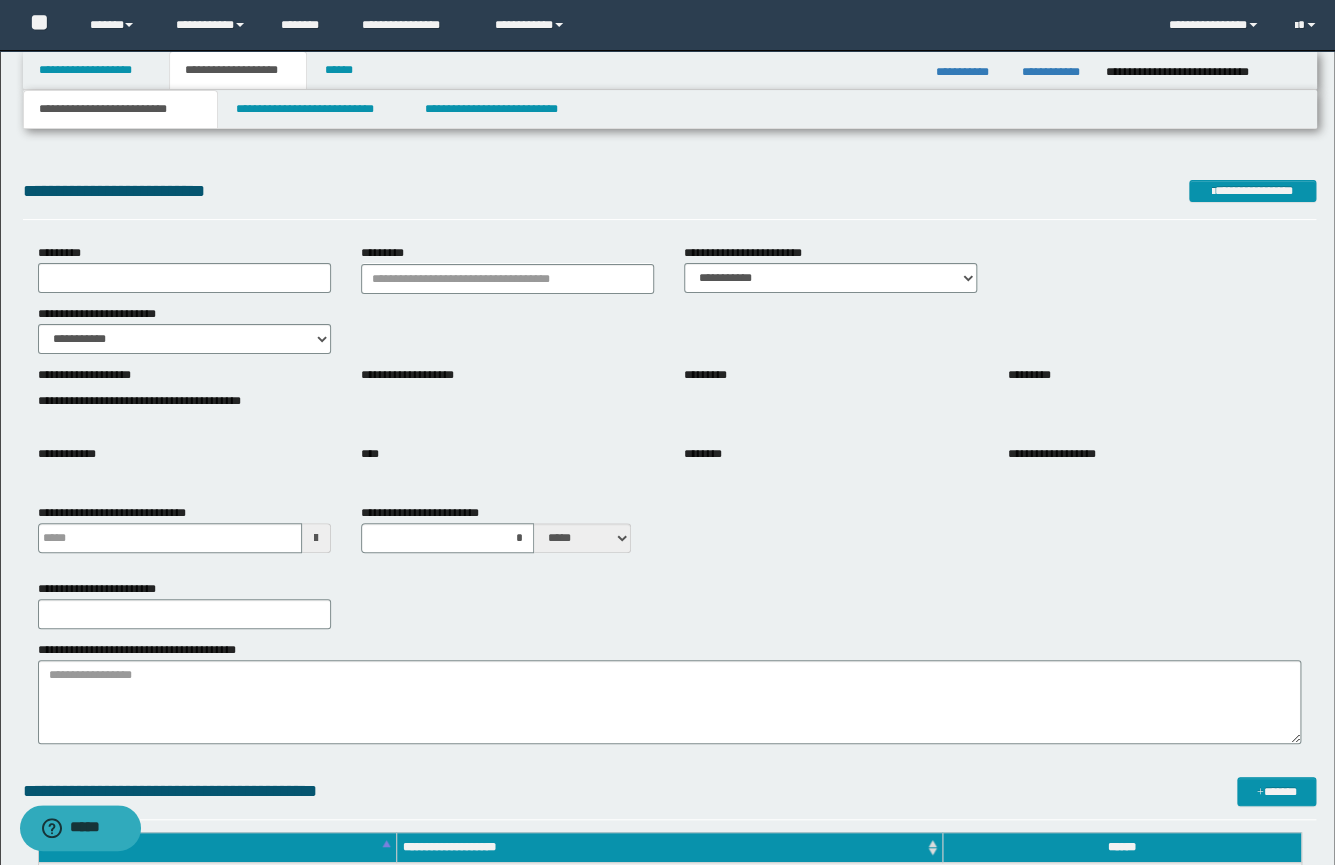 type 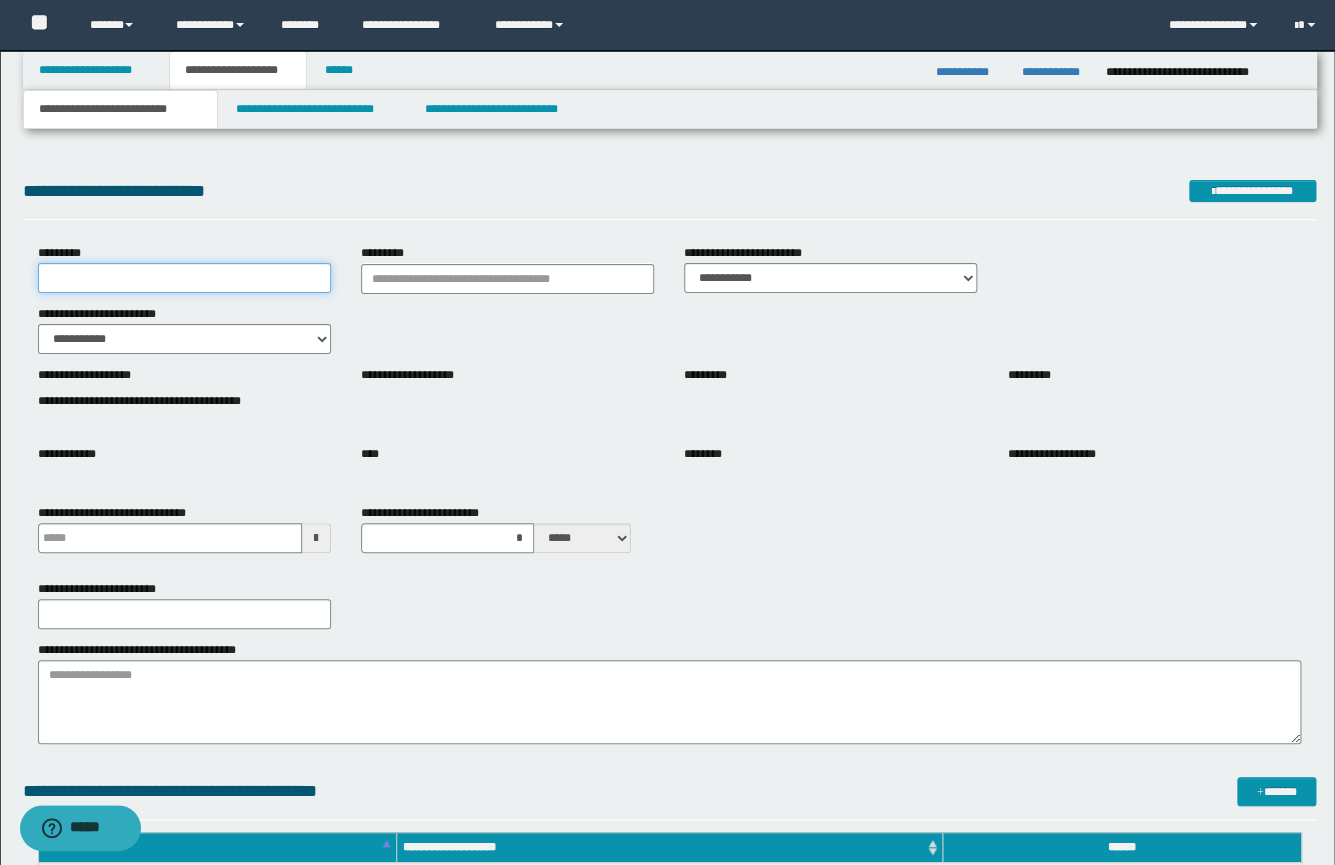 click on "*********" at bounding box center [184, 278] 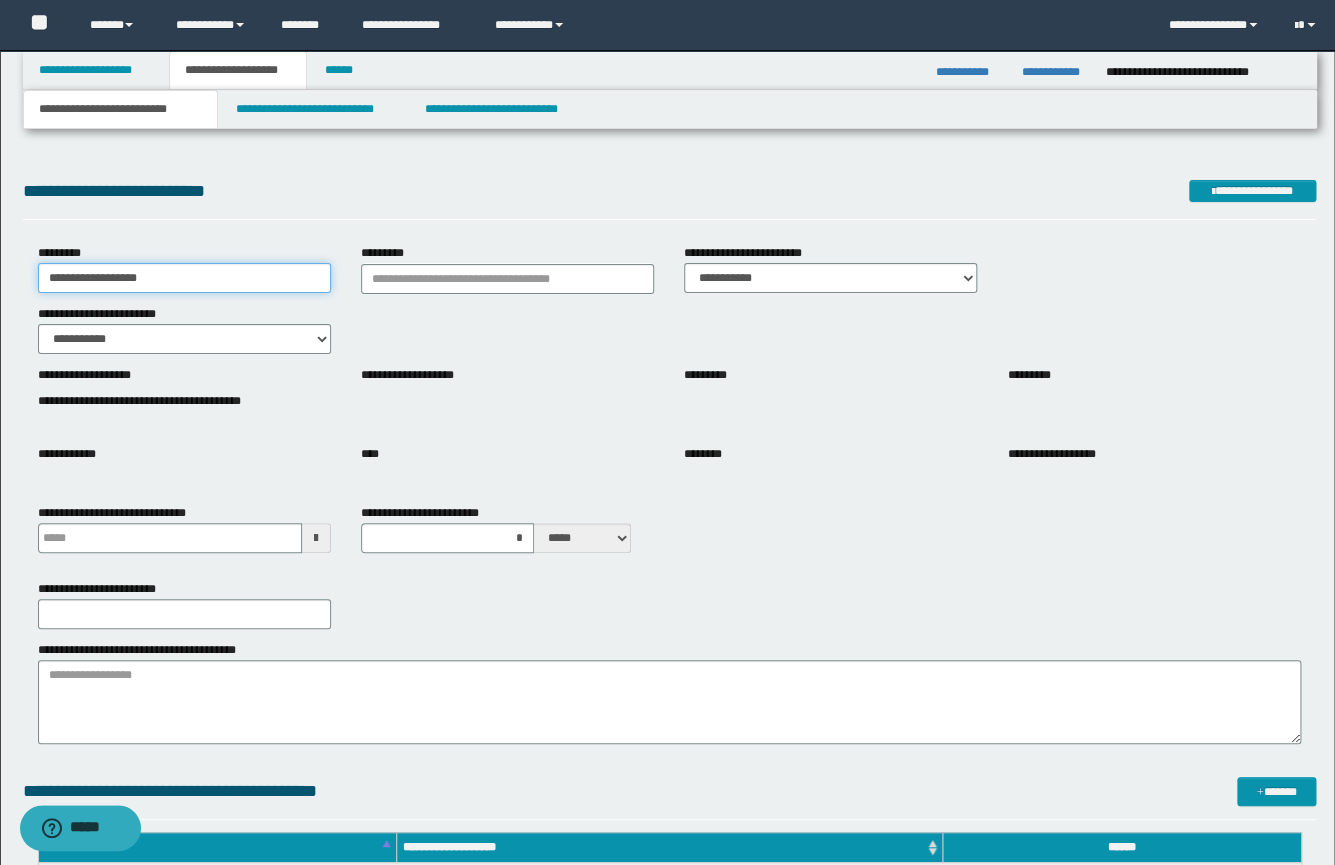 type 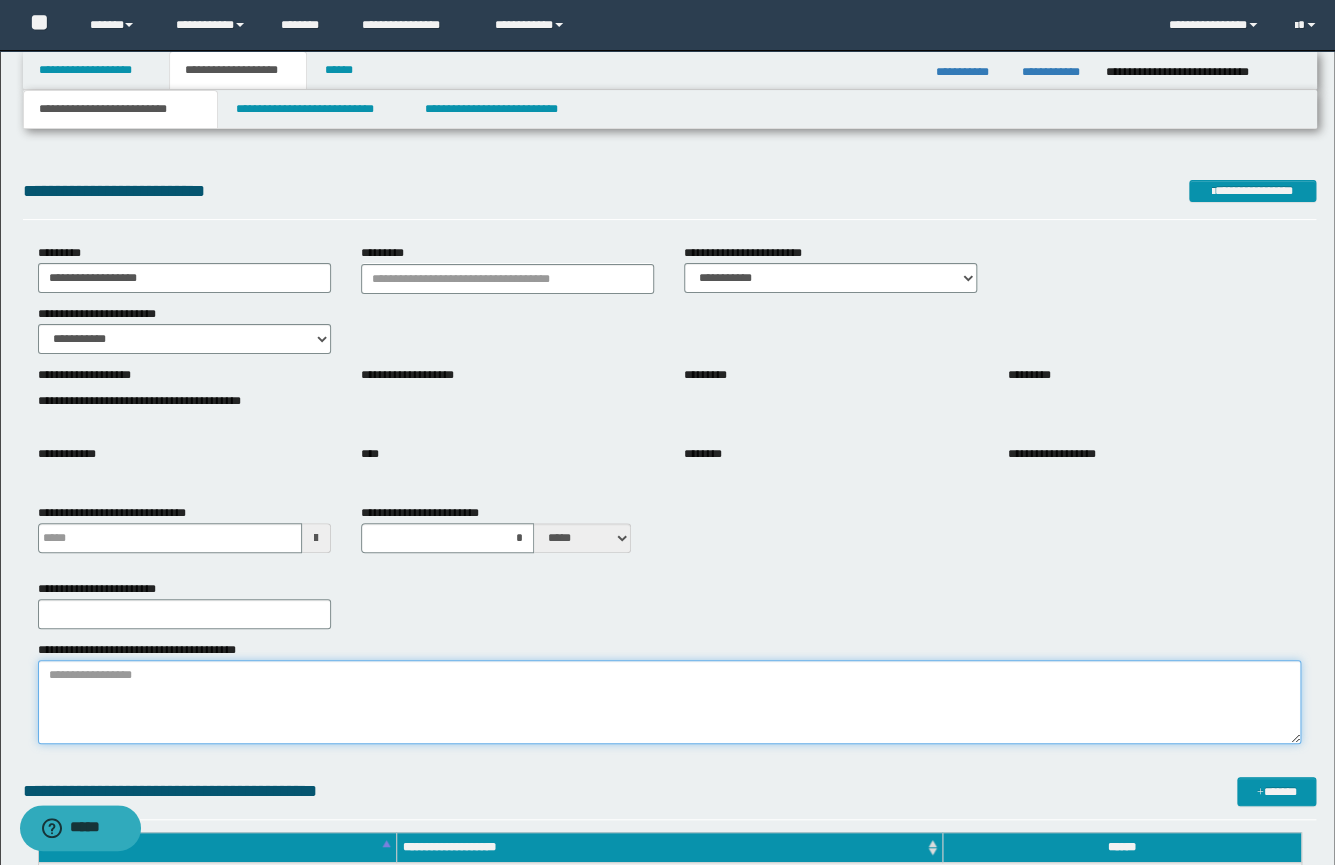 click on "**********" at bounding box center (669, 702) 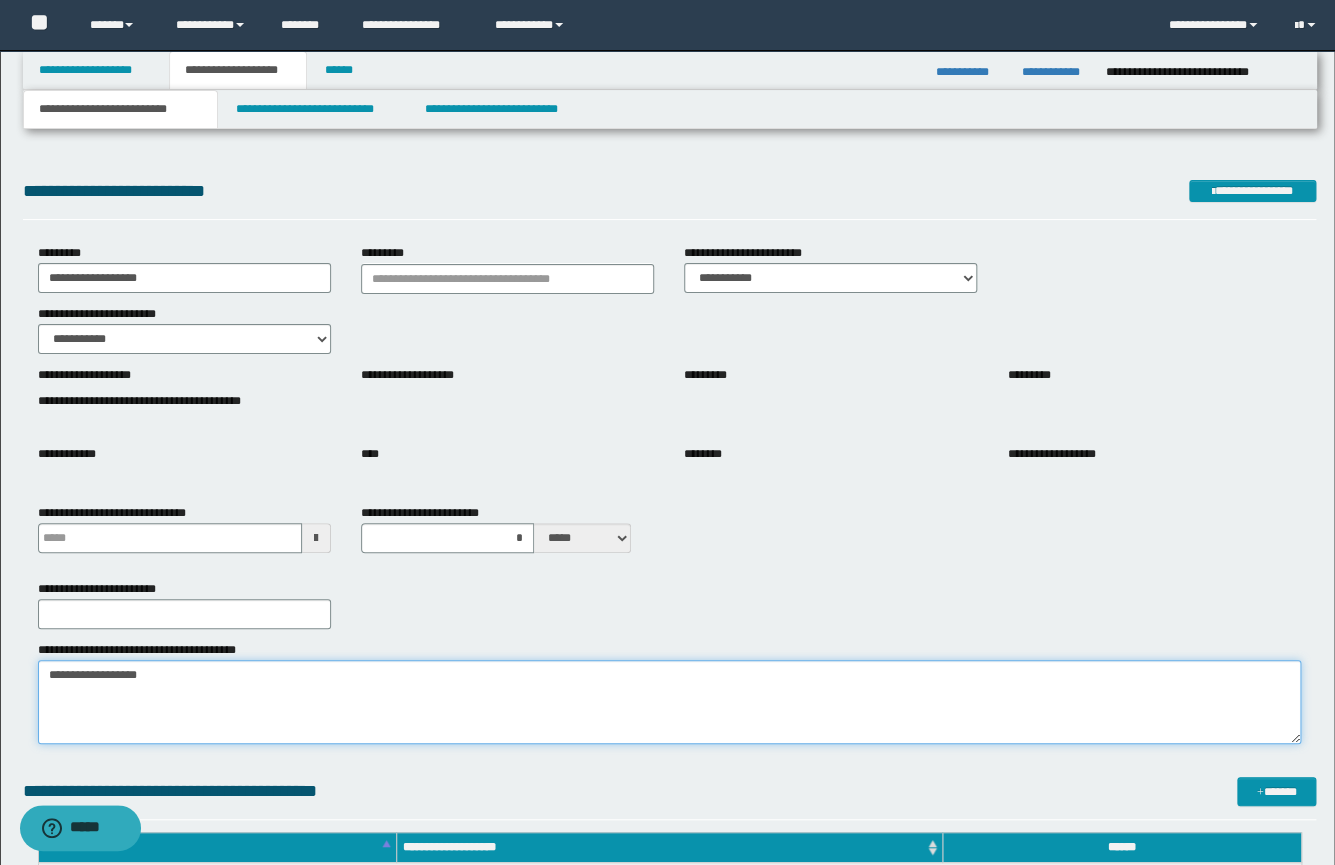 type 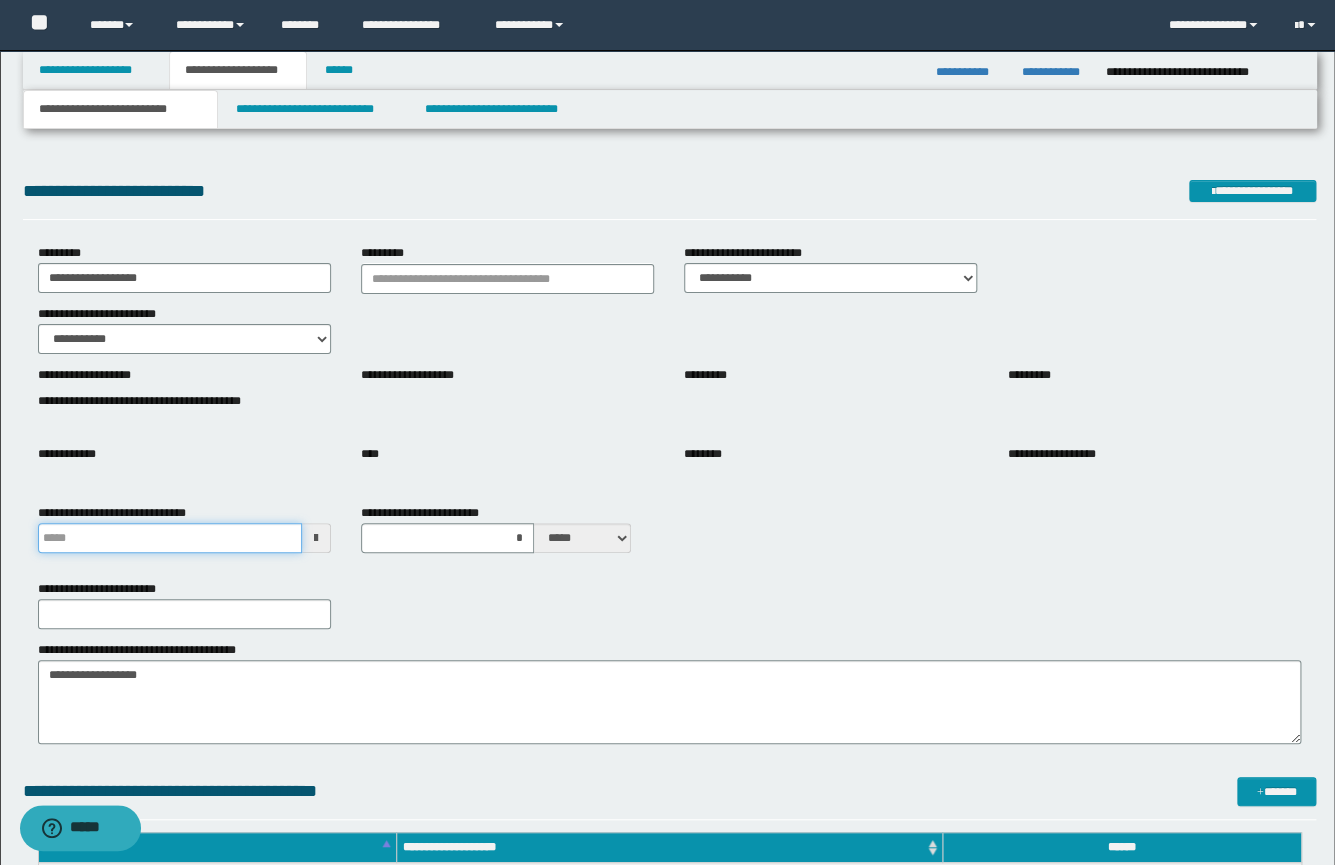 click on "**********" at bounding box center [170, 538] 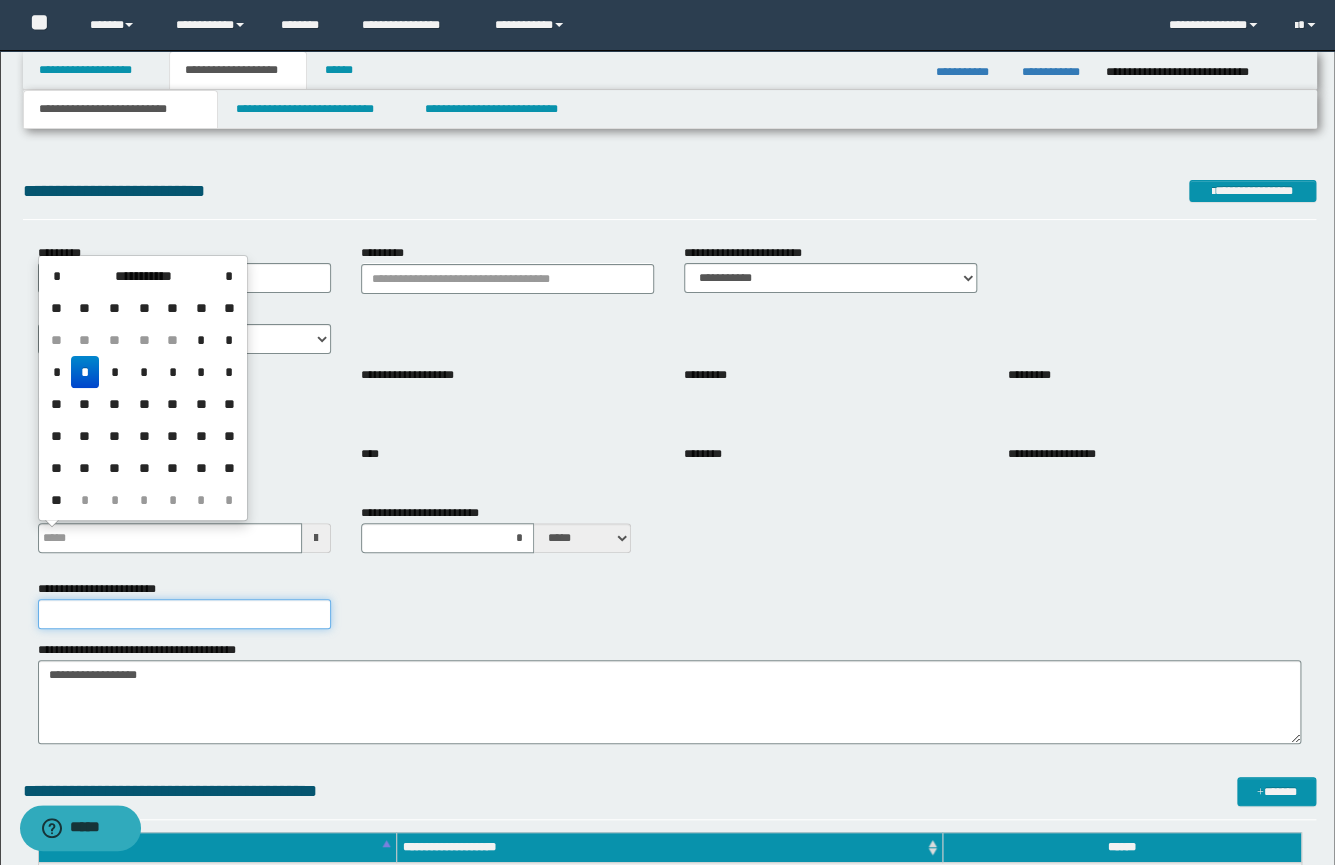 type 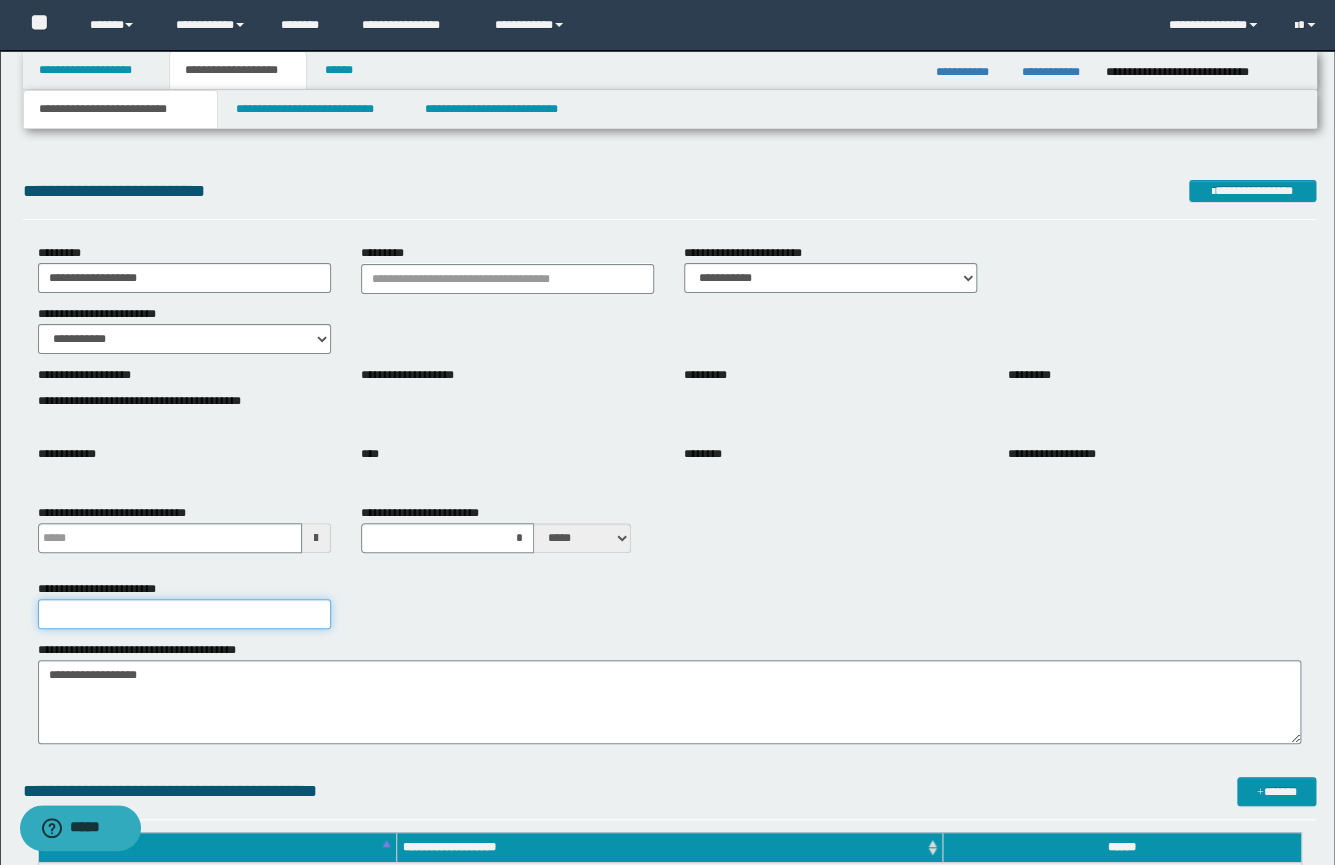 paste on "**********" 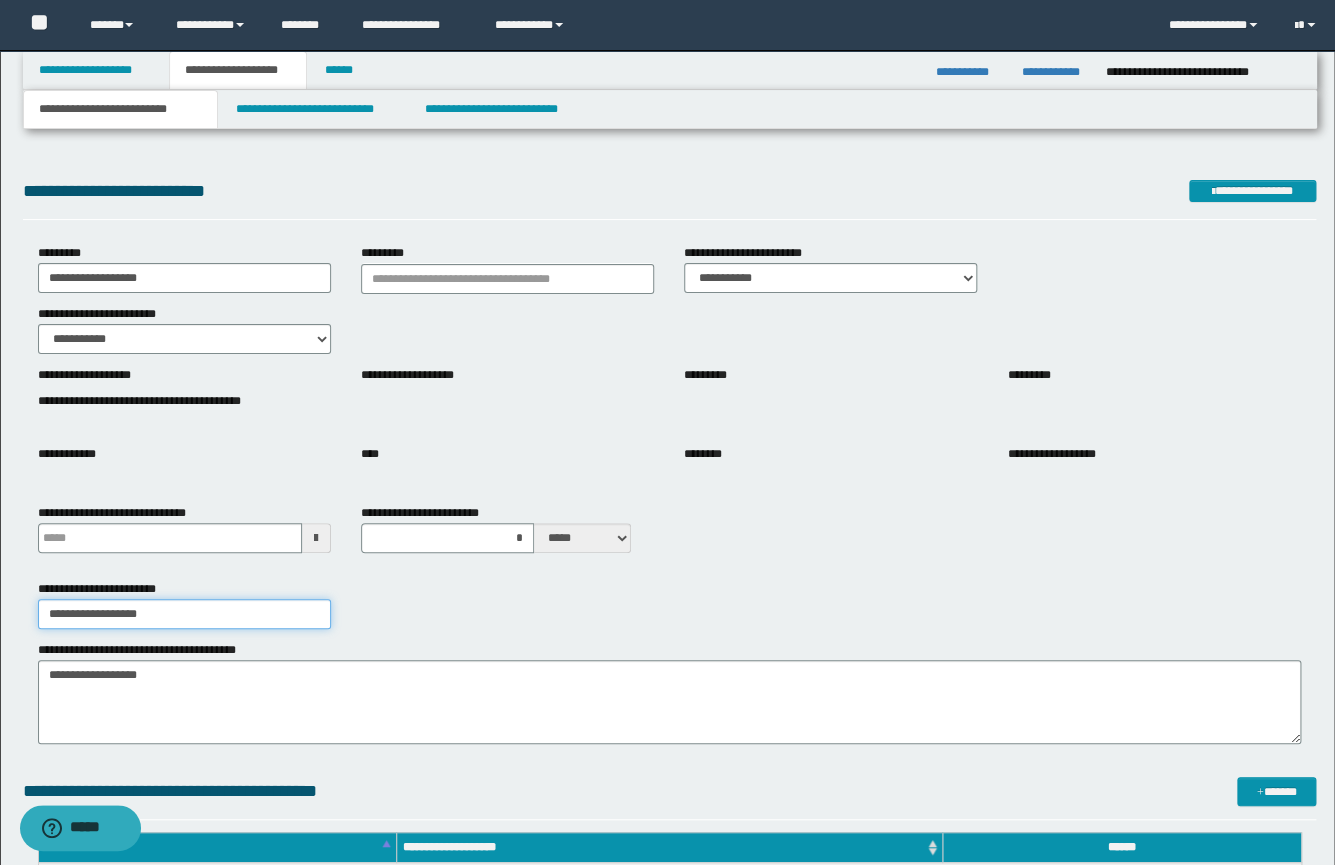 type 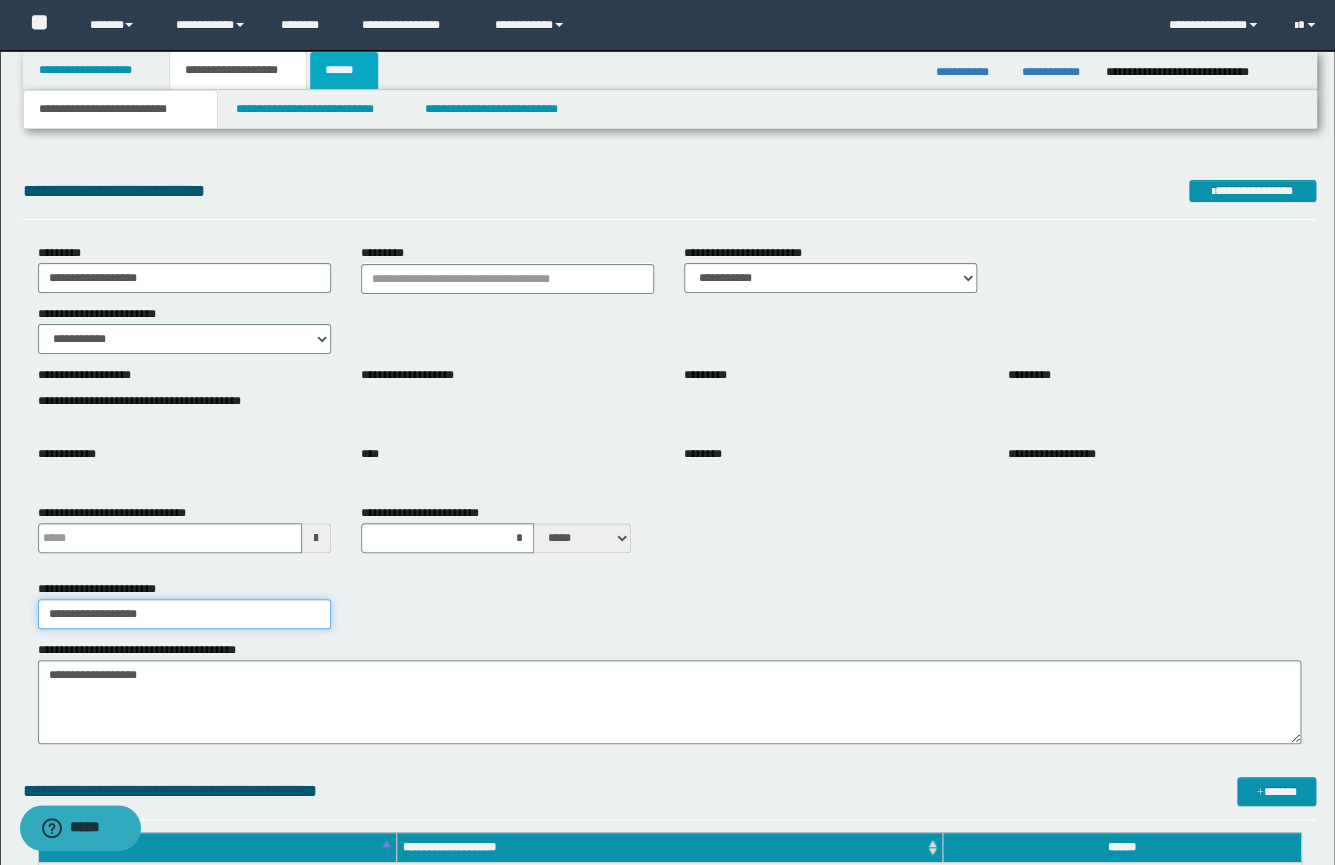 type on "**********" 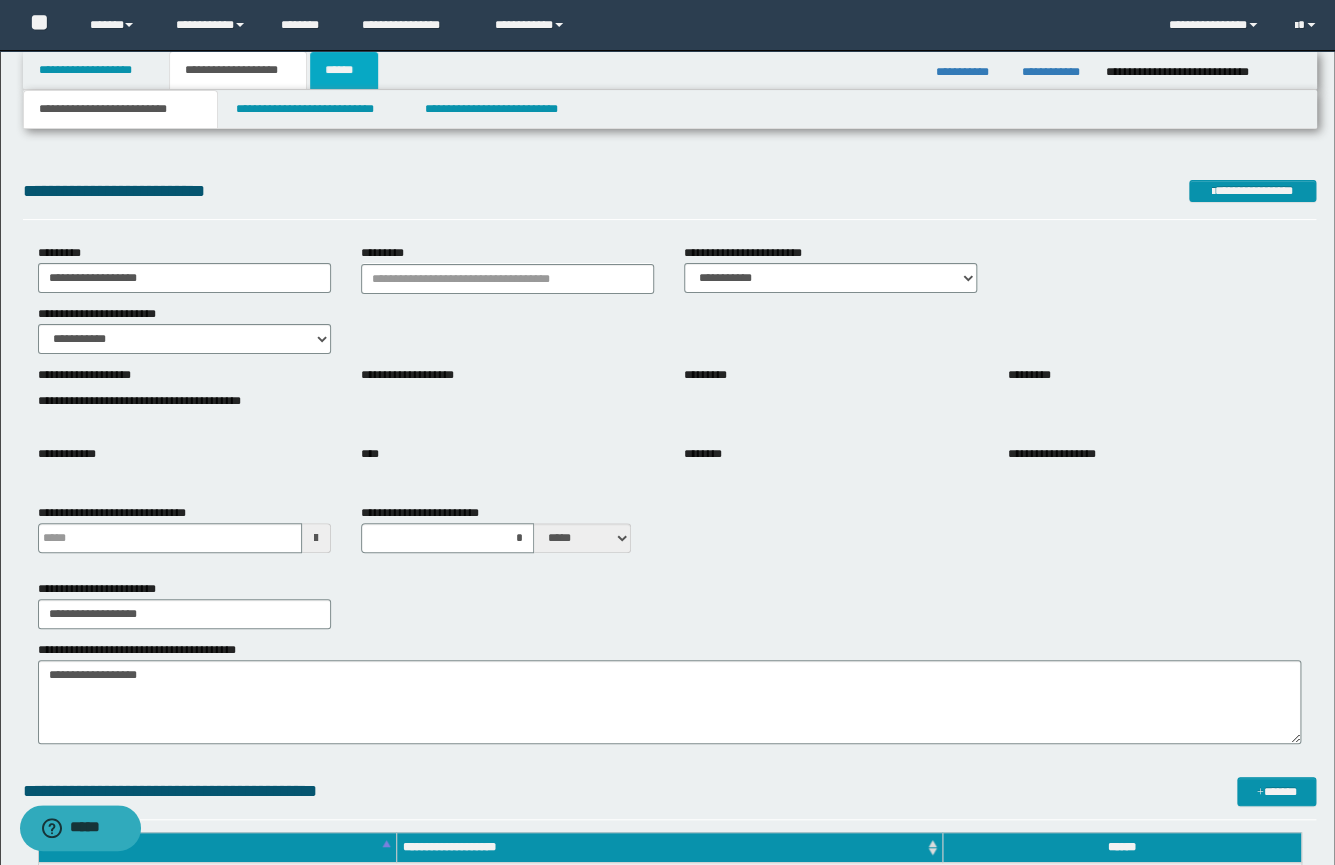 click on "******" at bounding box center (344, 70) 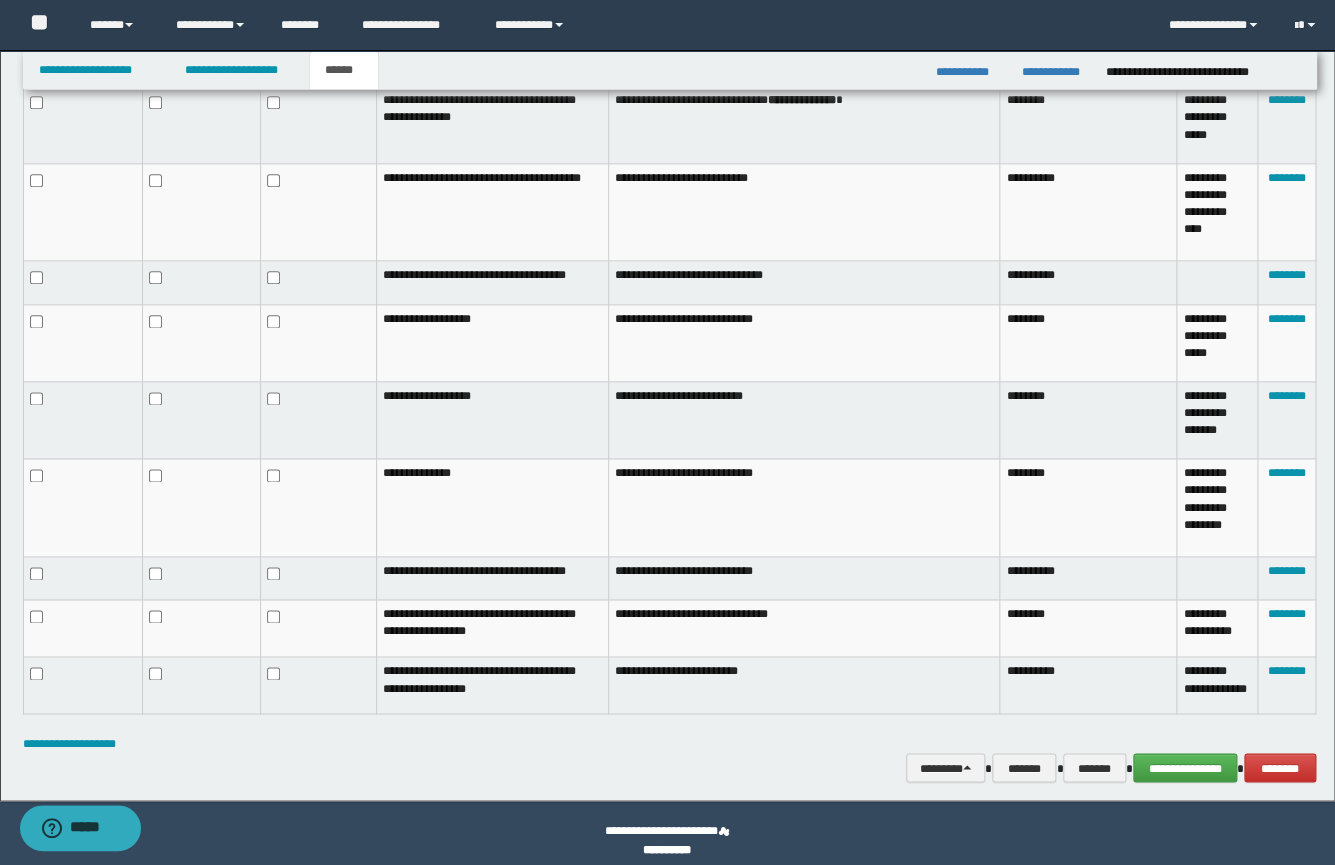 scroll, scrollTop: 797, scrollLeft: 0, axis: vertical 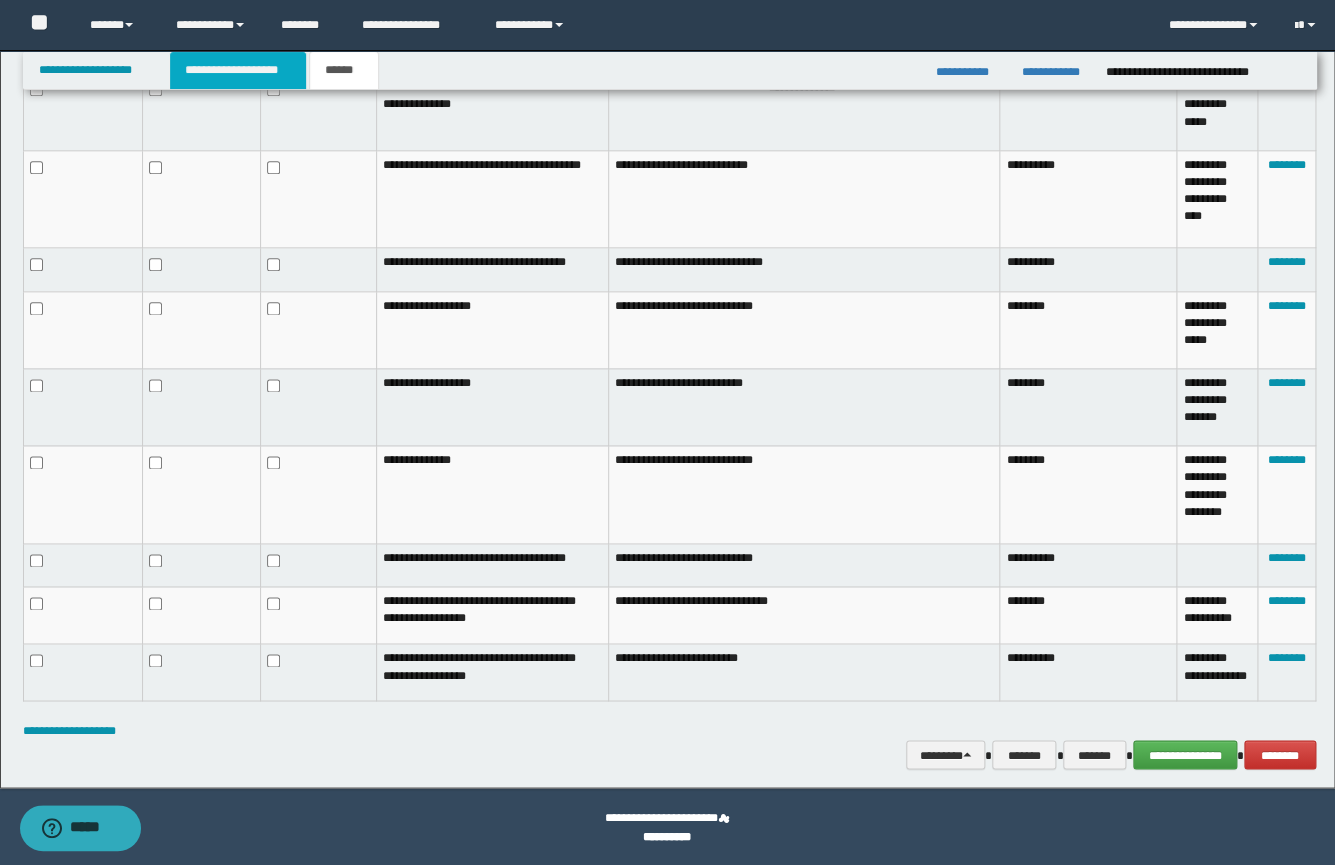 click on "**********" at bounding box center [238, 70] 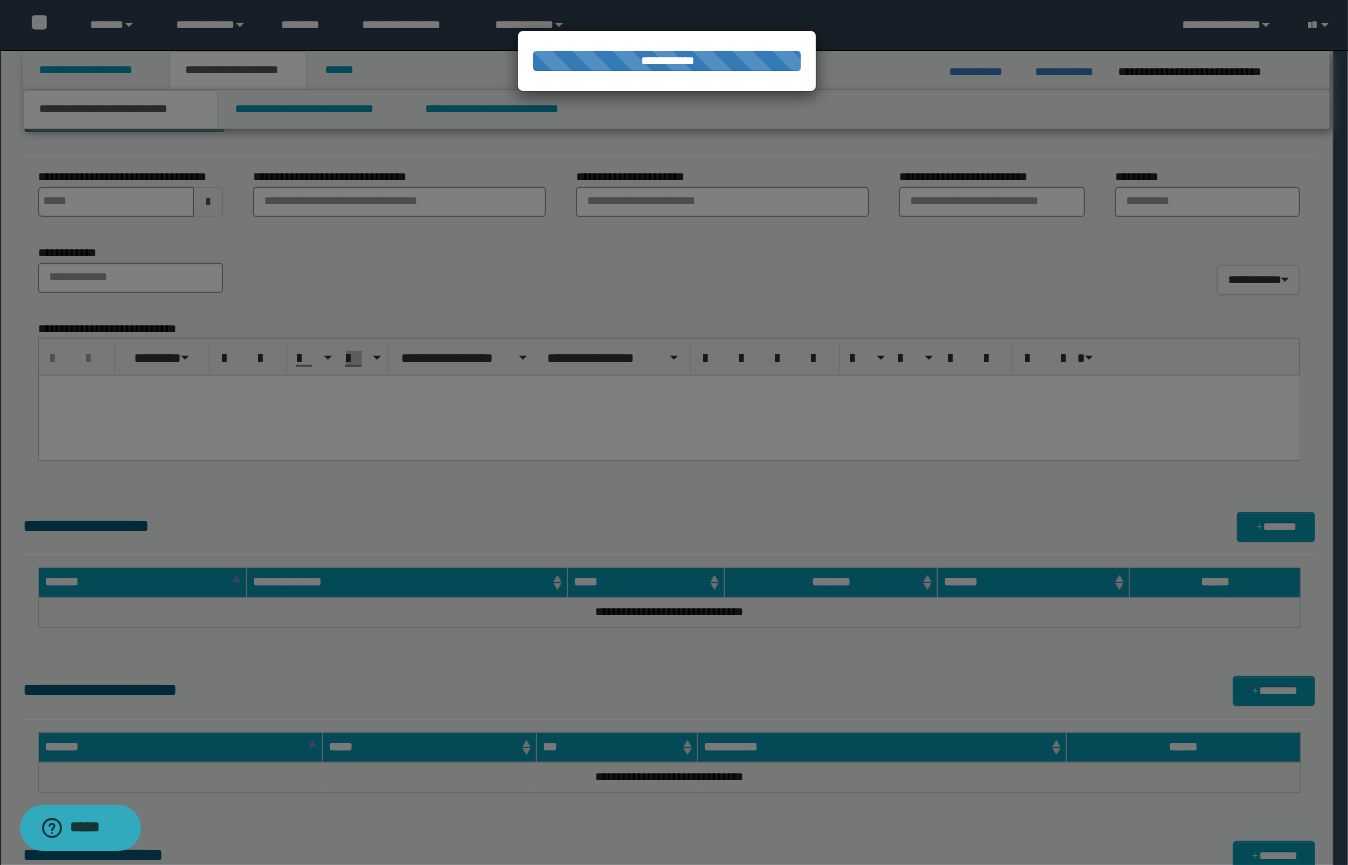 type 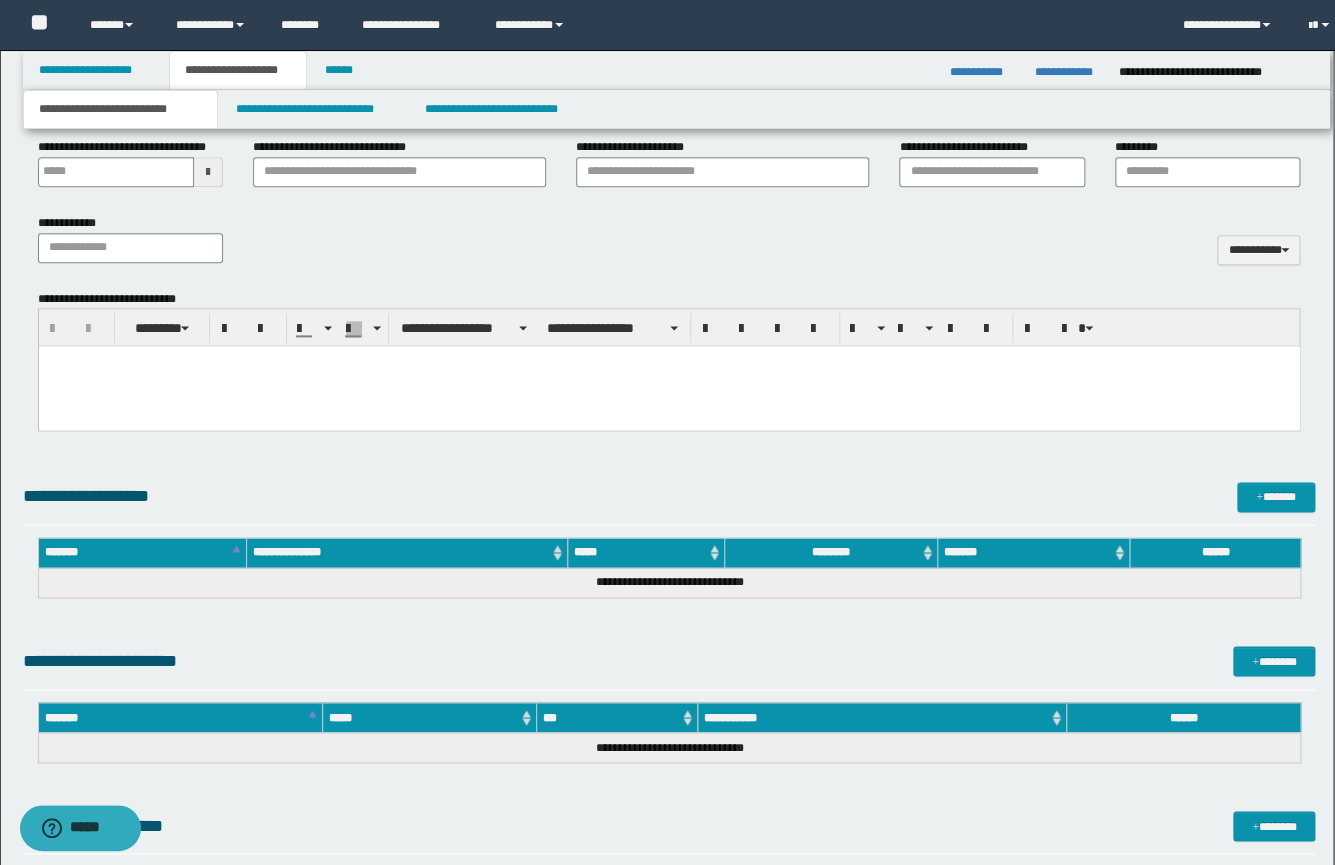 type 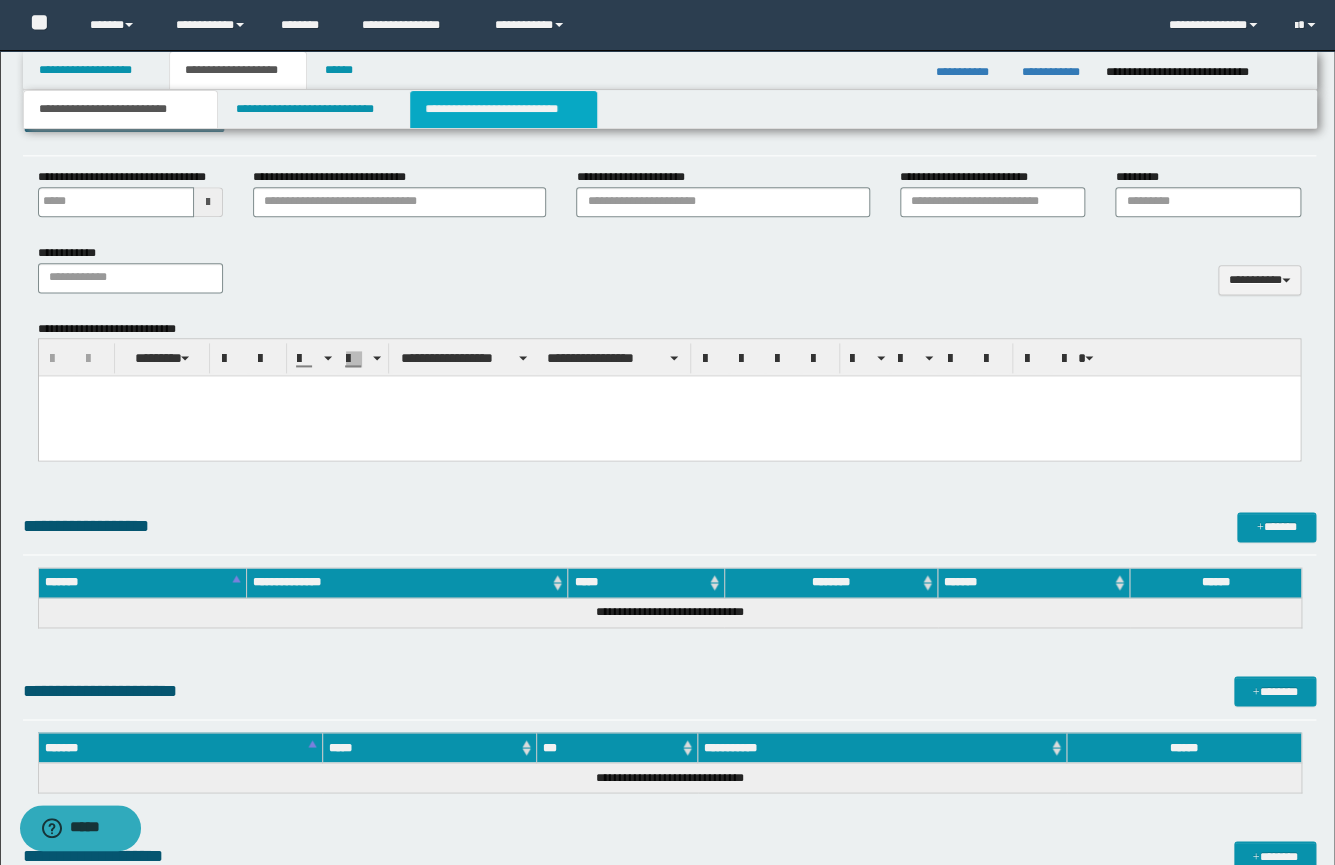 click on "**********" at bounding box center [503, 109] 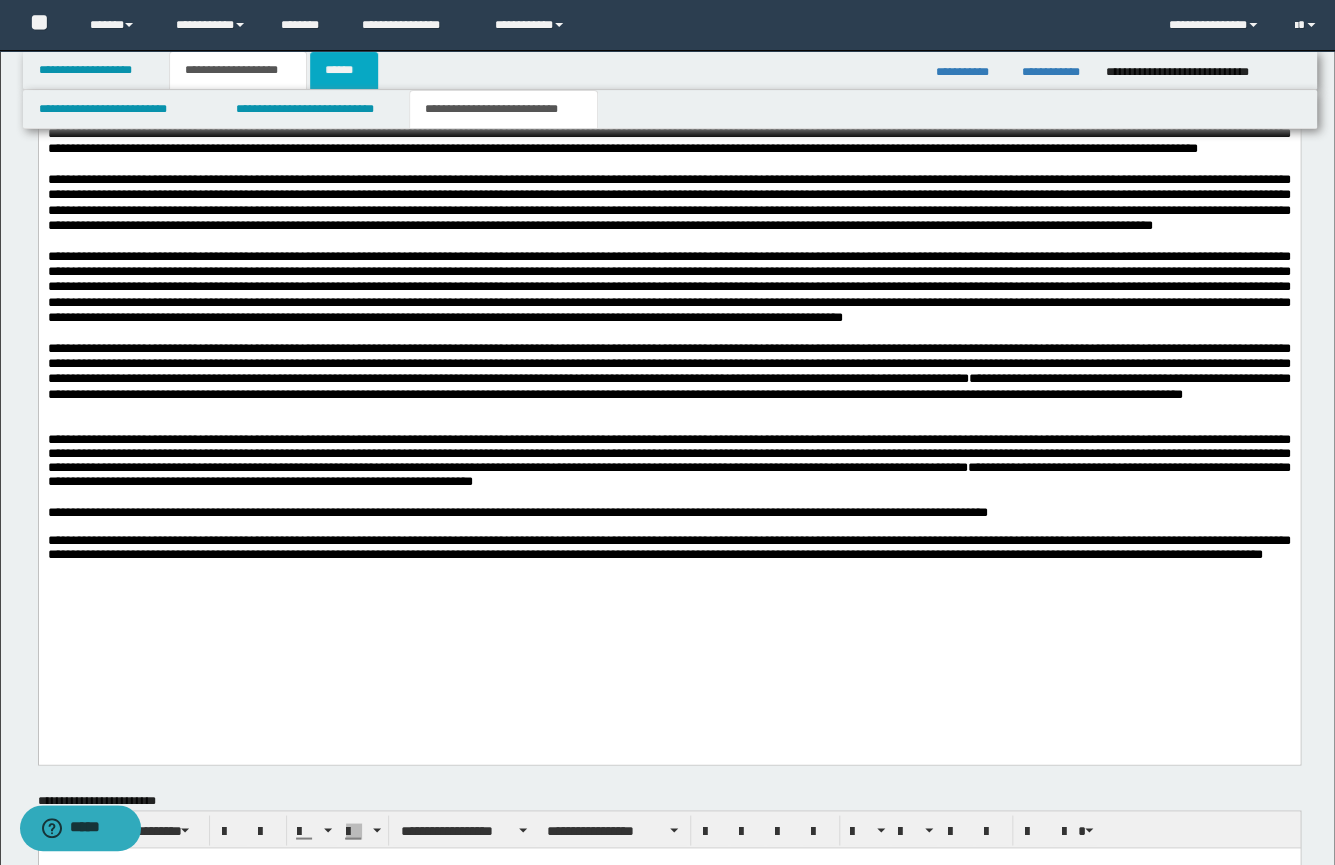click on "******" at bounding box center (344, 70) 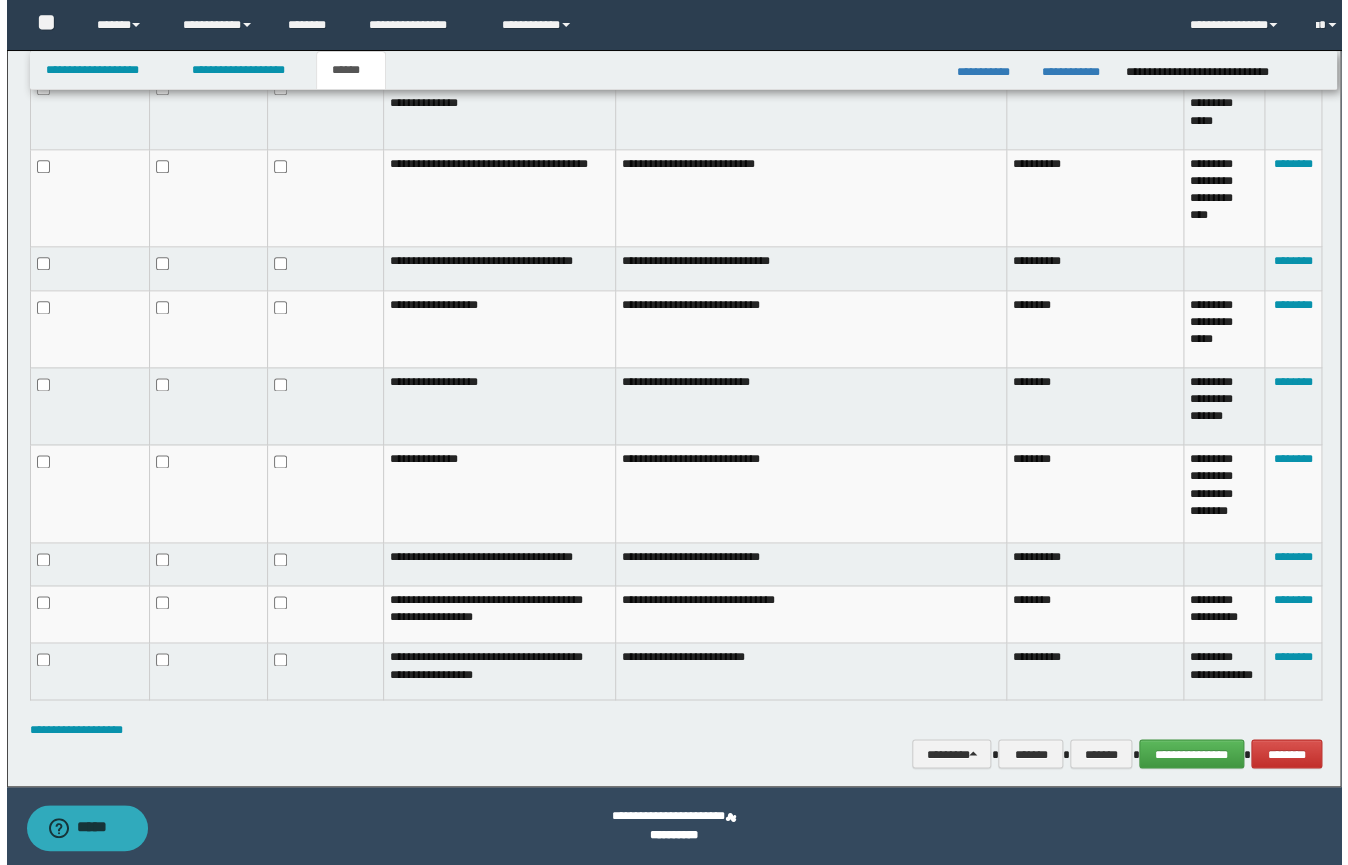 scroll, scrollTop: 797, scrollLeft: 0, axis: vertical 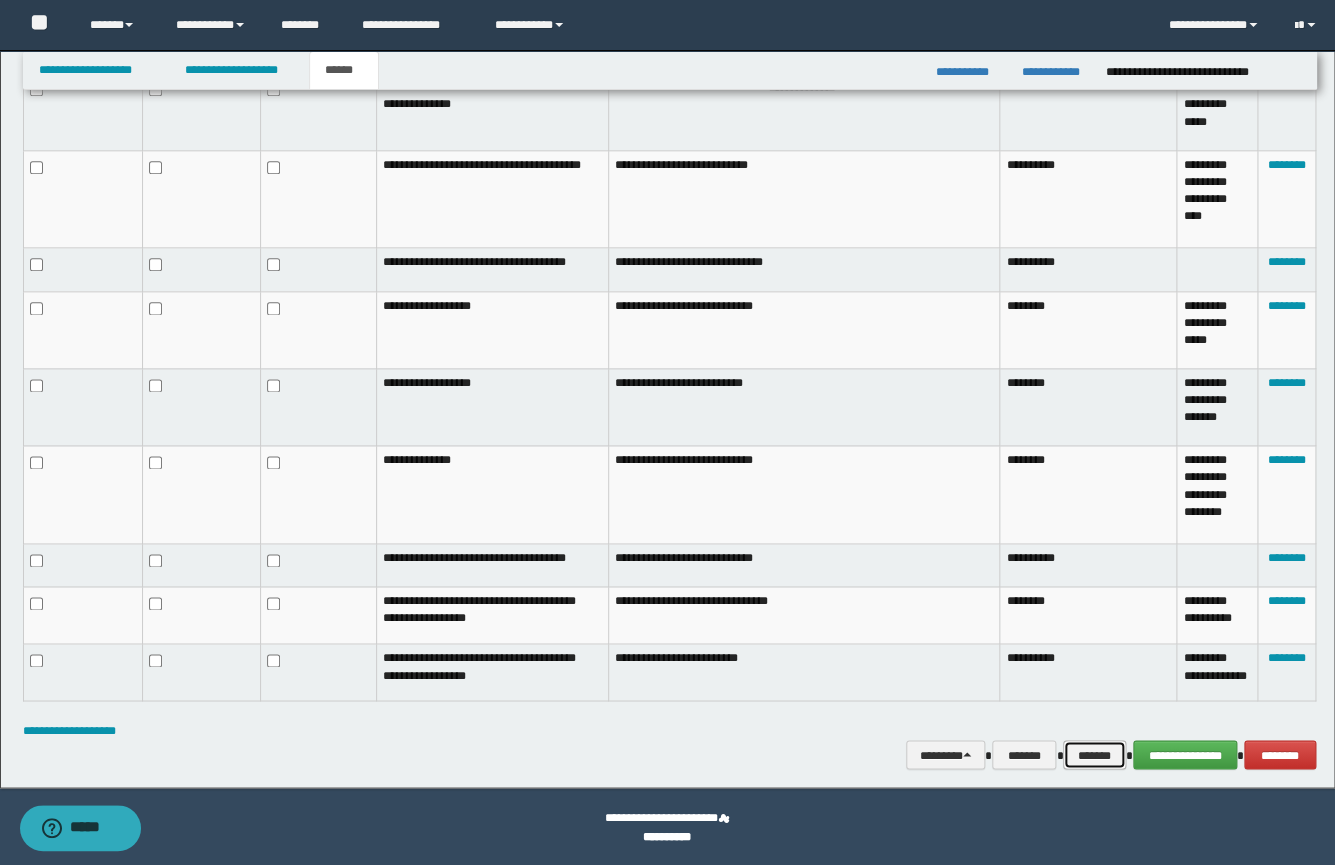 click on "*******" at bounding box center [1094, 755] 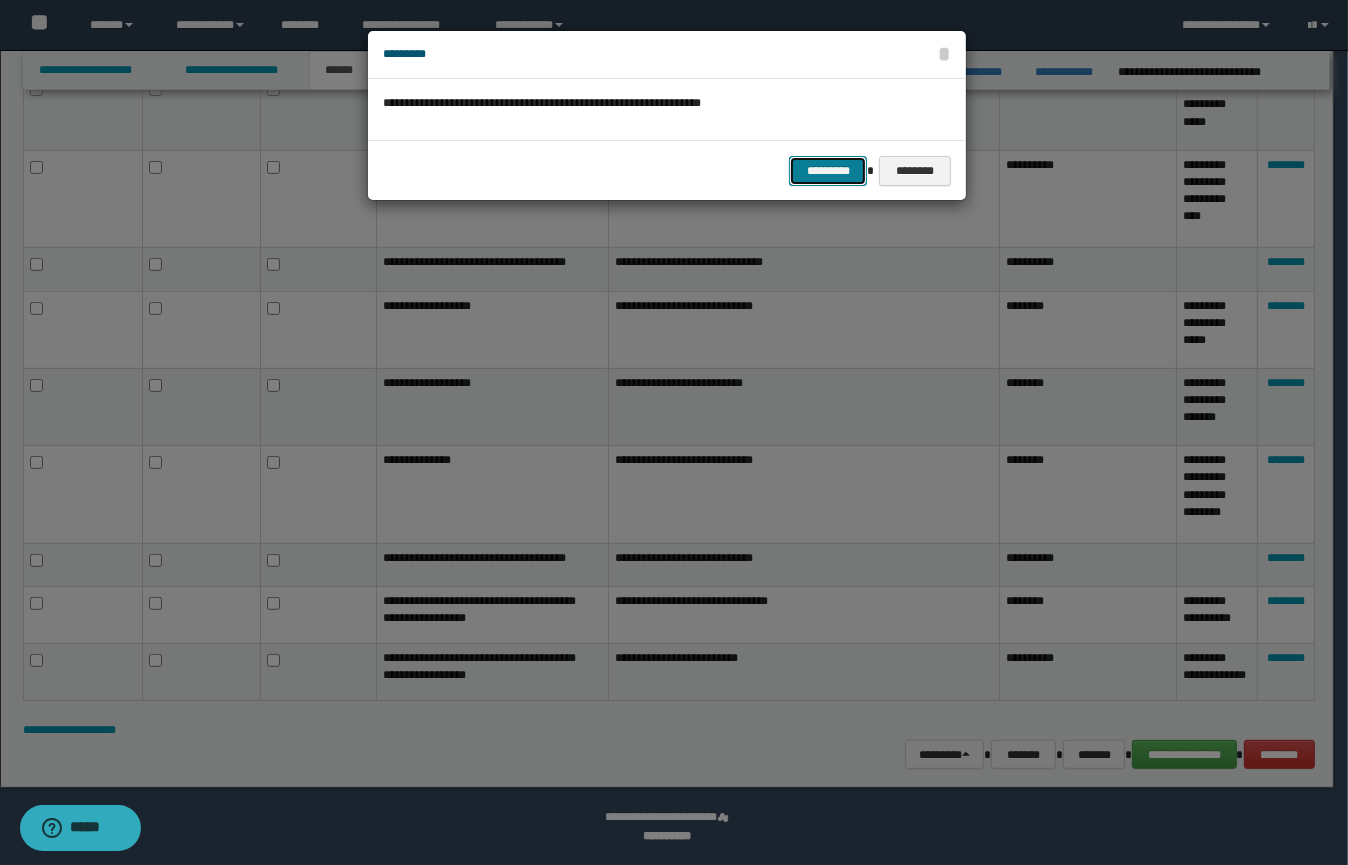 click on "*********" at bounding box center [828, 171] 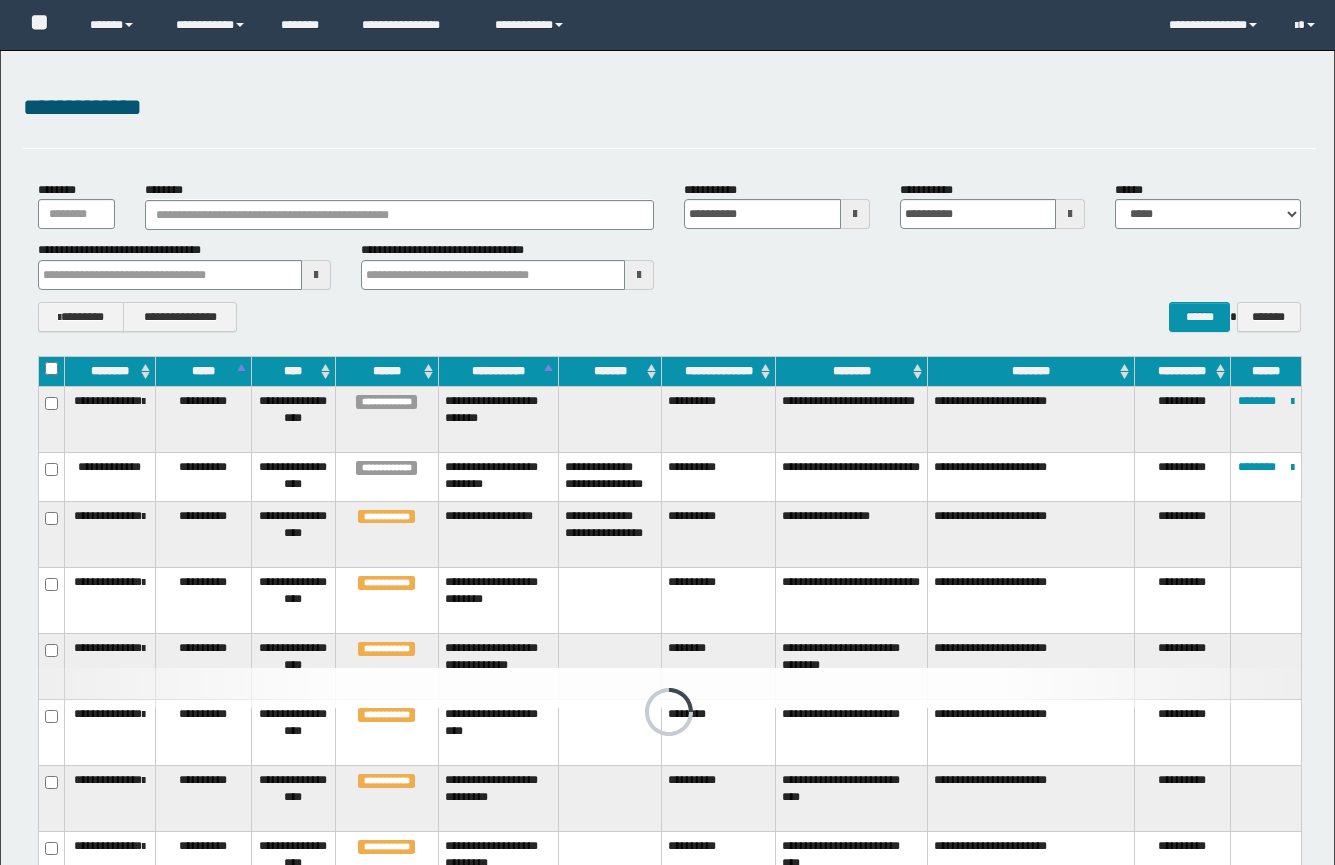 scroll, scrollTop: 320, scrollLeft: 0, axis: vertical 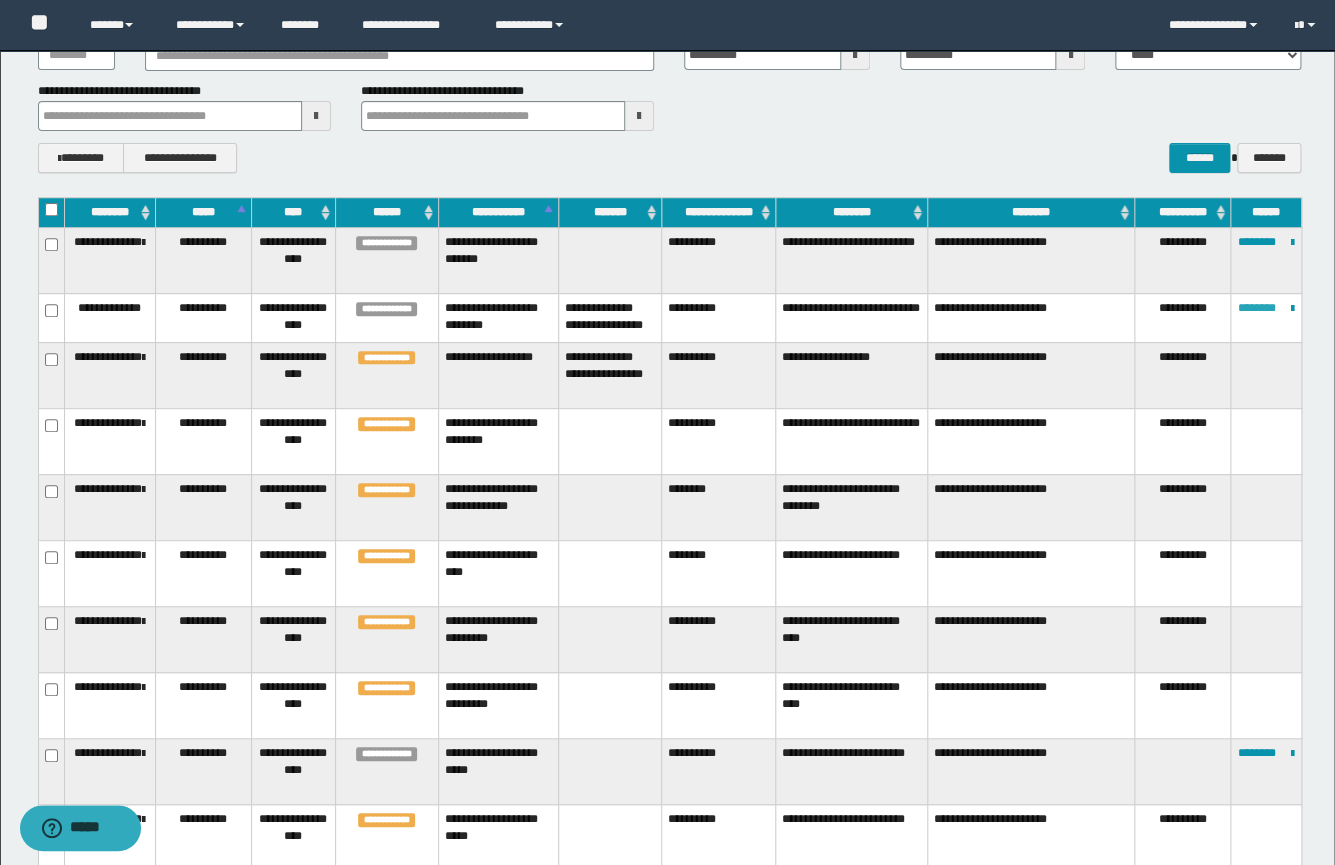 click on "********" at bounding box center [1257, 308] 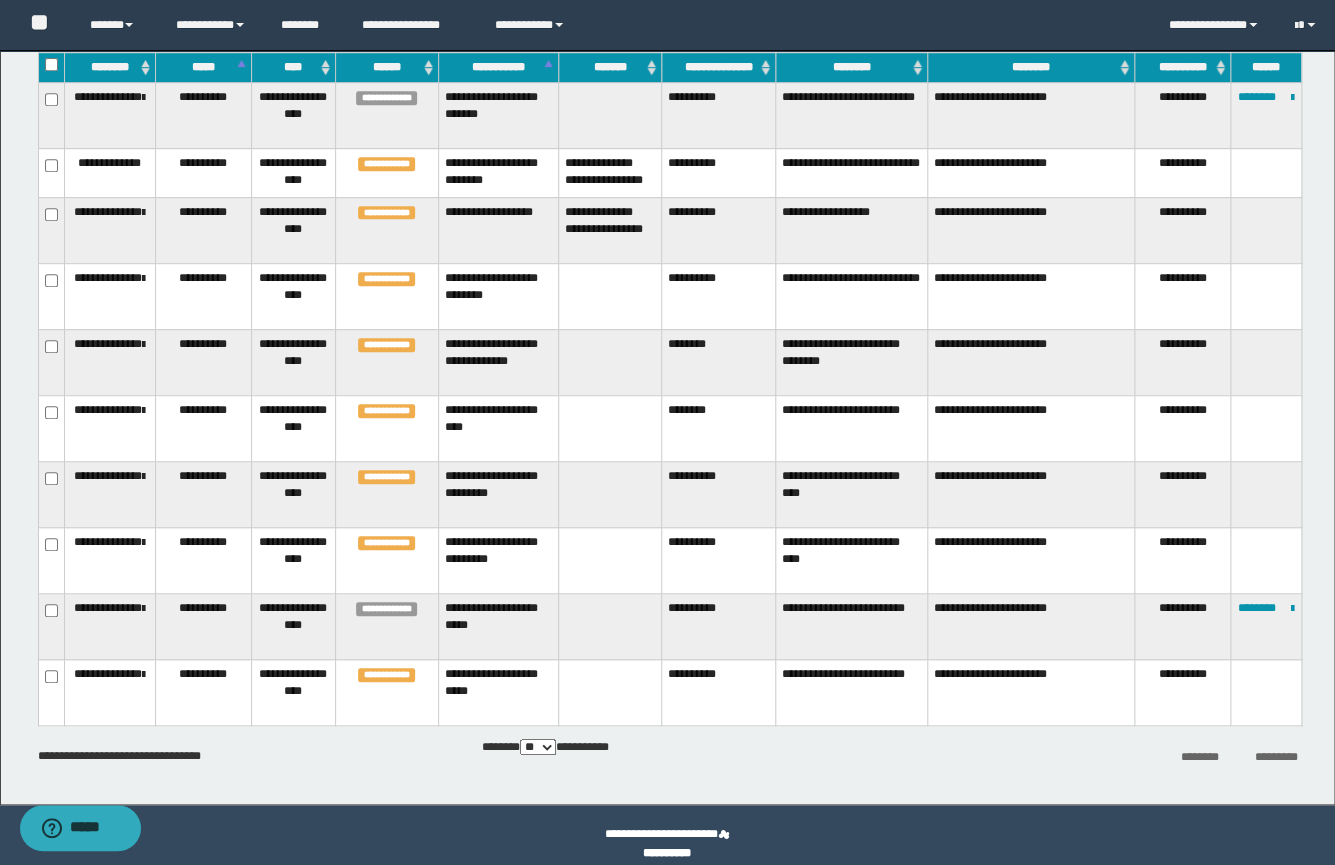 scroll, scrollTop: 249, scrollLeft: 0, axis: vertical 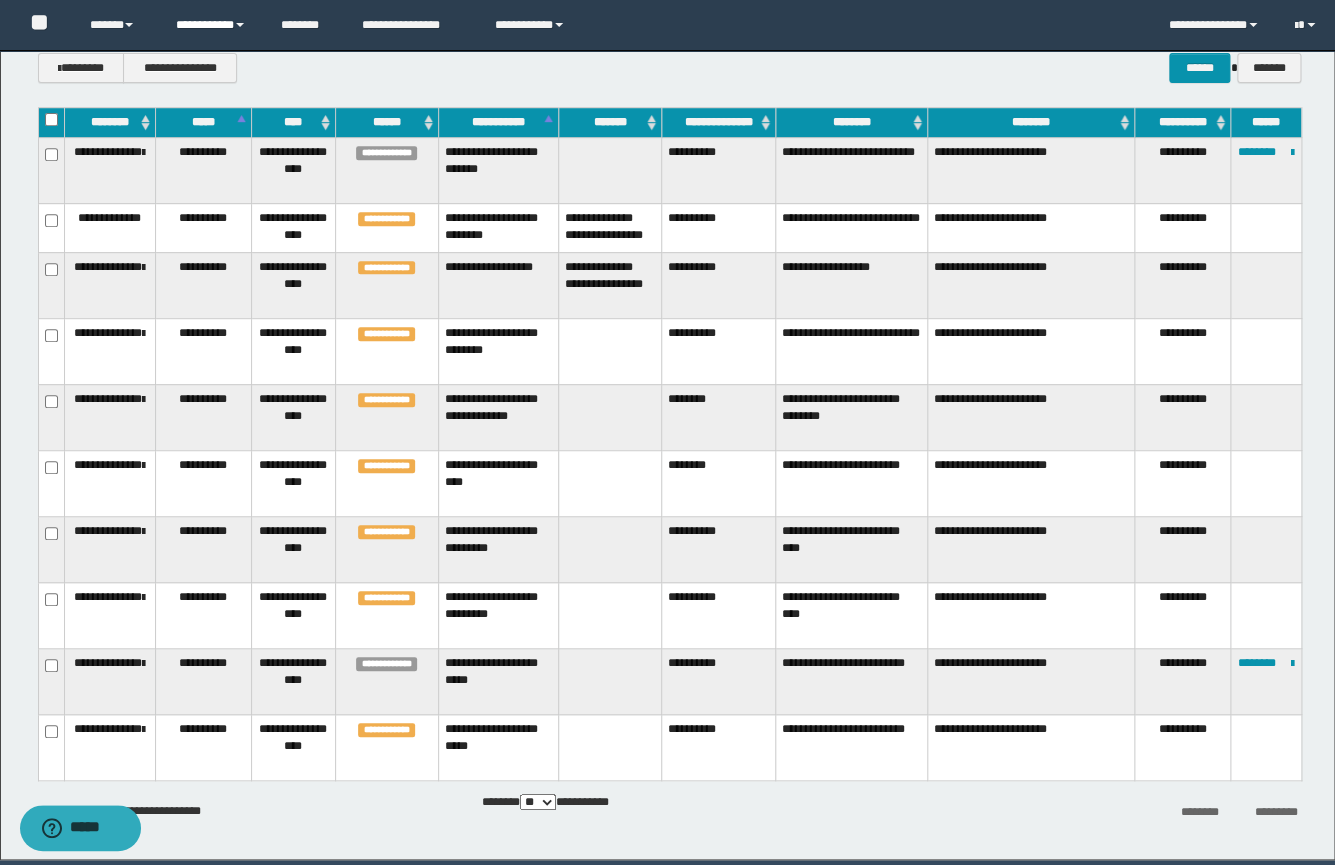 click on "**********" at bounding box center [213, 25] 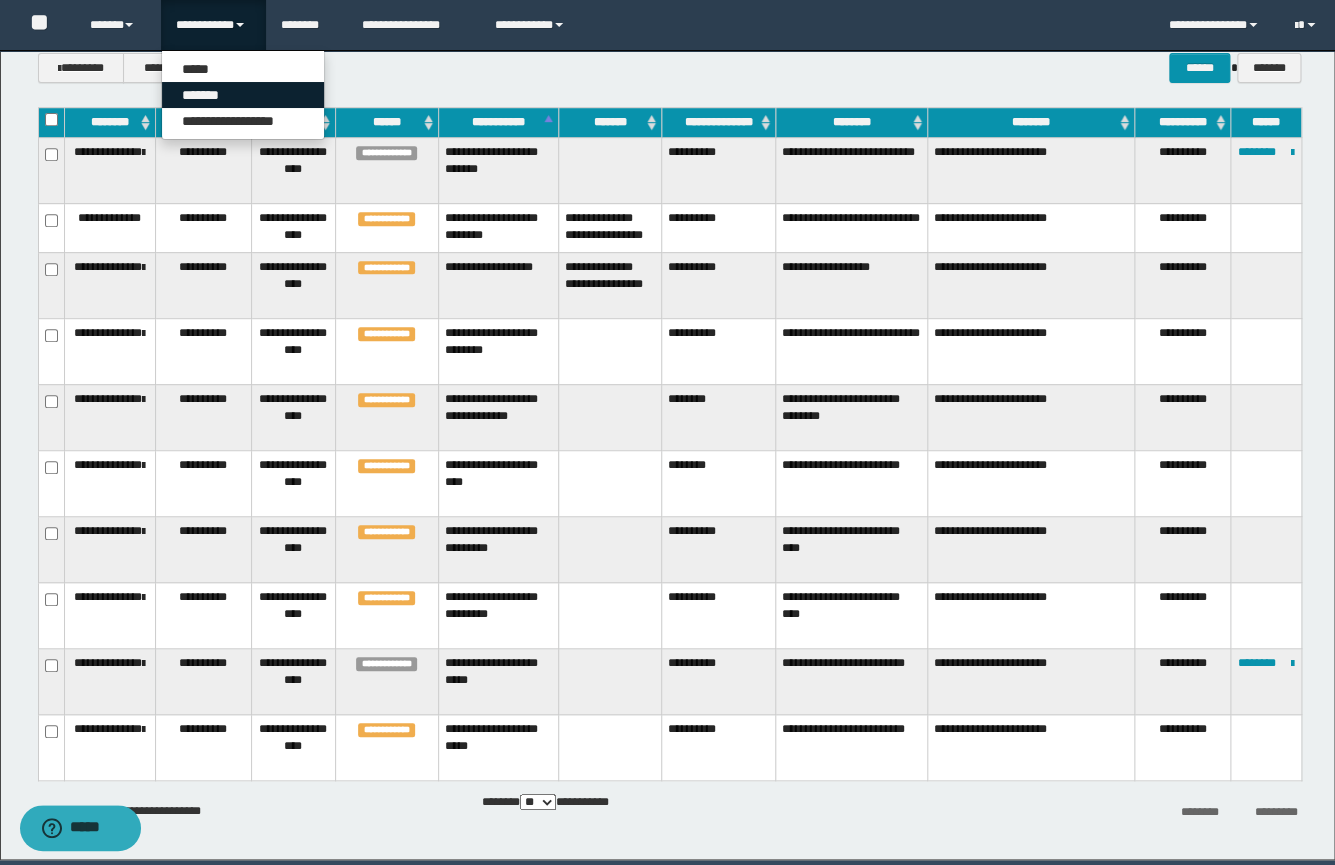click on "*******" at bounding box center (243, 95) 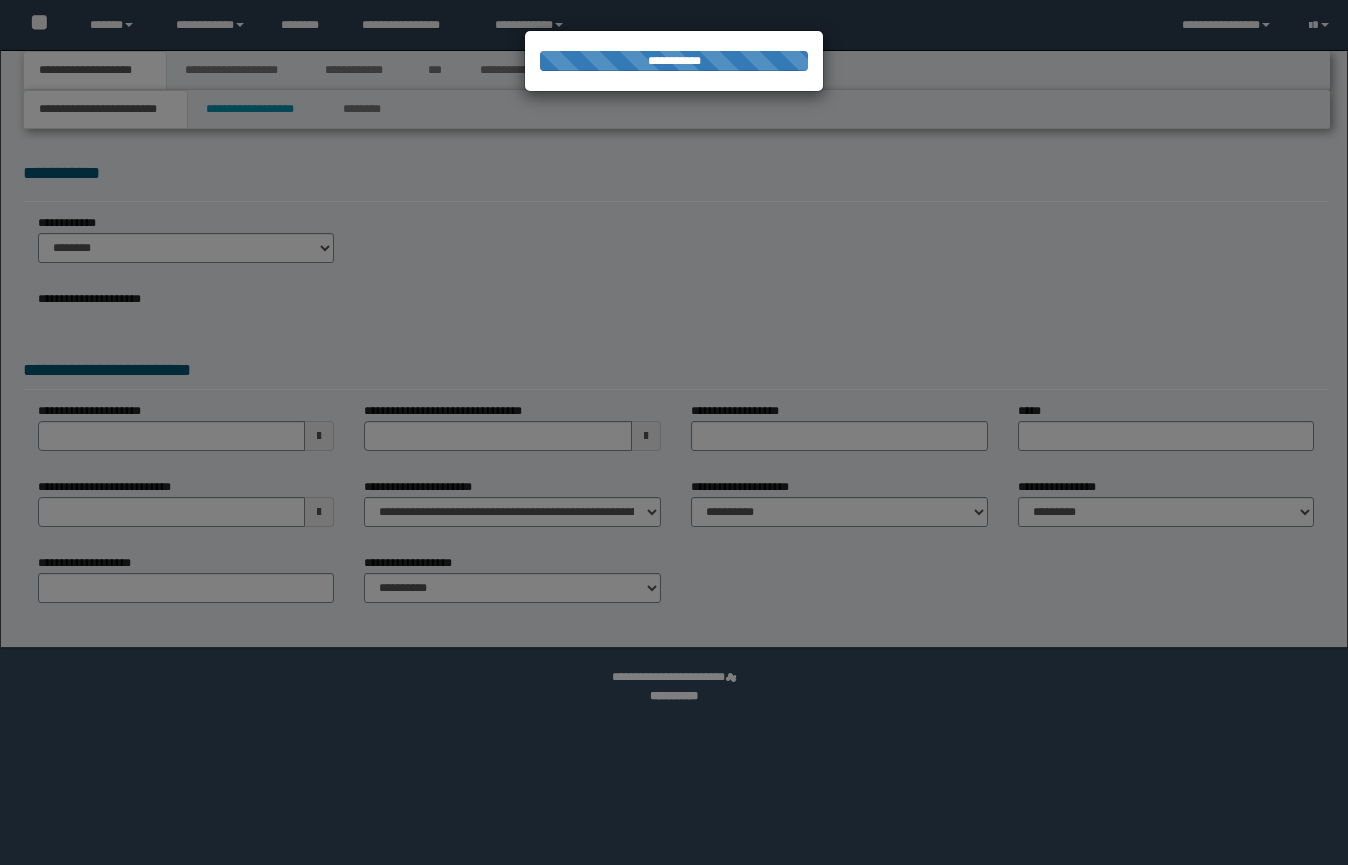 scroll, scrollTop: 0, scrollLeft: 0, axis: both 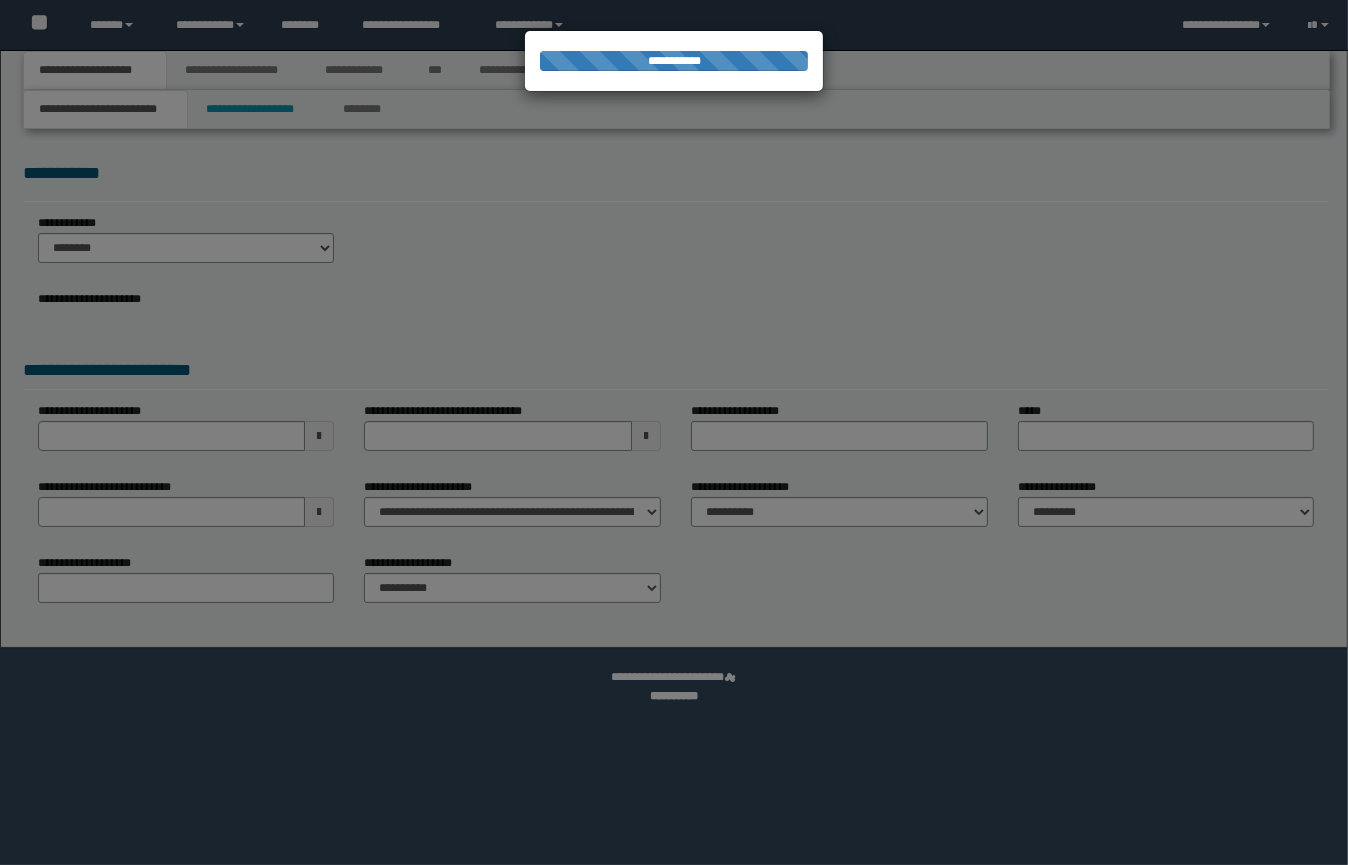 select on "*" 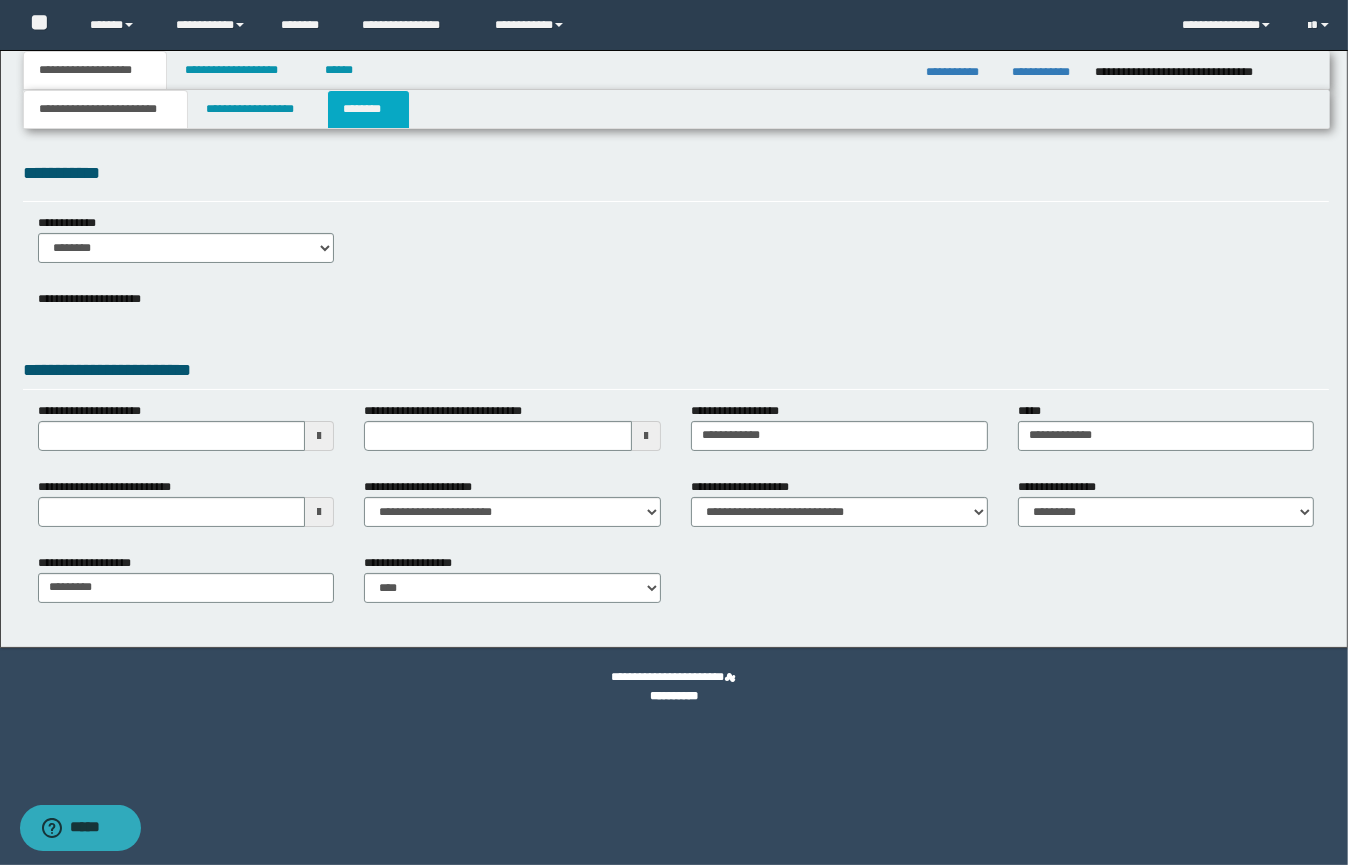 click on "********" at bounding box center (368, 109) 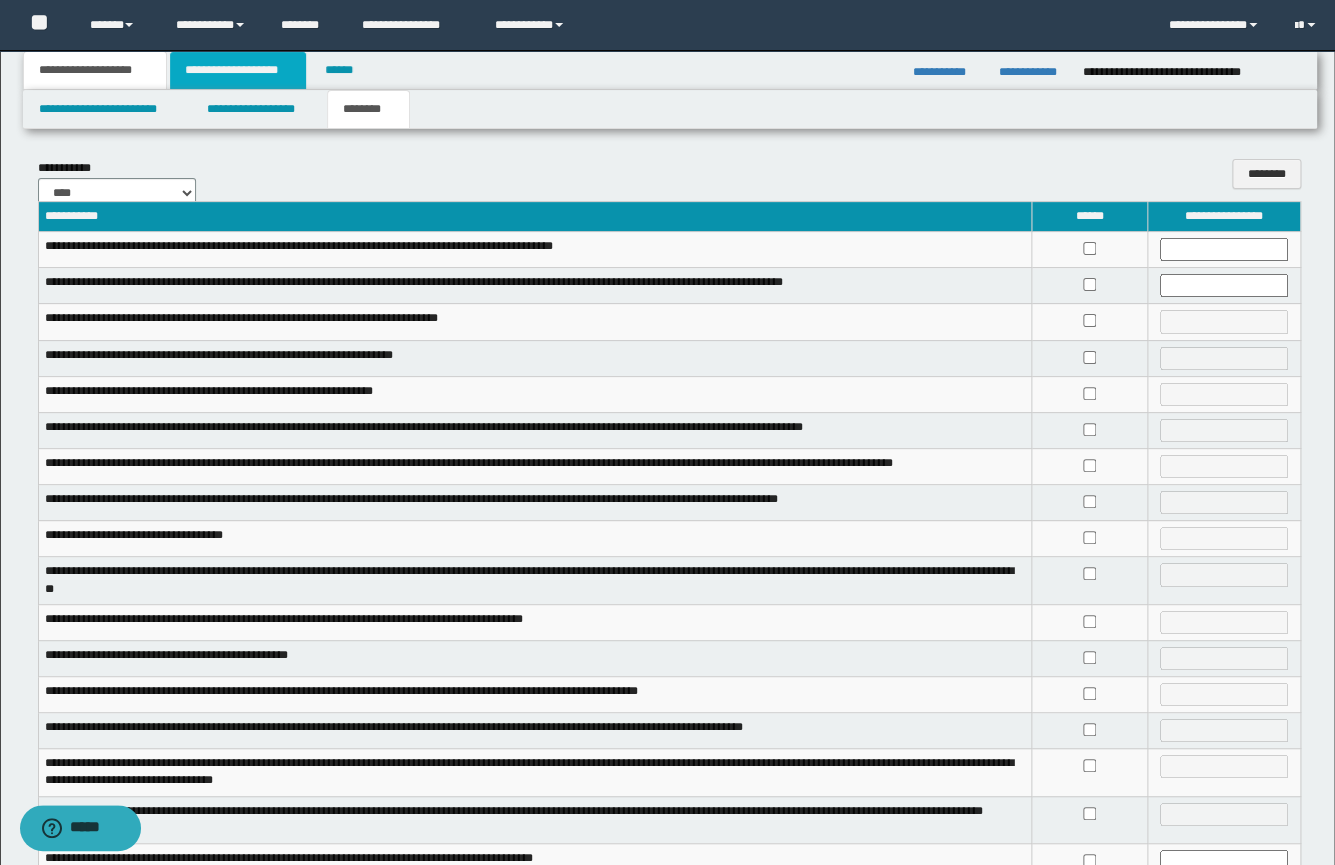 click on "**********" at bounding box center [238, 70] 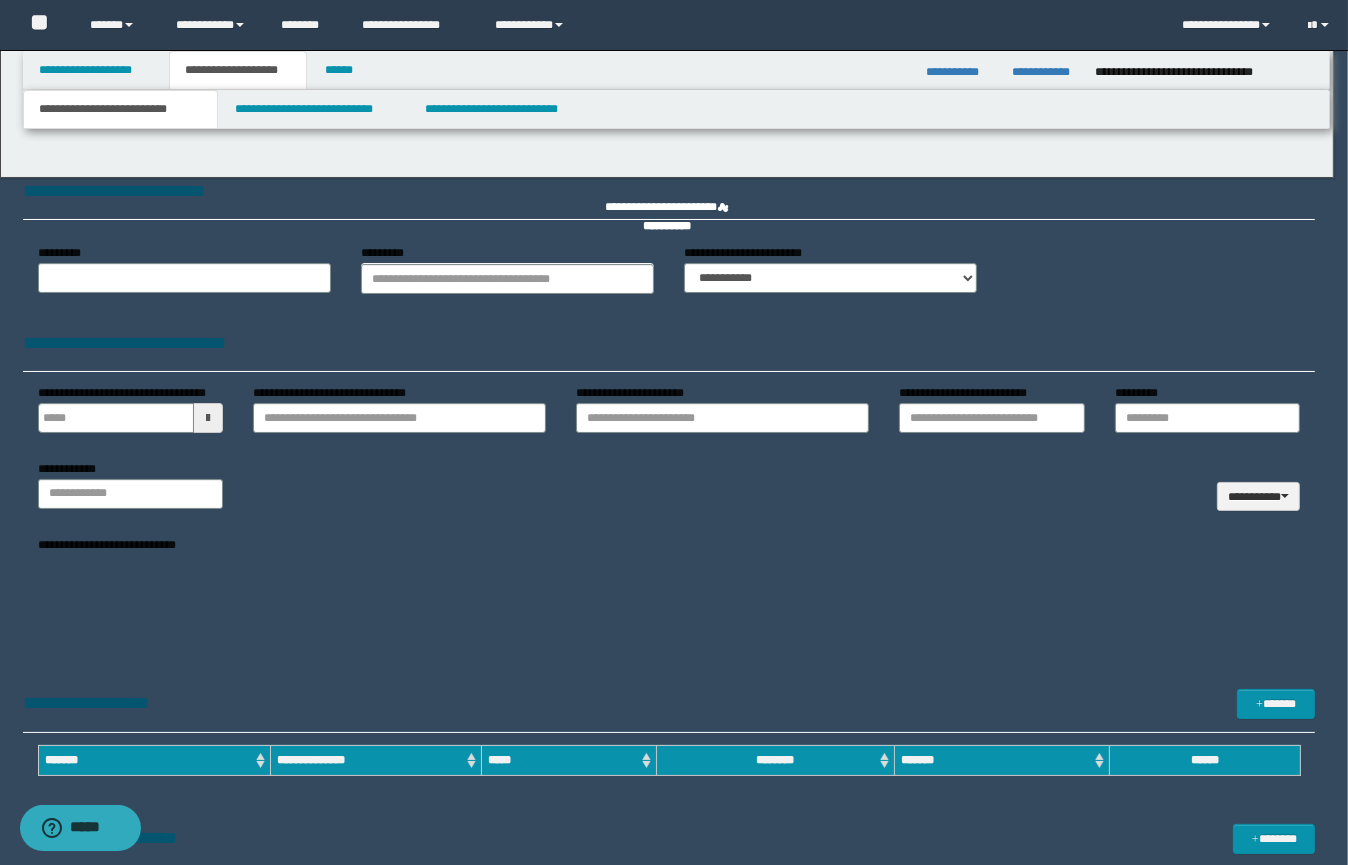 type 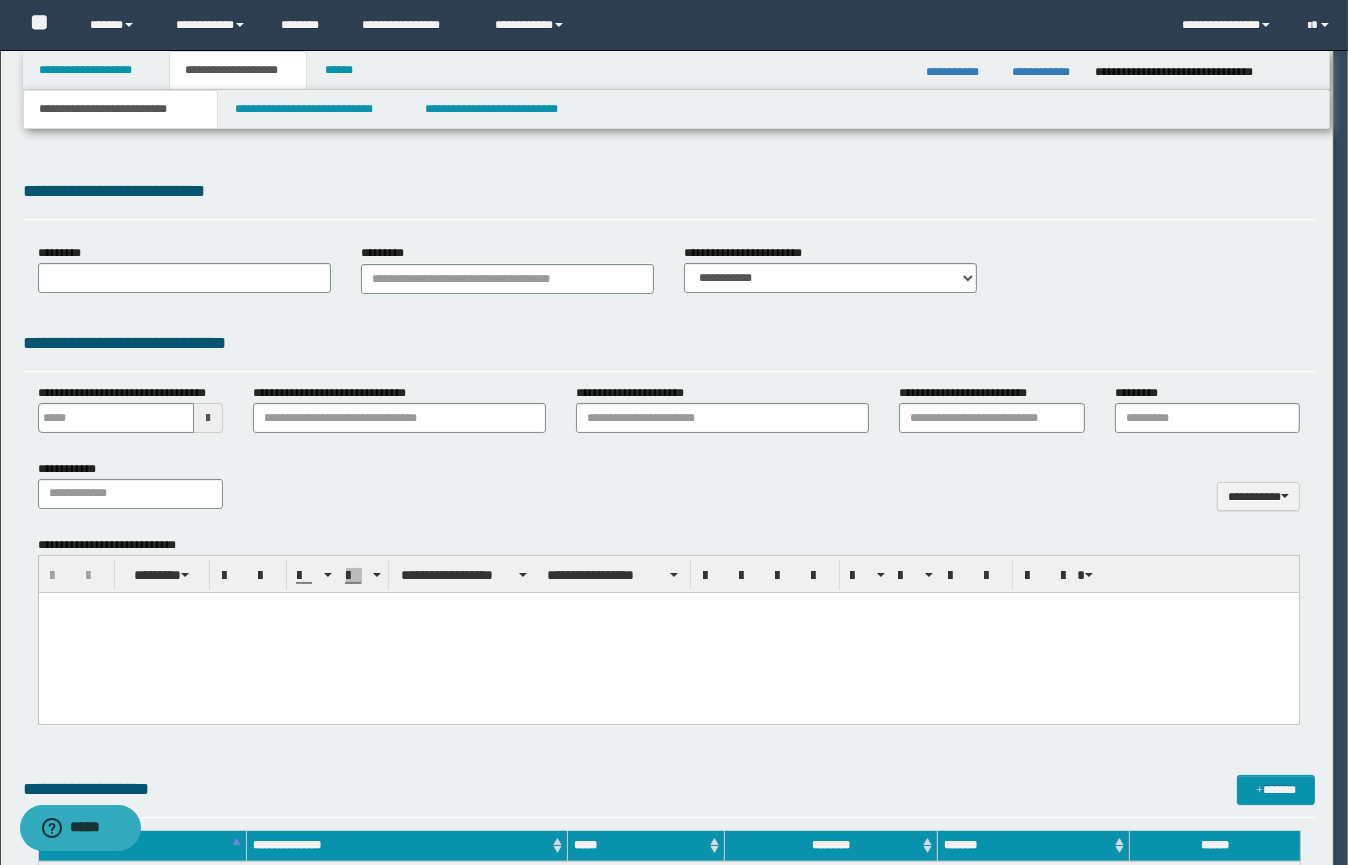 type on "**********" 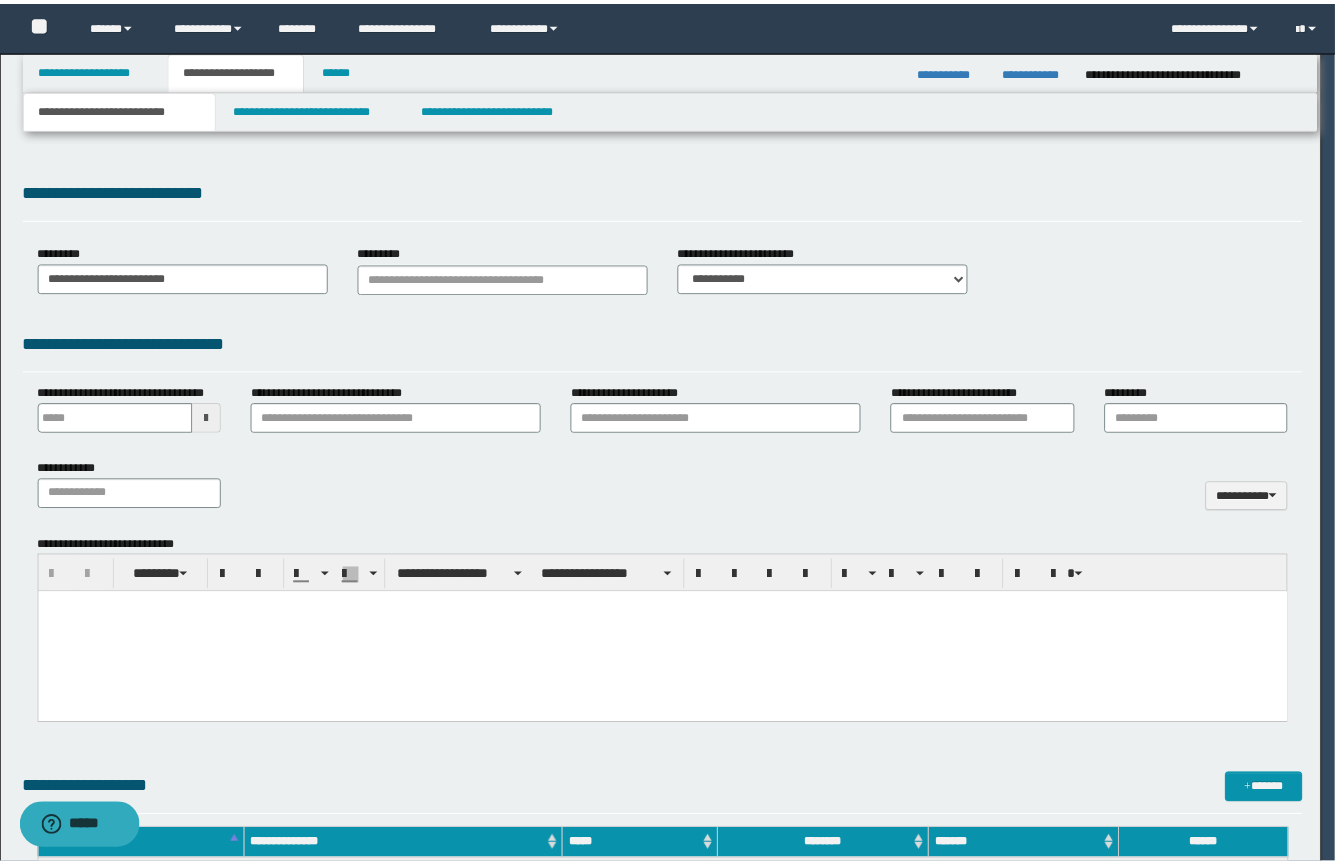 scroll, scrollTop: 0, scrollLeft: 0, axis: both 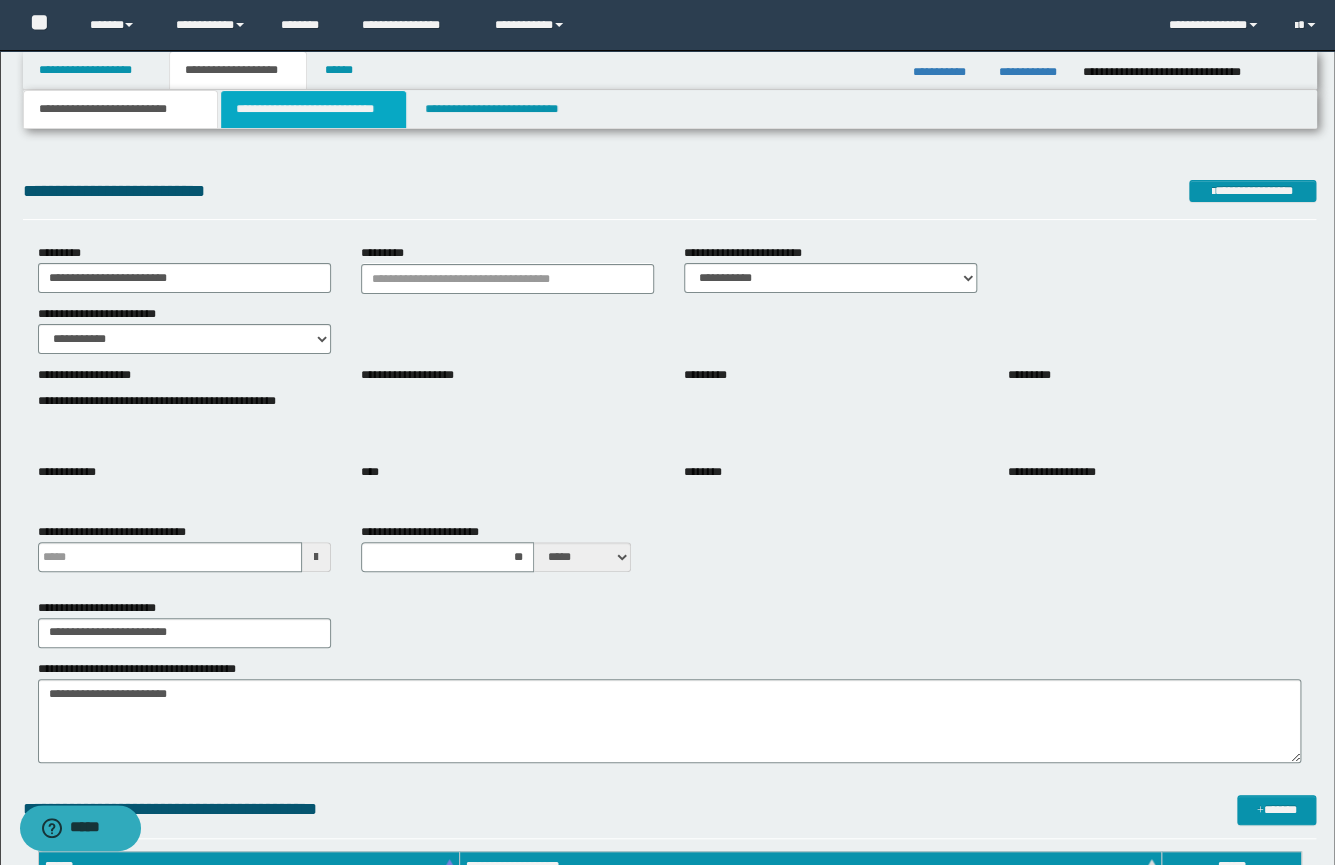 click on "**********" at bounding box center (313, 109) 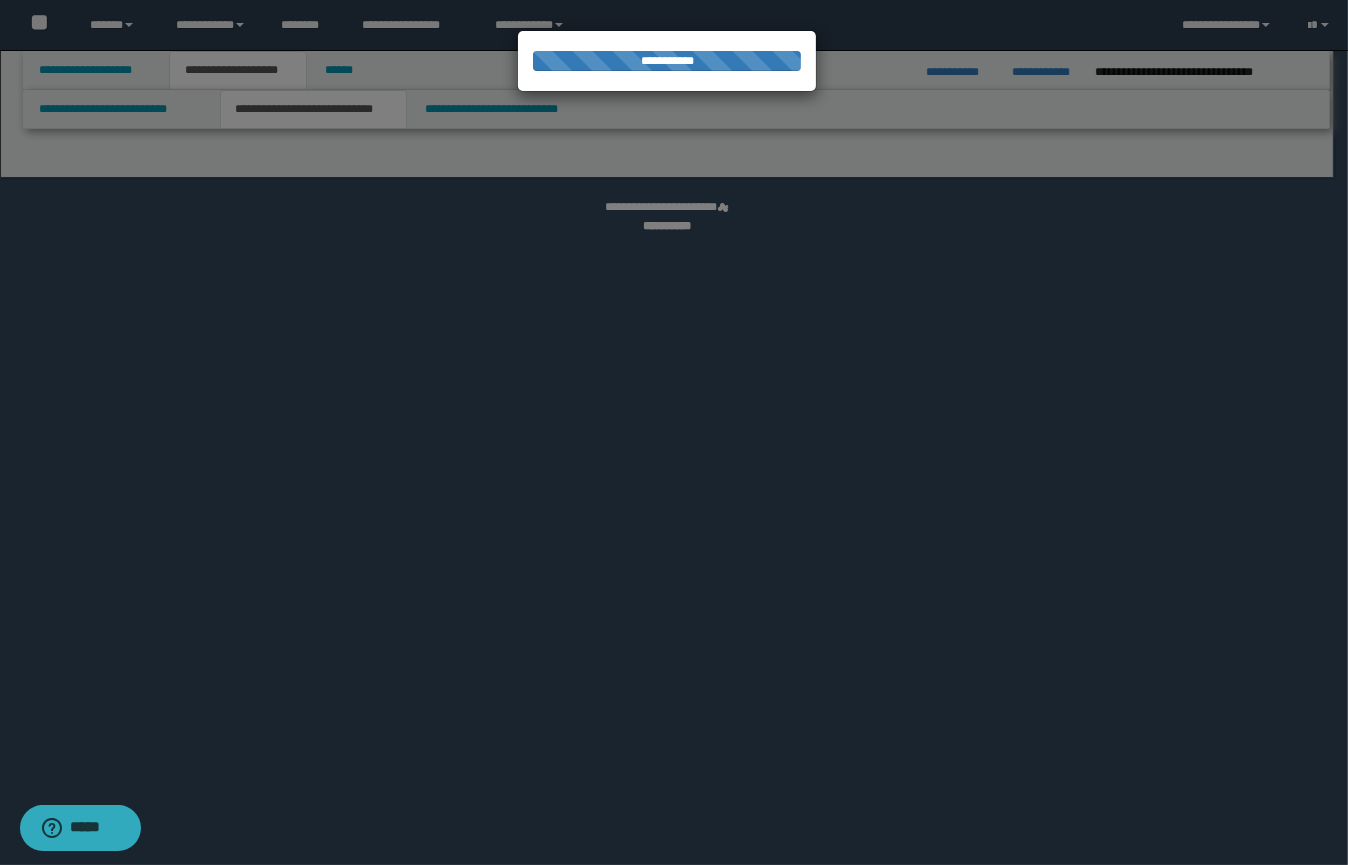 select on "*" 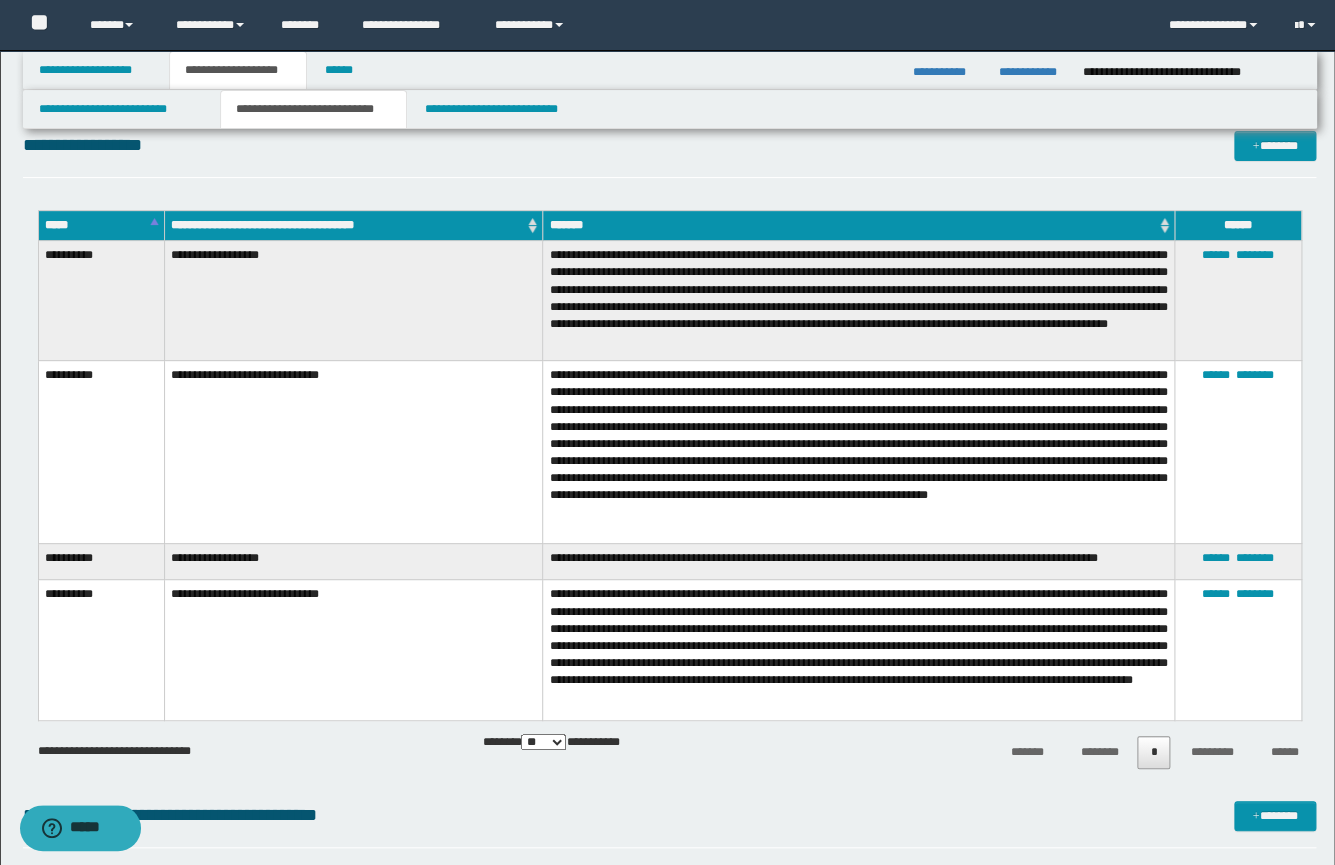 scroll, scrollTop: 30, scrollLeft: 0, axis: vertical 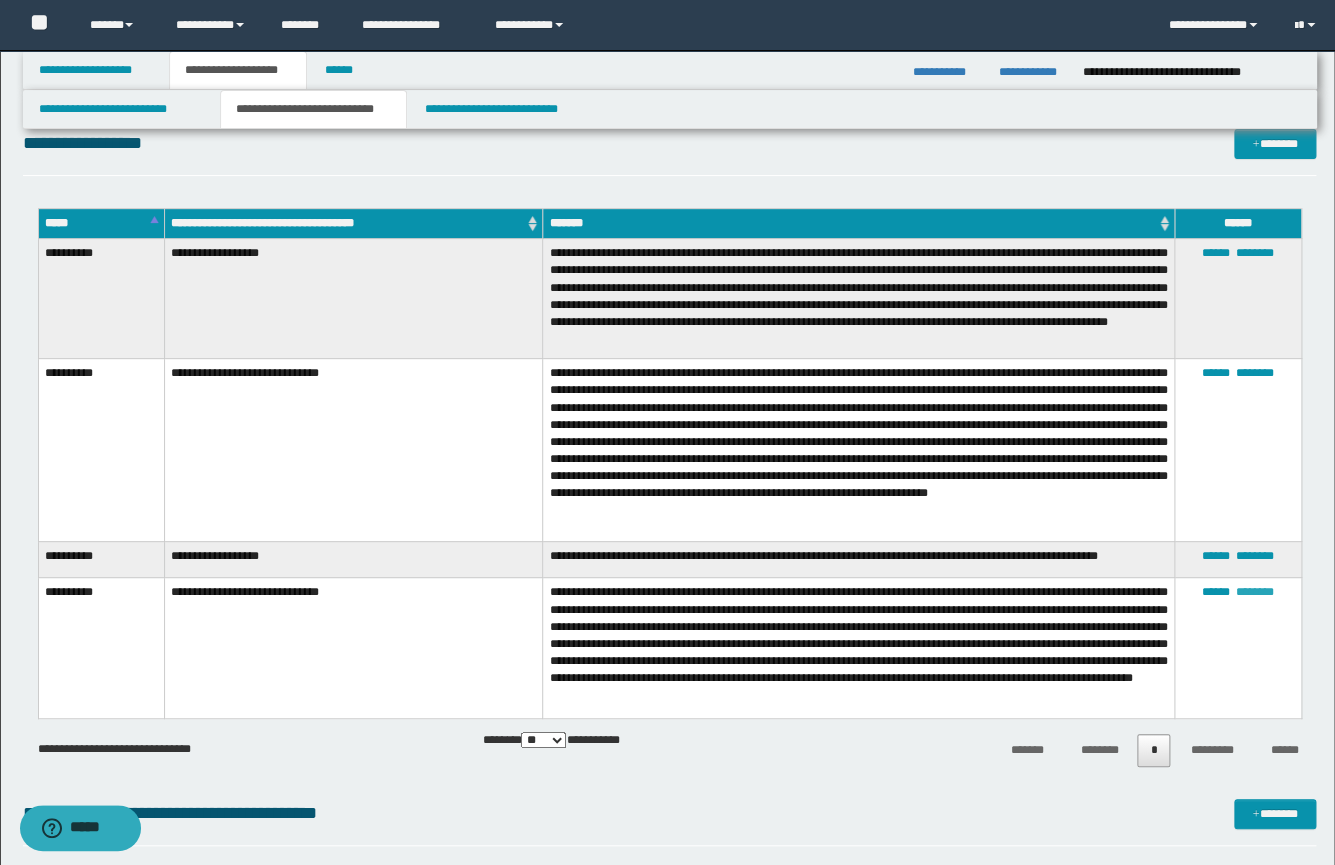 click on "********" at bounding box center [1255, 592] 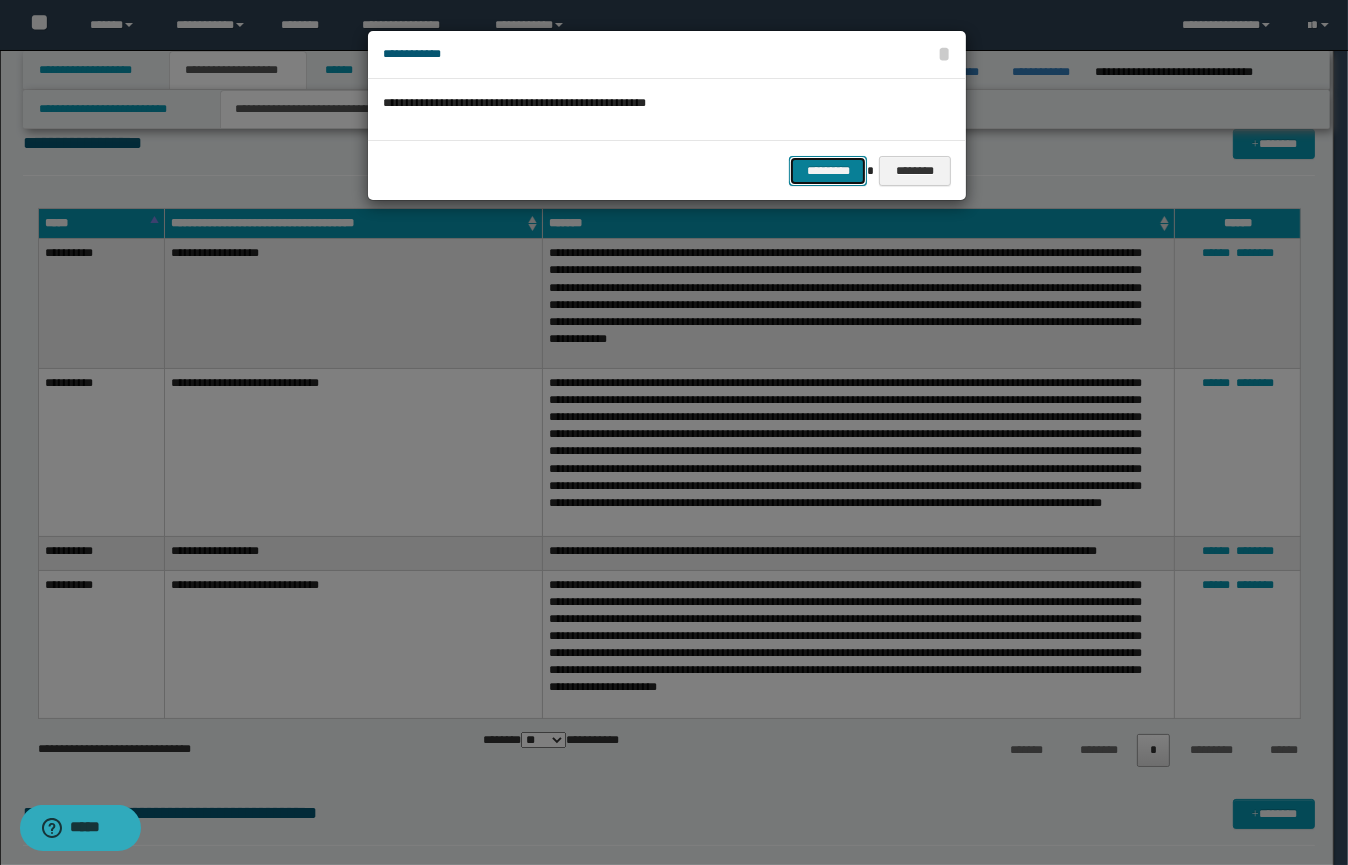 click on "*********" at bounding box center [828, 171] 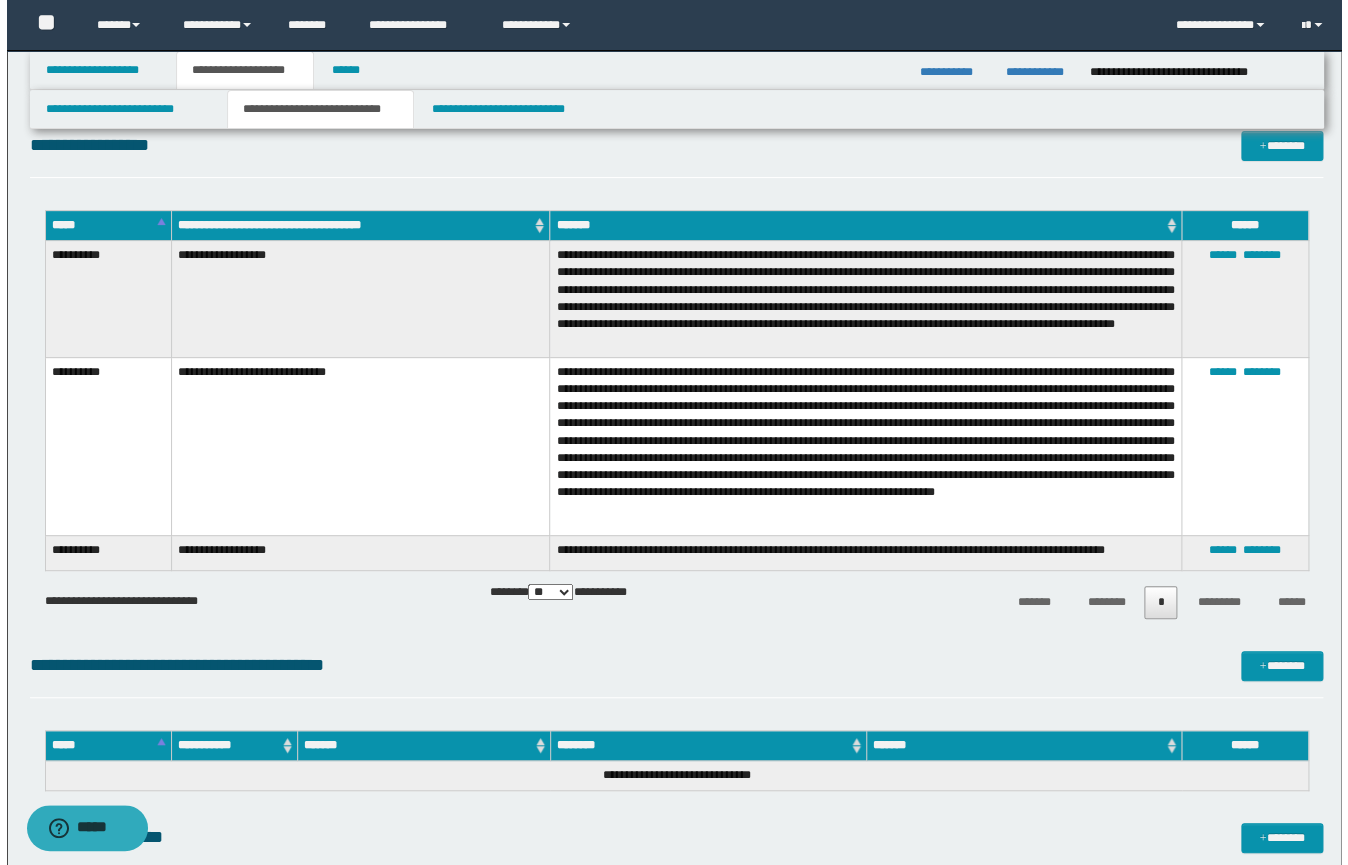 scroll, scrollTop: 0, scrollLeft: 0, axis: both 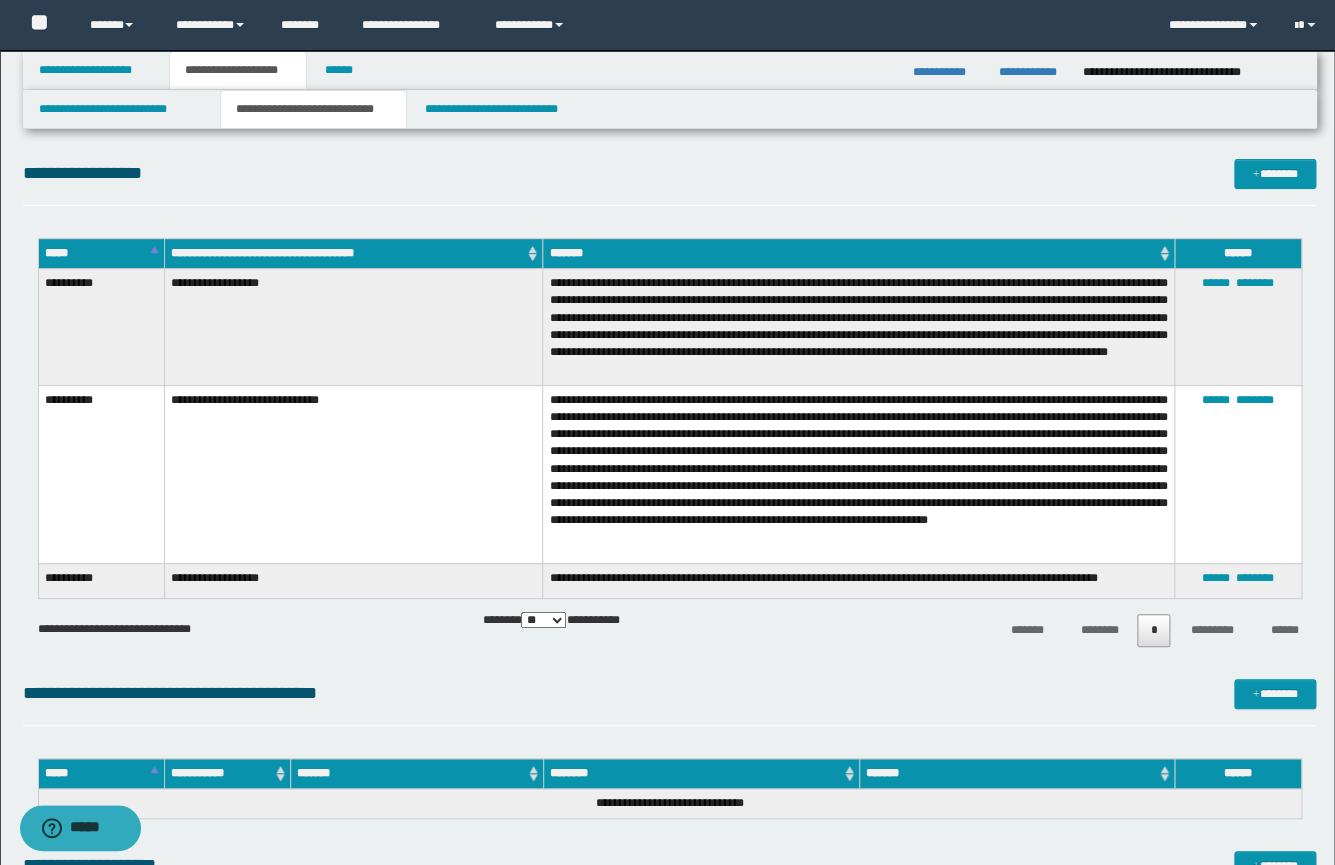 click on "**********" at bounding box center [948, 72] 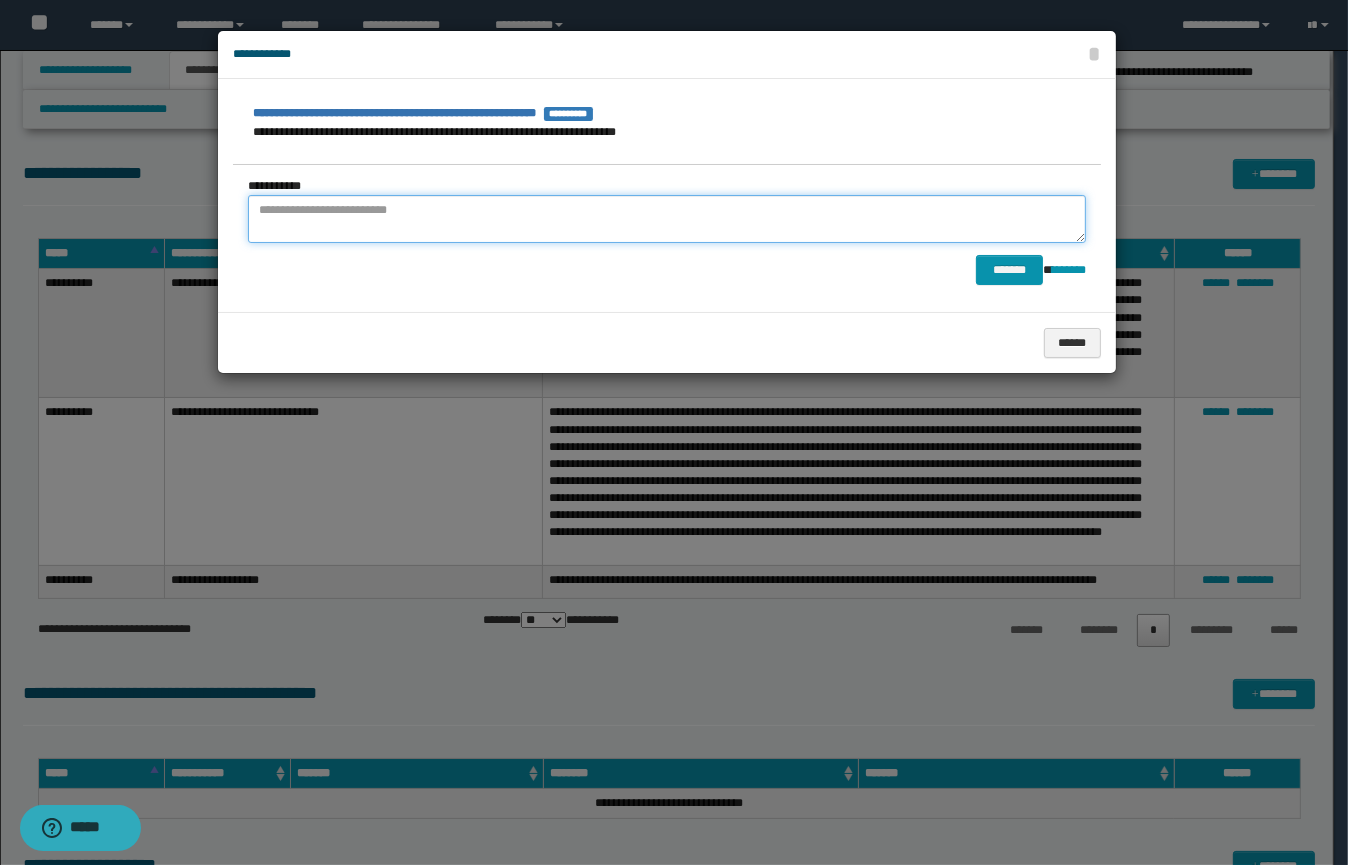 click at bounding box center (667, 219) 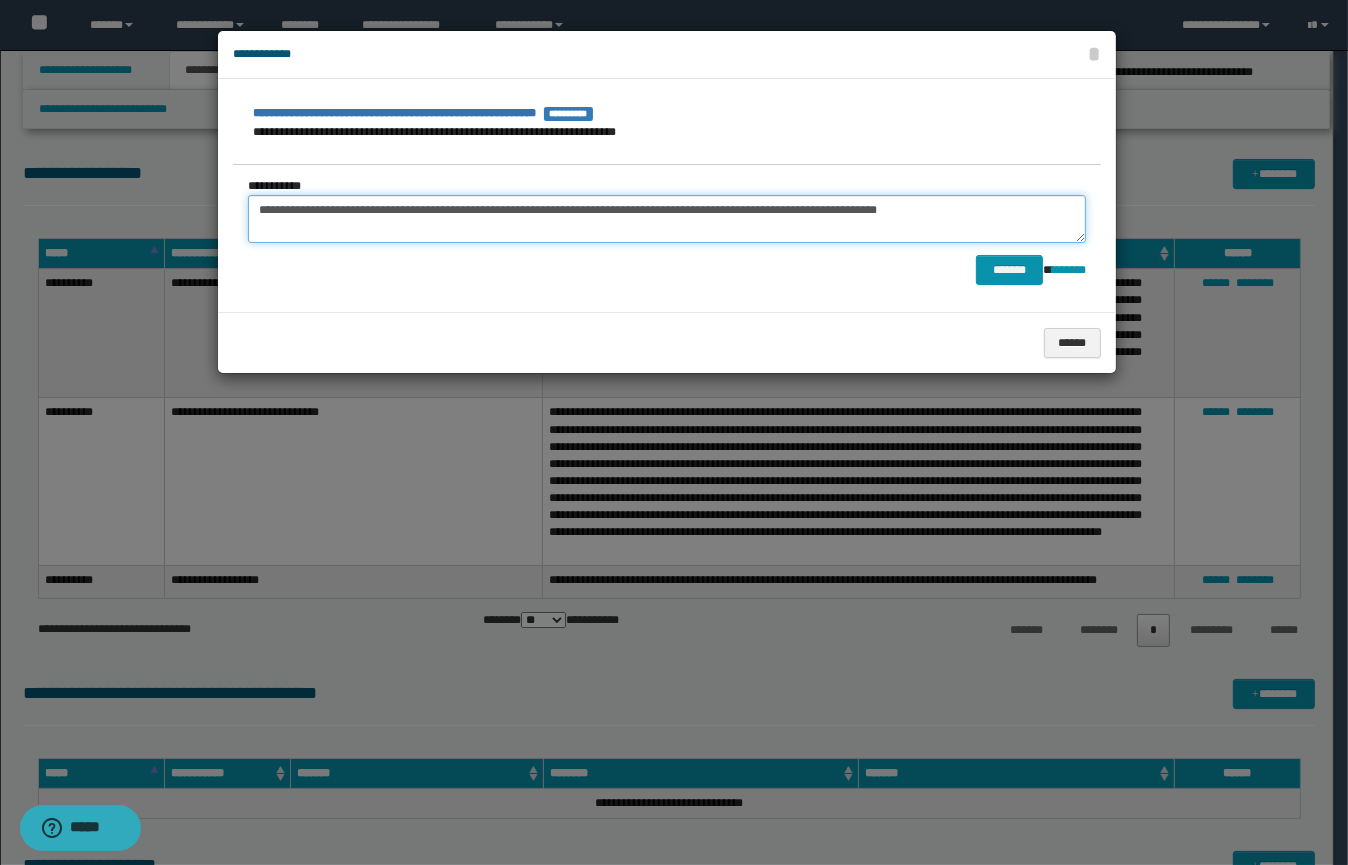 click on "**********" at bounding box center [667, 219] 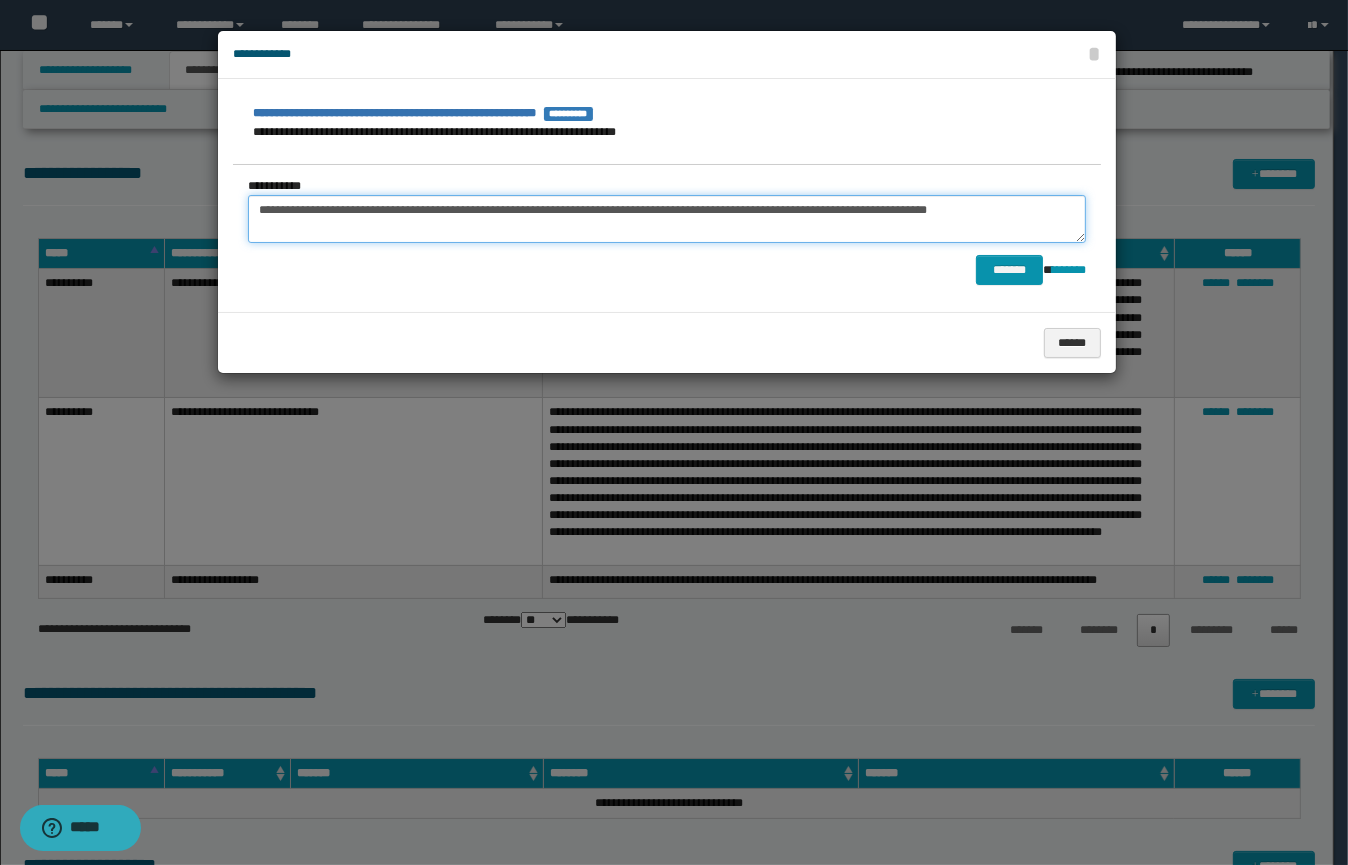 click on "**********" at bounding box center (667, 219) 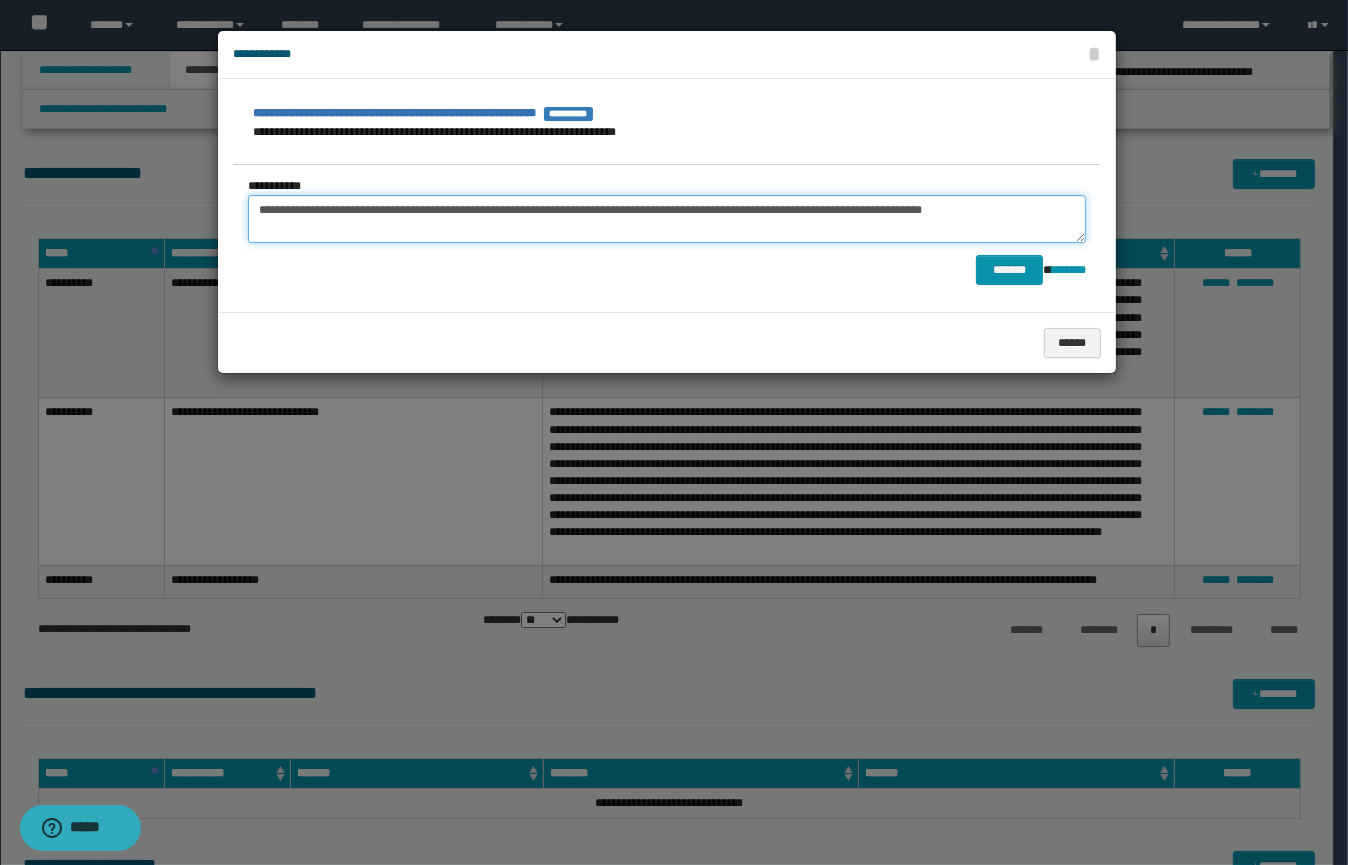 click on "**********" at bounding box center (667, 219) 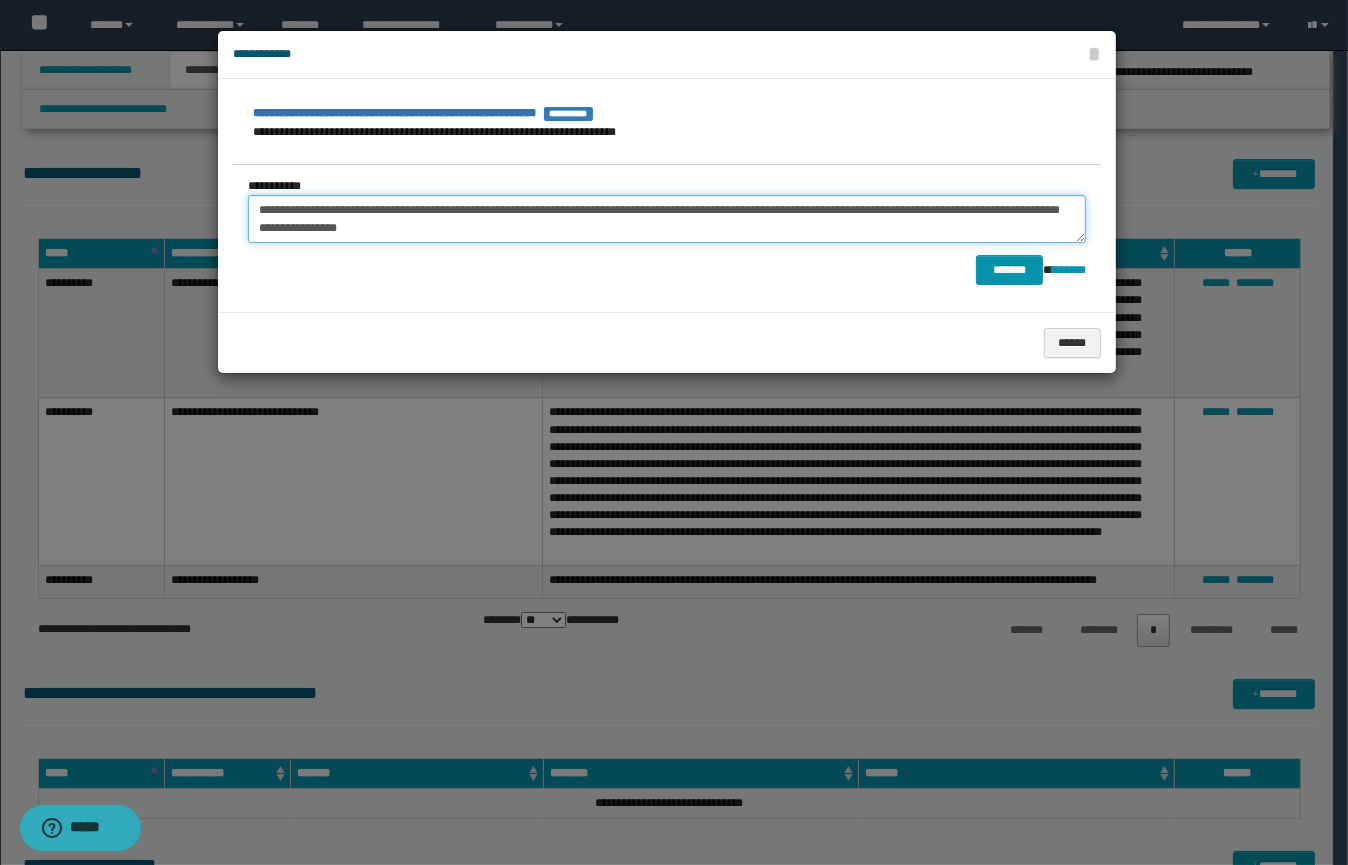 click on "**********" at bounding box center [667, 219] 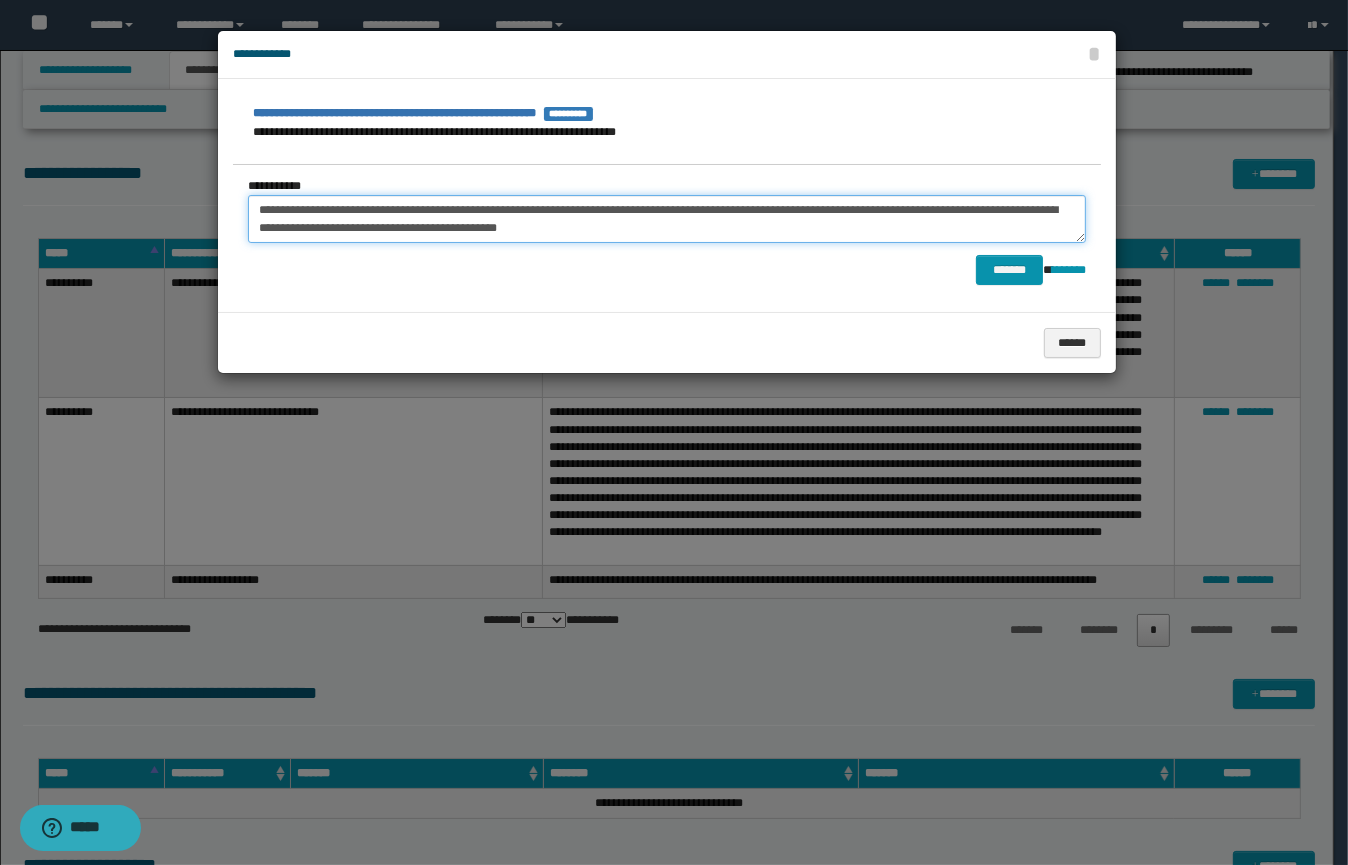 click on "**********" at bounding box center (667, 219) 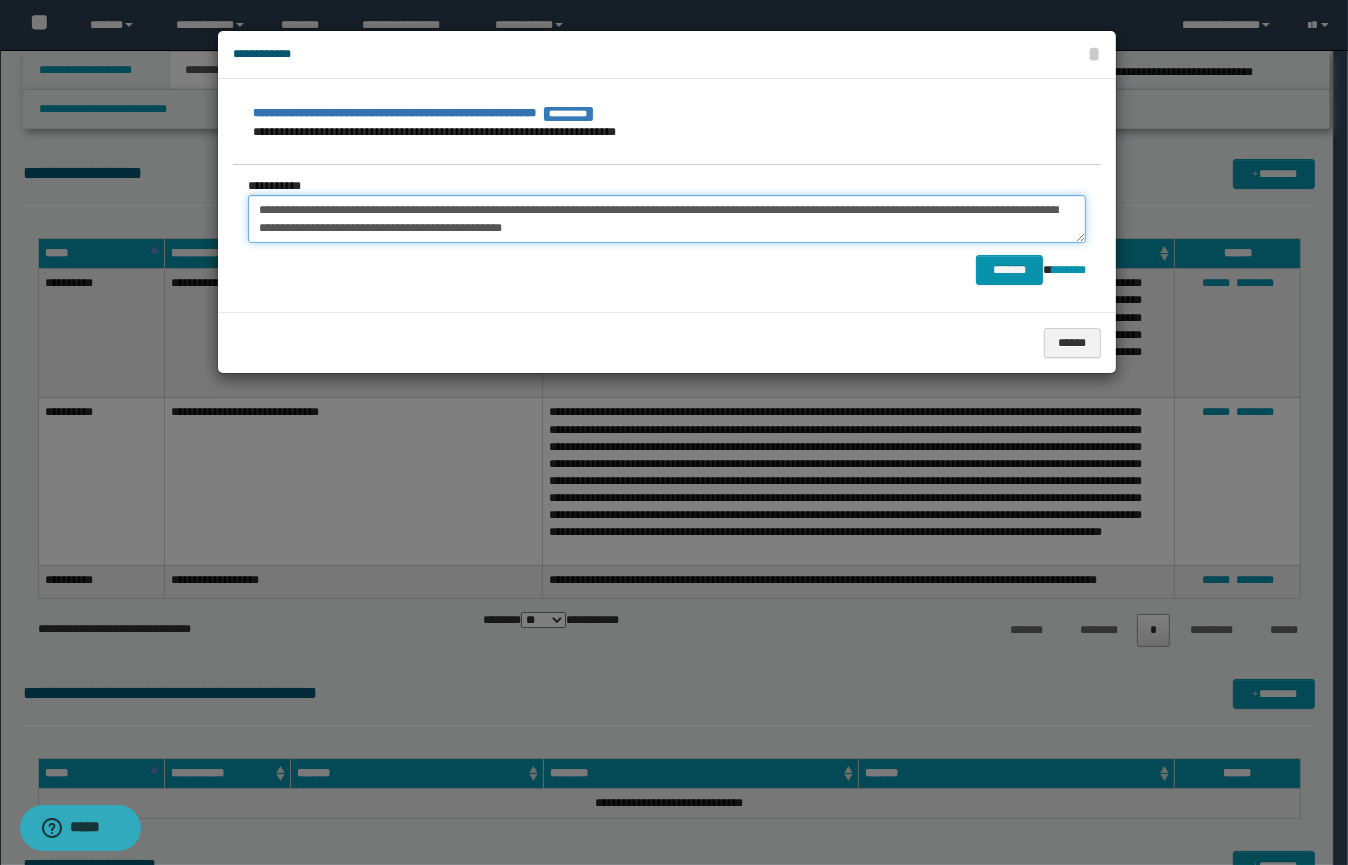click on "**********" at bounding box center [667, 219] 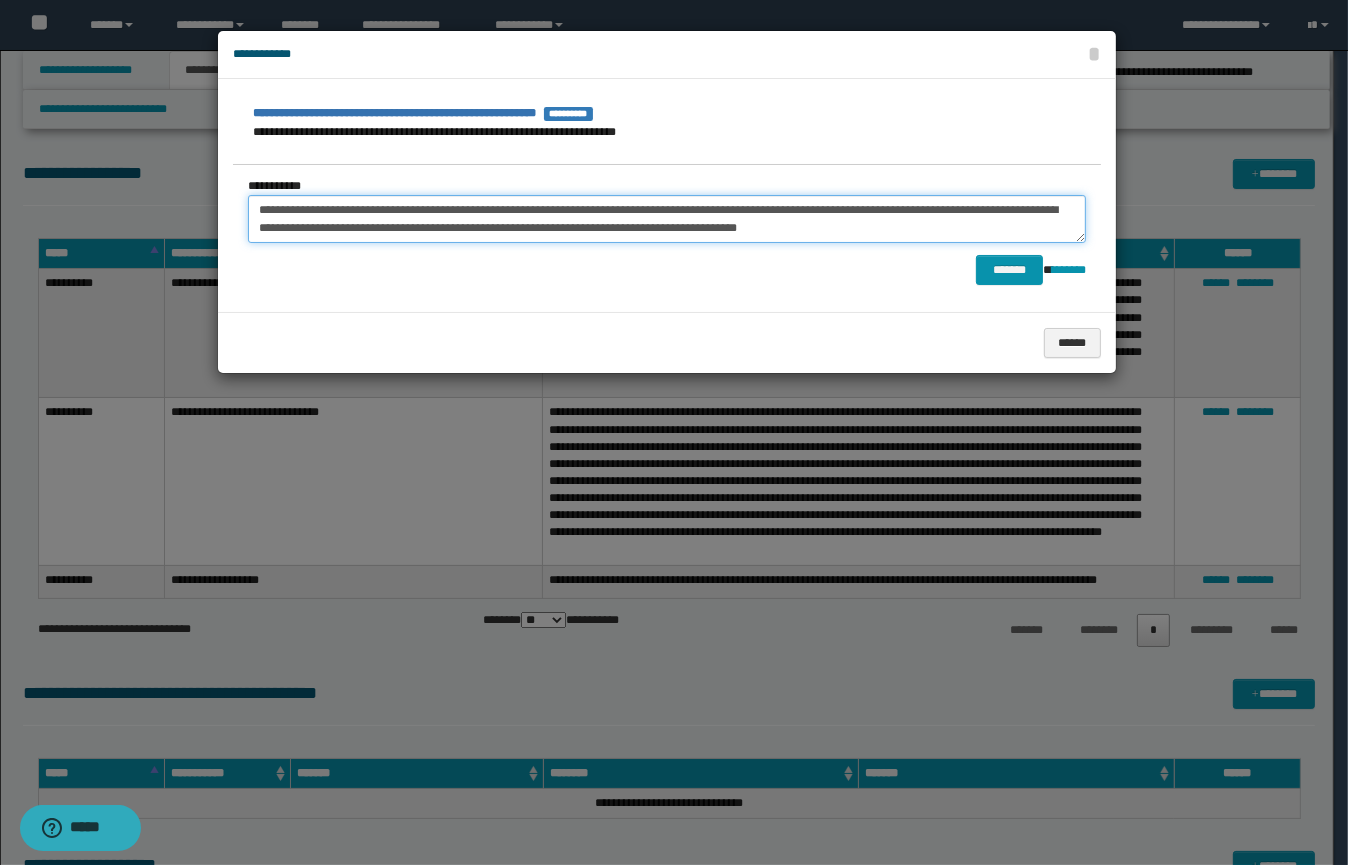 click on "**********" at bounding box center (667, 219) 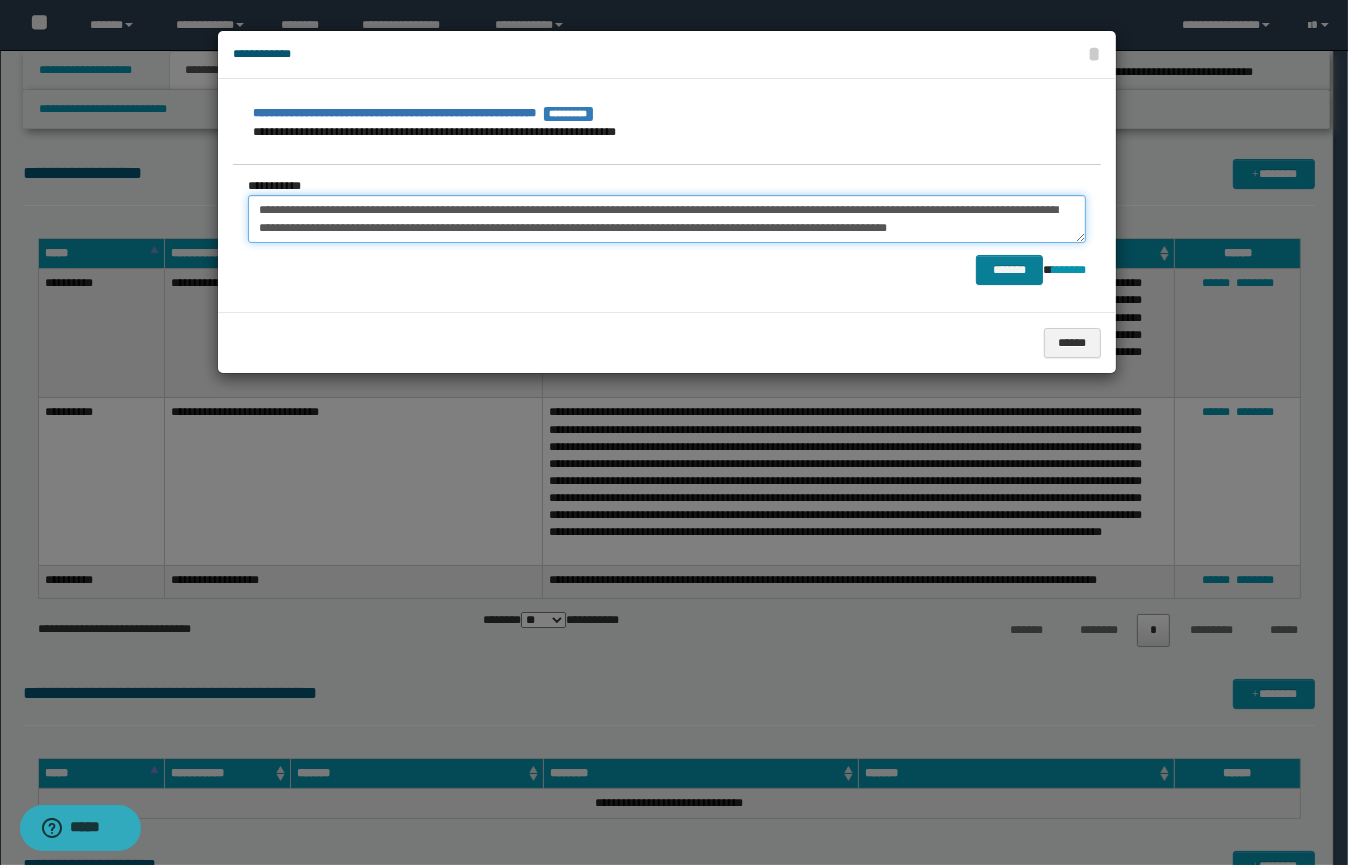 scroll, scrollTop: 11, scrollLeft: 0, axis: vertical 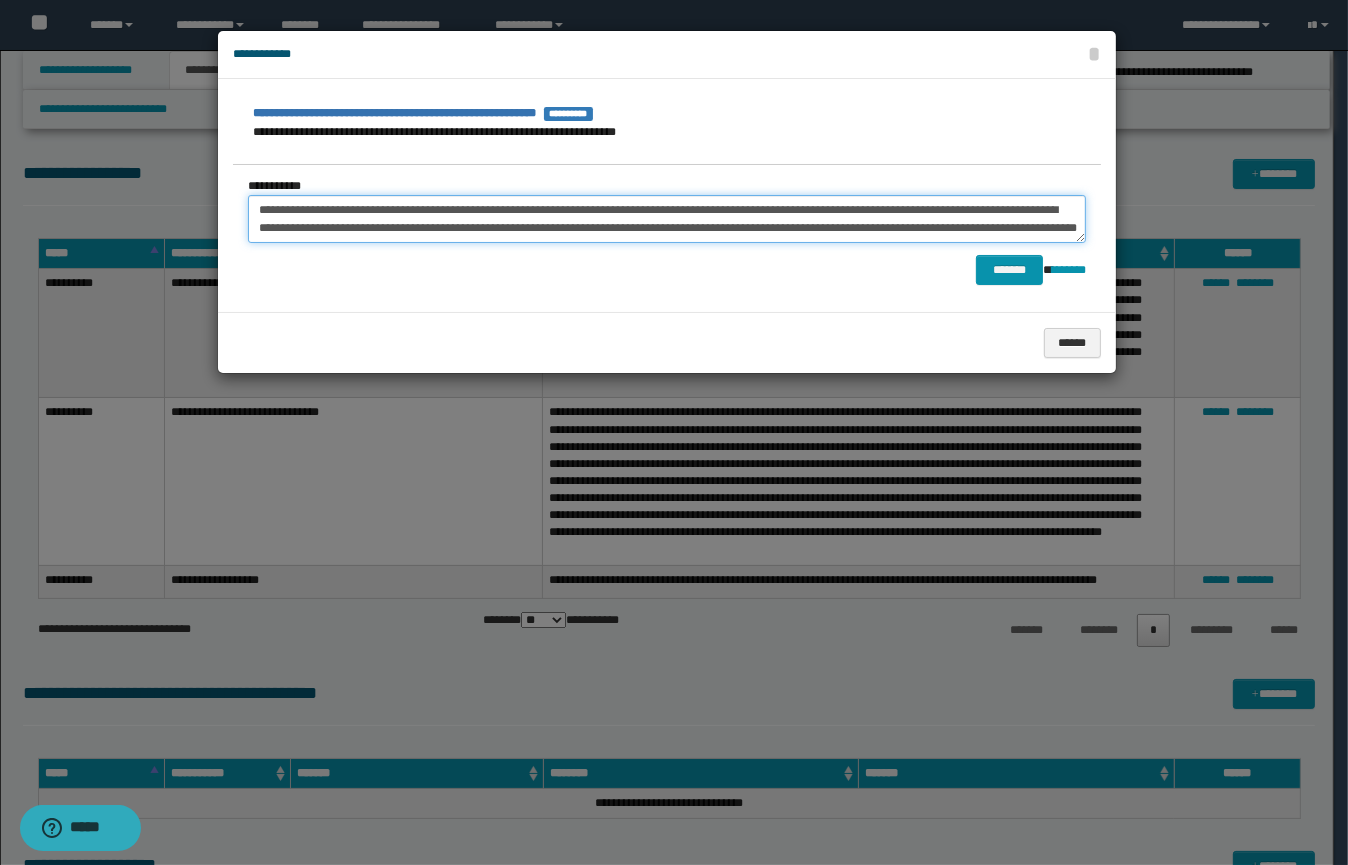 click on "**********" at bounding box center [667, 219] 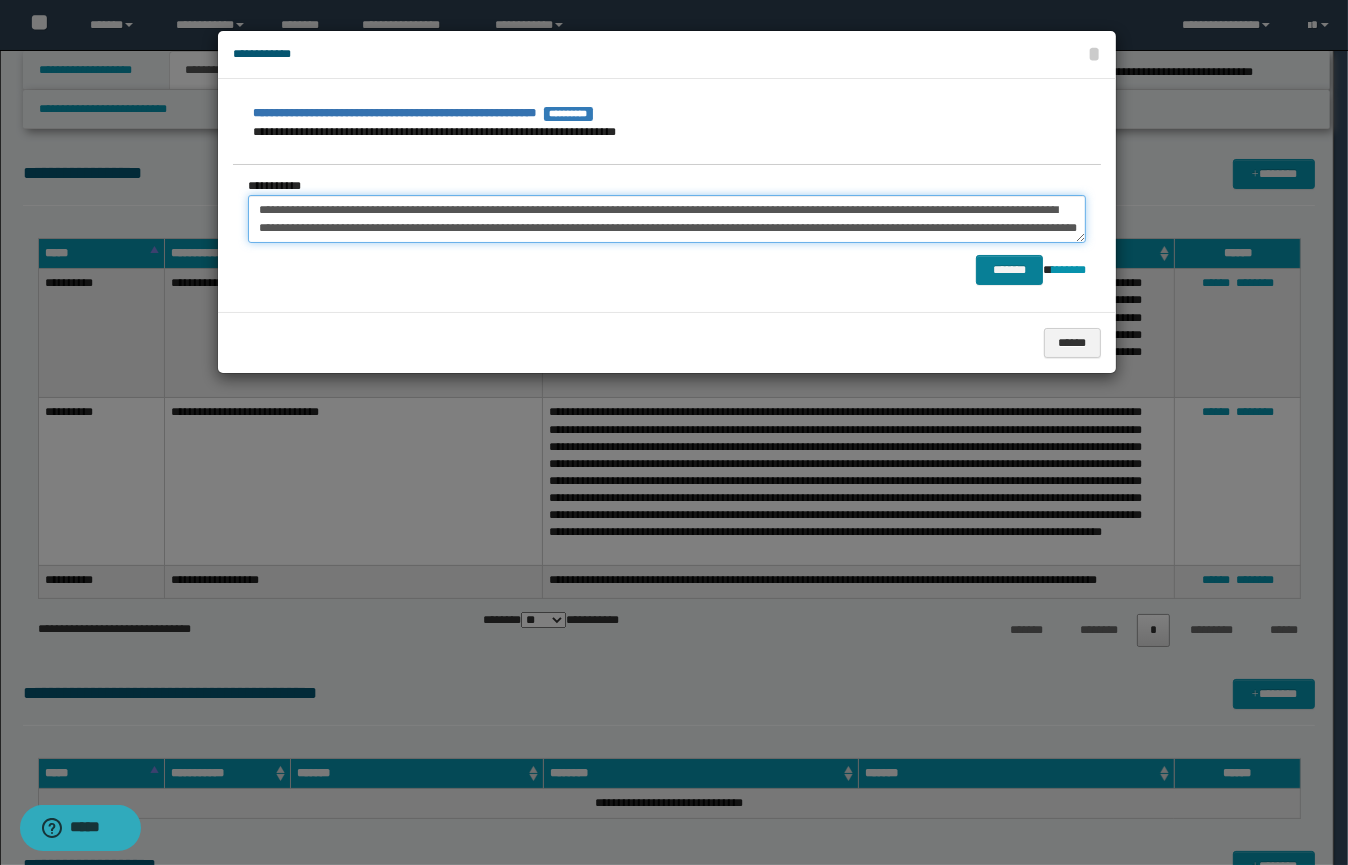 type on "**********" 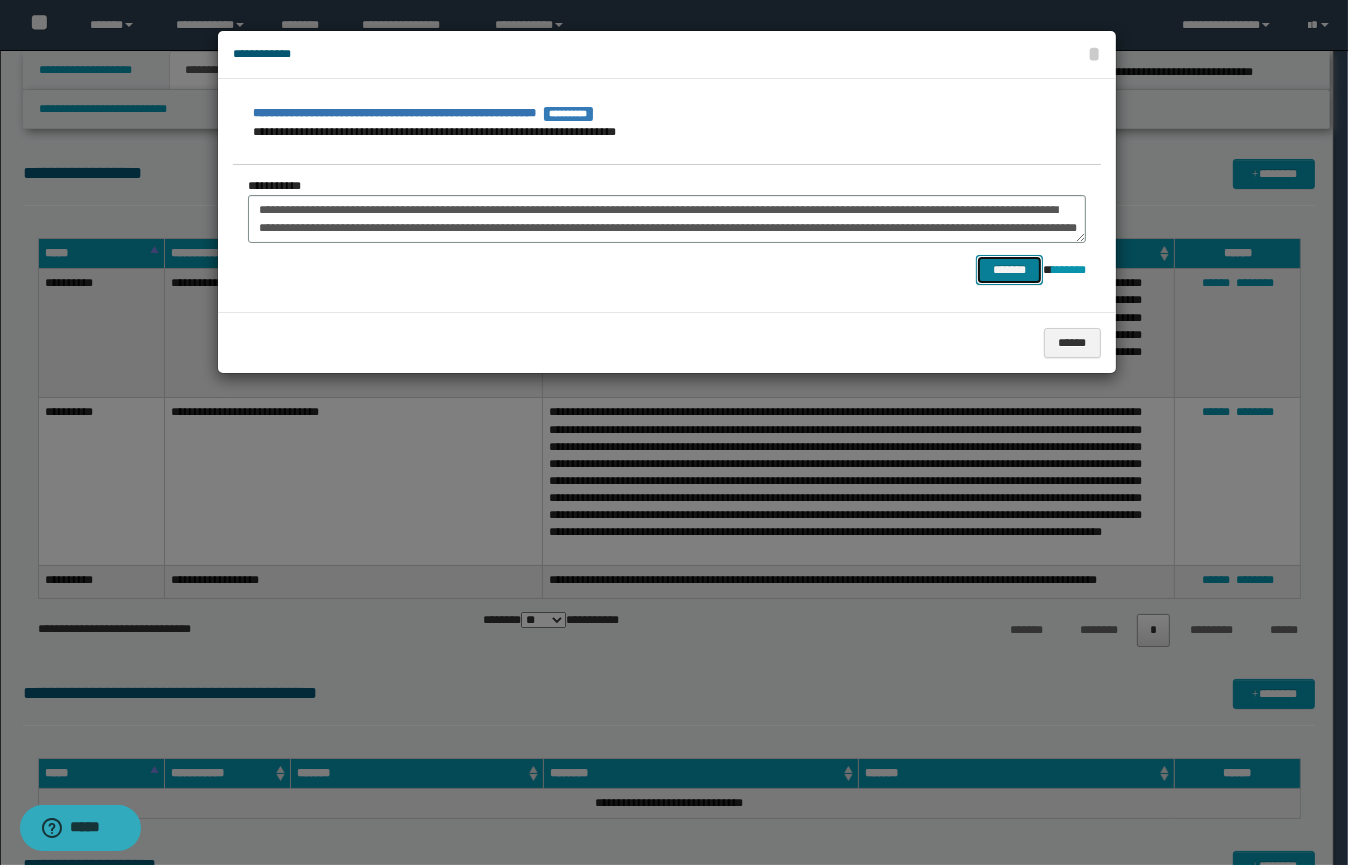 click on "*******" at bounding box center (1009, 270) 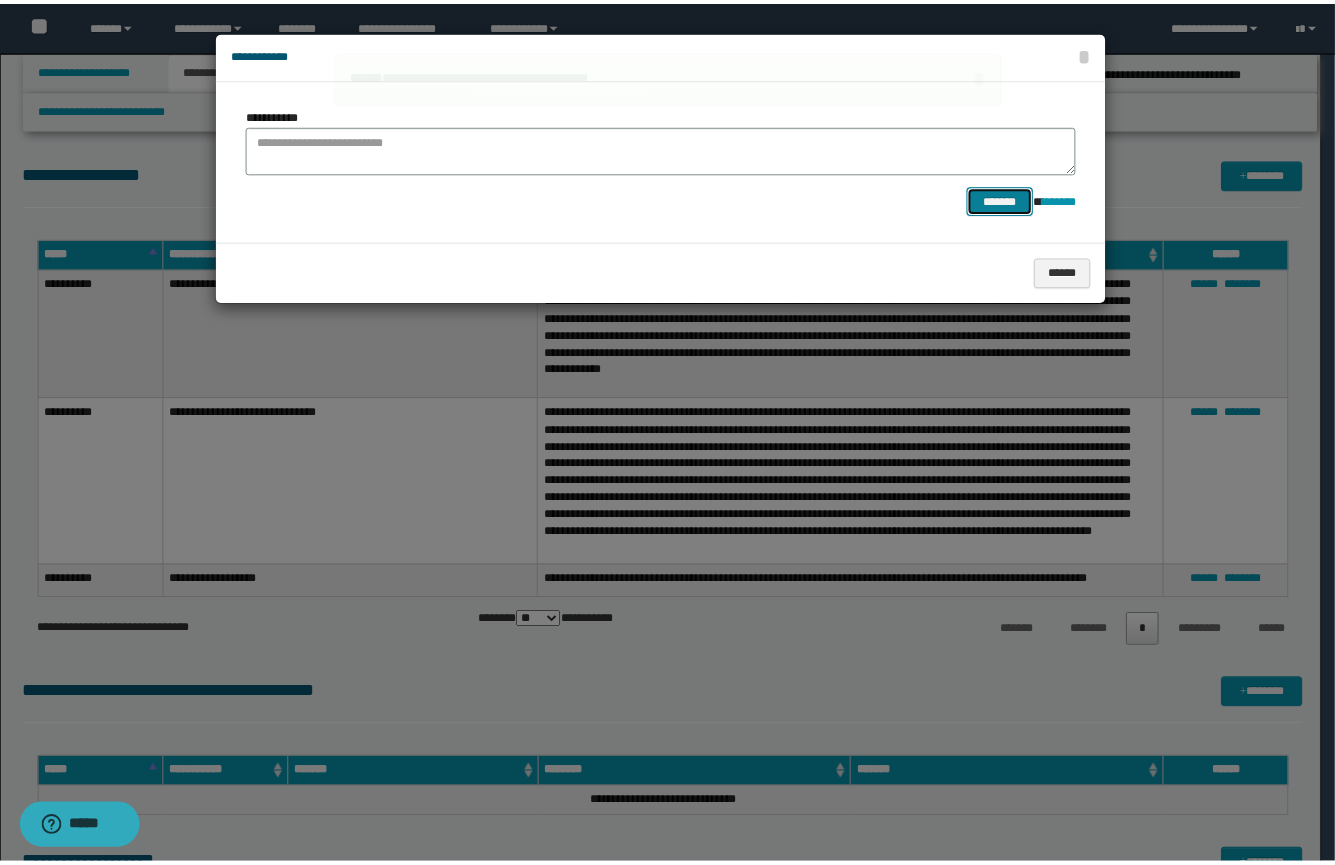 scroll, scrollTop: 0, scrollLeft: 0, axis: both 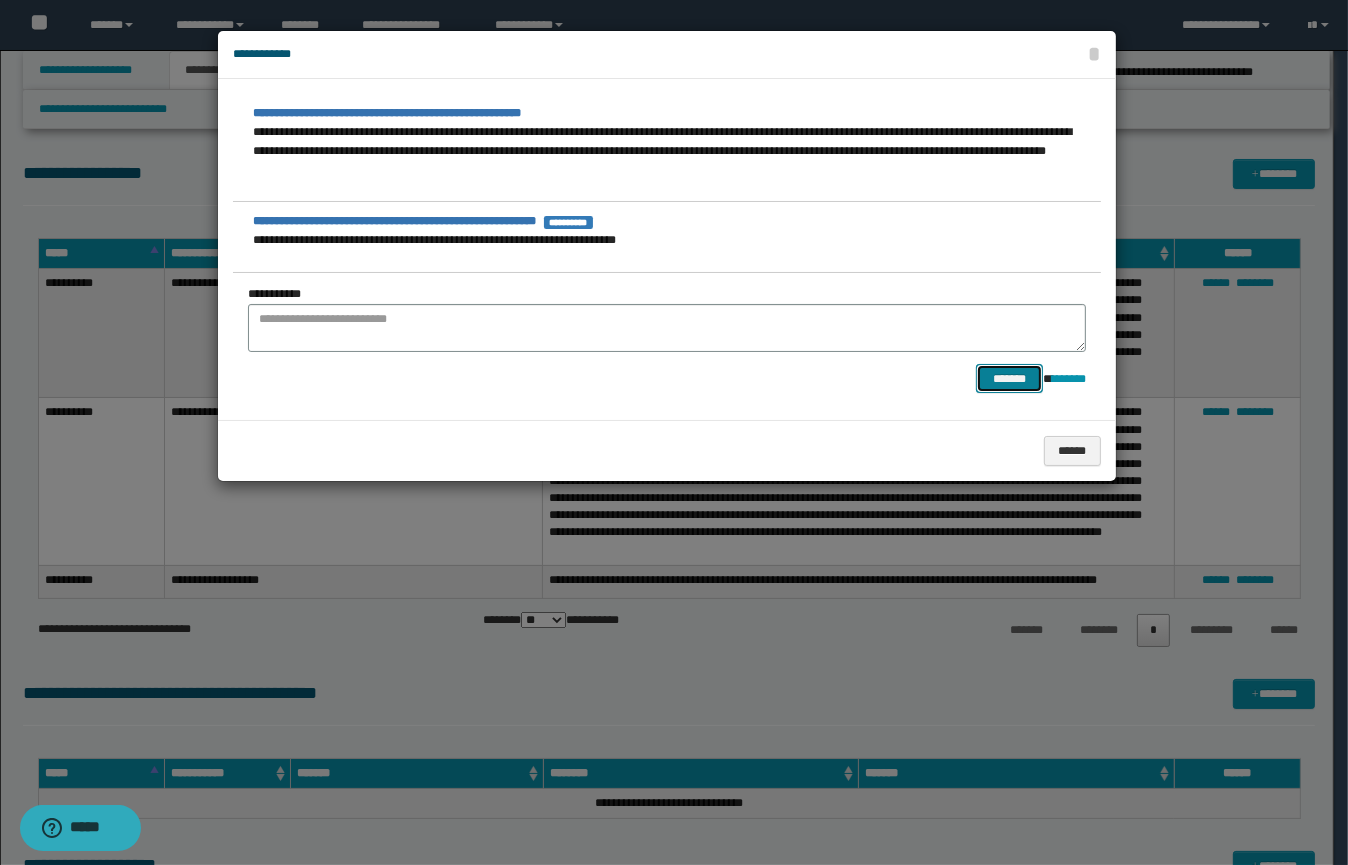 click on "*******" at bounding box center [1009, 379] 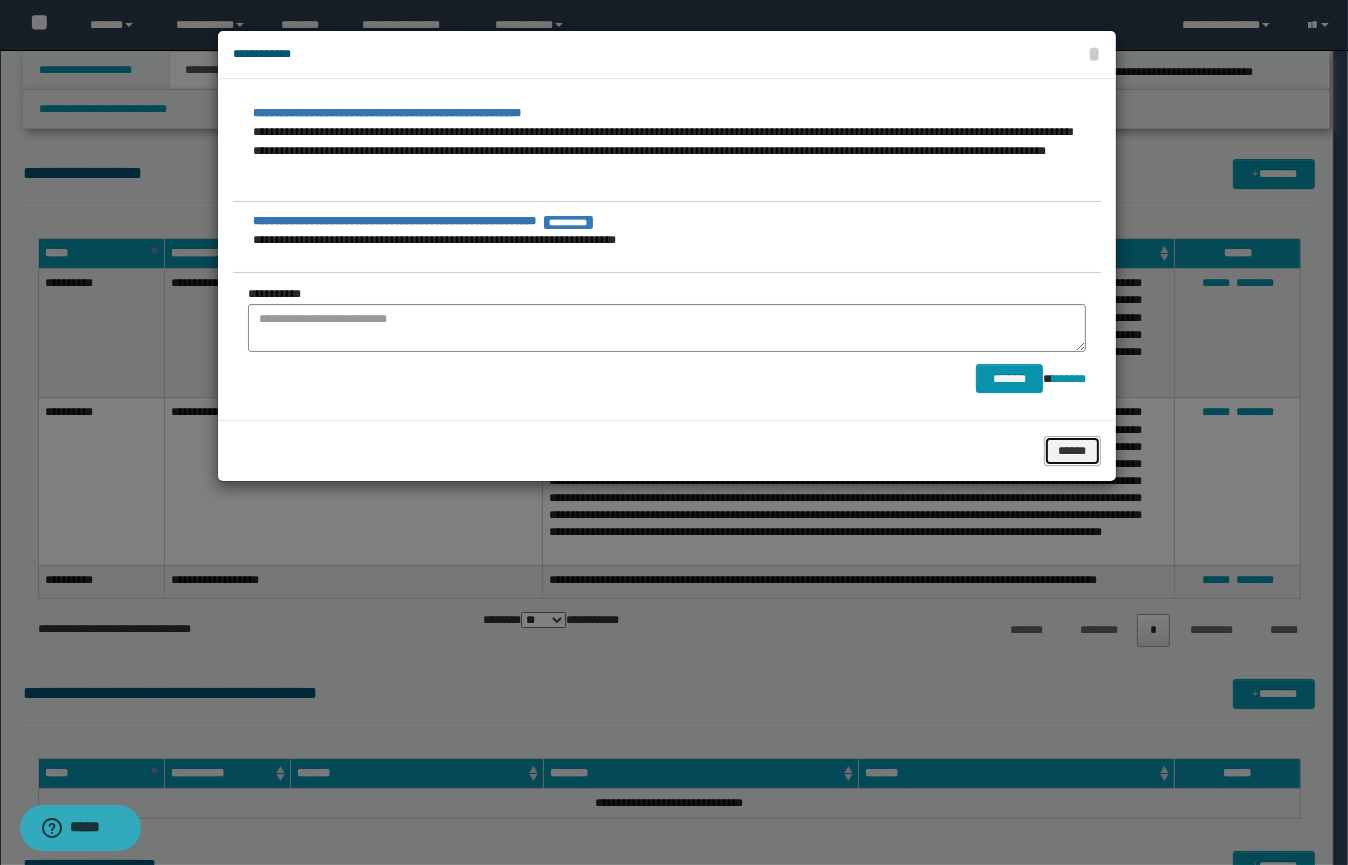 click on "******" at bounding box center [1073, 451] 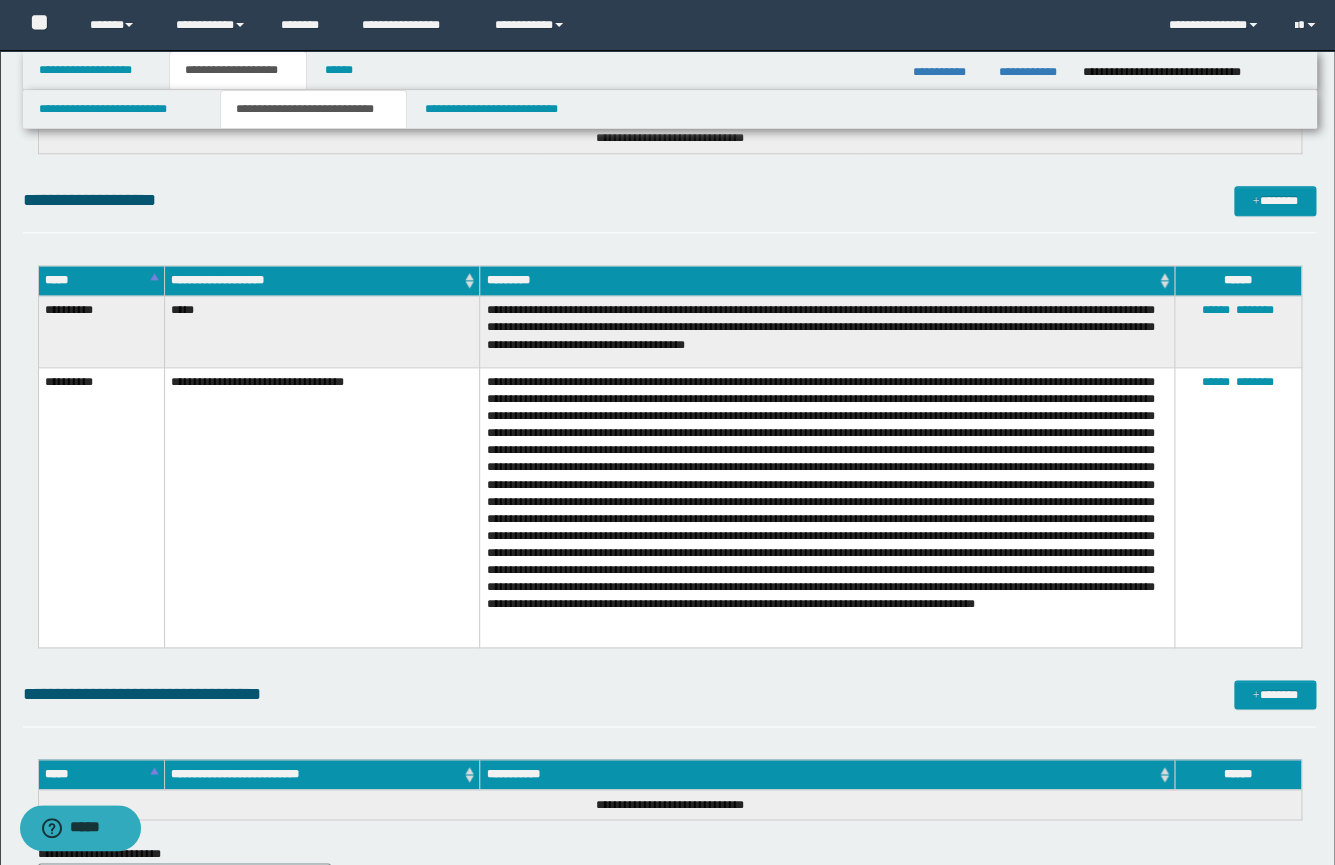 scroll, scrollTop: 669, scrollLeft: 0, axis: vertical 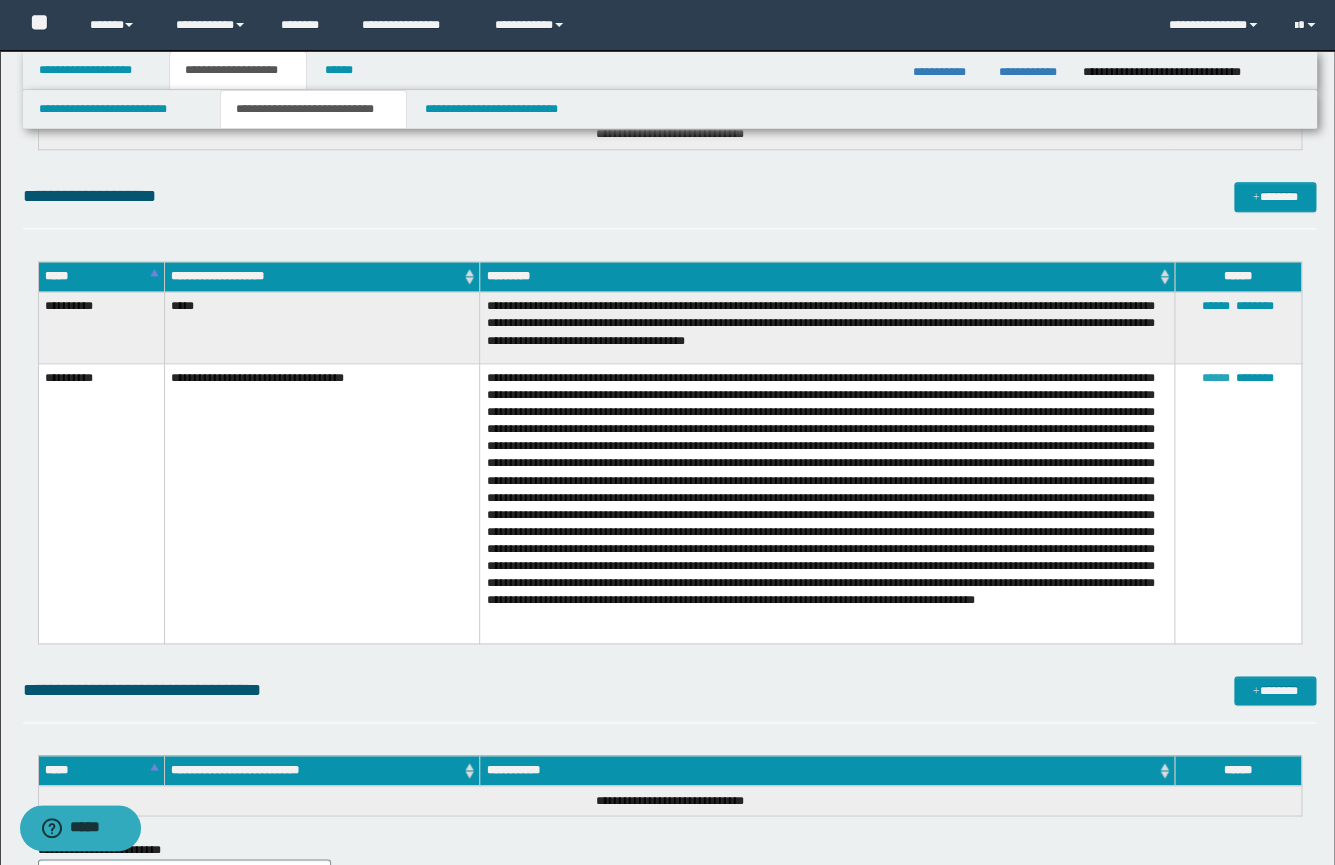 click on "******" at bounding box center [1216, 378] 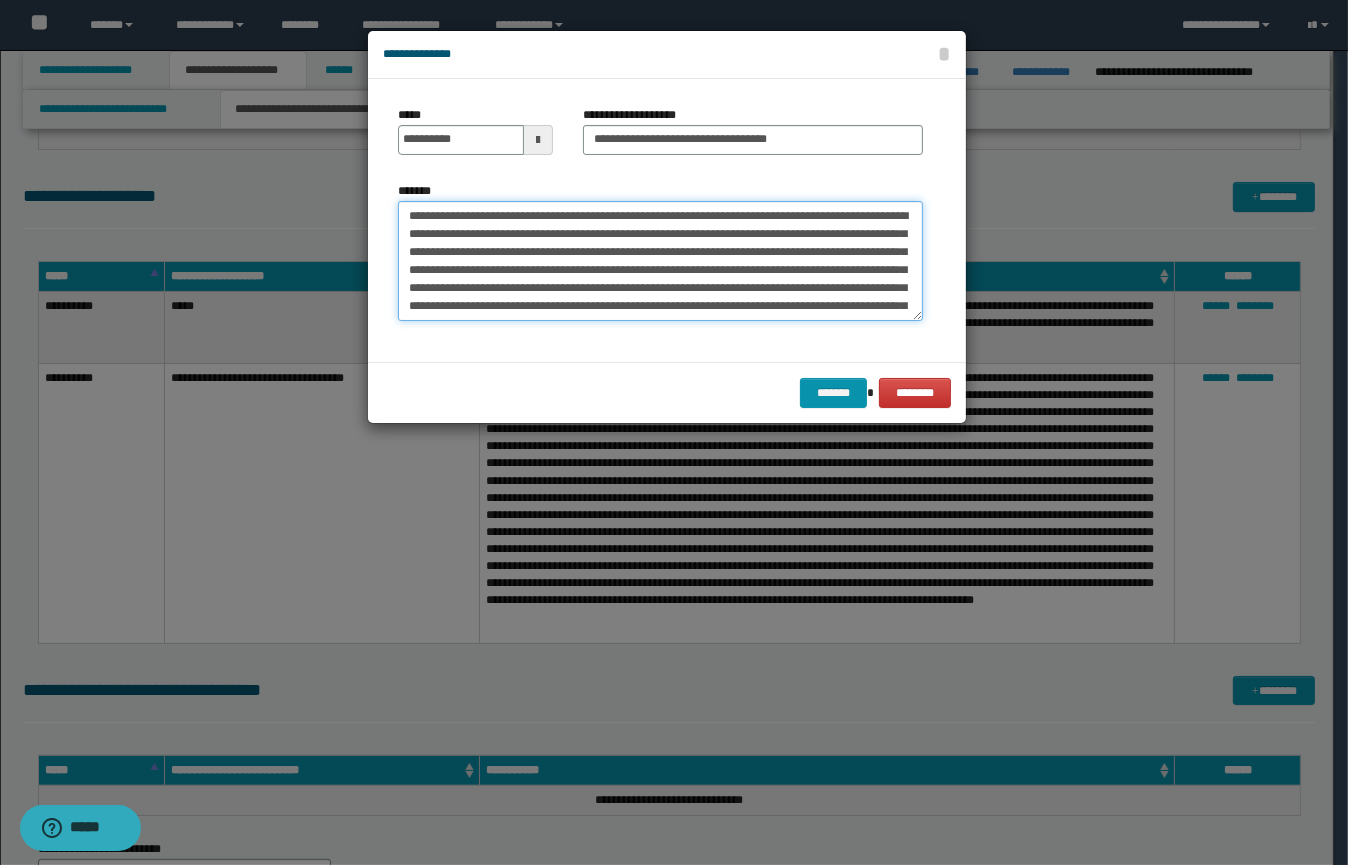 click on "*******" at bounding box center (660, 261) 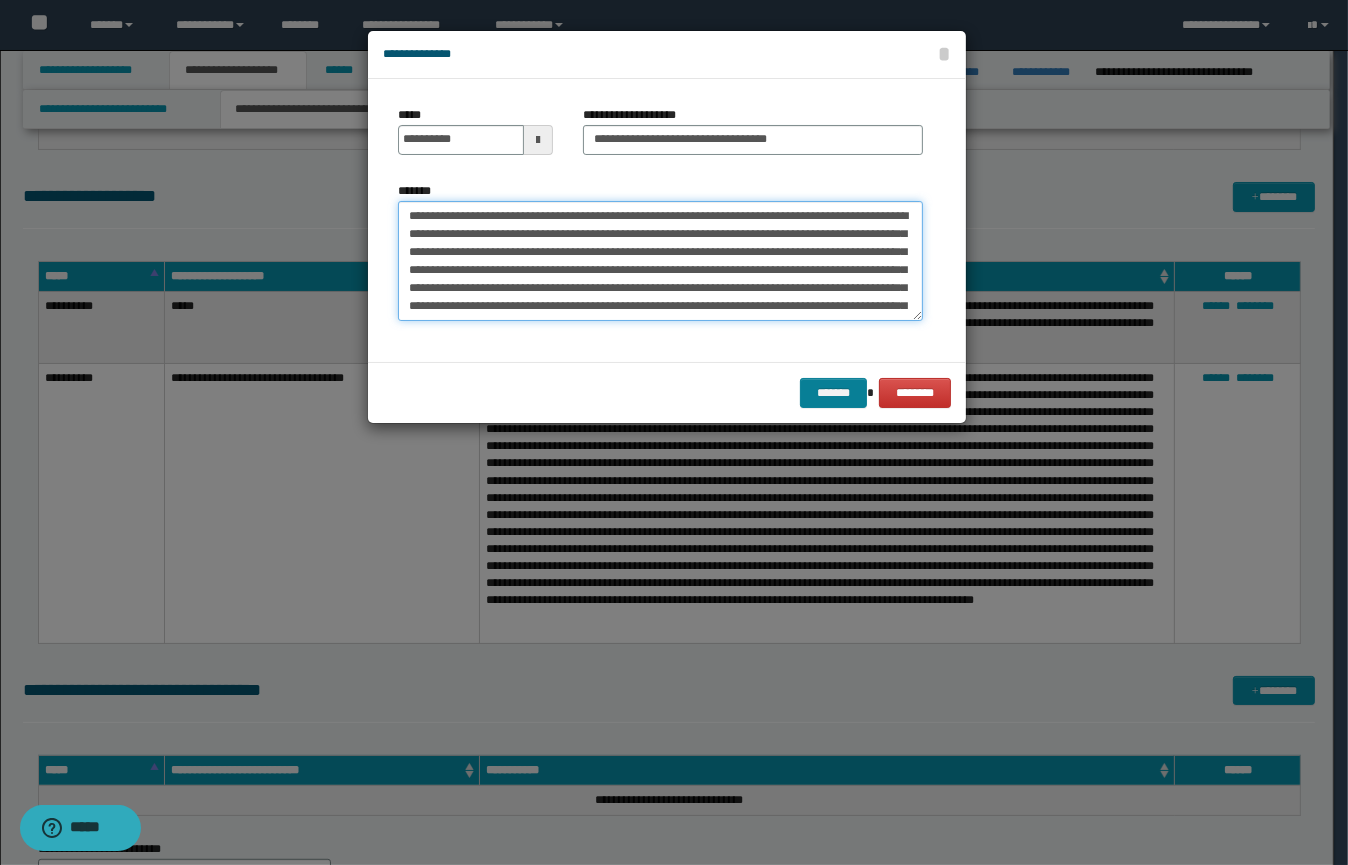 type on "**********" 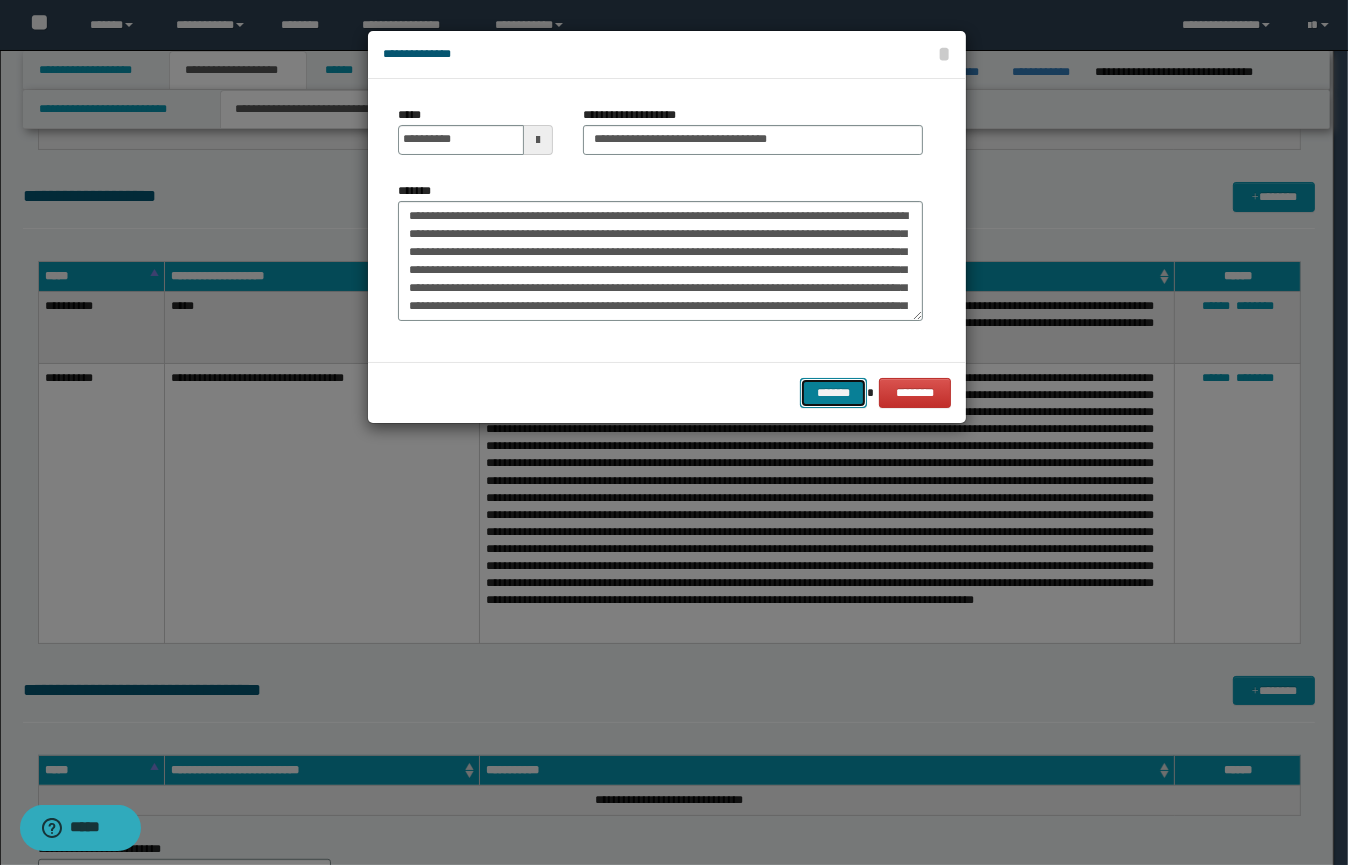click on "*******" at bounding box center [833, 393] 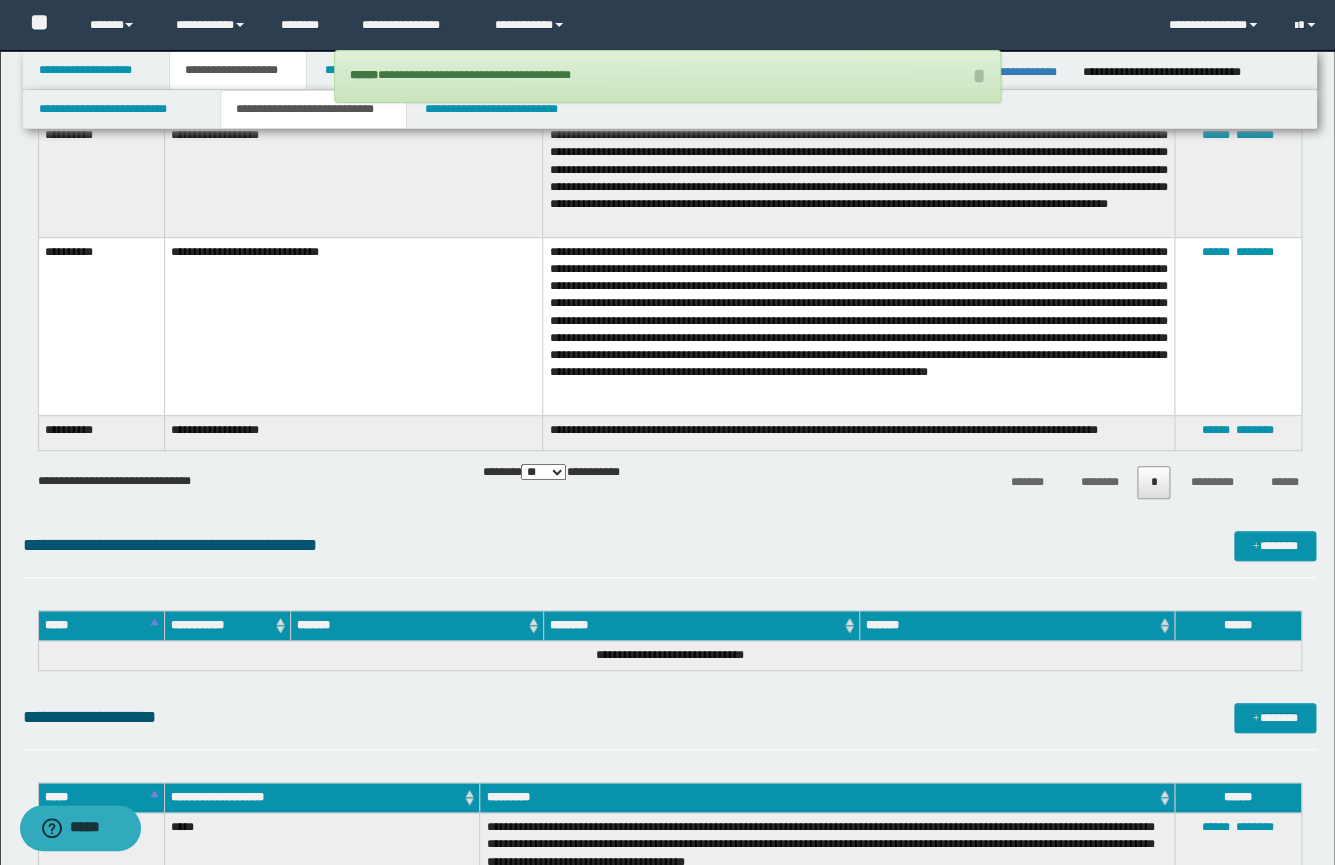 scroll, scrollTop: 71, scrollLeft: 0, axis: vertical 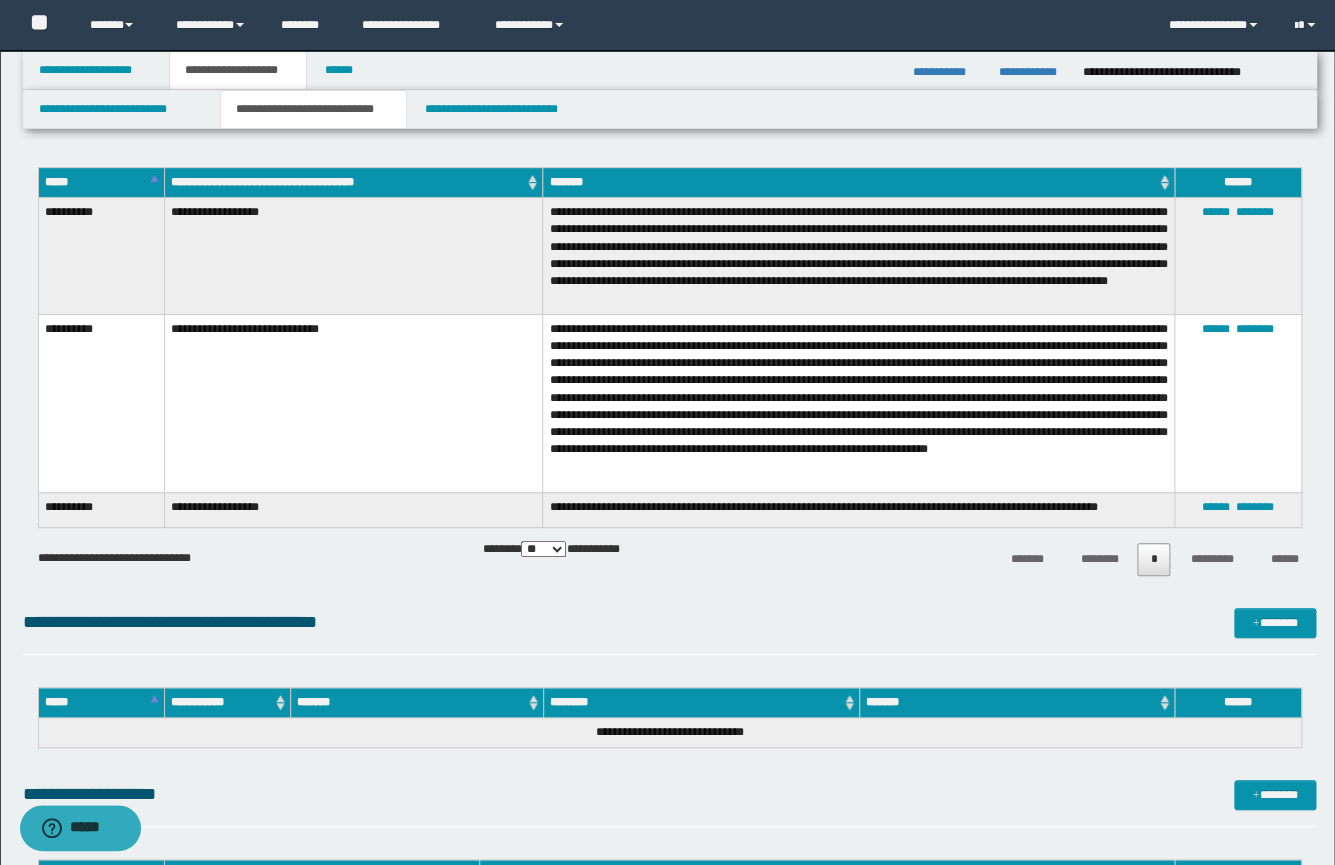 click on "**********" at bounding box center (859, 404) 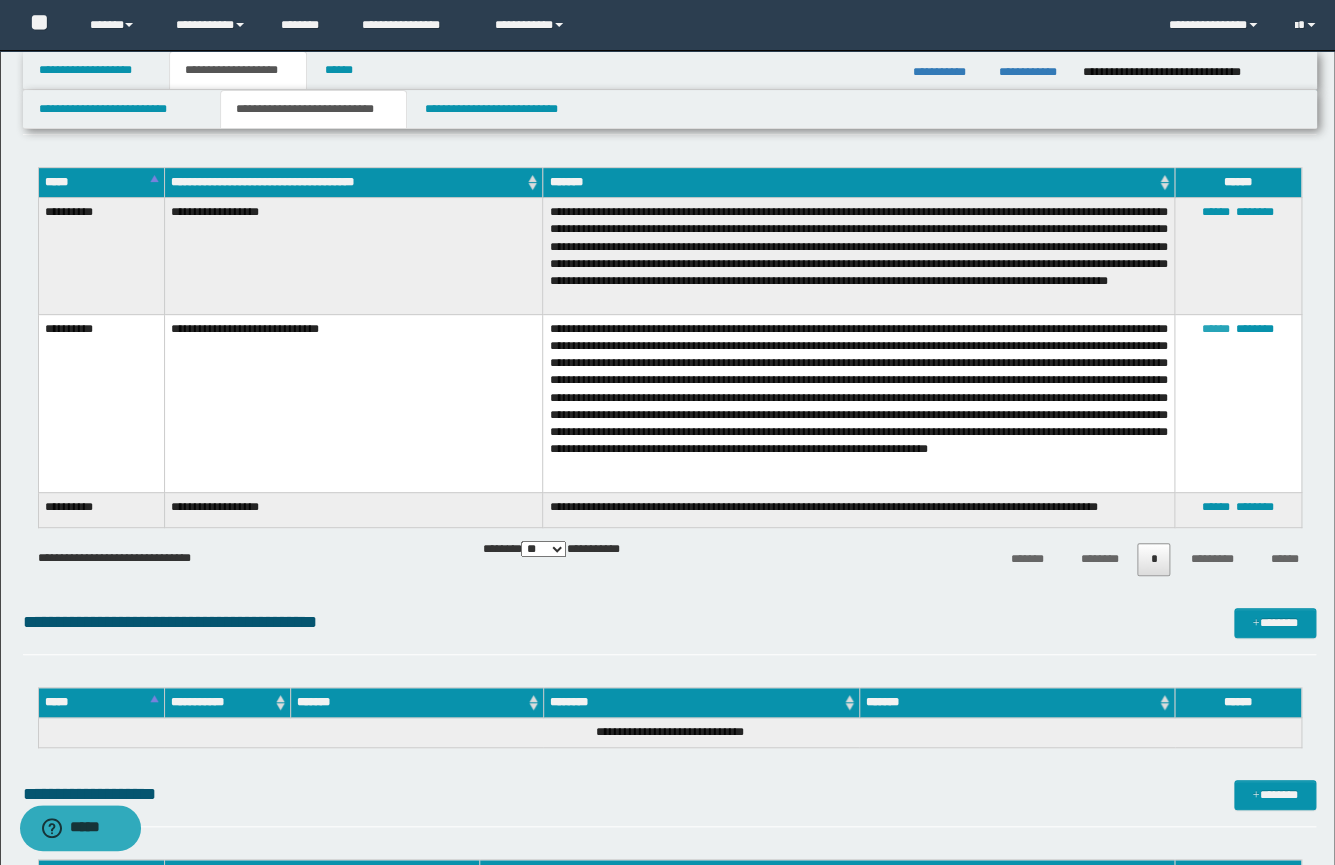 click on "******" at bounding box center [1216, 329] 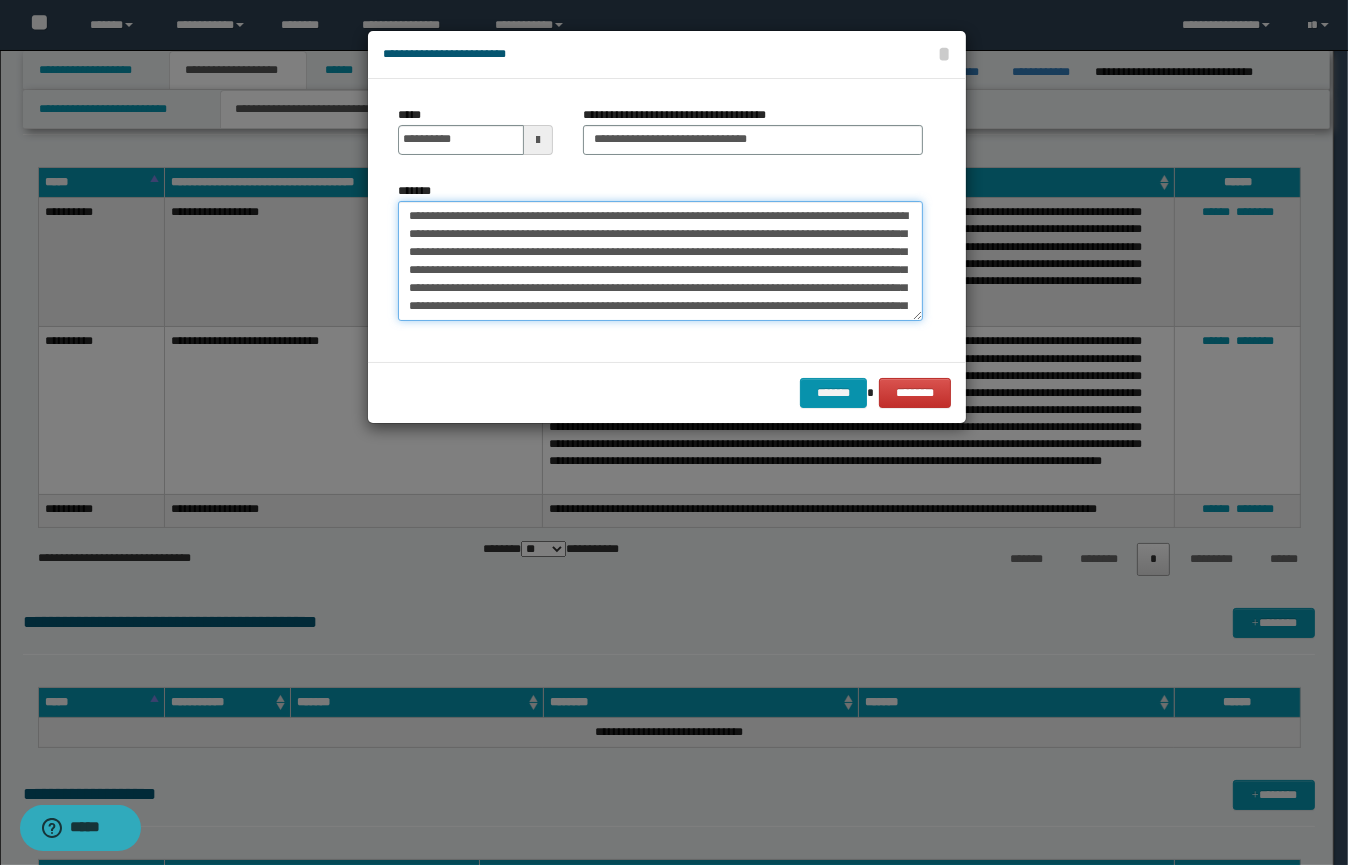 click on "**********" at bounding box center [660, 261] 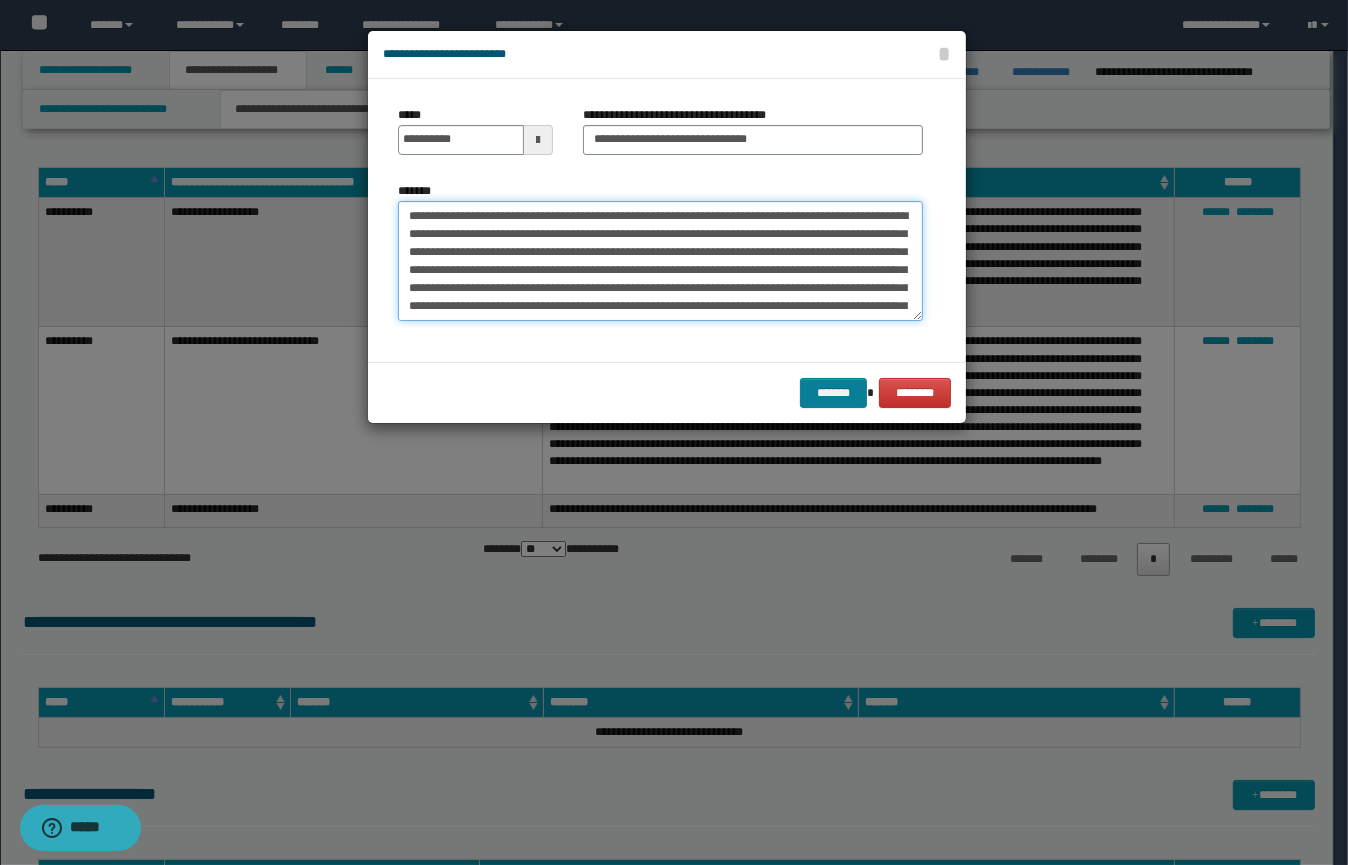 type on "**********" 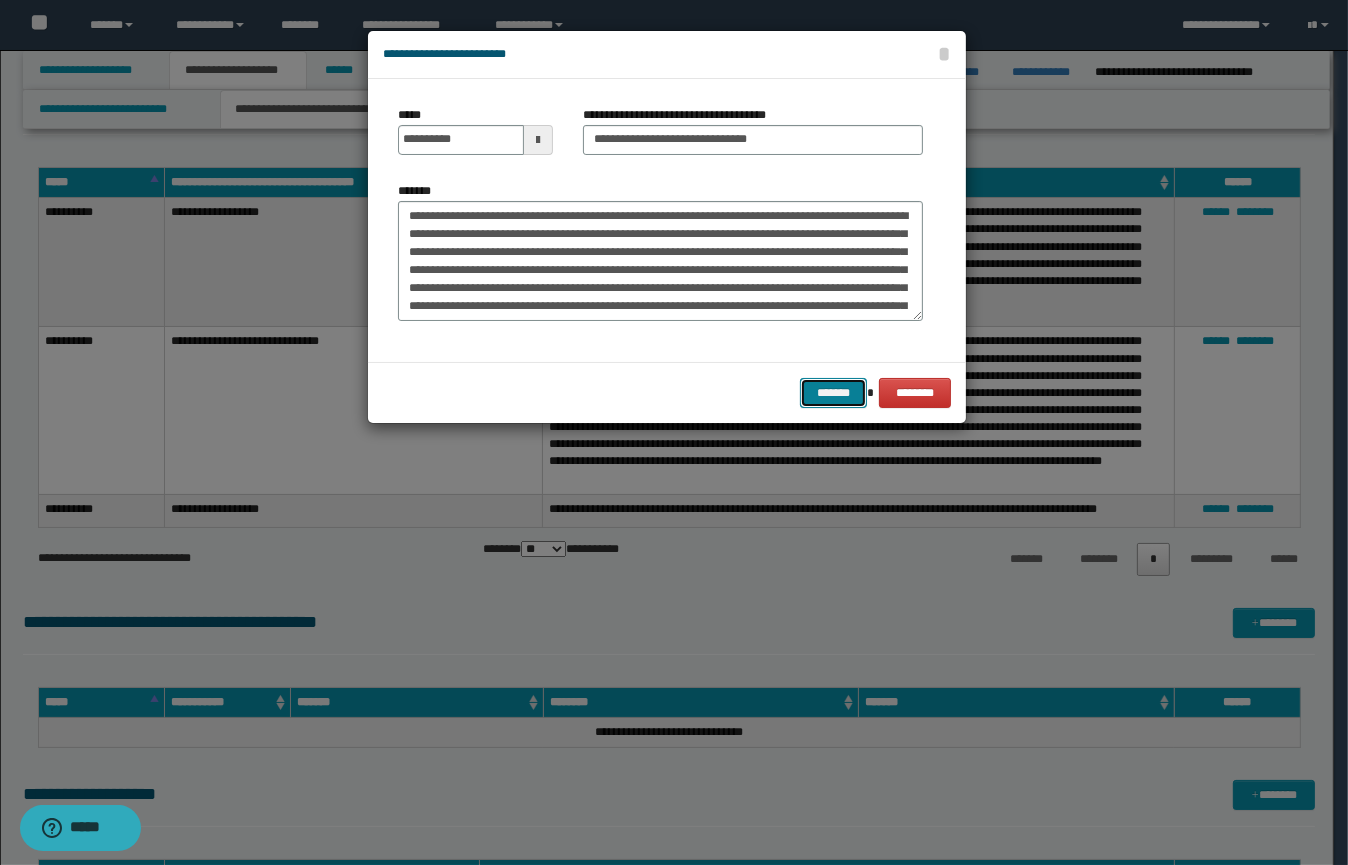 click on "*******" at bounding box center [833, 393] 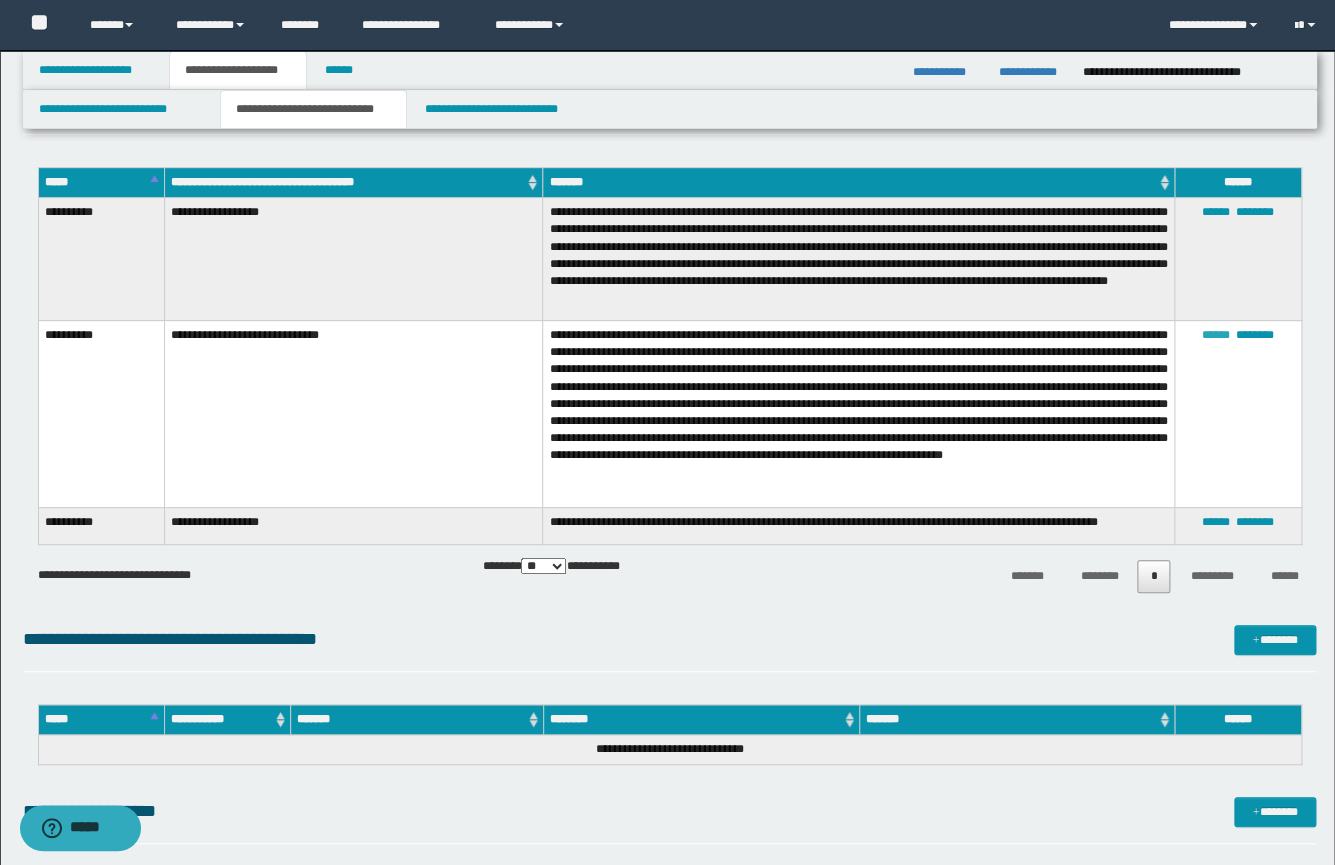 click on "******" at bounding box center (1216, 335) 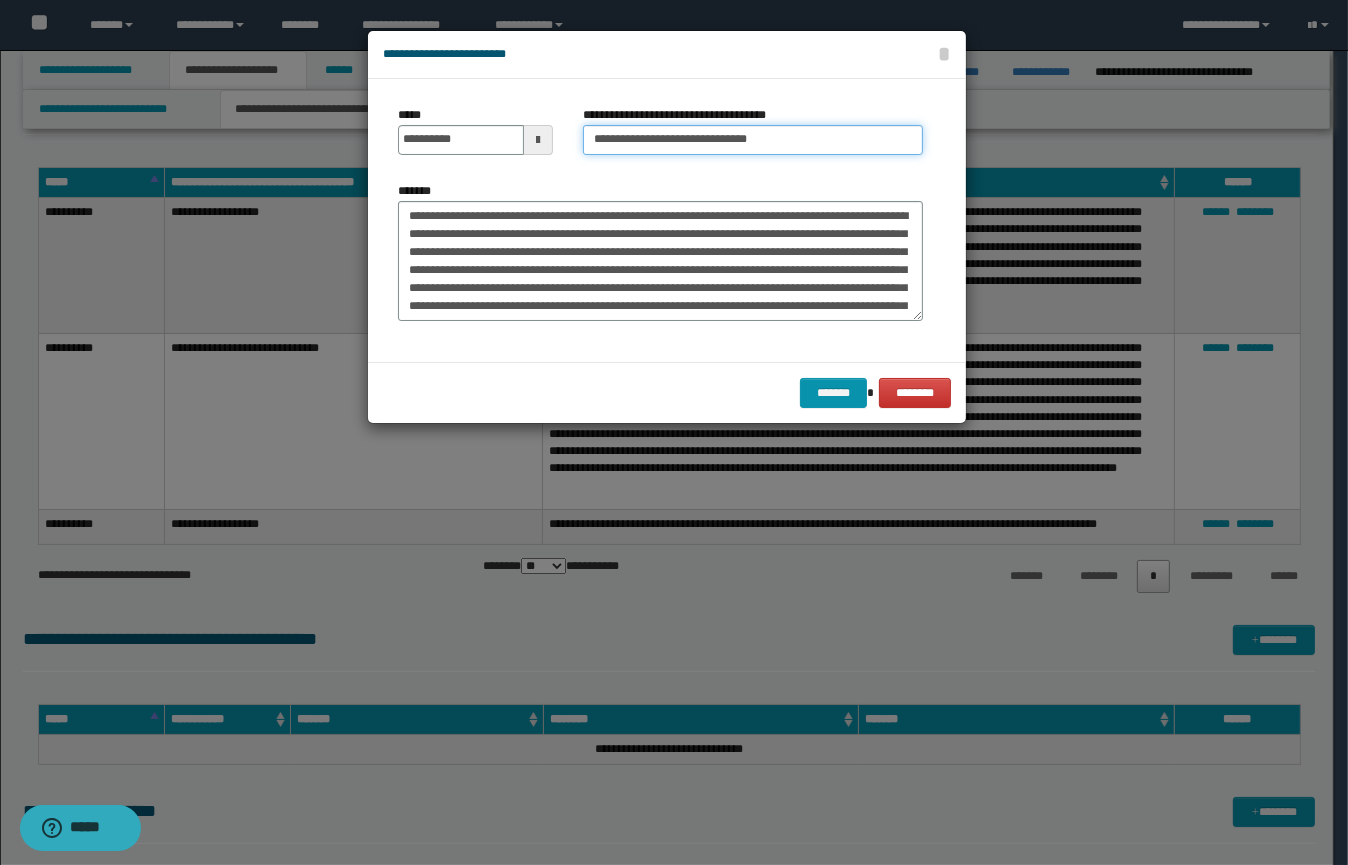 drag, startPoint x: 500, startPoint y: 122, endPoint x: 384, endPoint y: 113, distance: 116.34862 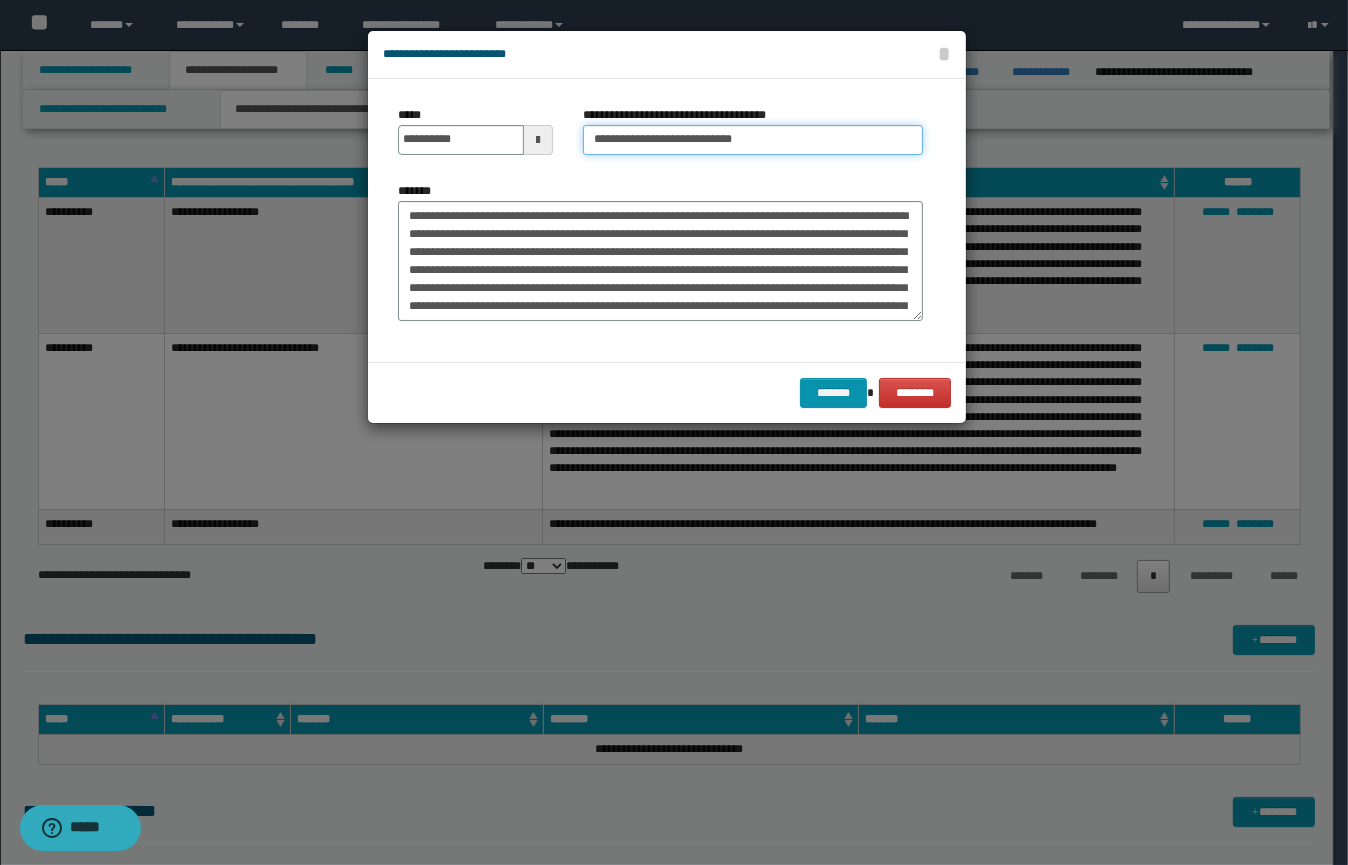 drag, startPoint x: 797, startPoint y: 139, endPoint x: 704, endPoint y: 141, distance: 93.0215 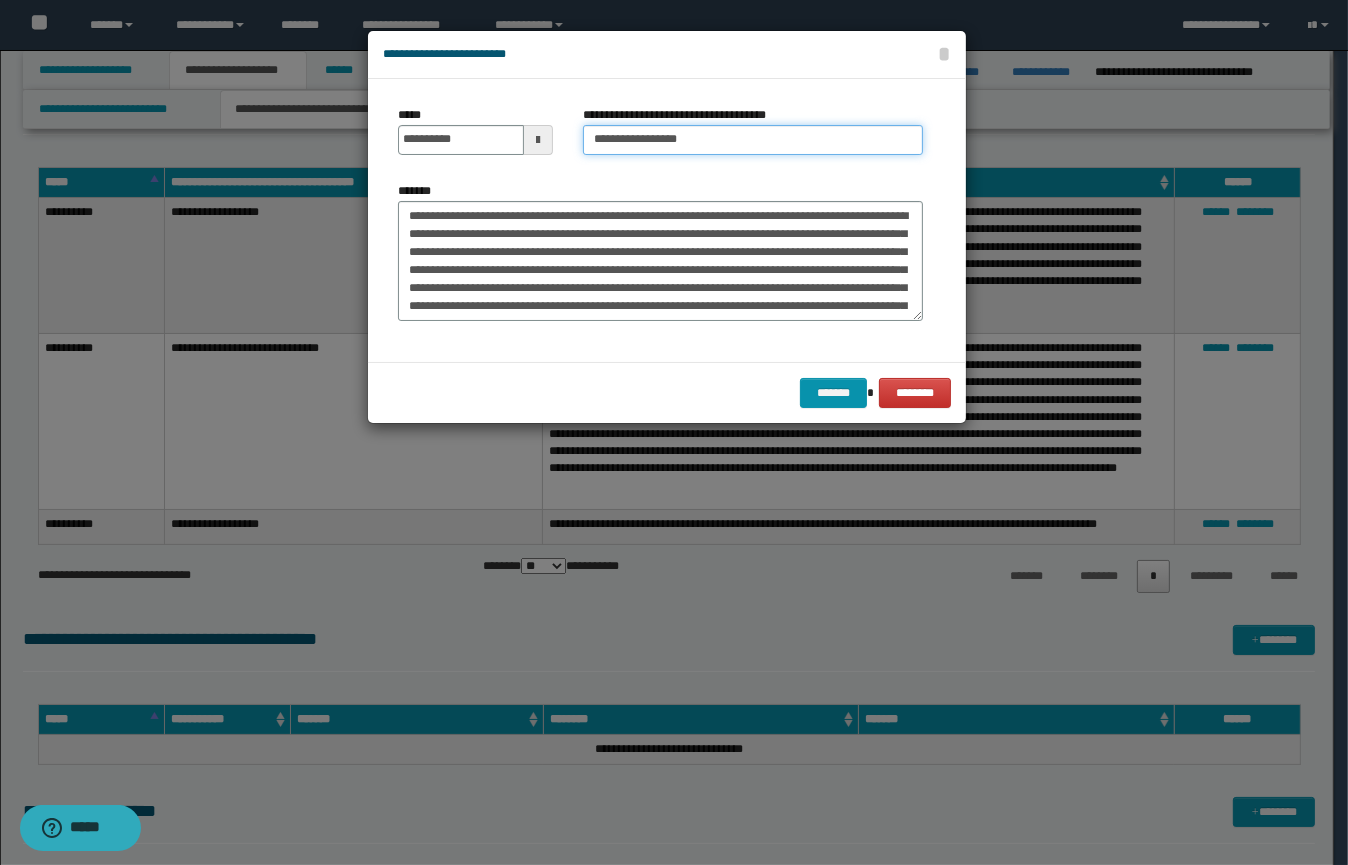 type on "**********" 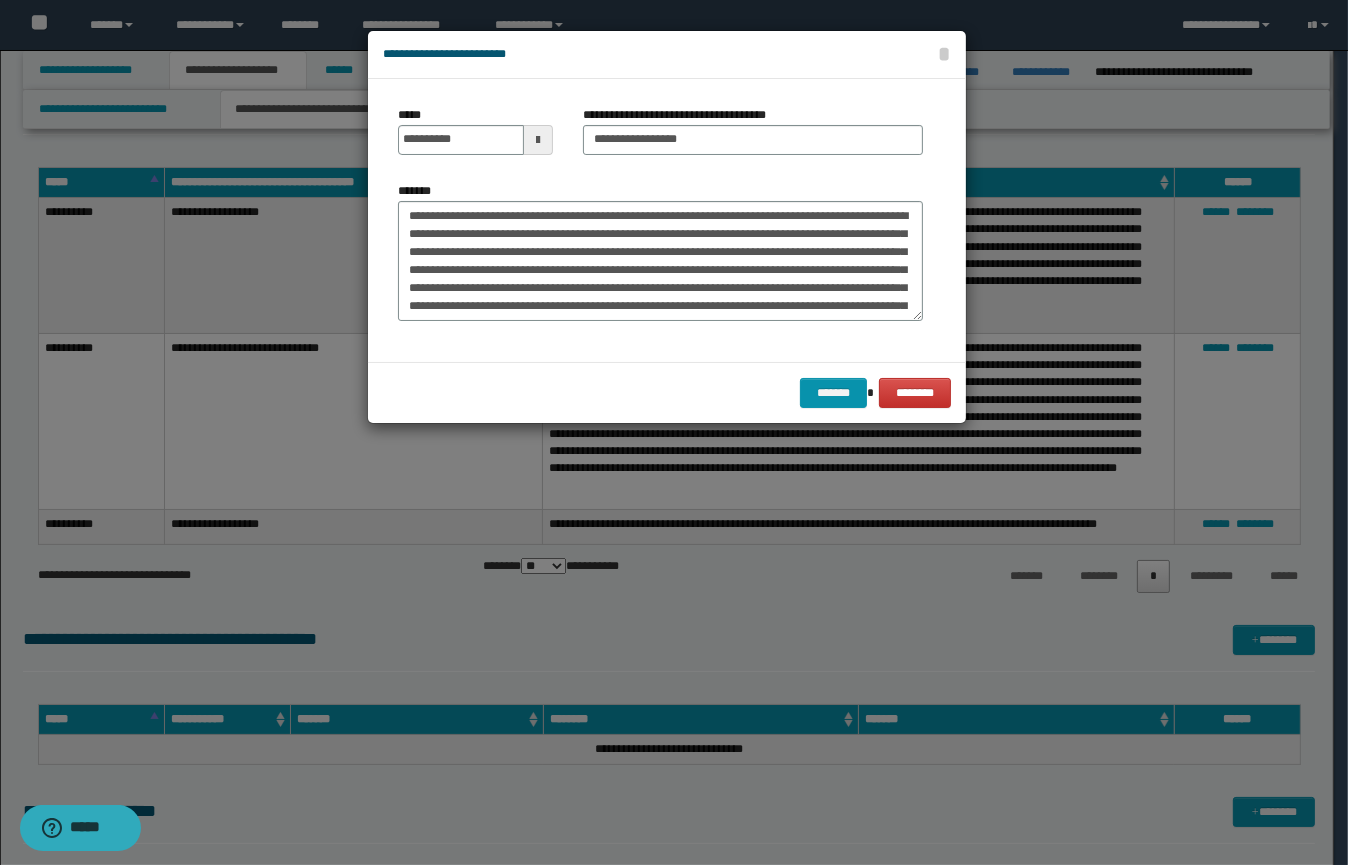 click on "**********" at bounding box center (660, 220) 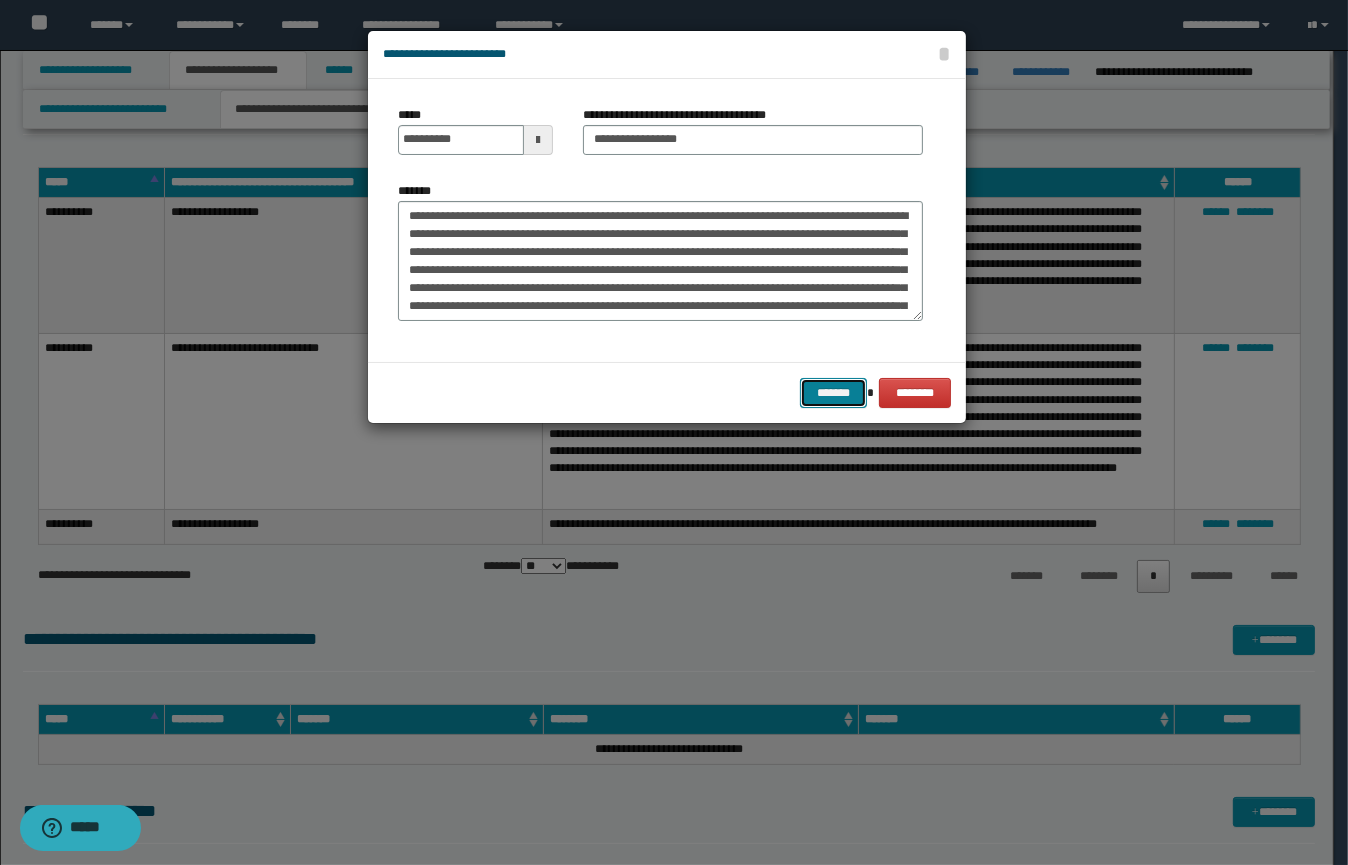 click on "*******" at bounding box center (833, 393) 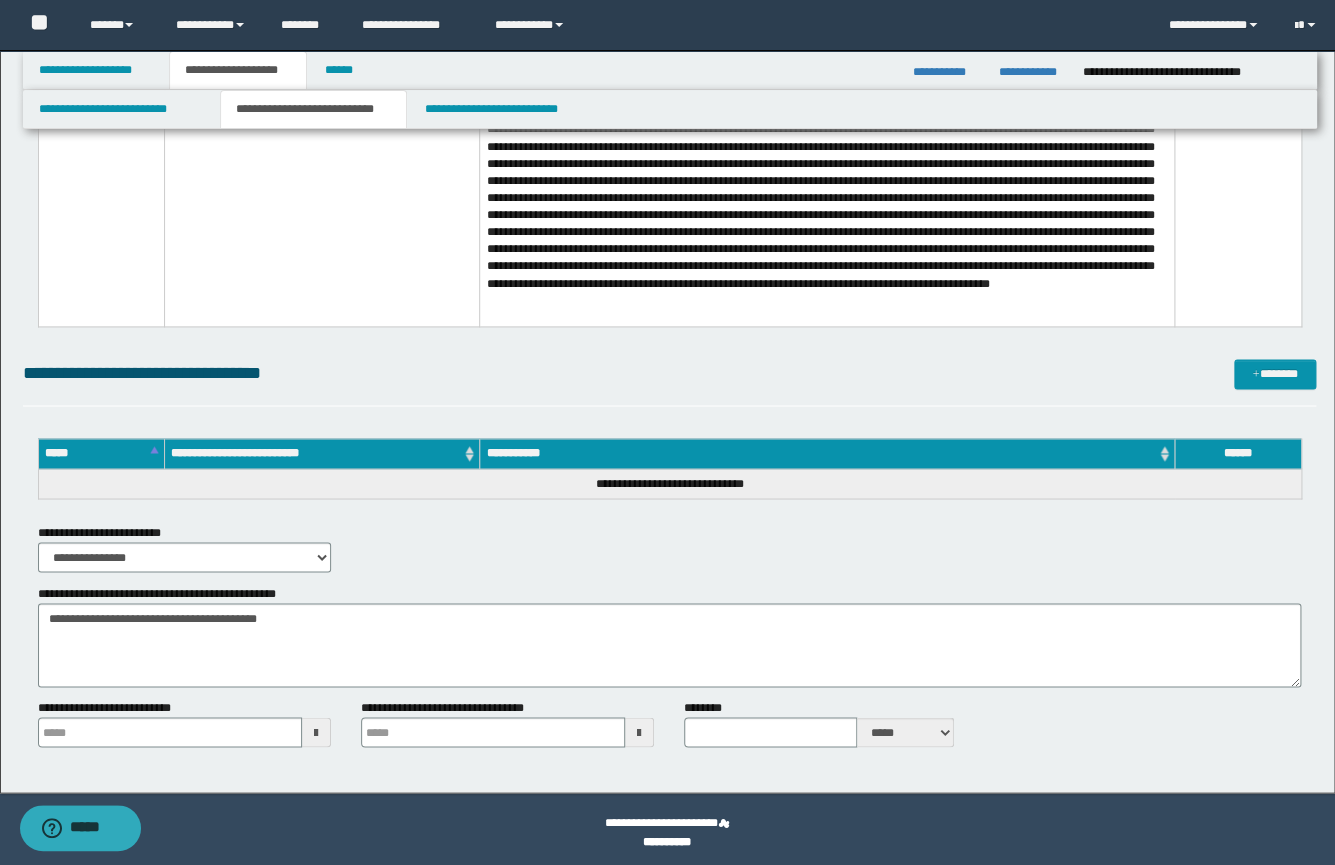 scroll, scrollTop: 1008, scrollLeft: 0, axis: vertical 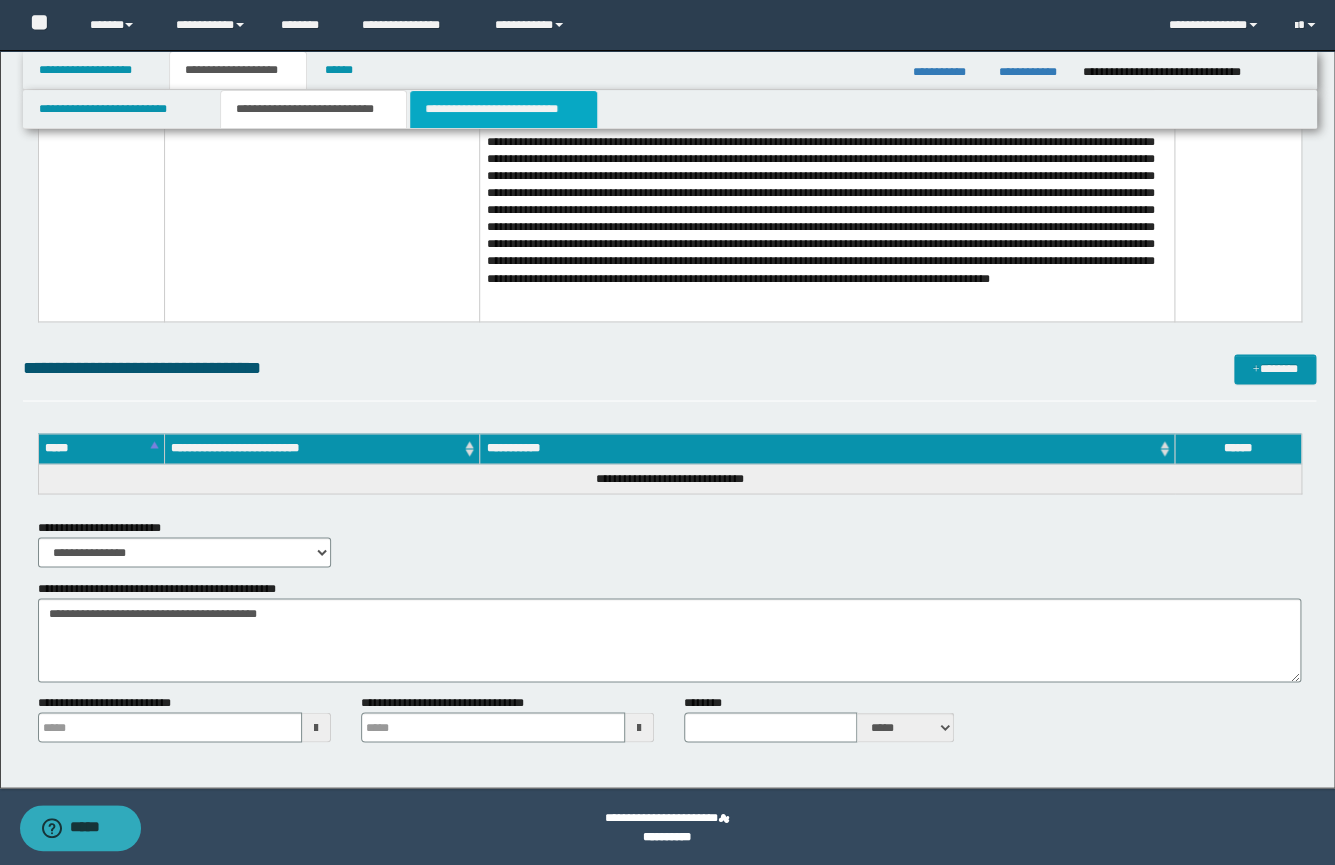 click on "**********" at bounding box center [503, 109] 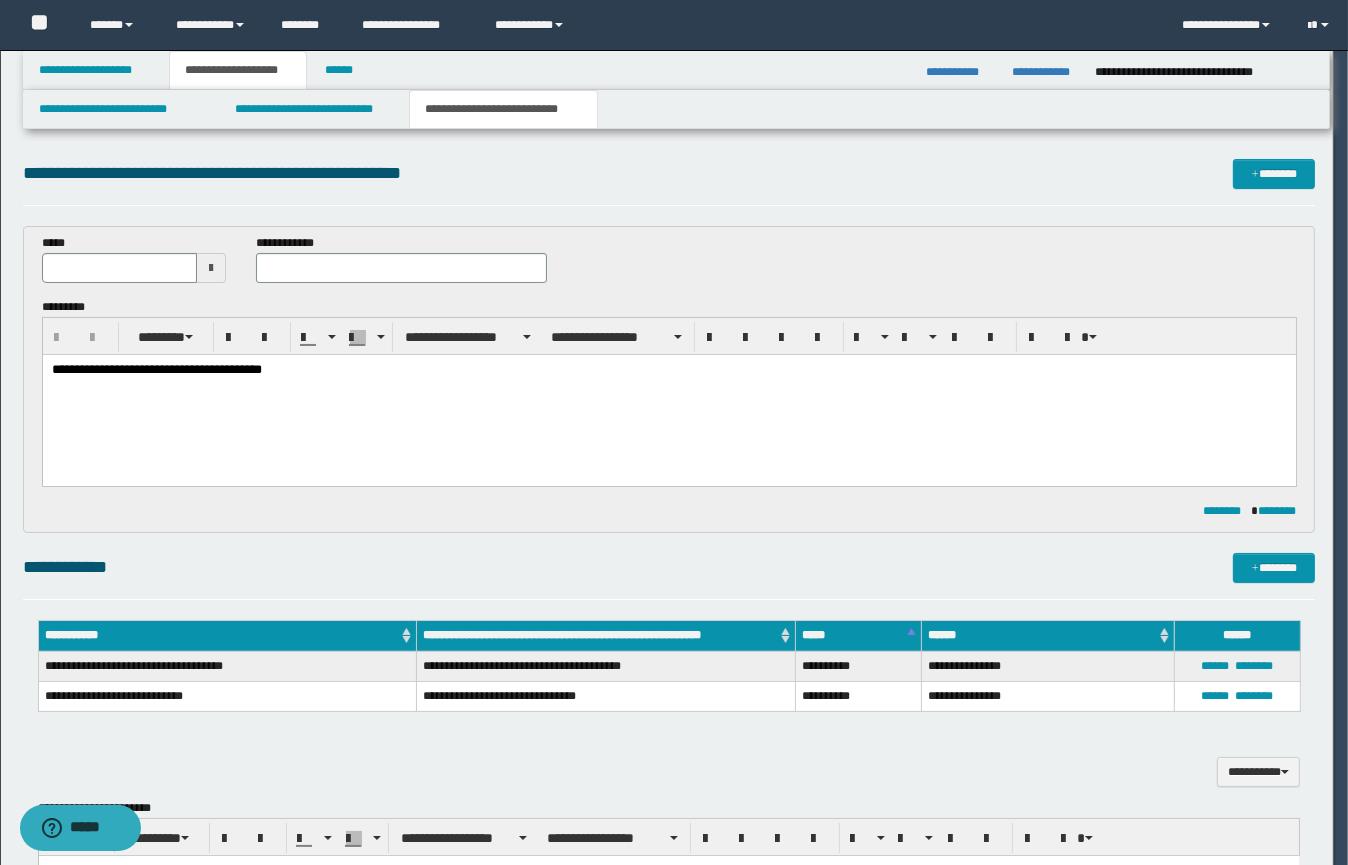 scroll, scrollTop: 0, scrollLeft: 0, axis: both 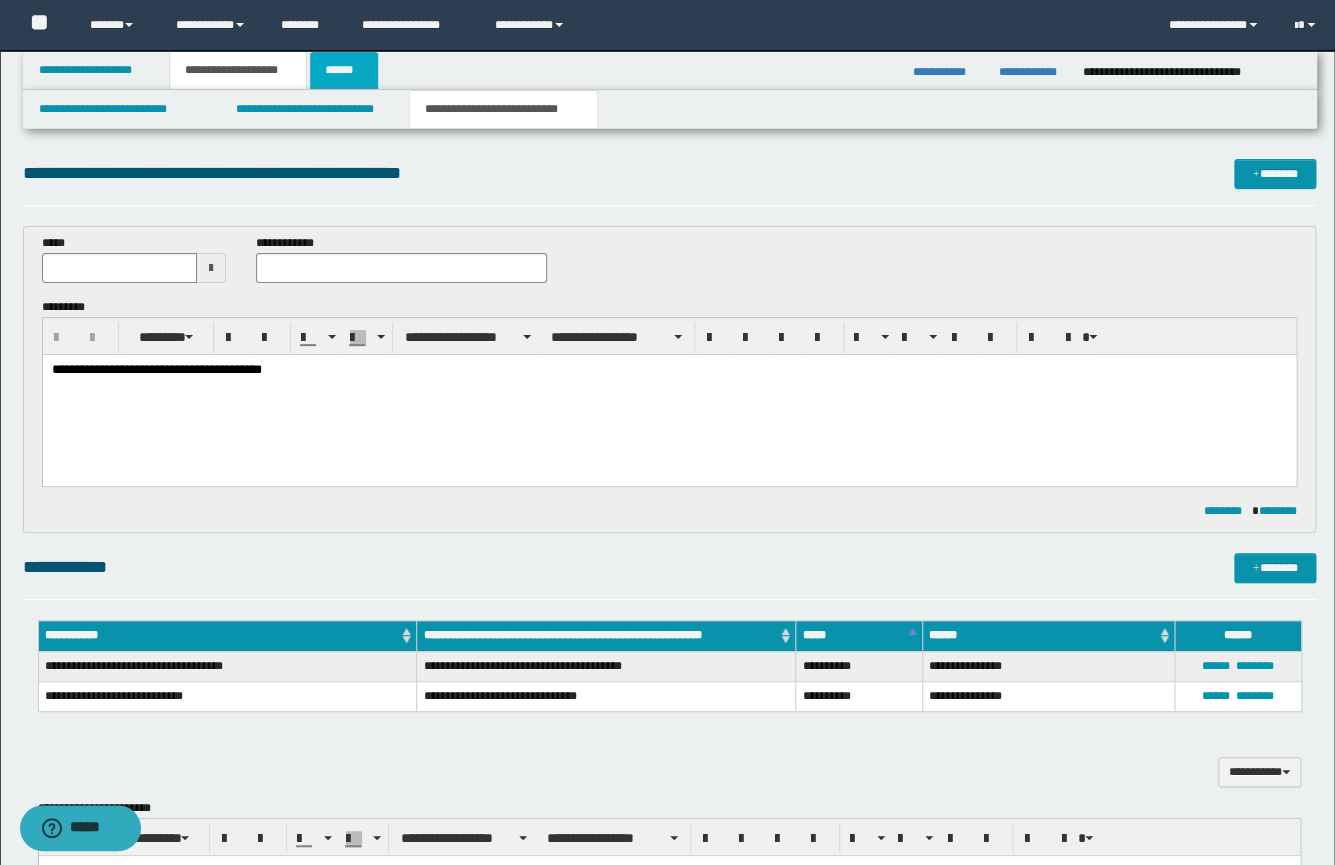 click on "******" at bounding box center (344, 70) 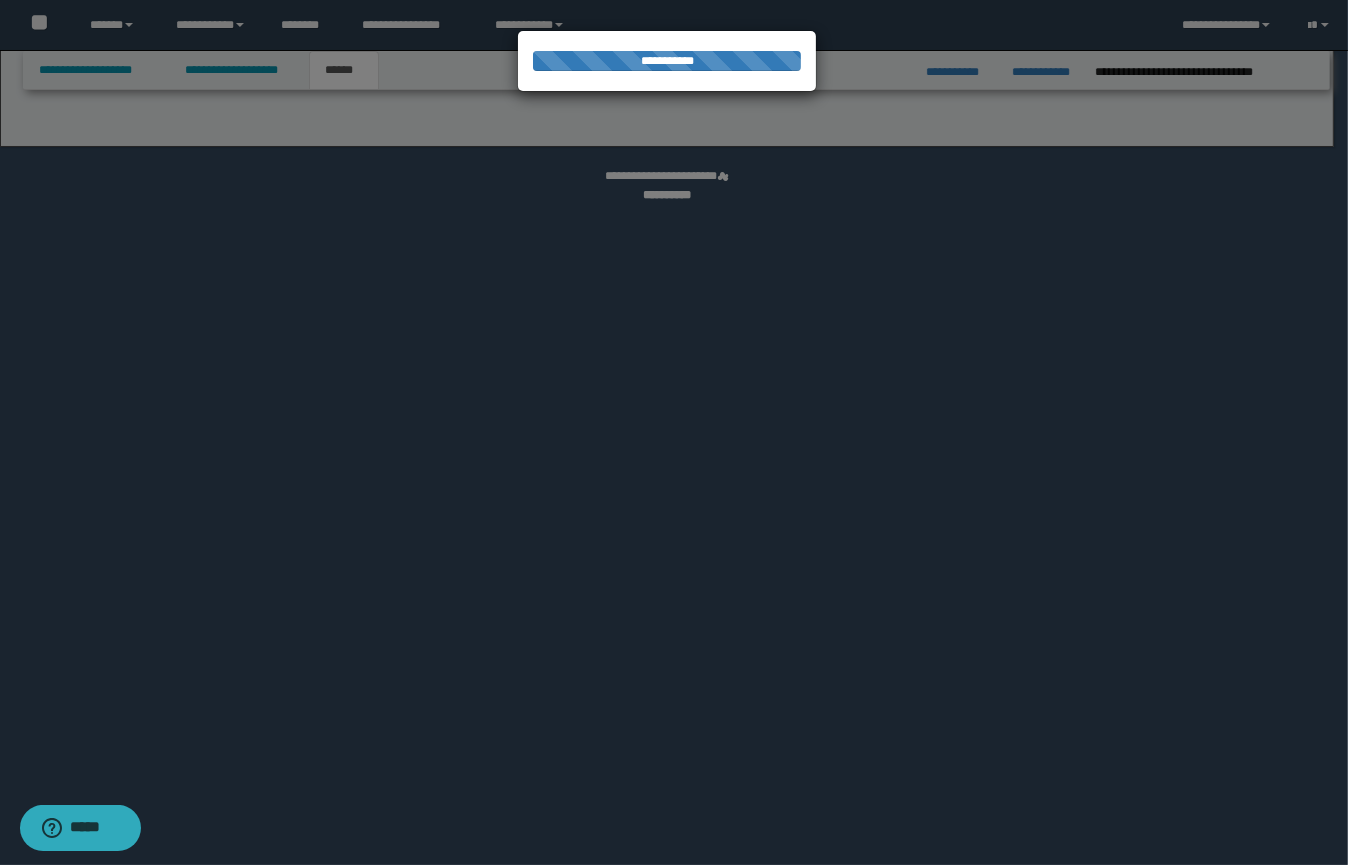 select on "*" 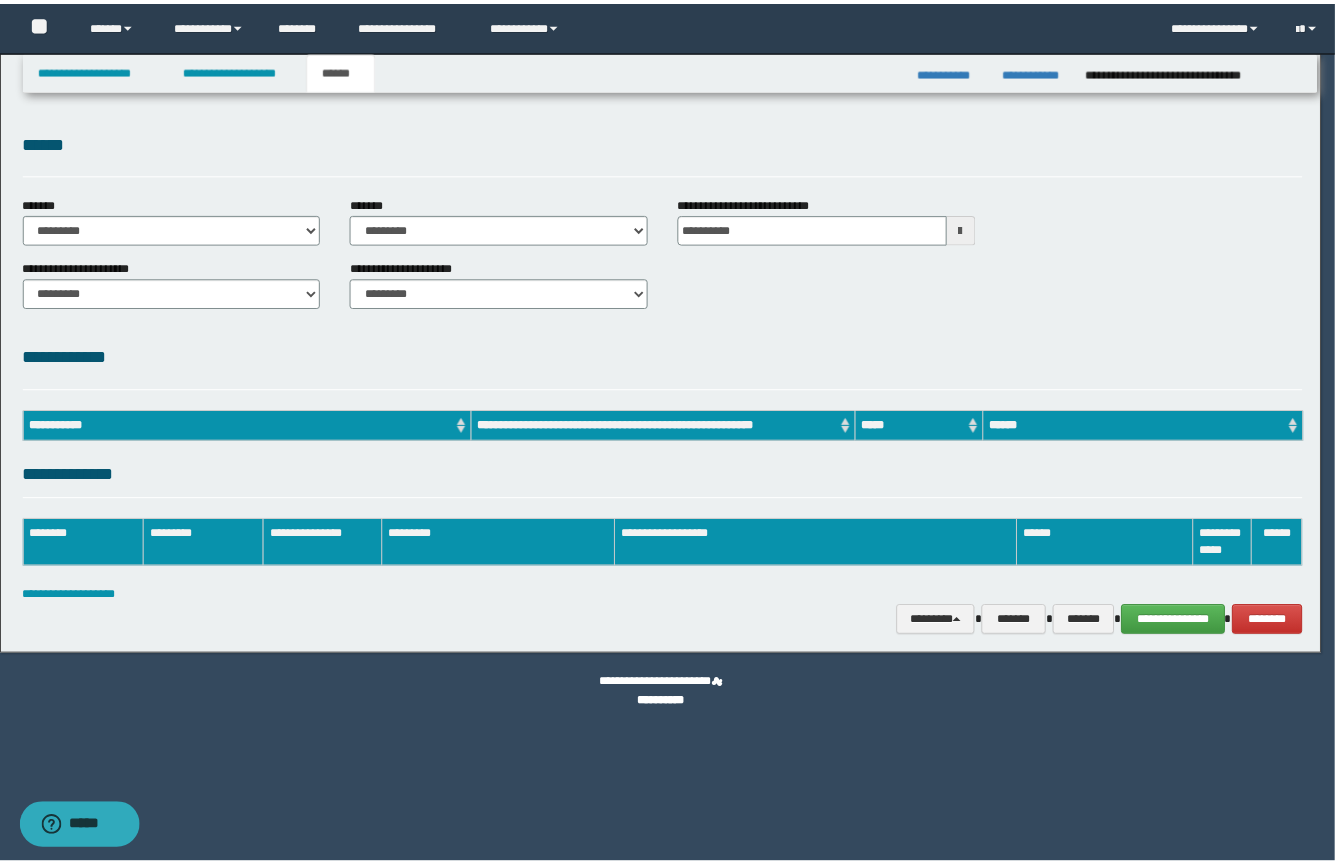 scroll, scrollTop: 0, scrollLeft: 0, axis: both 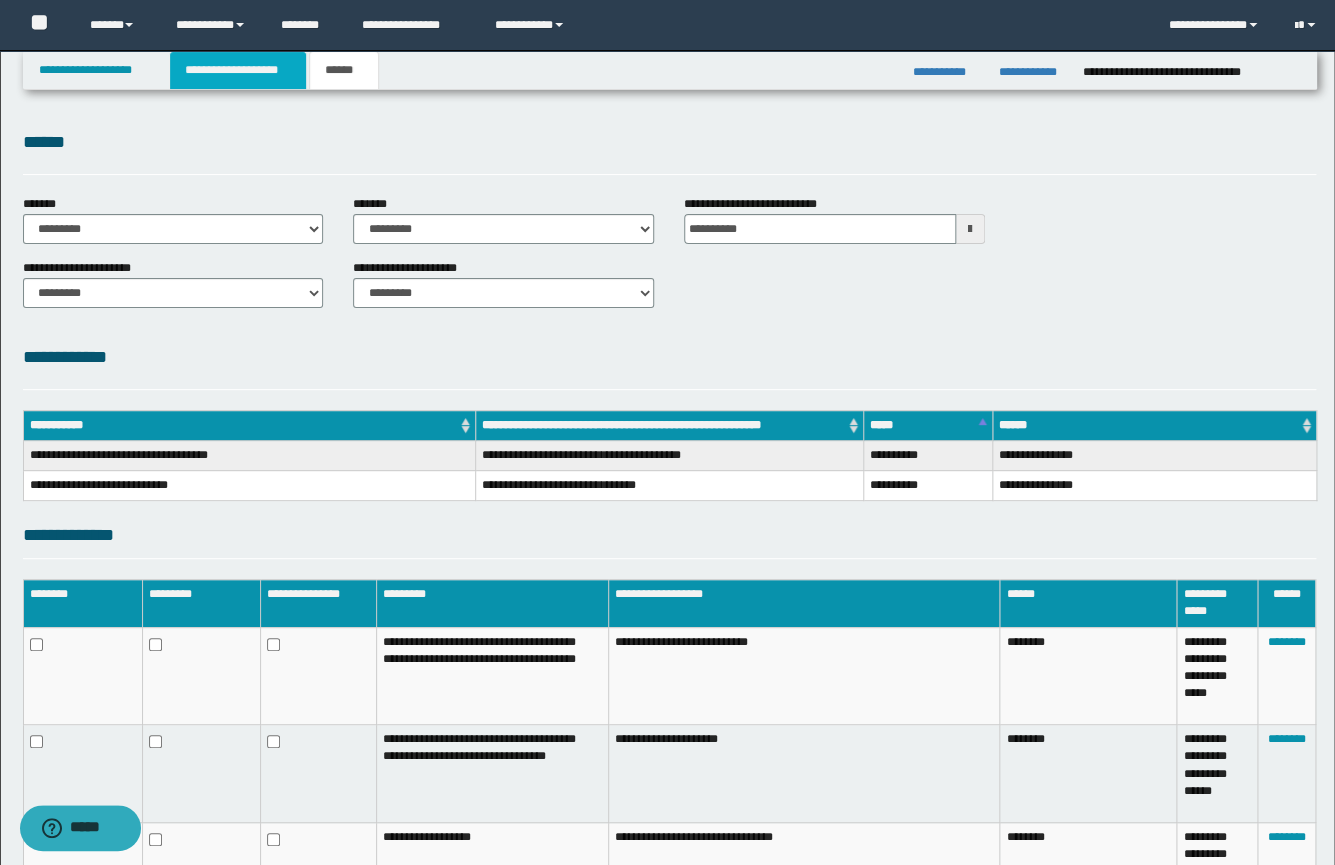 click on "**********" at bounding box center (238, 70) 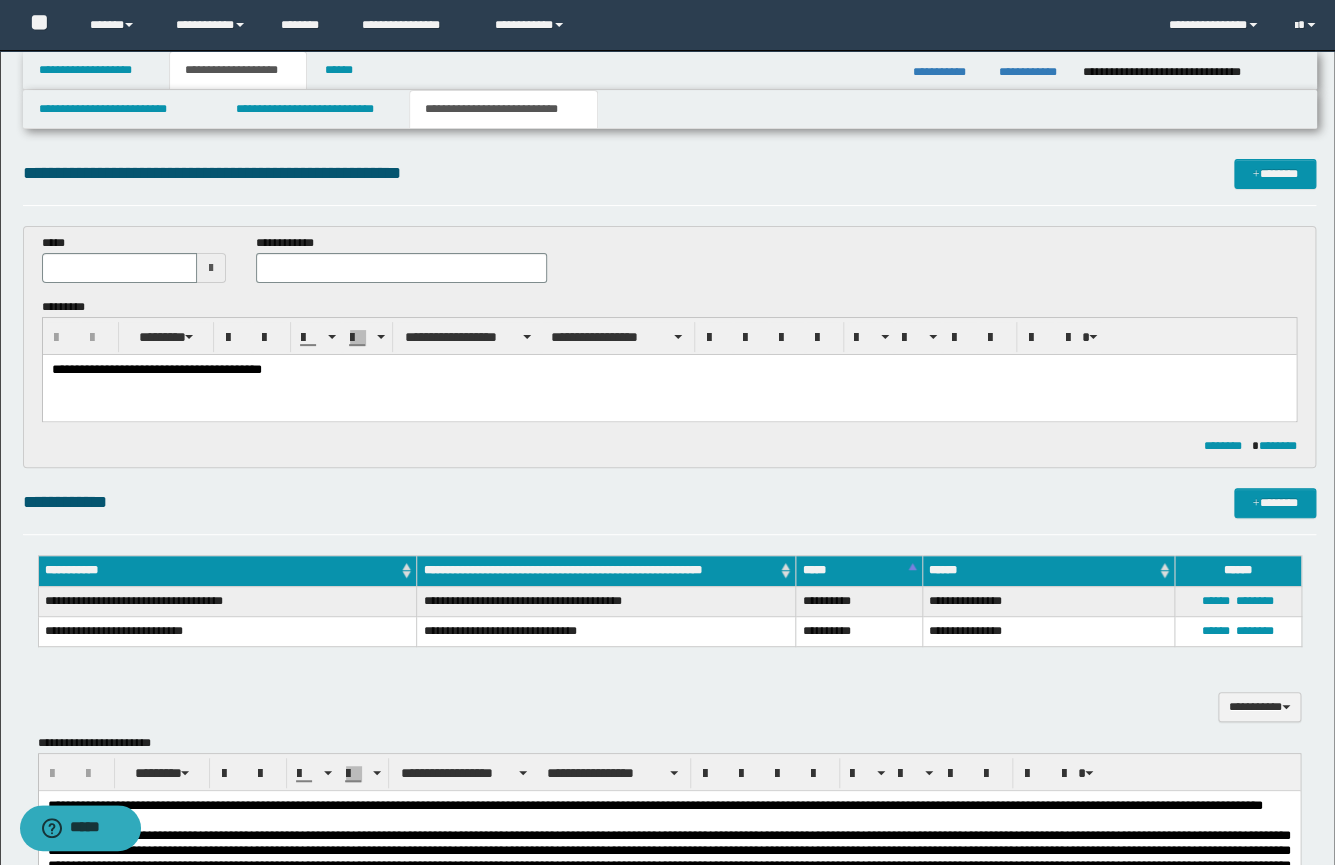 click on "**********" at bounding box center [503, 109] 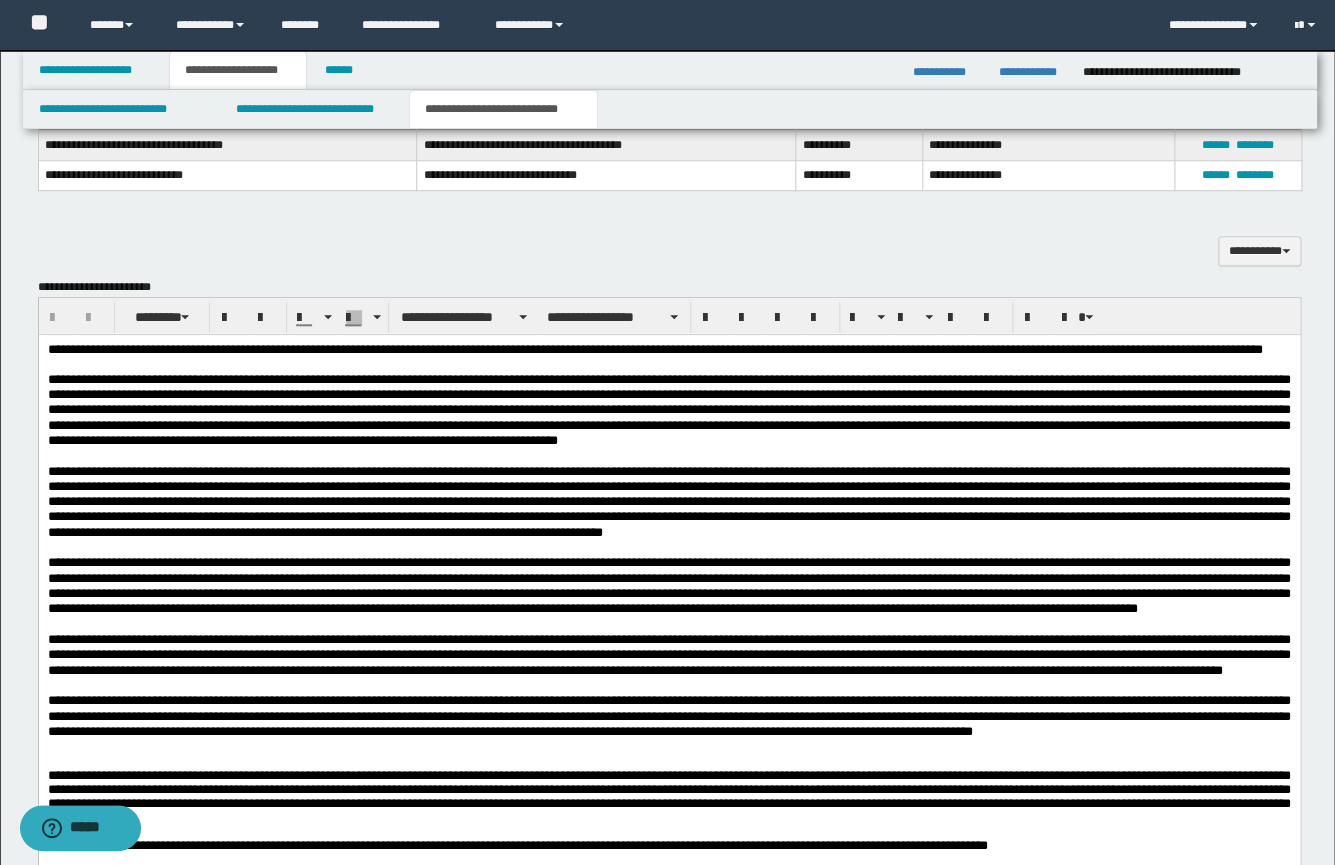 scroll, scrollTop: 611, scrollLeft: 0, axis: vertical 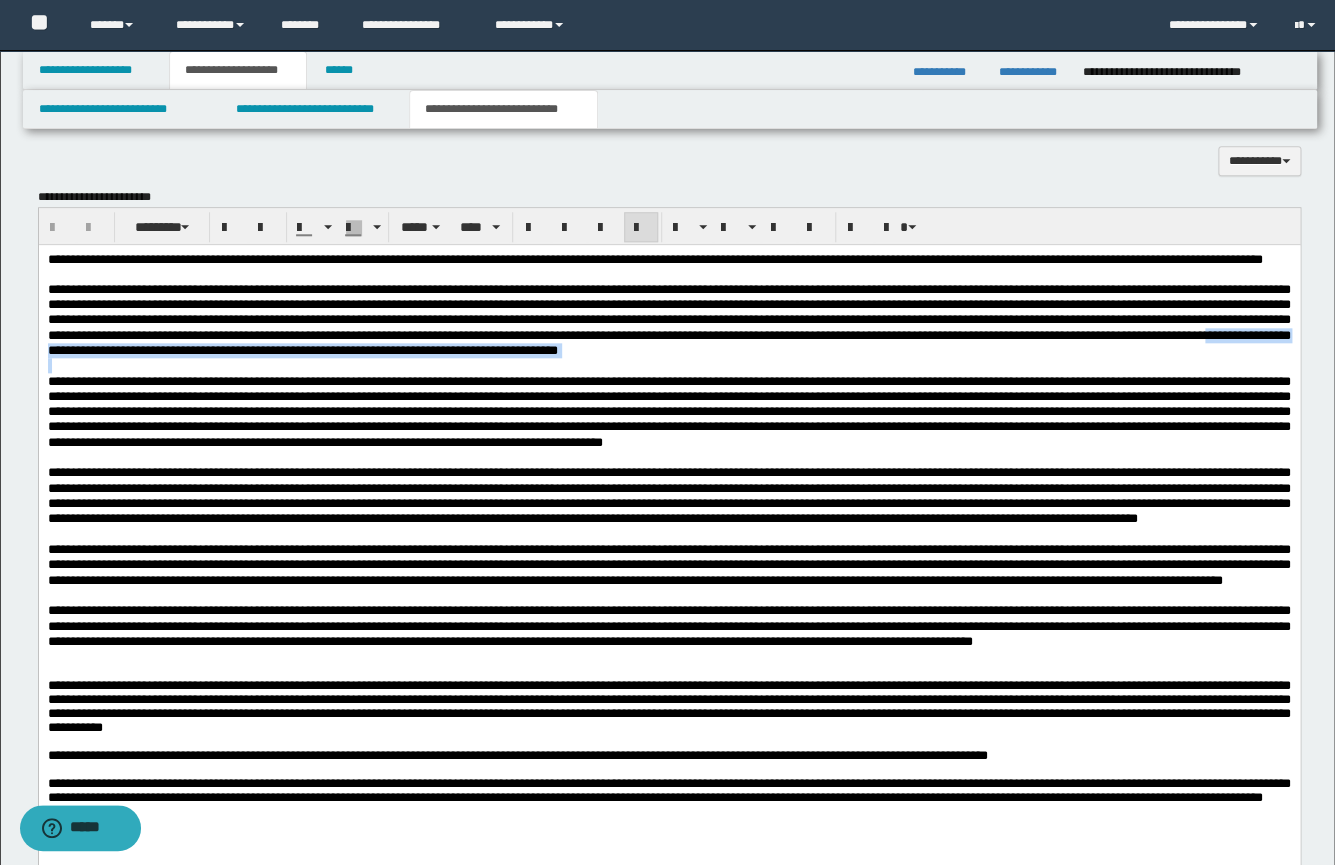 drag, startPoint x: 795, startPoint y: 364, endPoint x: 866, endPoint y: 392, distance: 76.321686 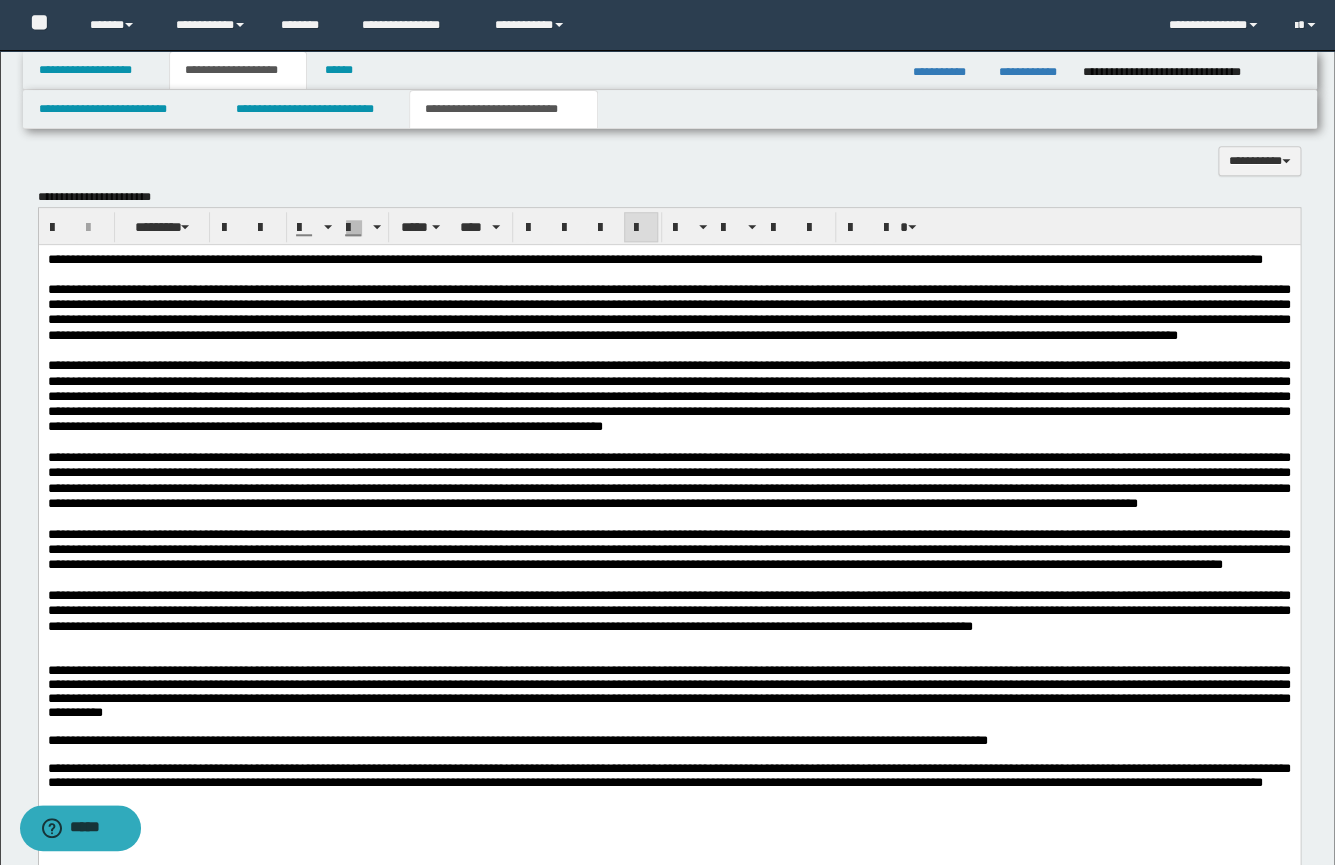 click on "**********" at bounding box center (668, 312) 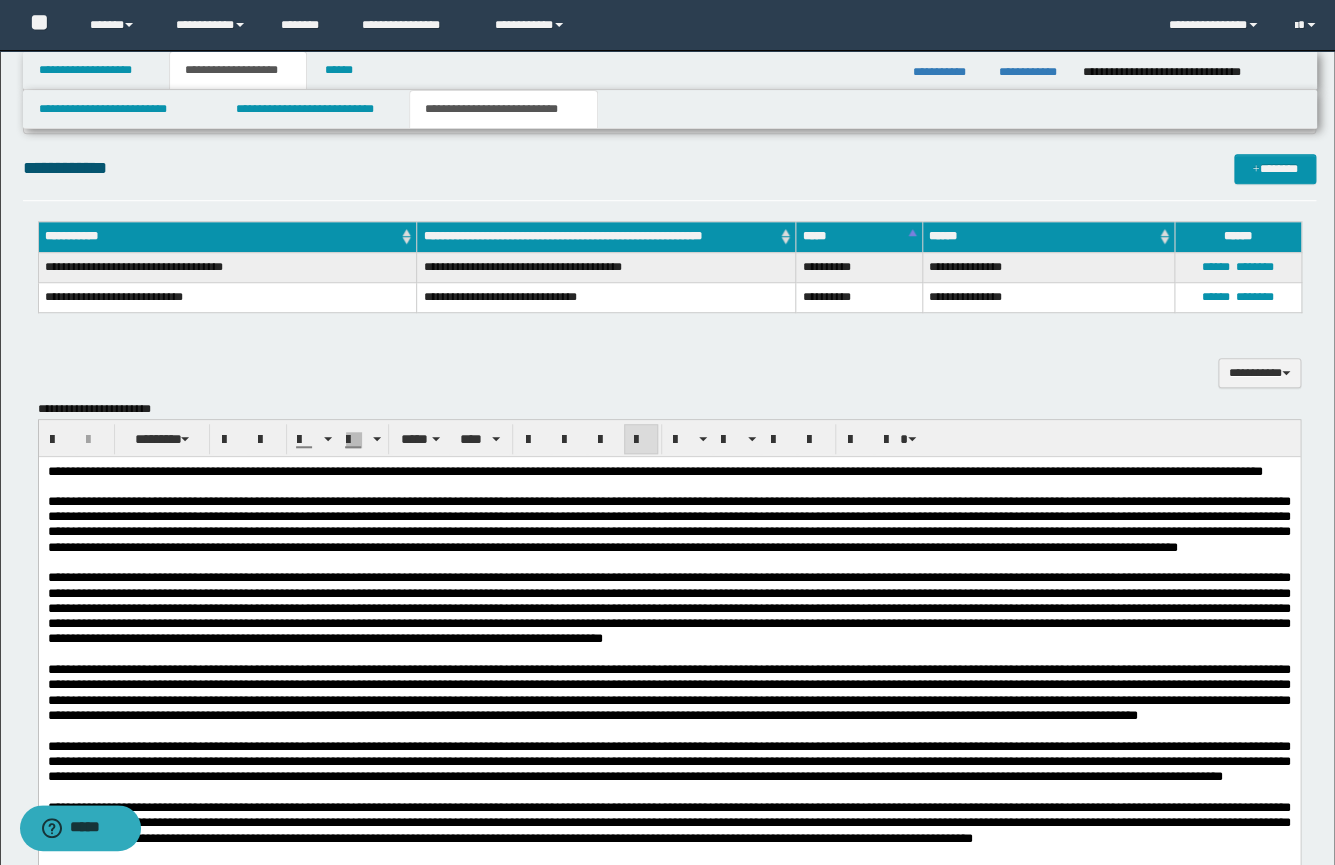 scroll, scrollTop: 791, scrollLeft: 0, axis: vertical 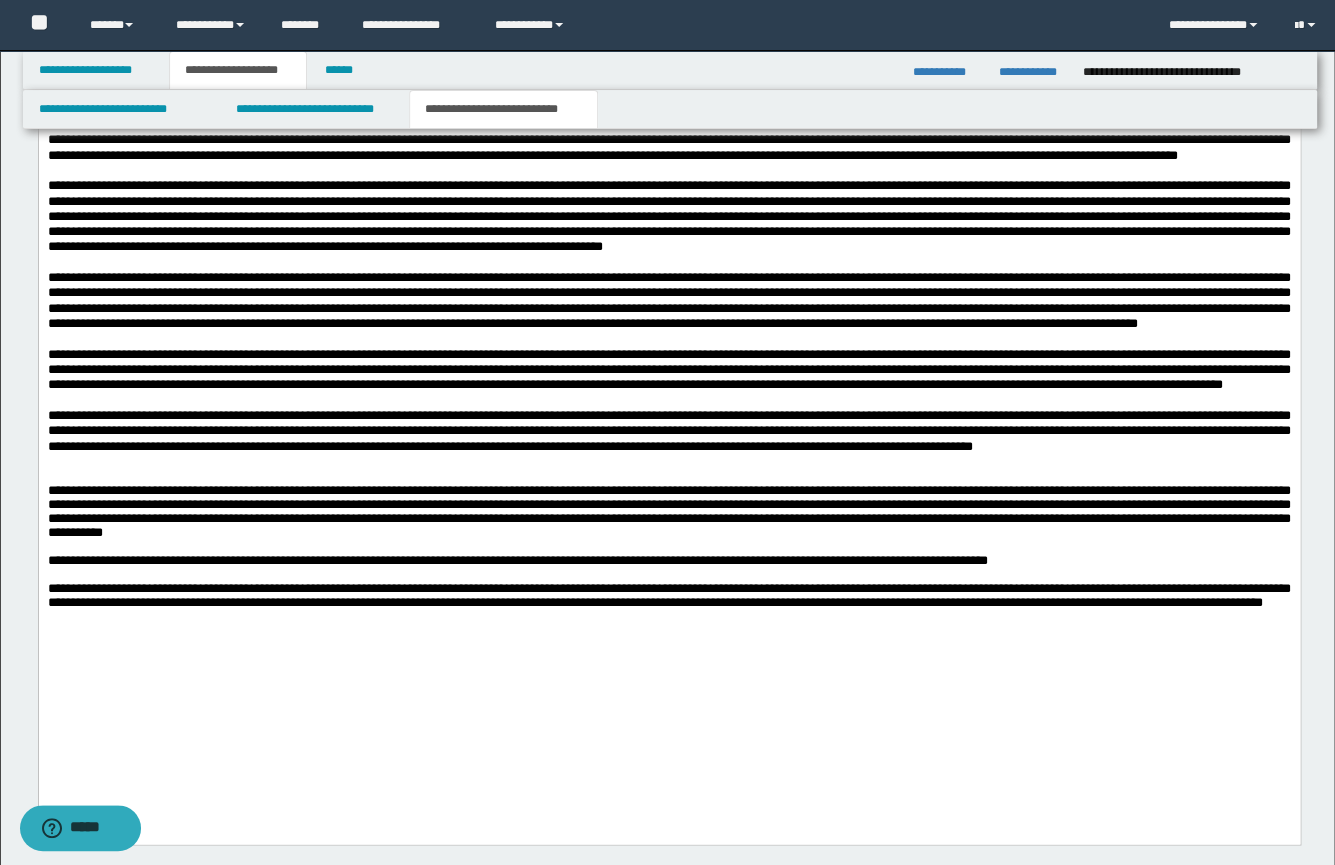 click at bounding box center (668, 476) 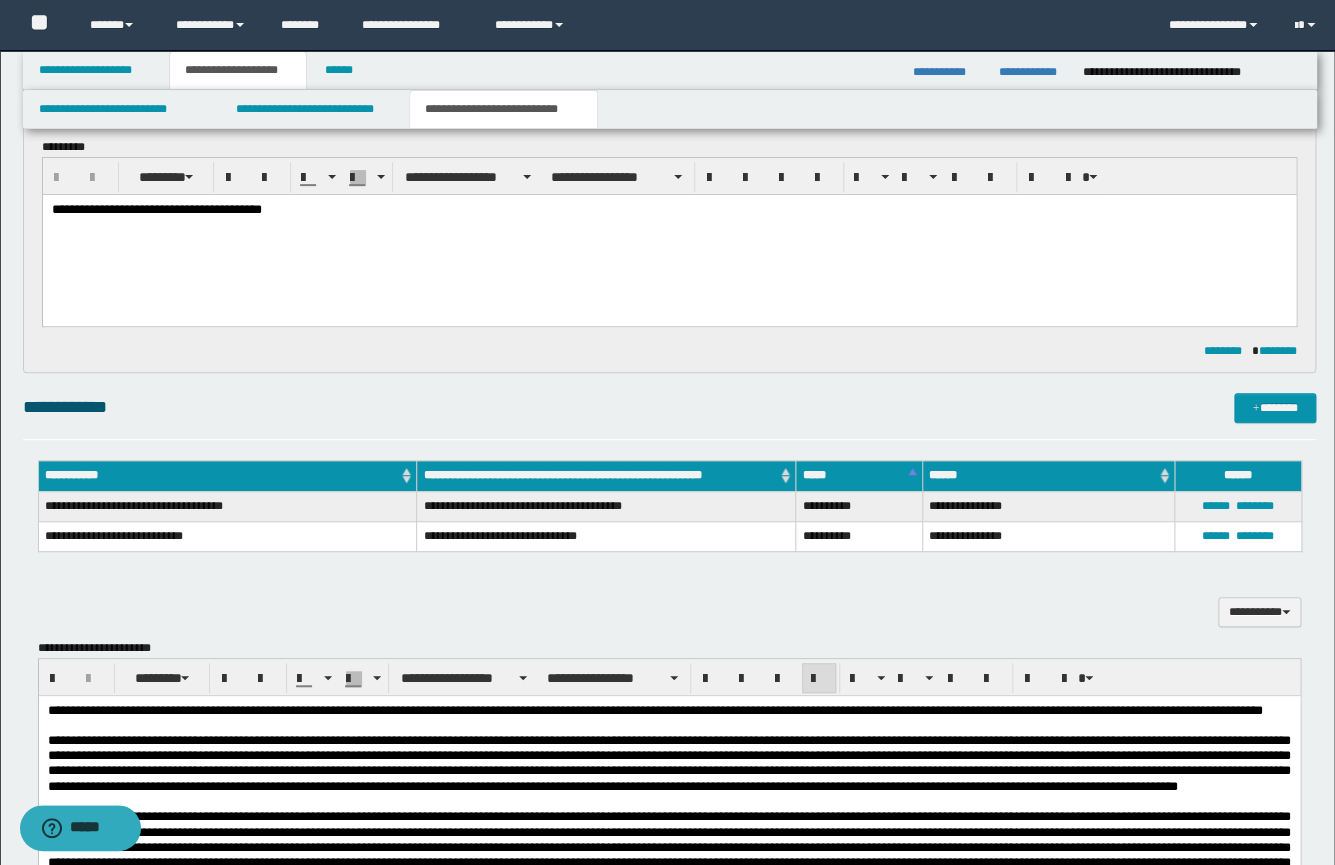 scroll, scrollTop: 137, scrollLeft: 0, axis: vertical 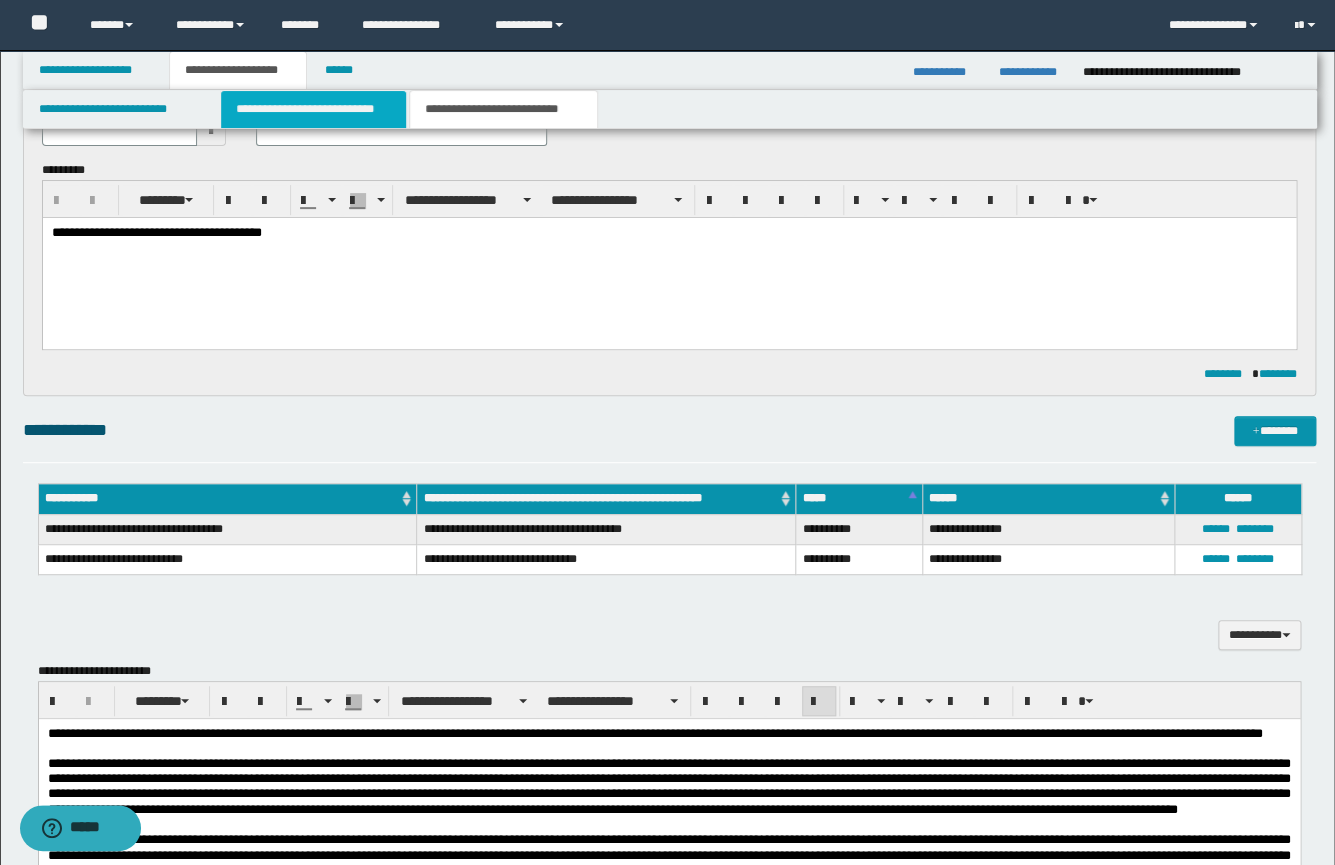 click on "**********" at bounding box center [313, 109] 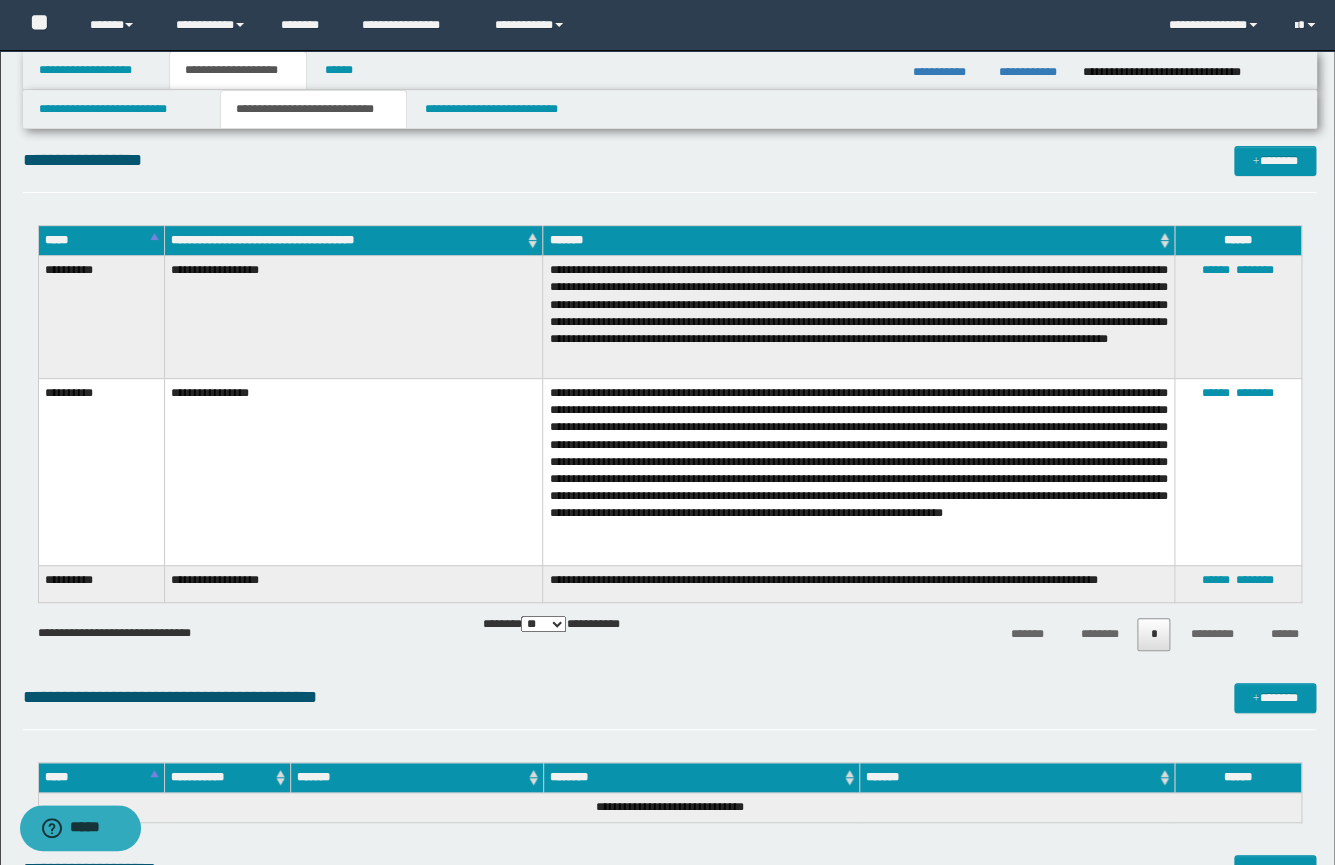 scroll, scrollTop: 0, scrollLeft: 0, axis: both 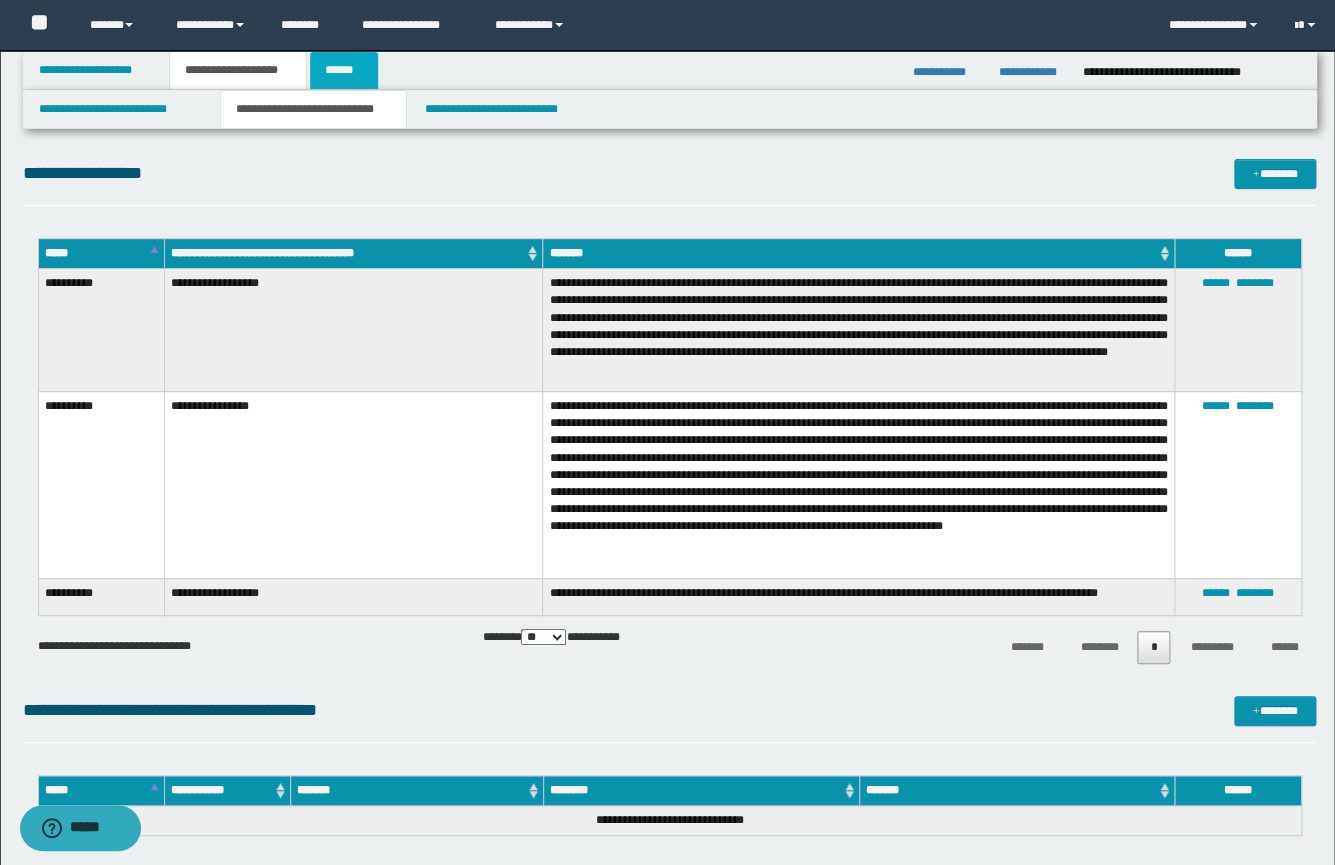 click on "******" at bounding box center [344, 70] 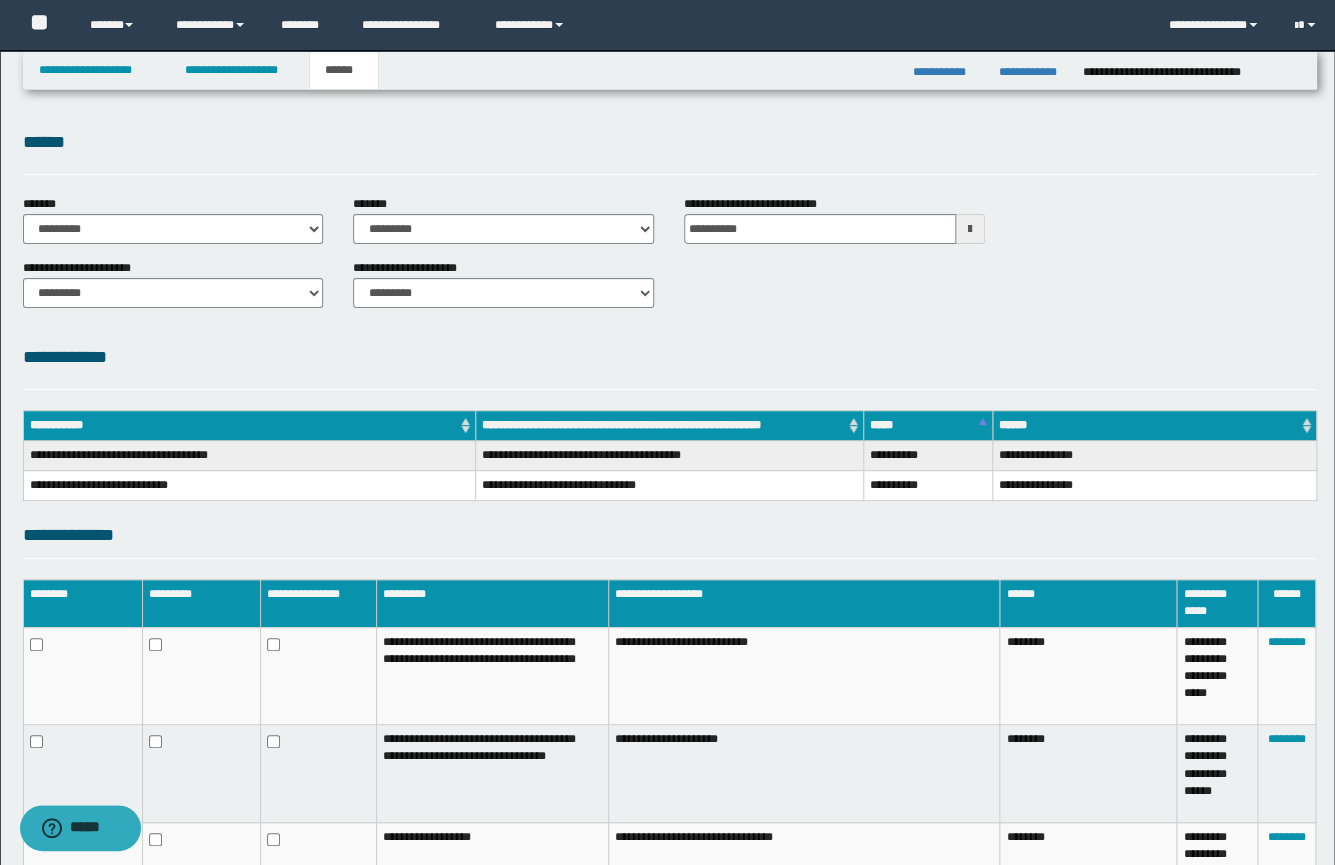 scroll, scrollTop: 827, scrollLeft: 0, axis: vertical 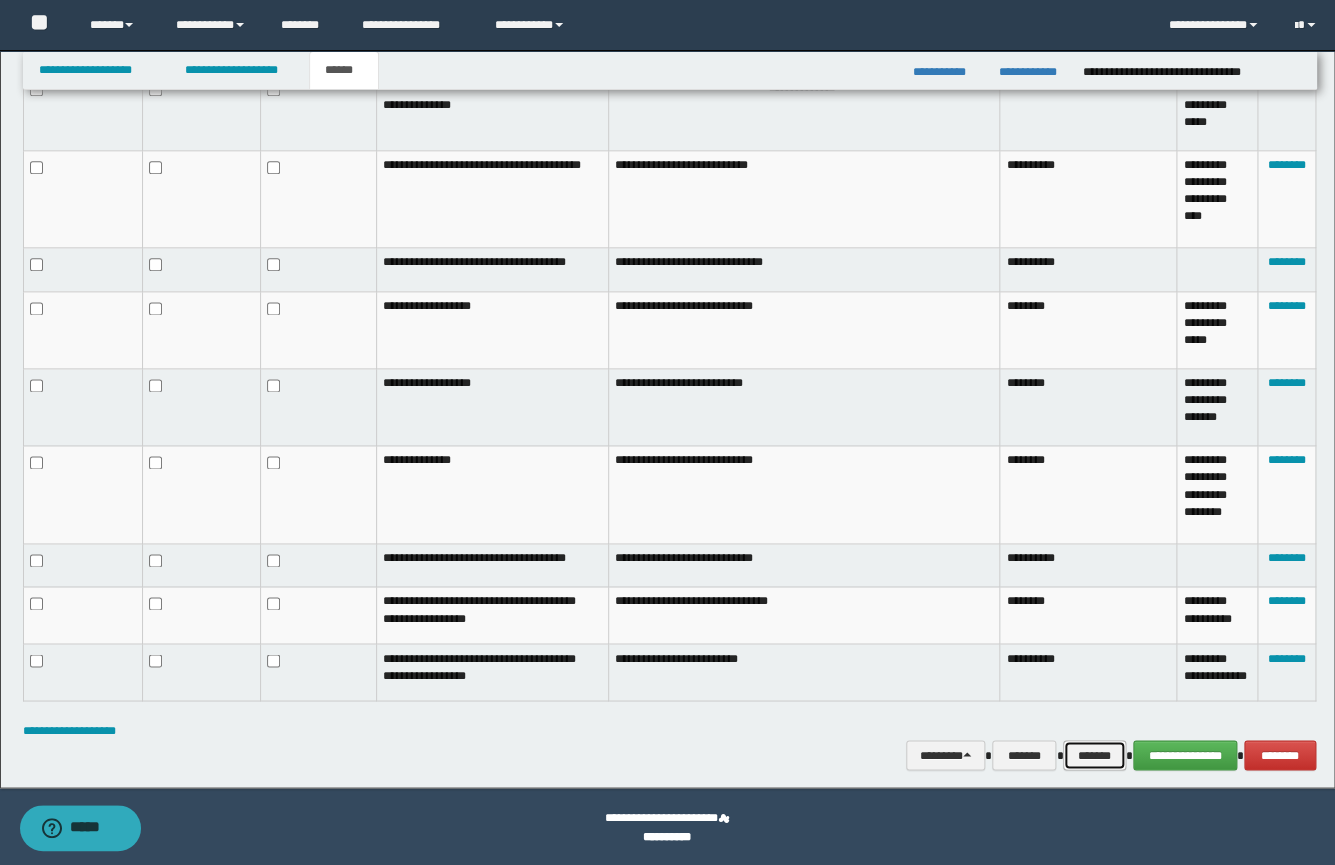 click on "*******" at bounding box center [1094, 755] 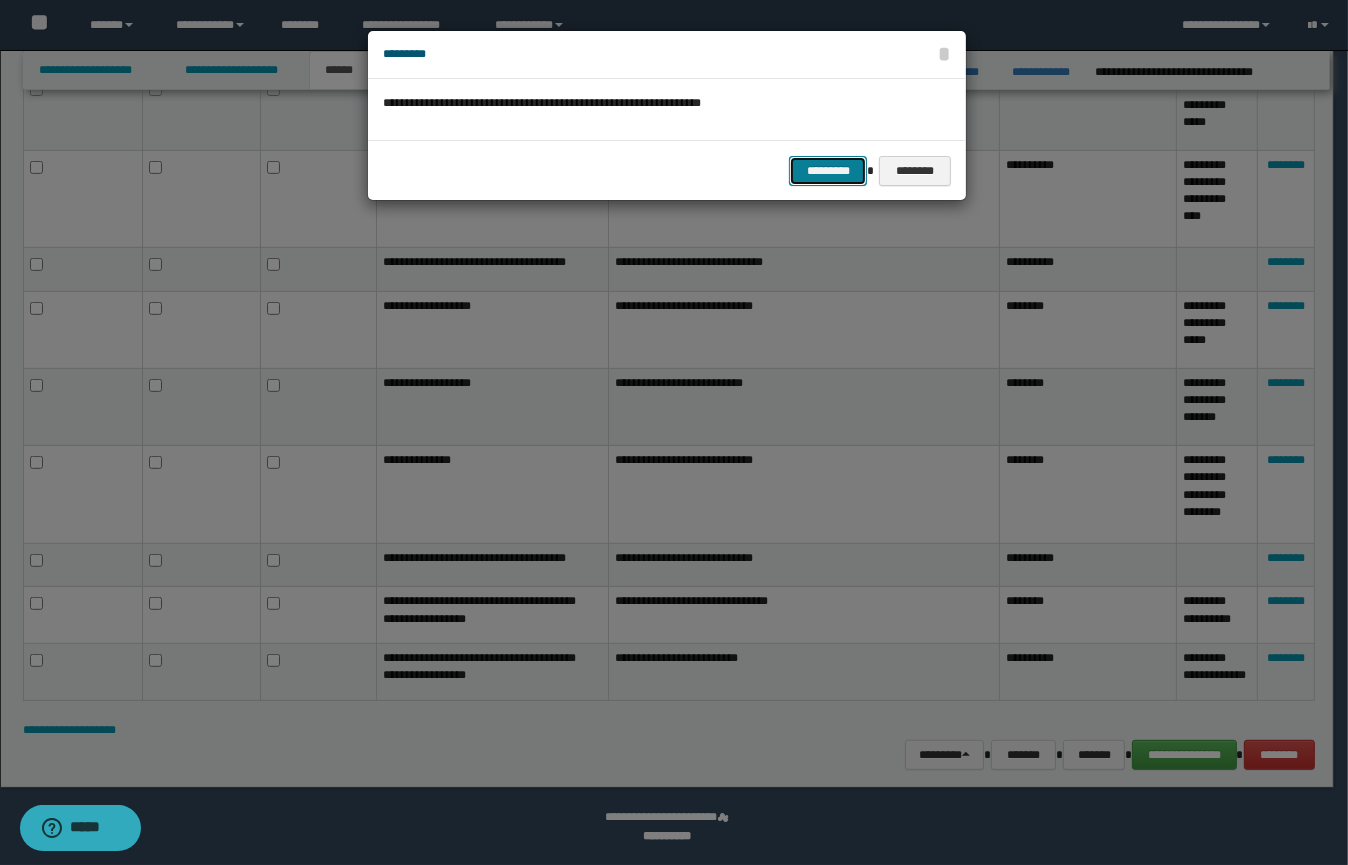 click on "*********" at bounding box center [828, 171] 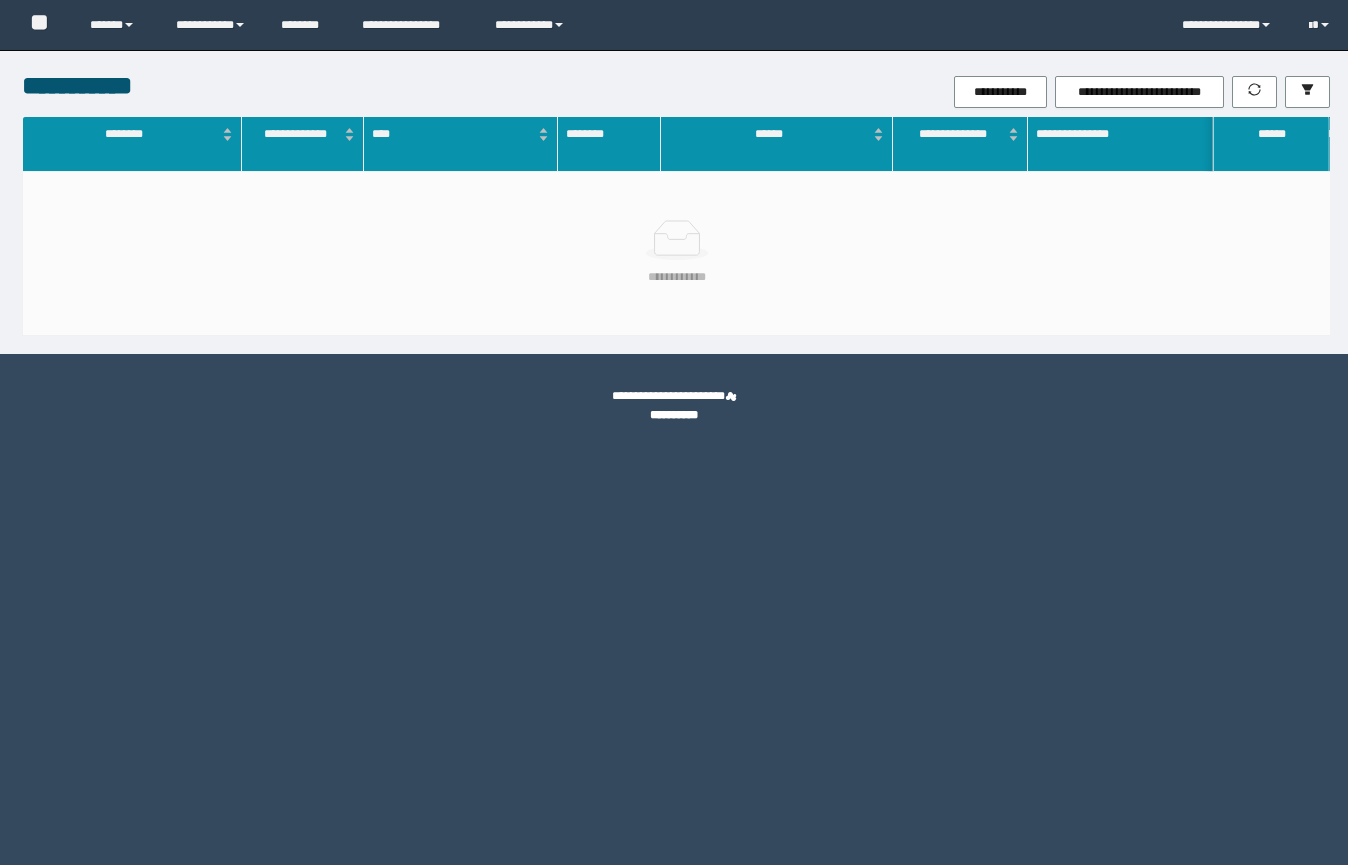 scroll, scrollTop: 0, scrollLeft: 0, axis: both 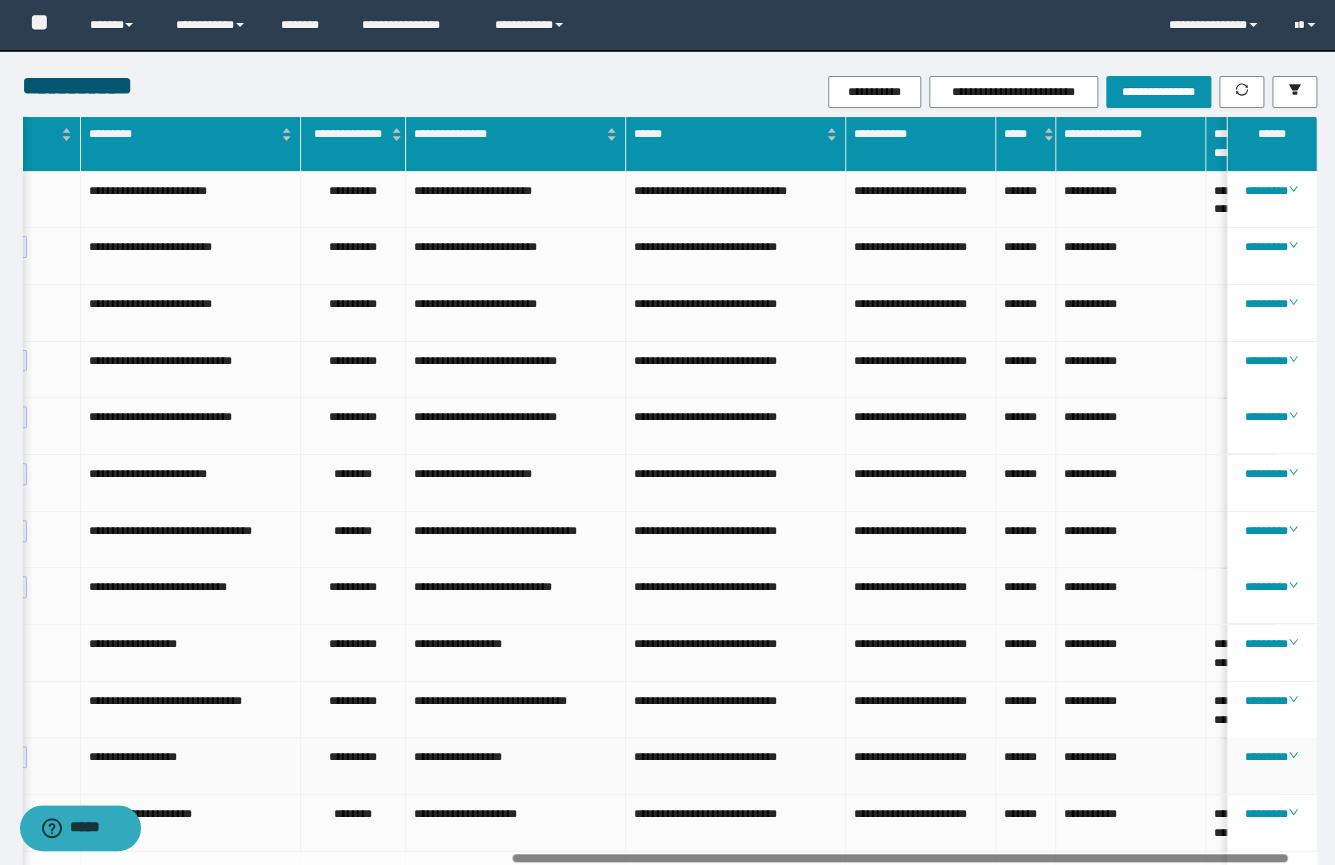 drag, startPoint x: 783, startPoint y: 860, endPoint x: 1272, endPoint y: 834, distance: 489.6907 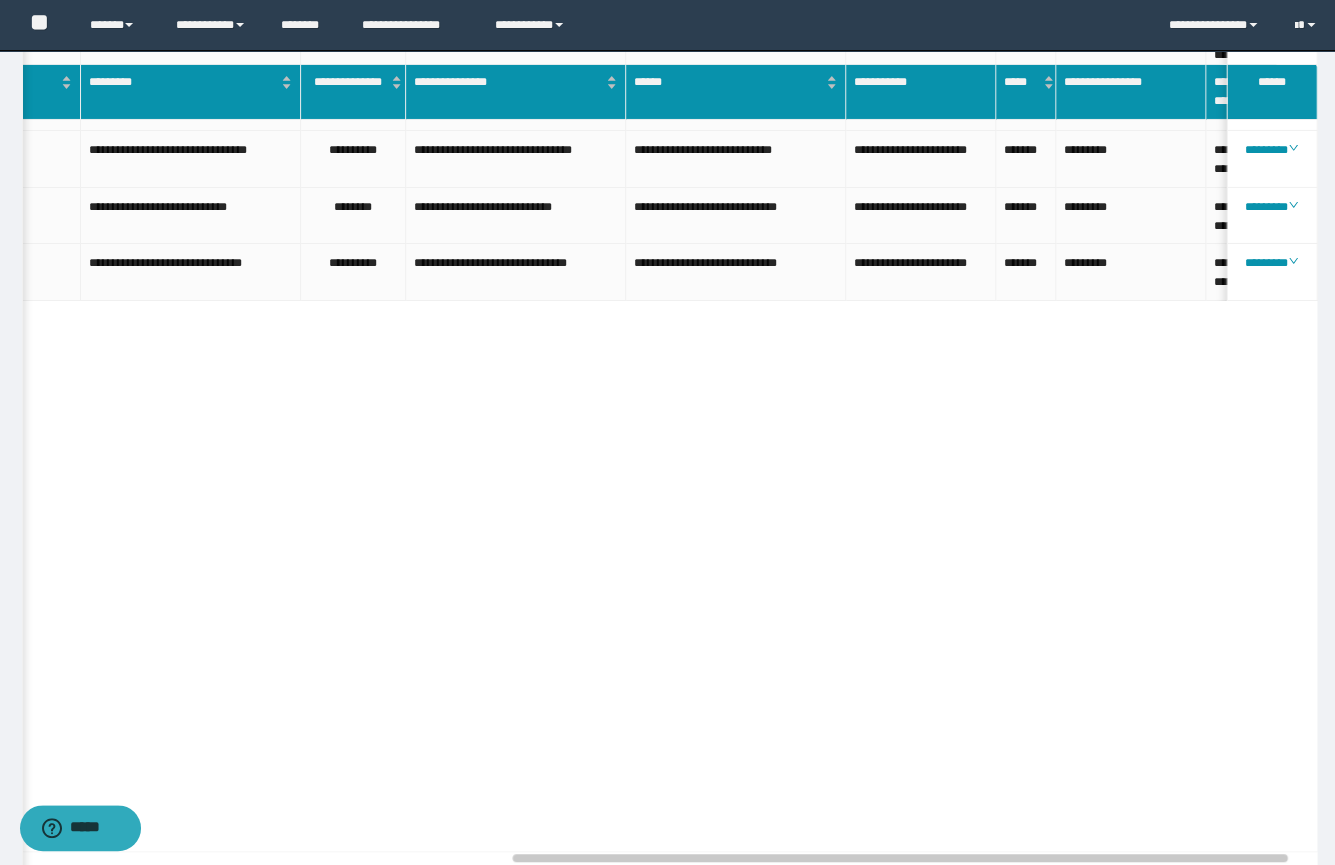 scroll, scrollTop: 2688, scrollLeft: 0, axis: vertical 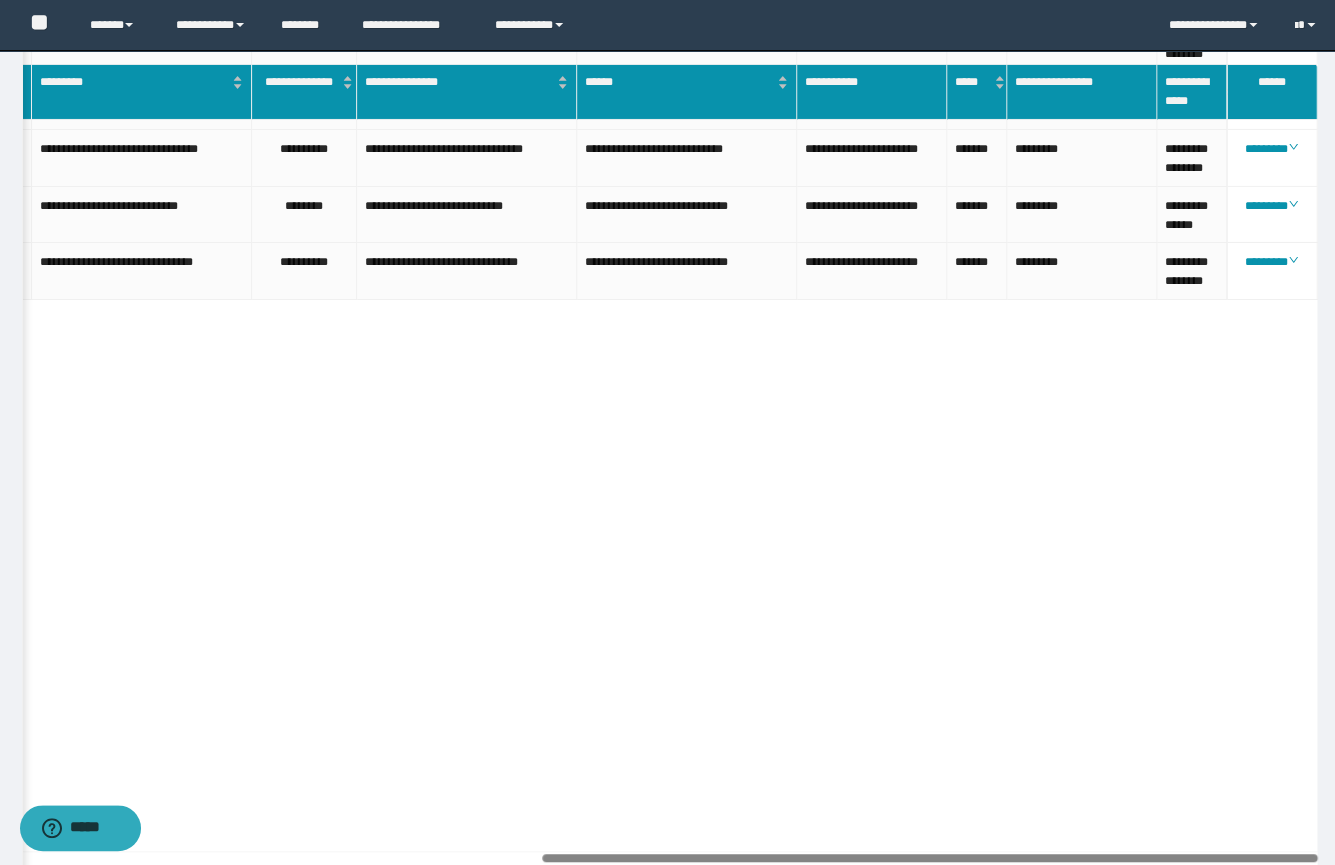 drag, startPoint x: 674, startPoint y: 861, endPoint x: 998, endPoint y: 851, distance: 324.1543 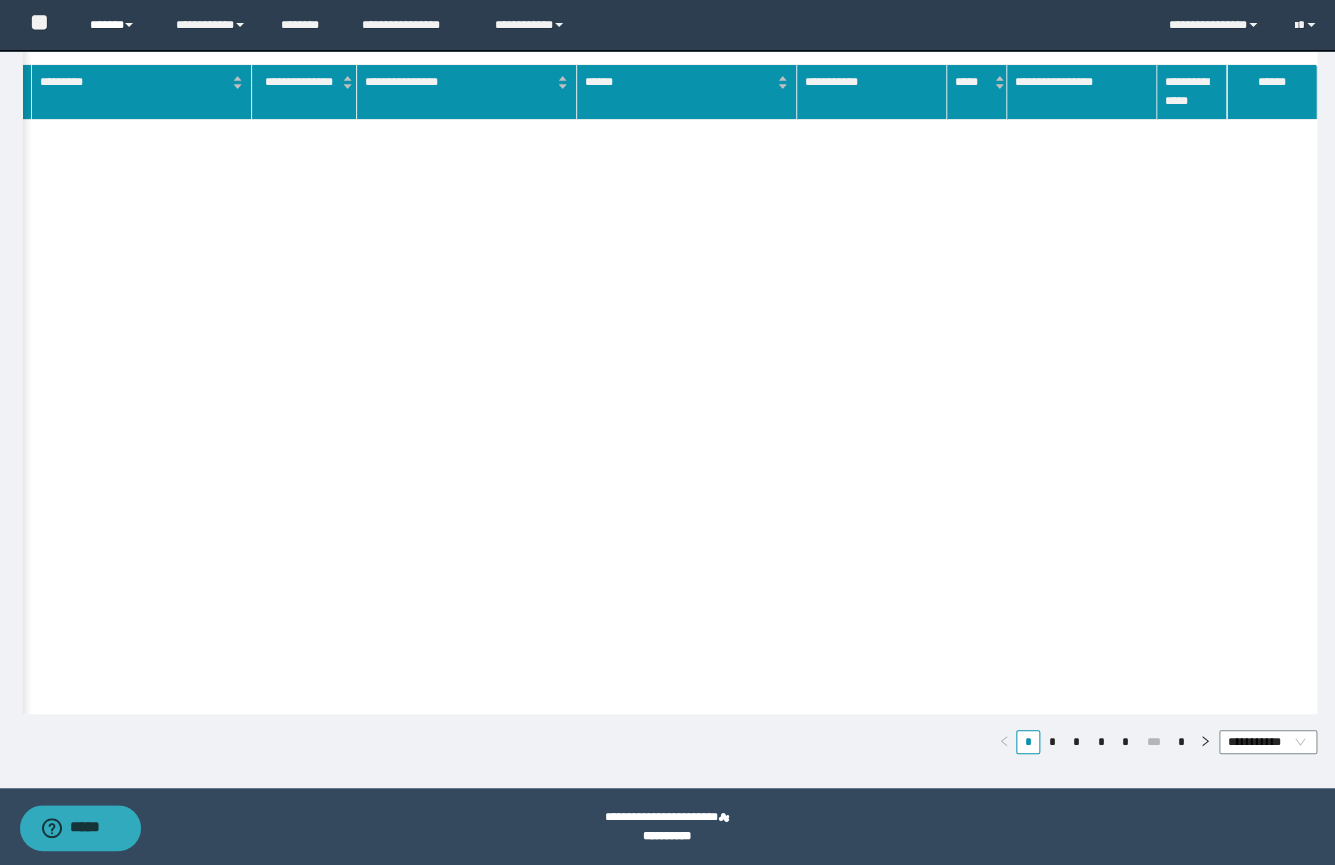 click on "******" at bounding box center [118, 25] 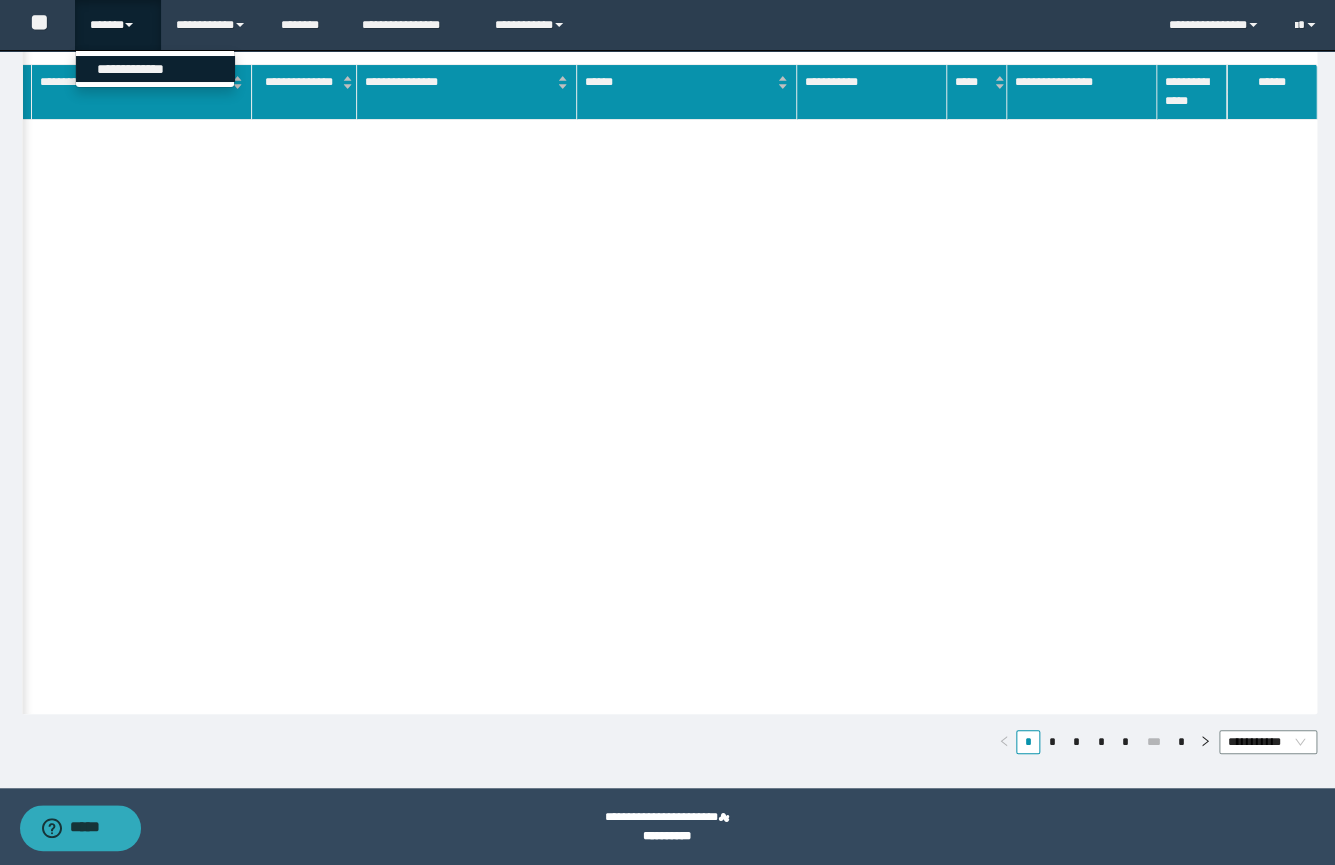 click on "**********" at bounding box center (155, 69) 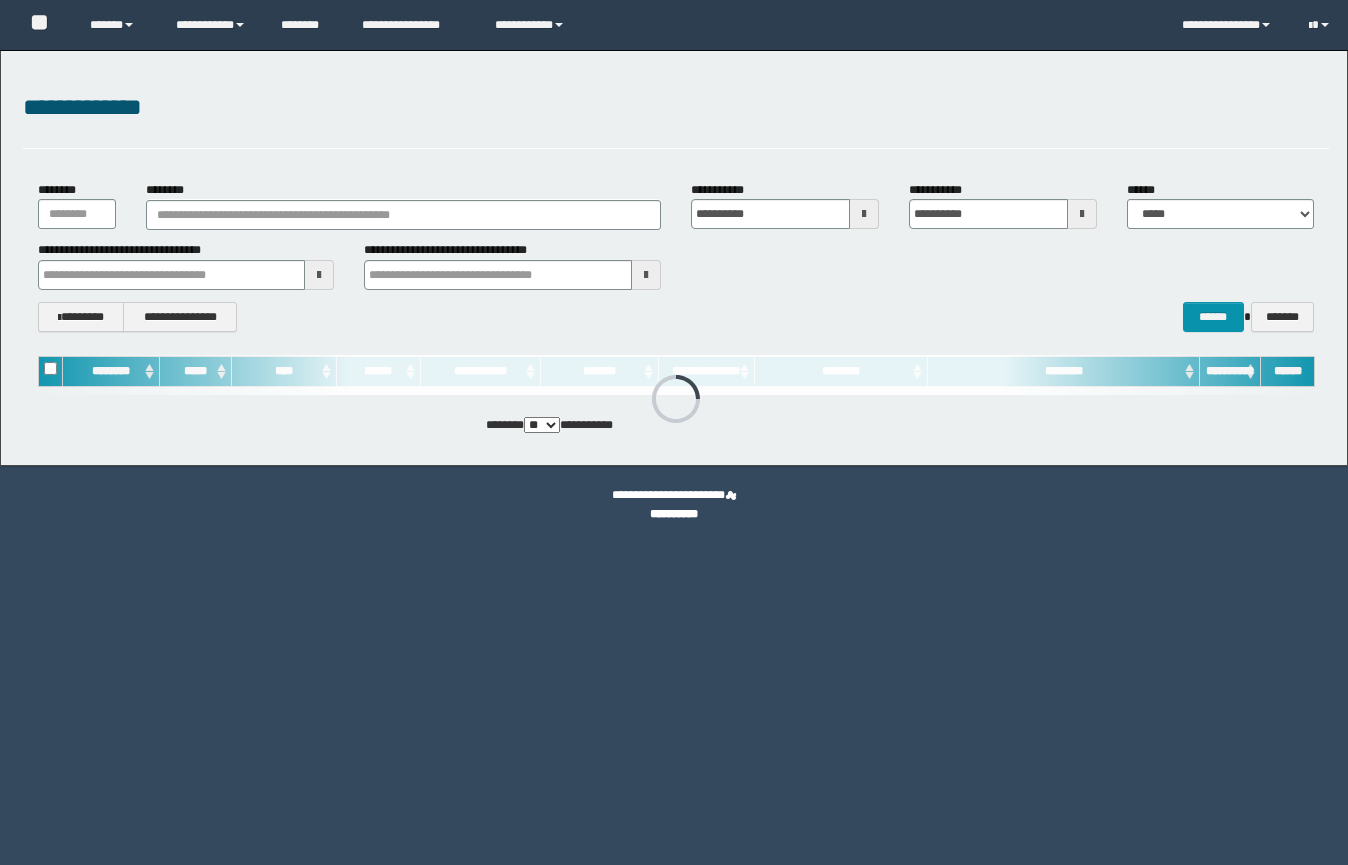 scroll, scrollTop: 0, scrollLeft: 0, axis: both 